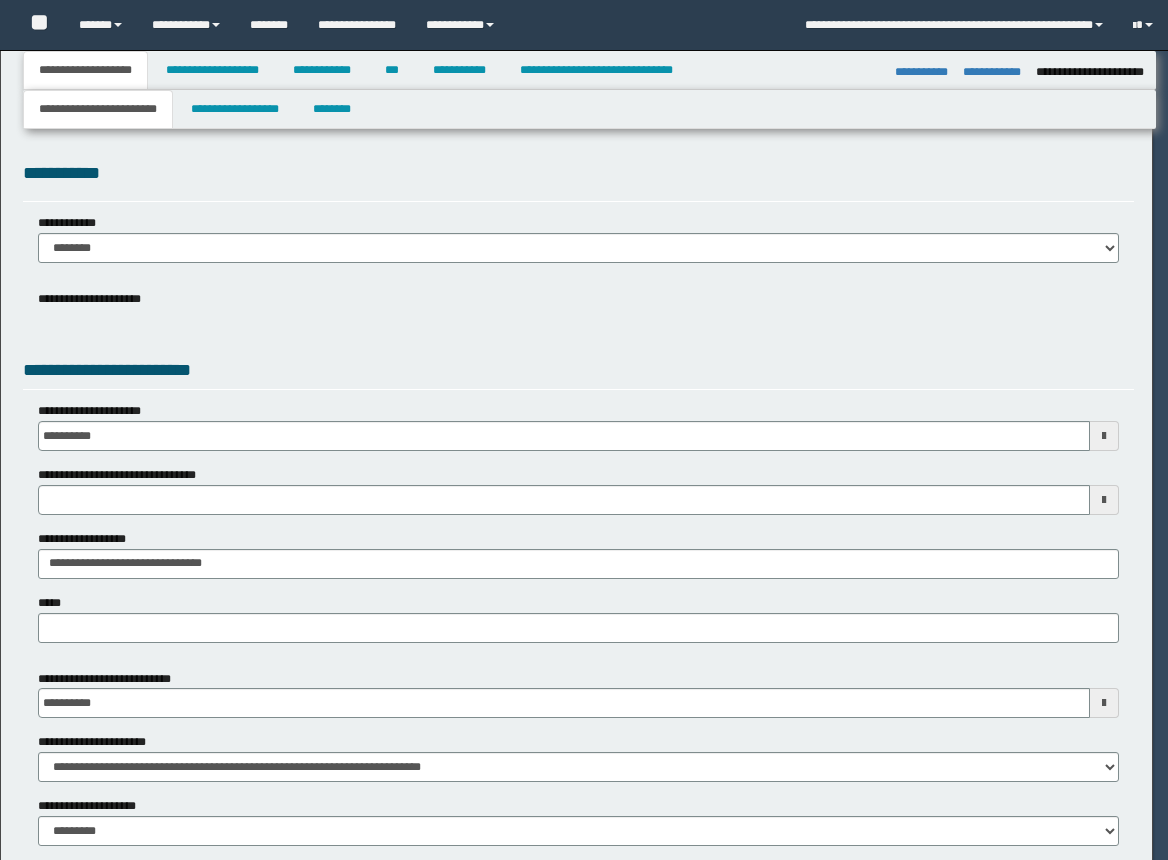 select on "*" 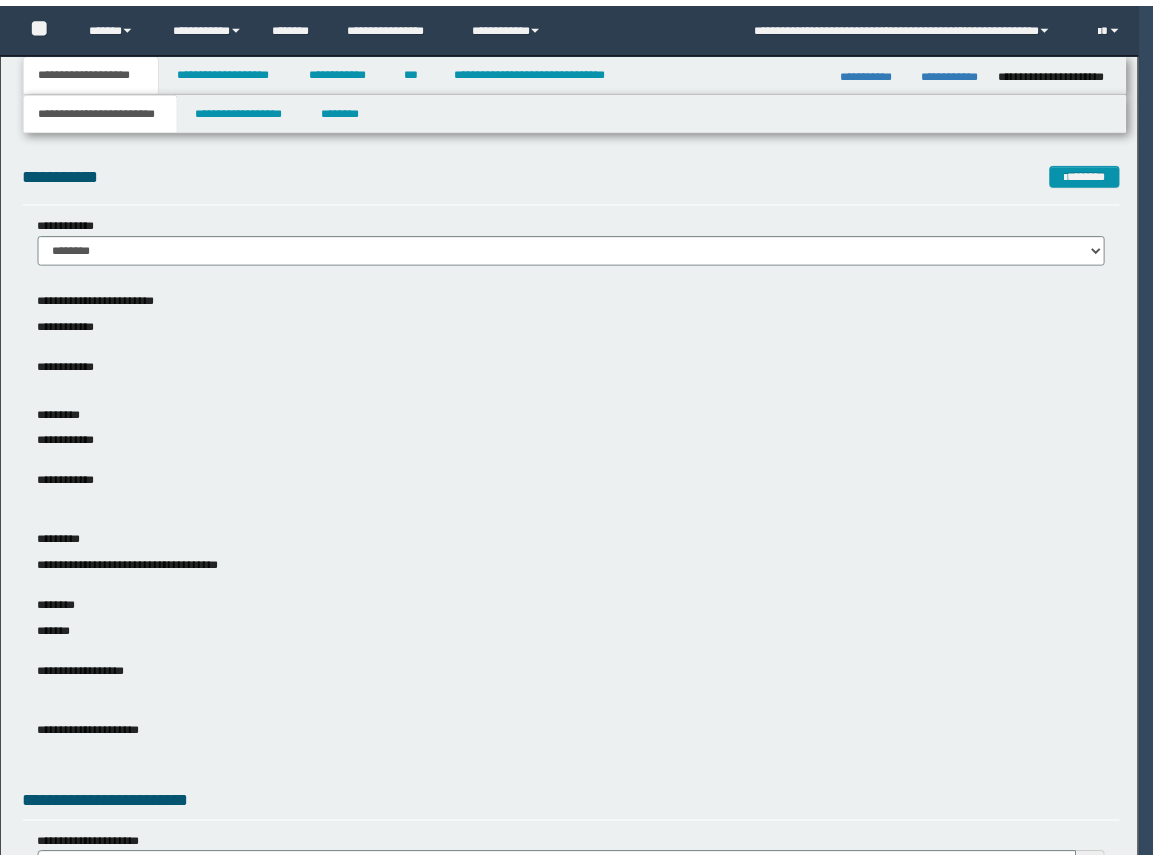 scroll, scrollTop: 0, scrollLeft: 0, axis: both 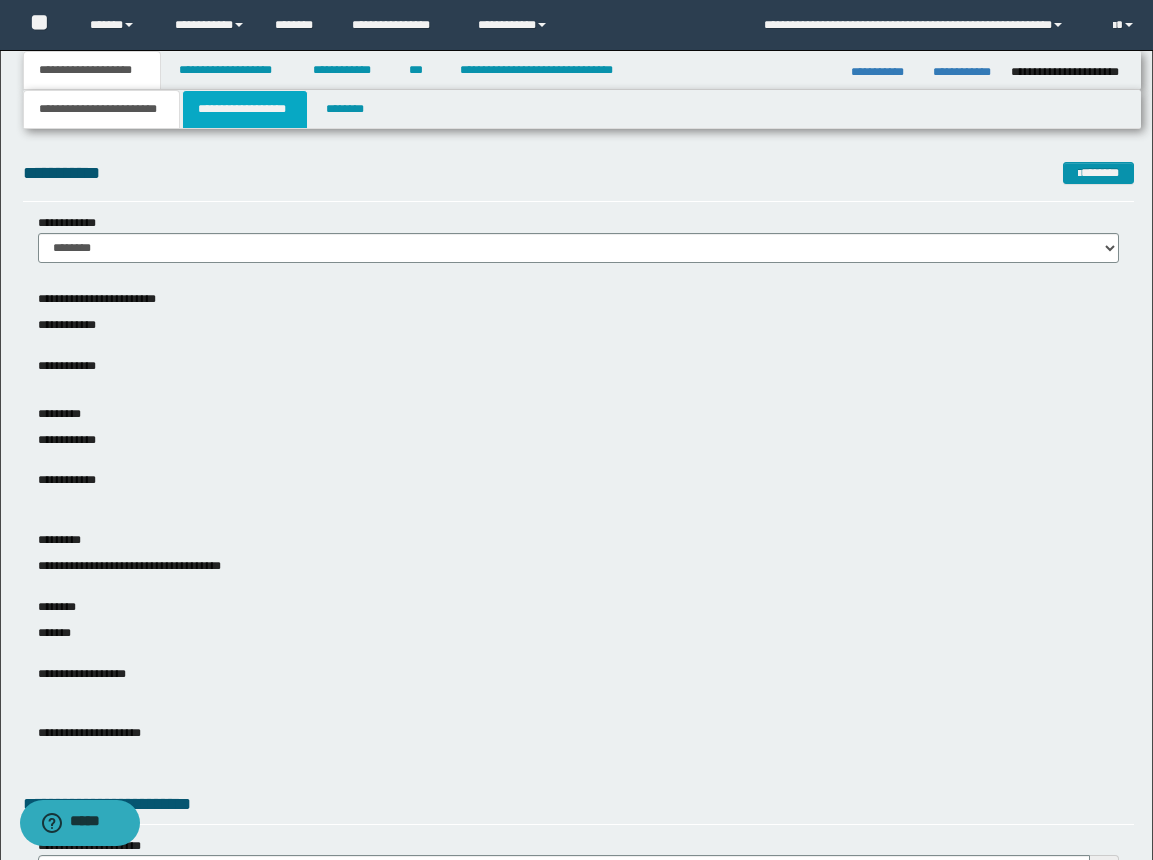 click on "**********" at bounding box center [245, 109] 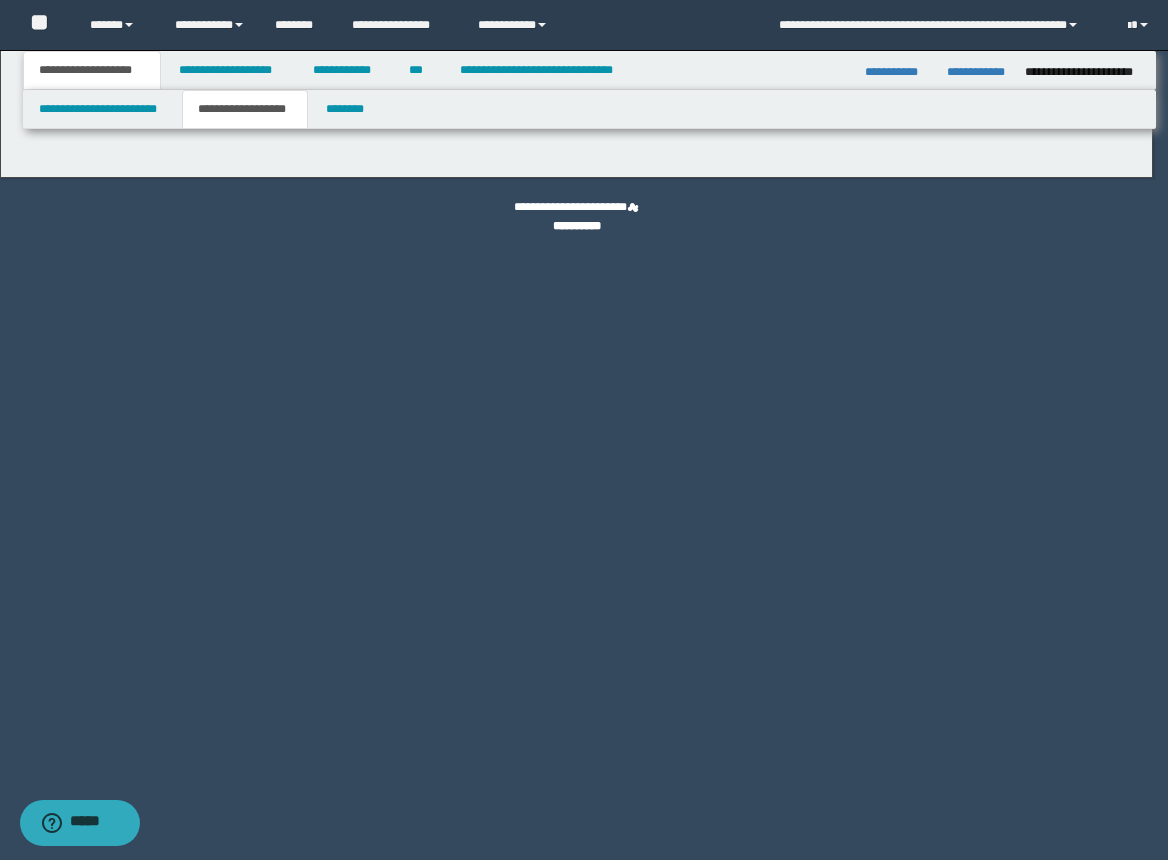 type on "********" 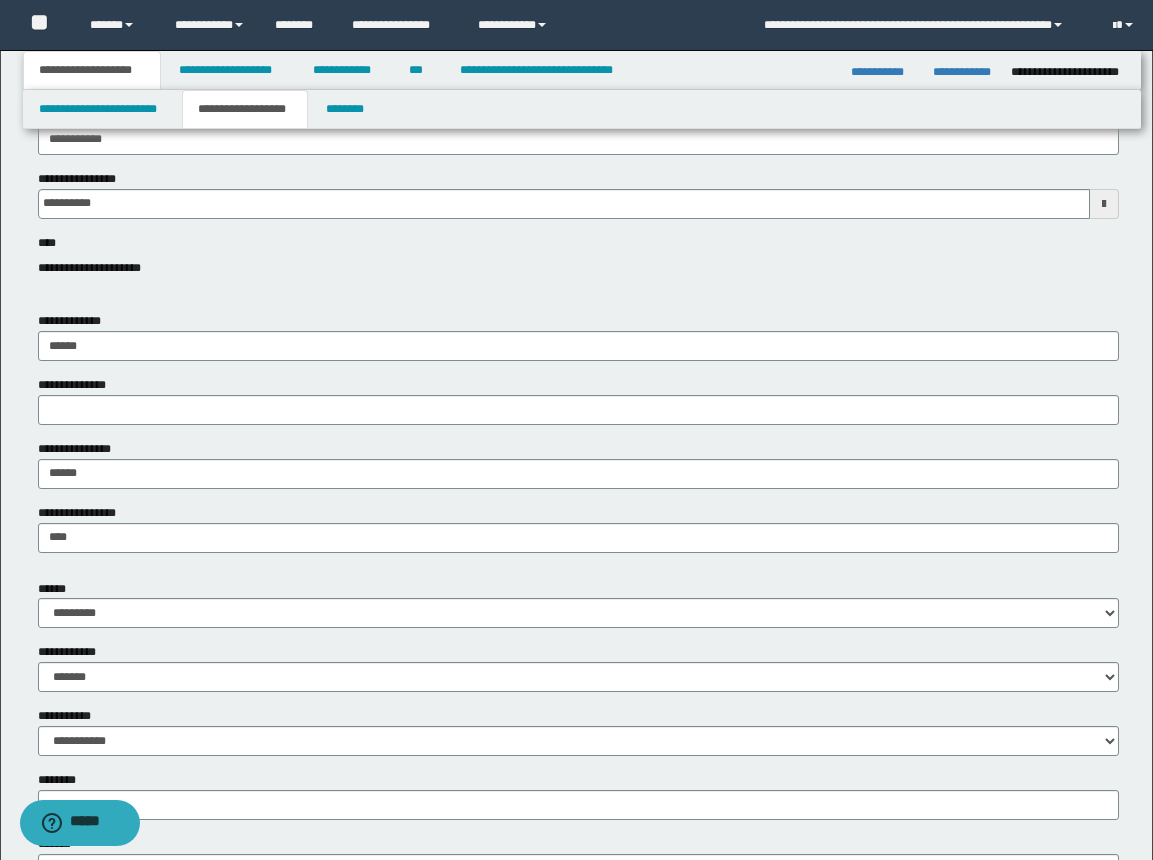 scroll, scrollTop: 400, scrollLeft: 0, axis: vertical 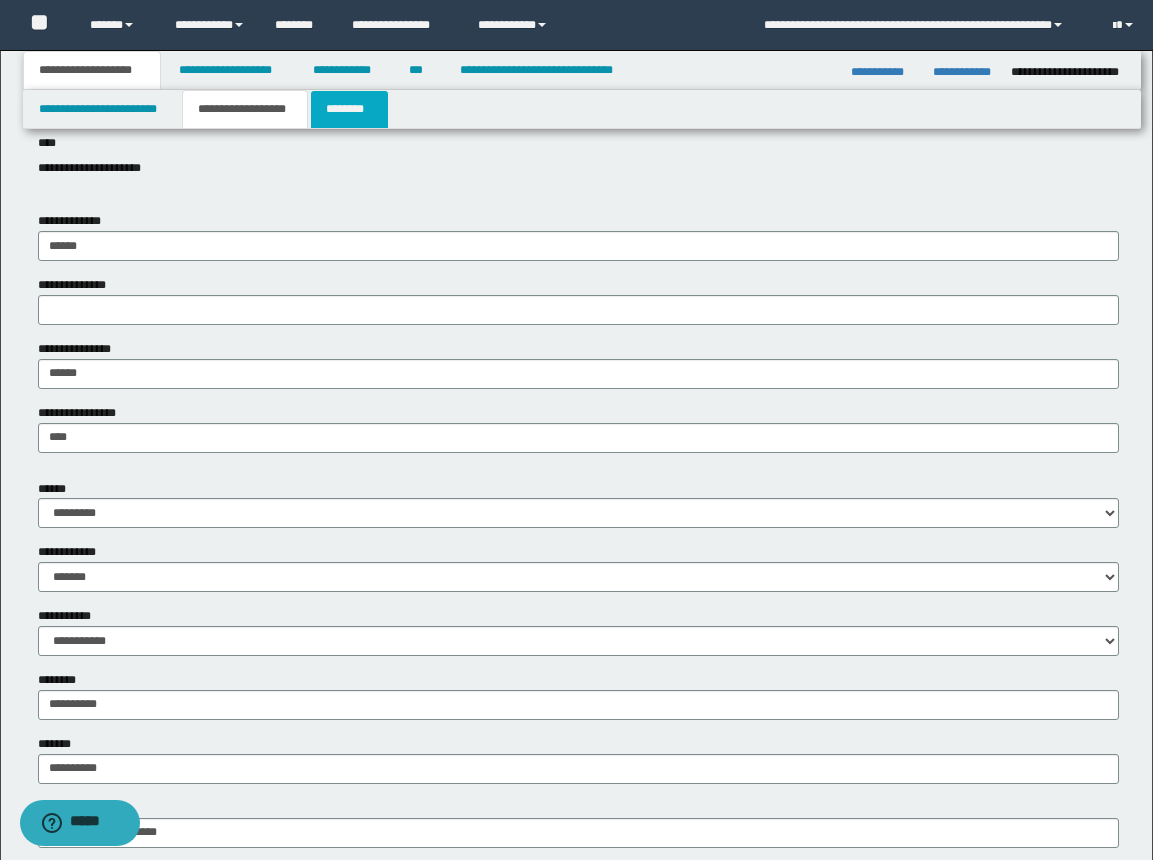 click on "********" at bounding box center (349, 109) 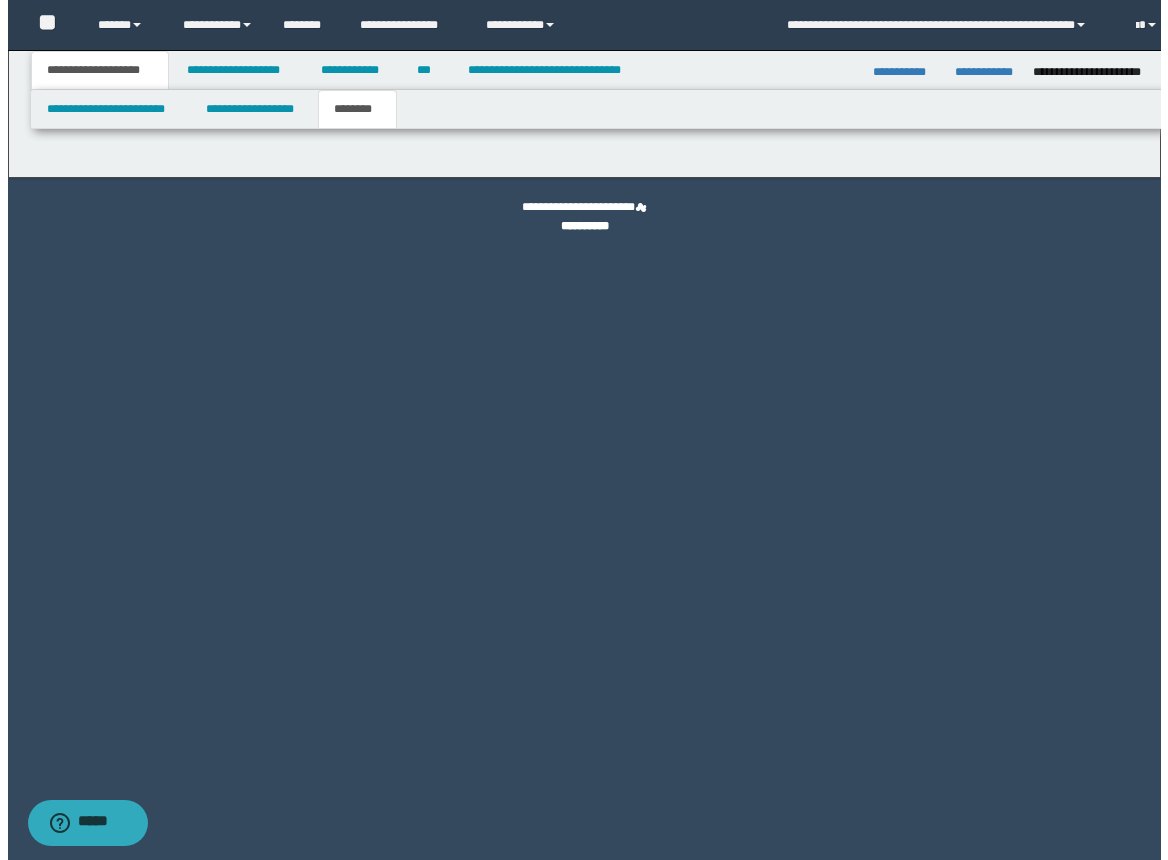 scroll, scrollTop: 0, scrollLeft: 0, axis: both 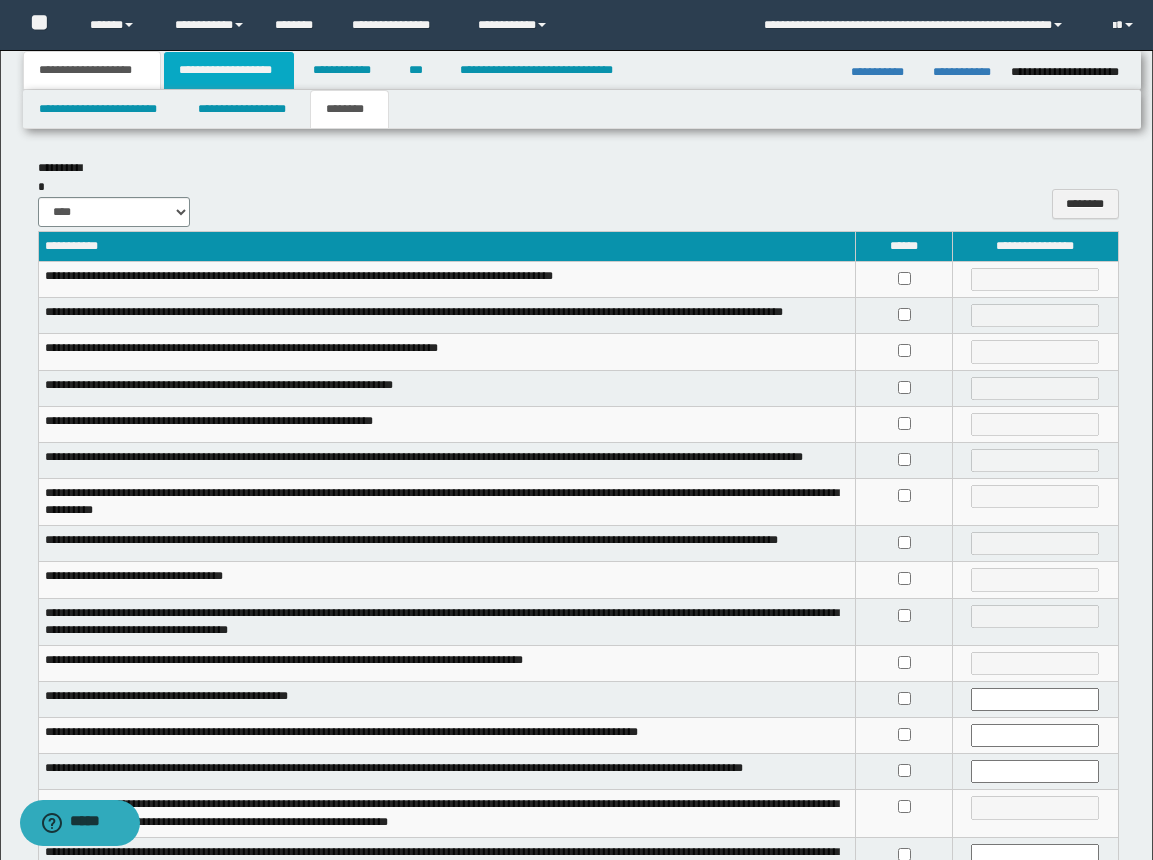 click on "**********" at bounding box center (229, 70) 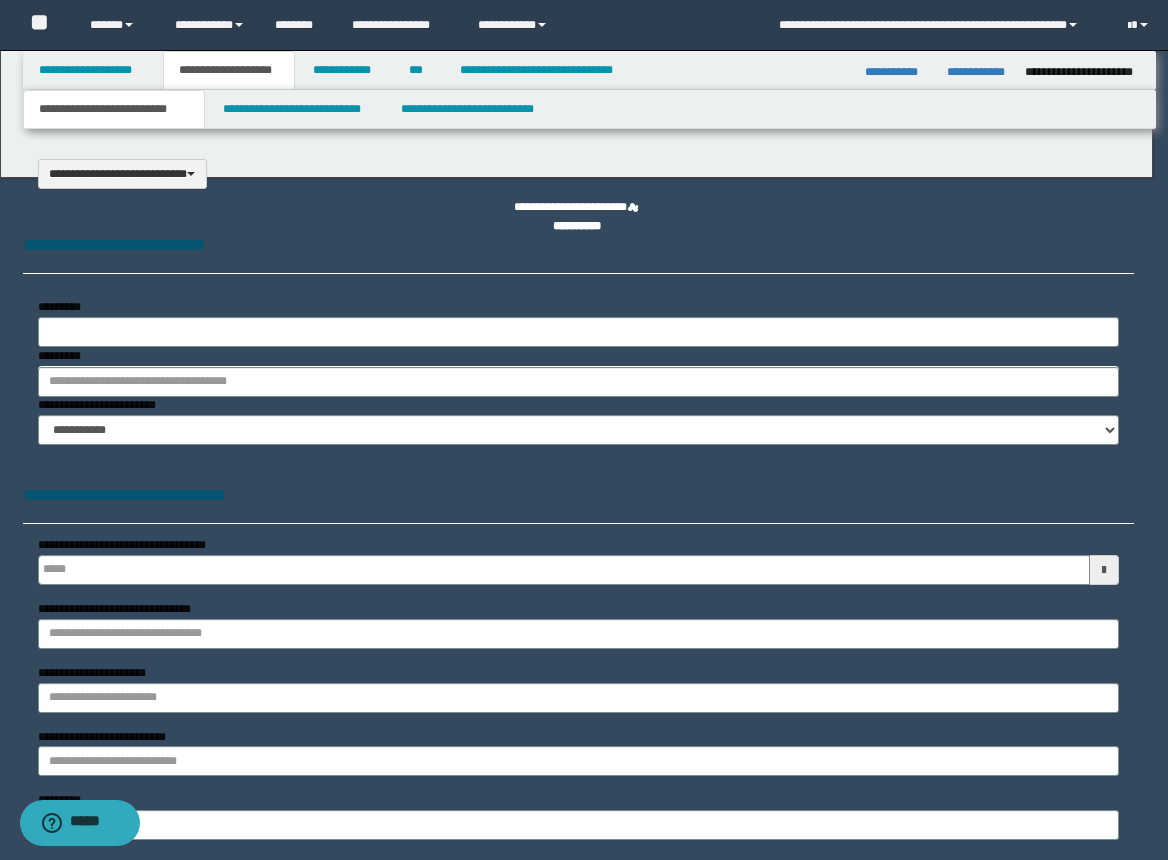 select on "*" 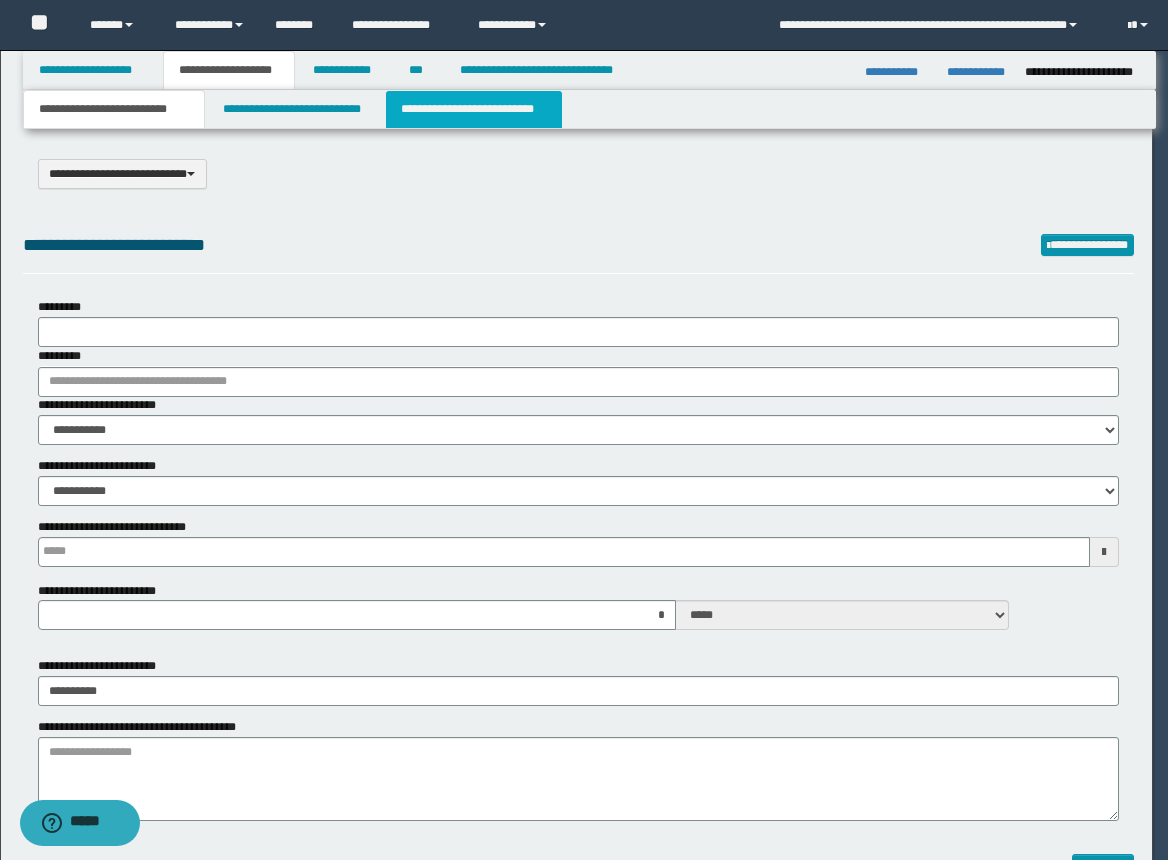 scroll, scrollTop: 0, scrollLeft: 0, axis: both 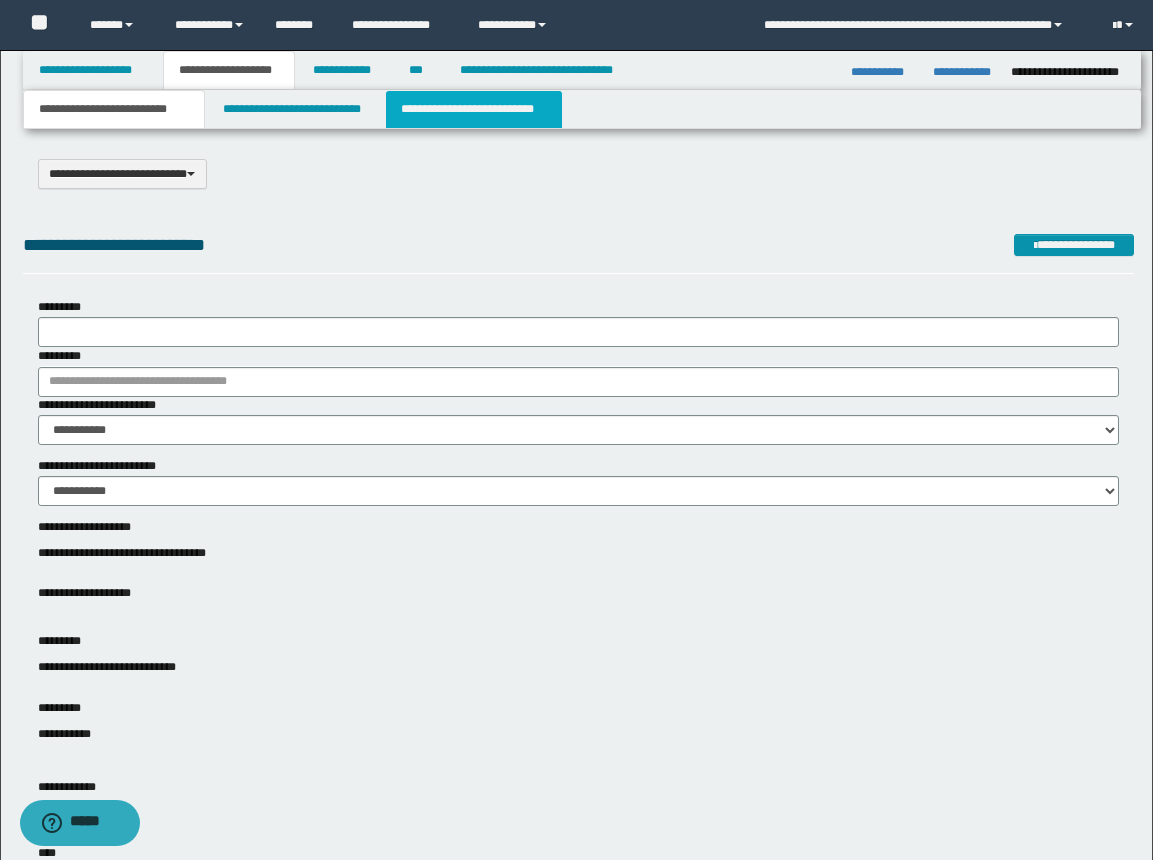 click on "**********" at bounding box center [474, 109] 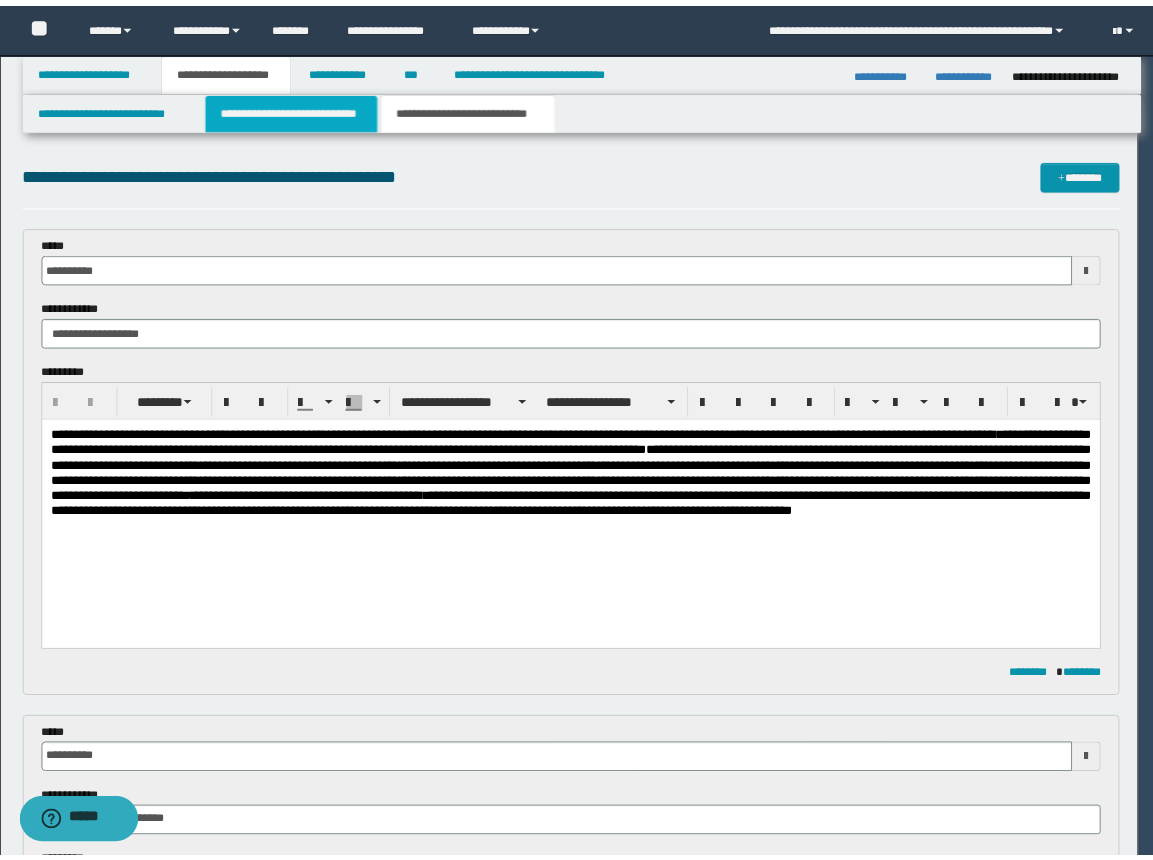 scroll, scrollTop: 0, scrollLeft: 0, axis: both 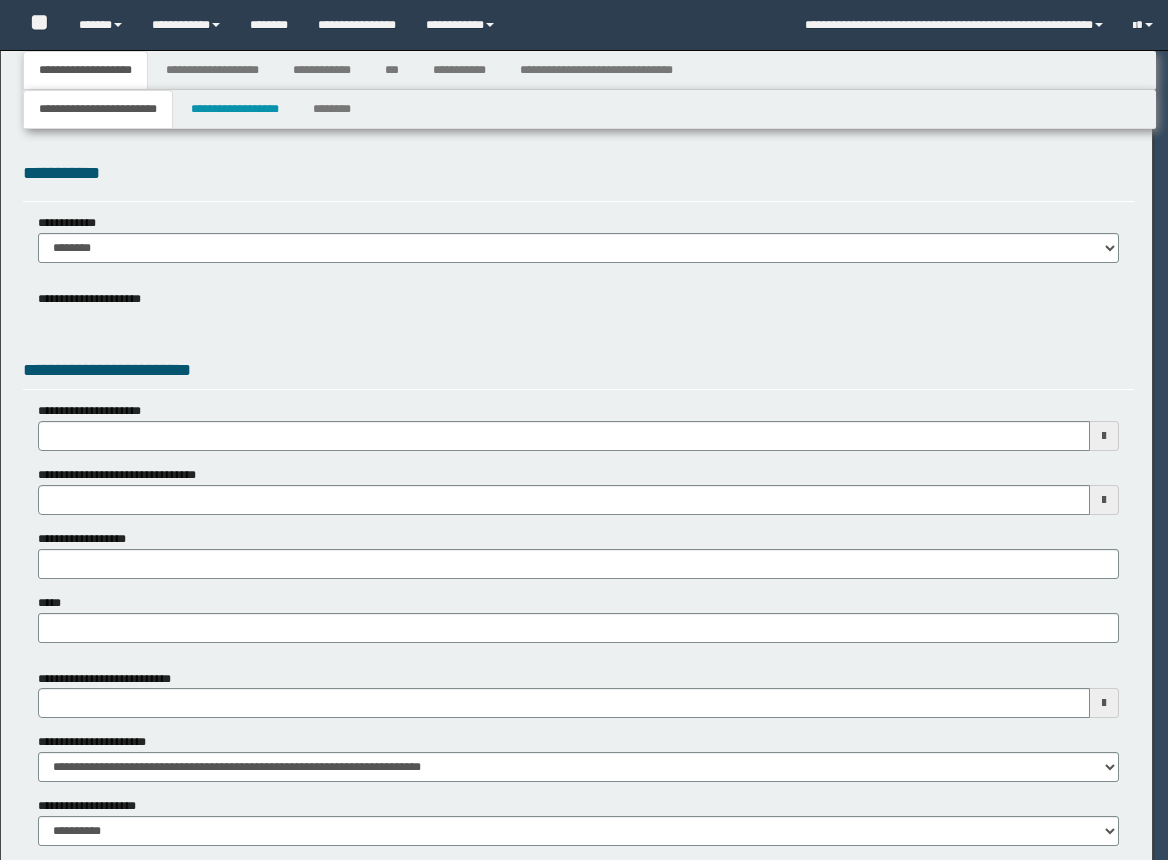 select on "*" 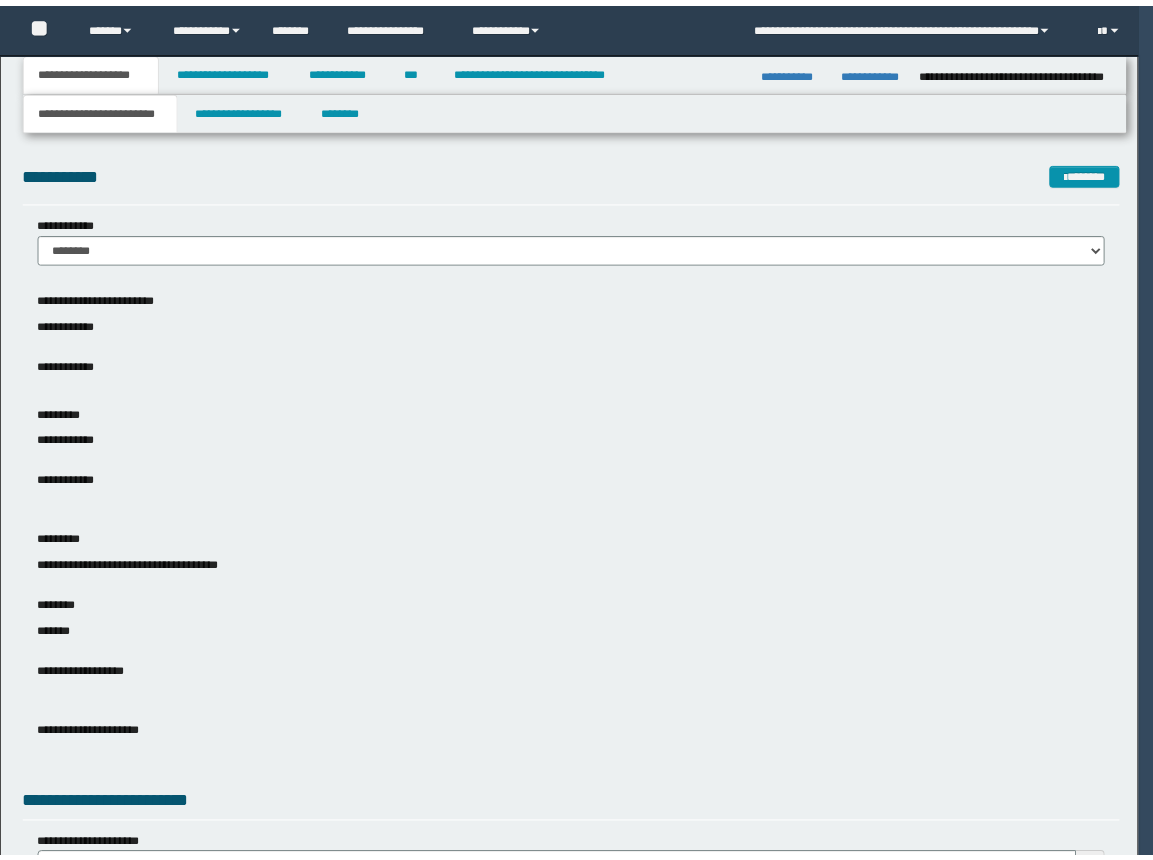 scroll, scrollTop: 0, scrollLeft: 0, axis: both 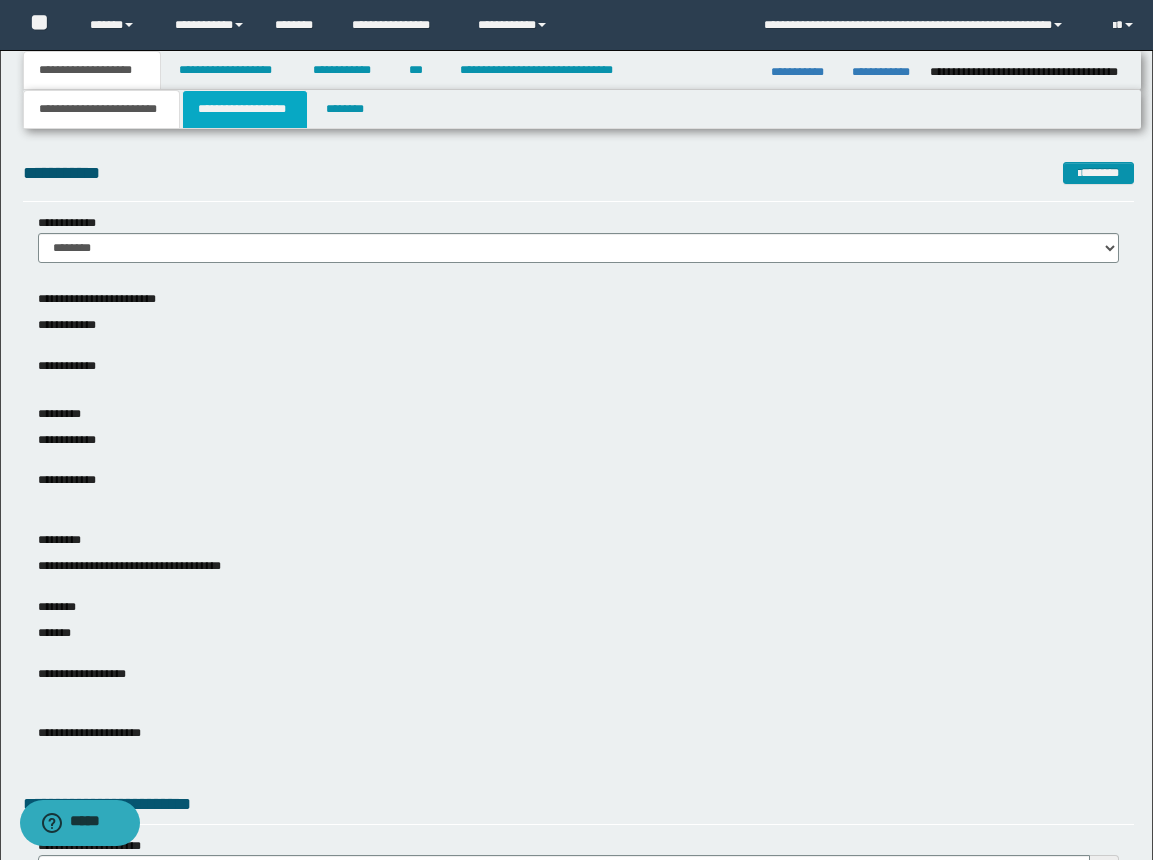 click on "**********" at bounding box center (245, 109) 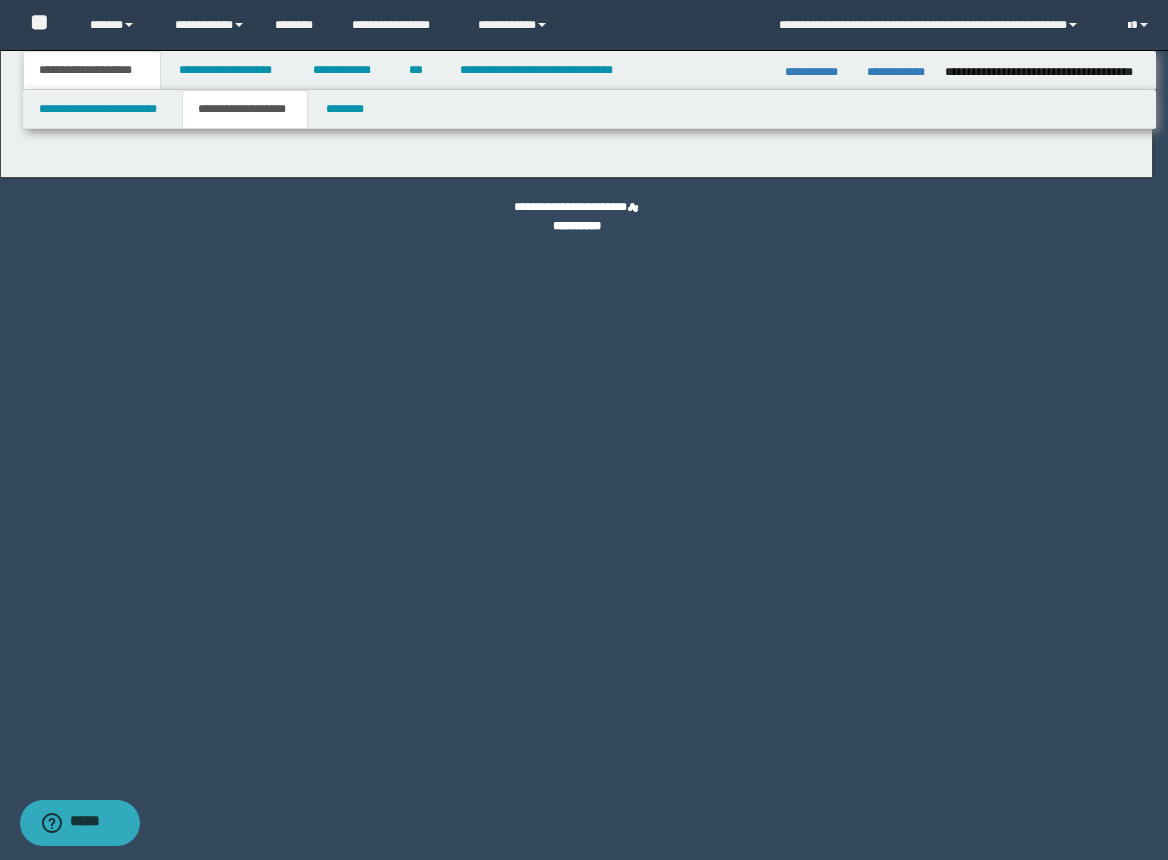 type on "********" 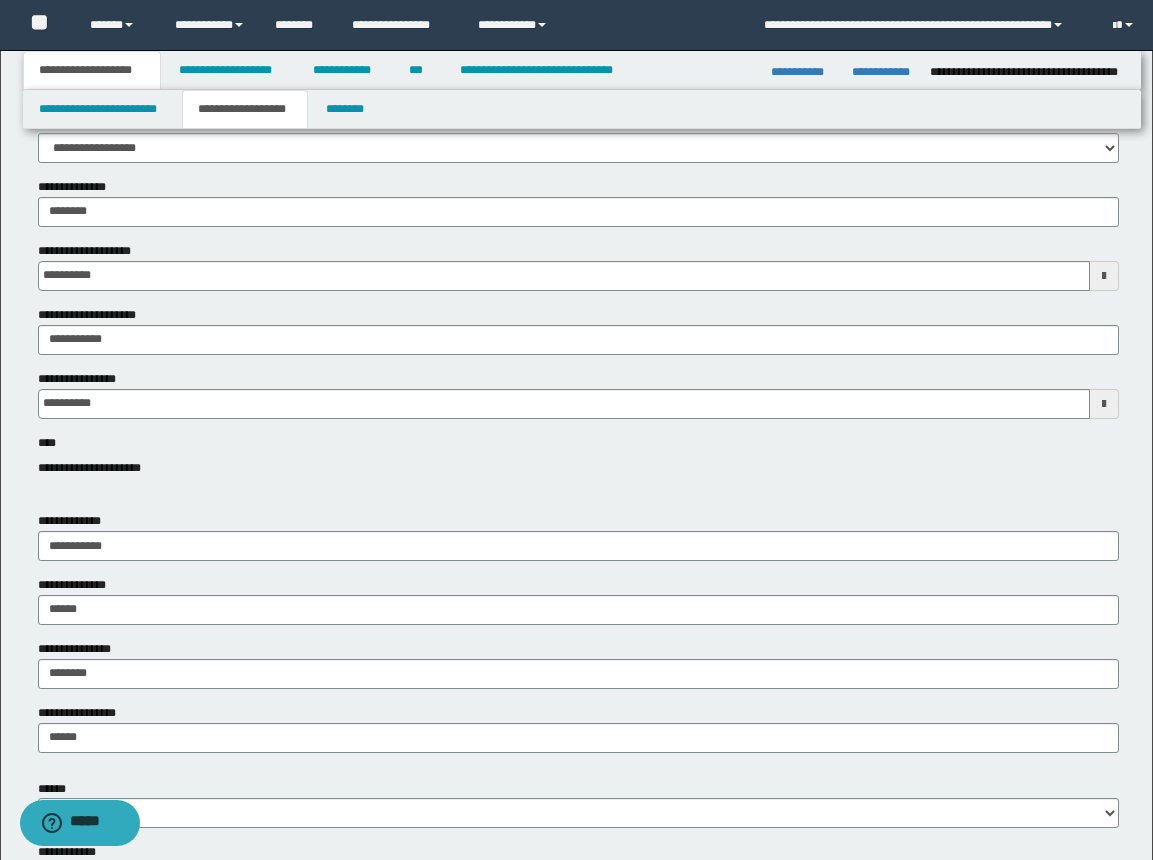 scroll, scrollTop: 200, scrollLeft: 0, axis: vertical 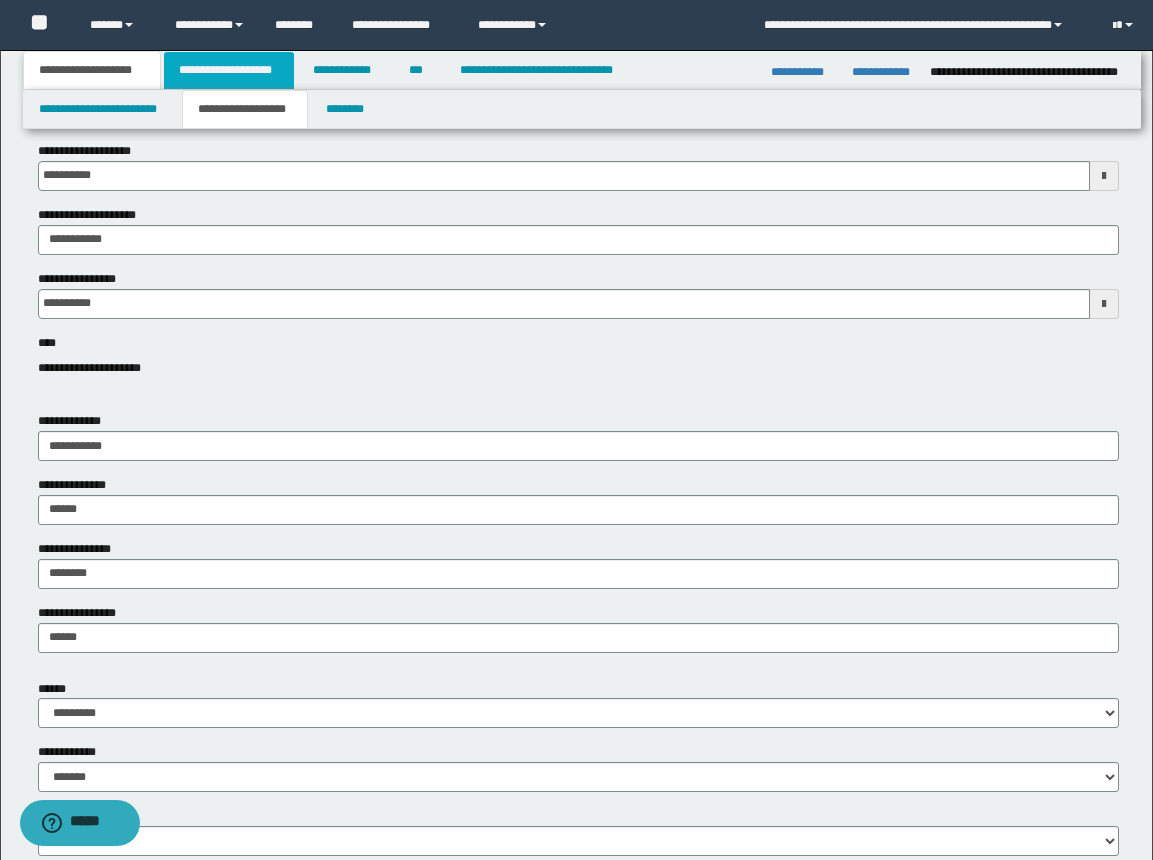click on "**********" at bounding box center (229, 70) 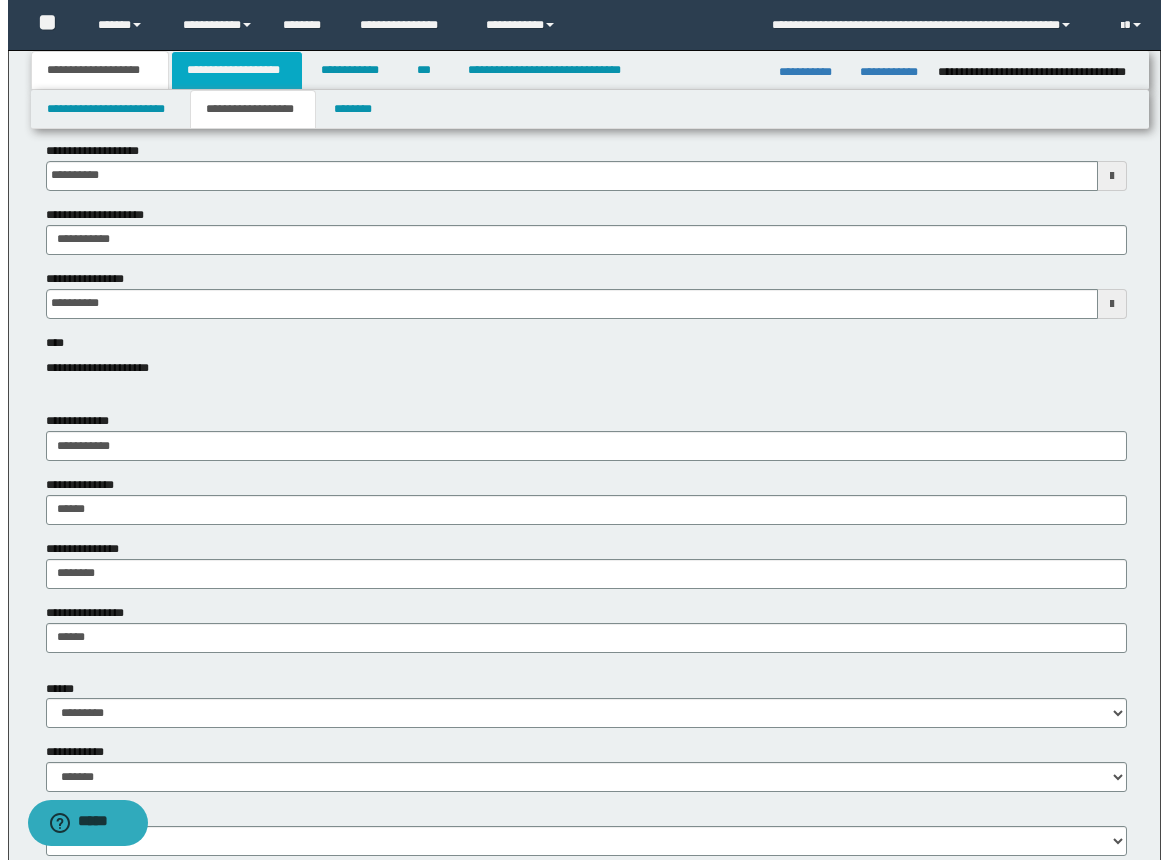scroll, scrollTop: 0, scrollLeft: 0, axis: both 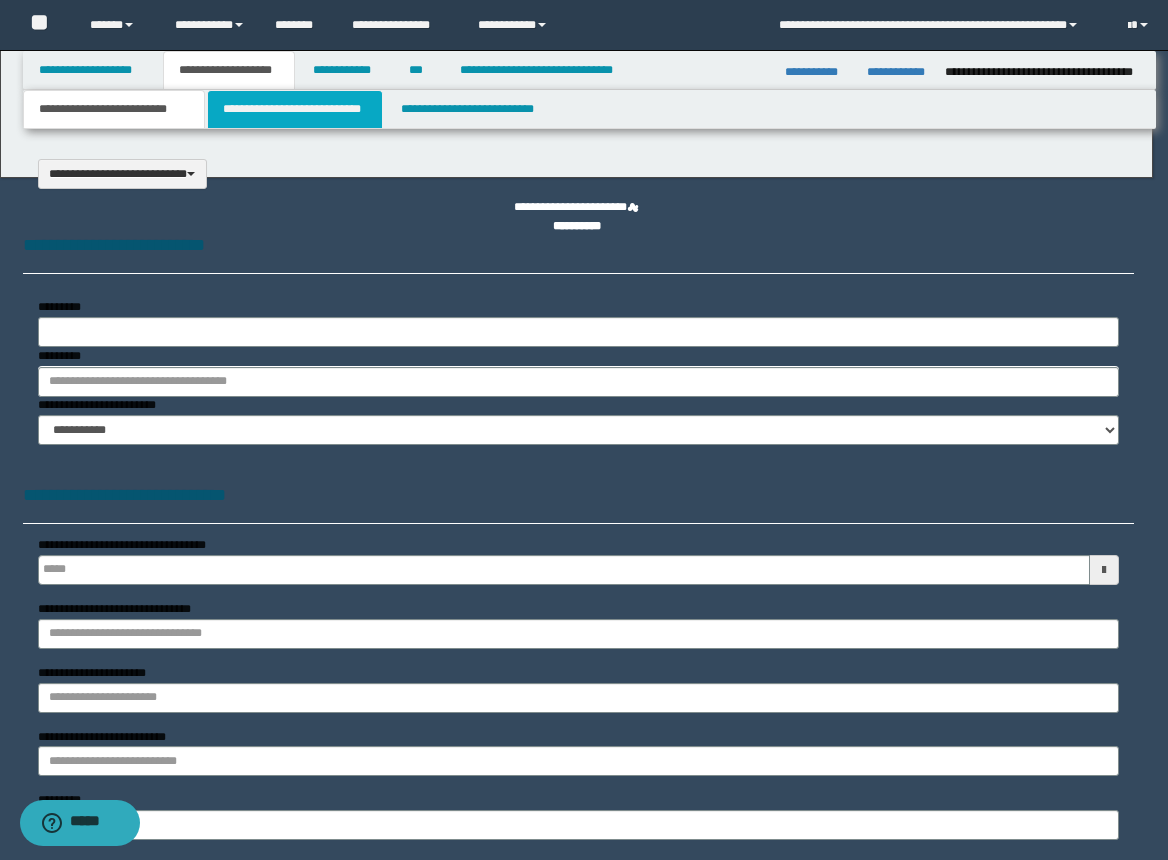 select on "*" 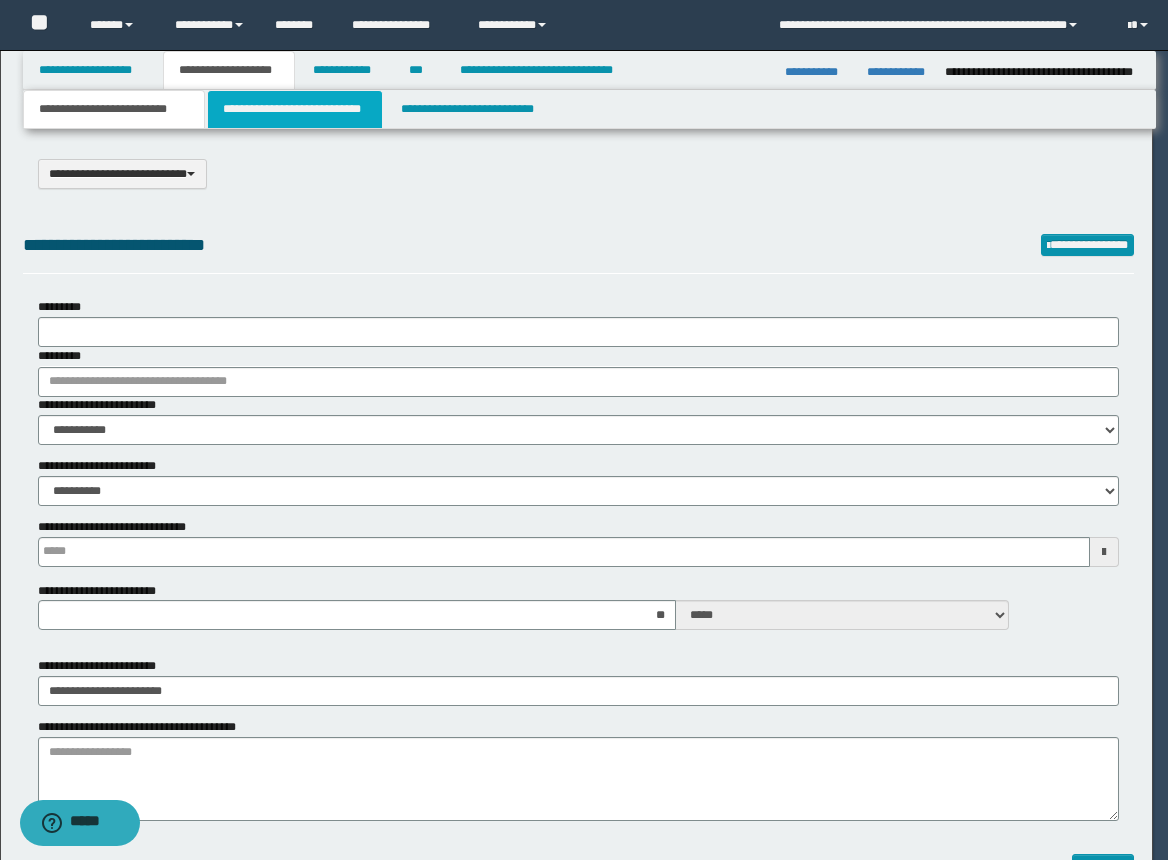 scroll, scrollTop: 0, scrollLeft: 0, axis: both 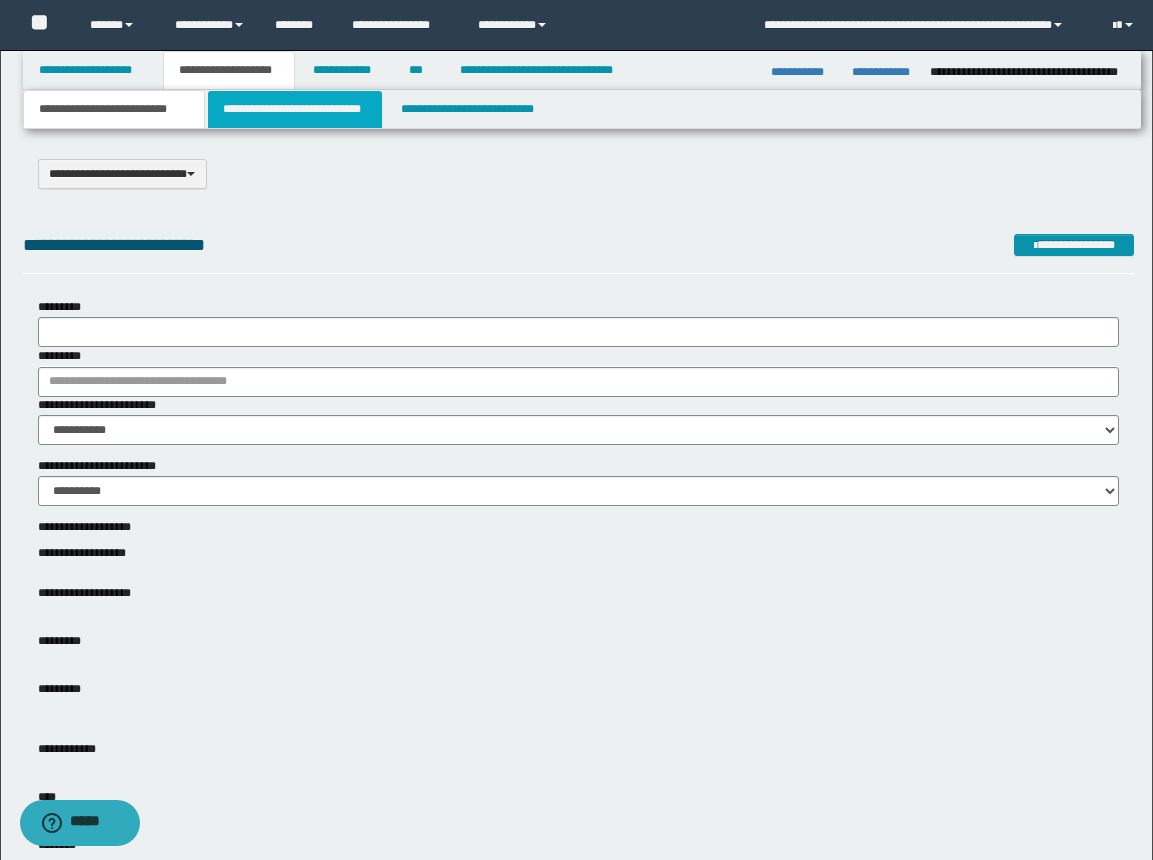 click on "**********" at bounding box center (295, 109) 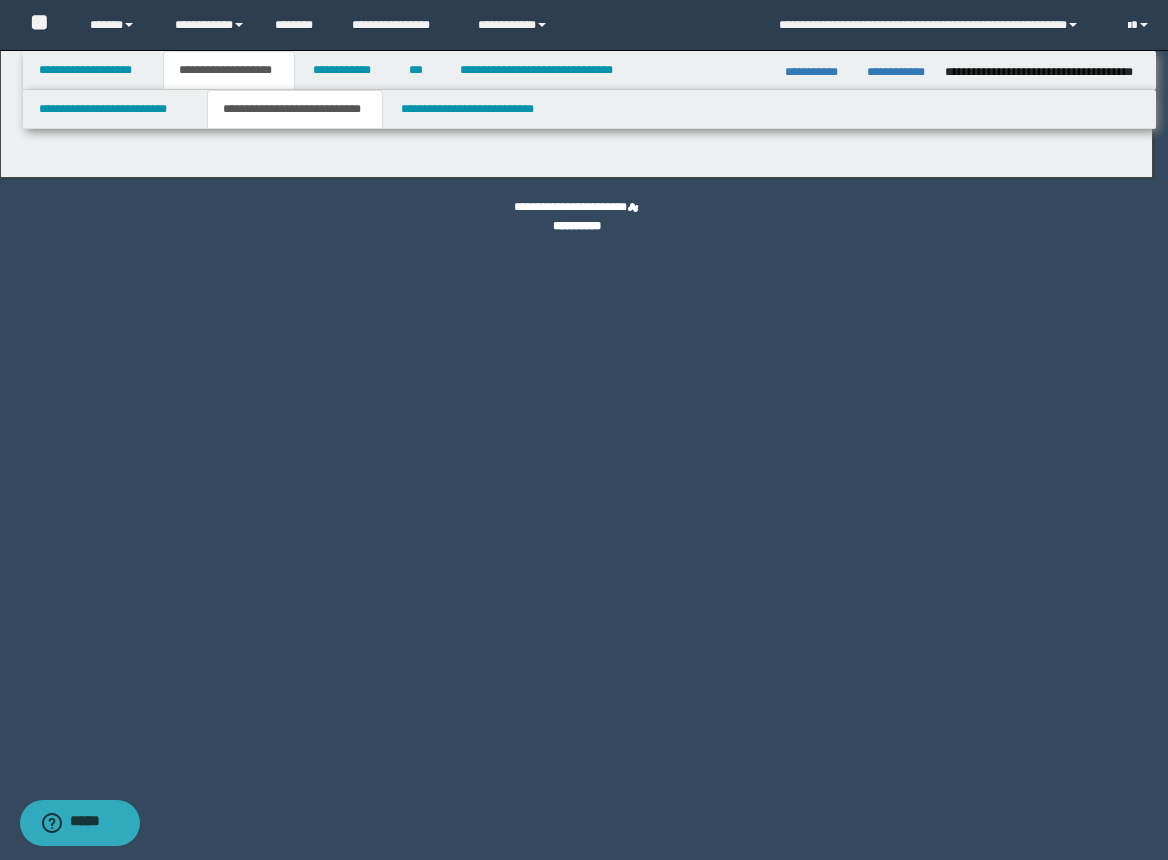 select on "*" 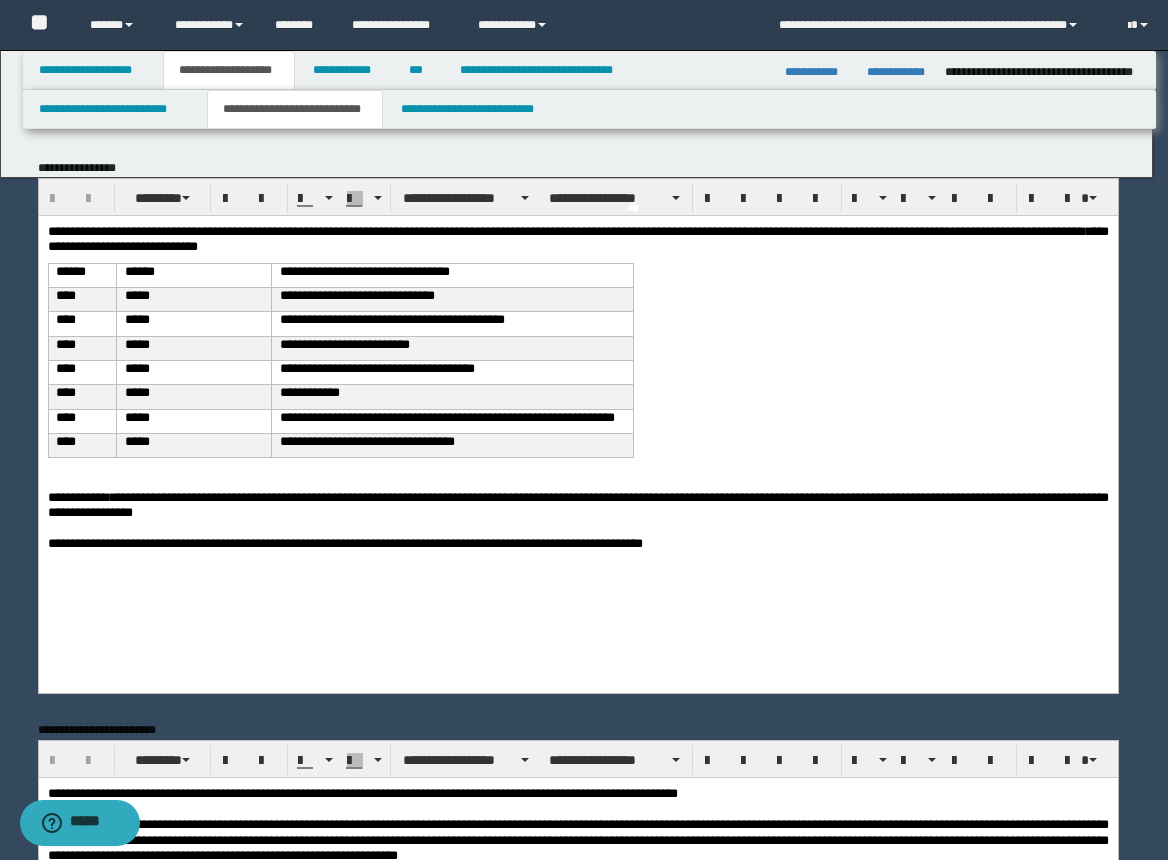 scroll, scrollTop: 0, scrollLeft: 0, axis: both 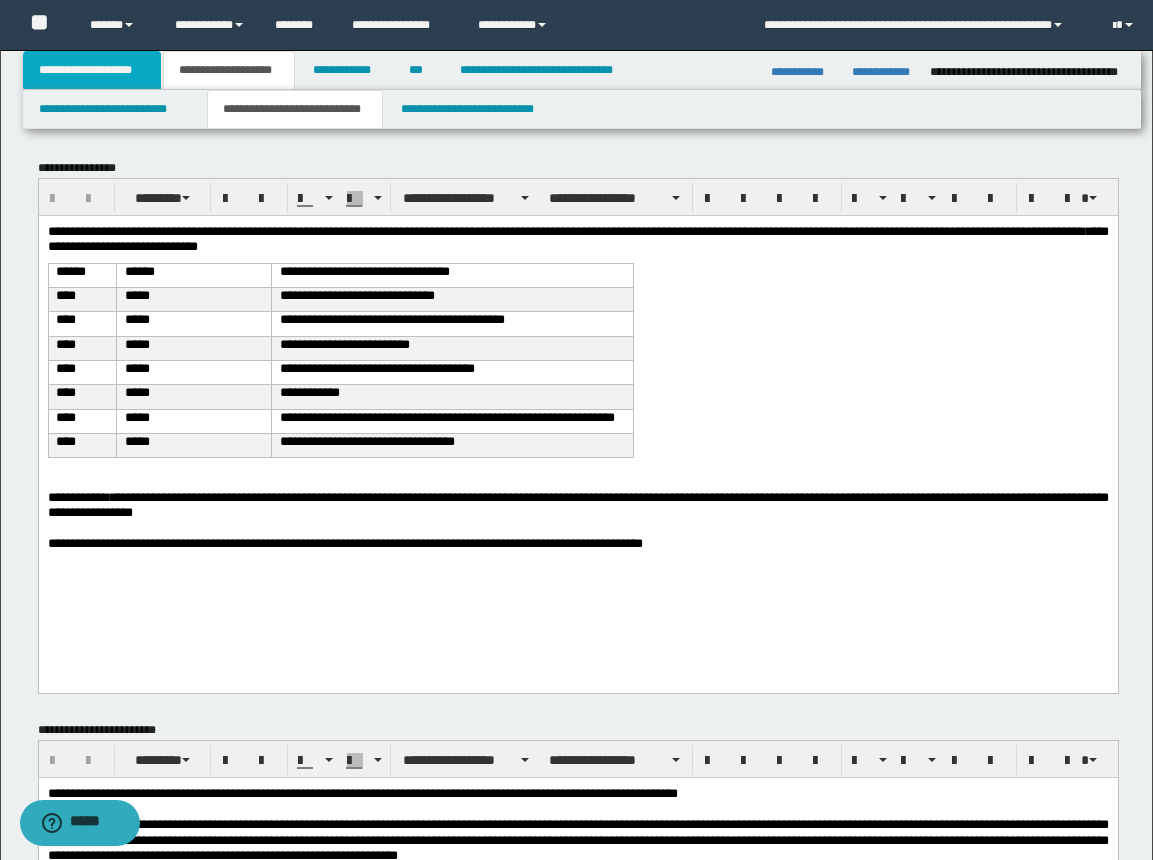 drag, startPoint x: 101, startPoint y: 74, endPoint x: 297, endPoint y: 95, distance: 197.1218 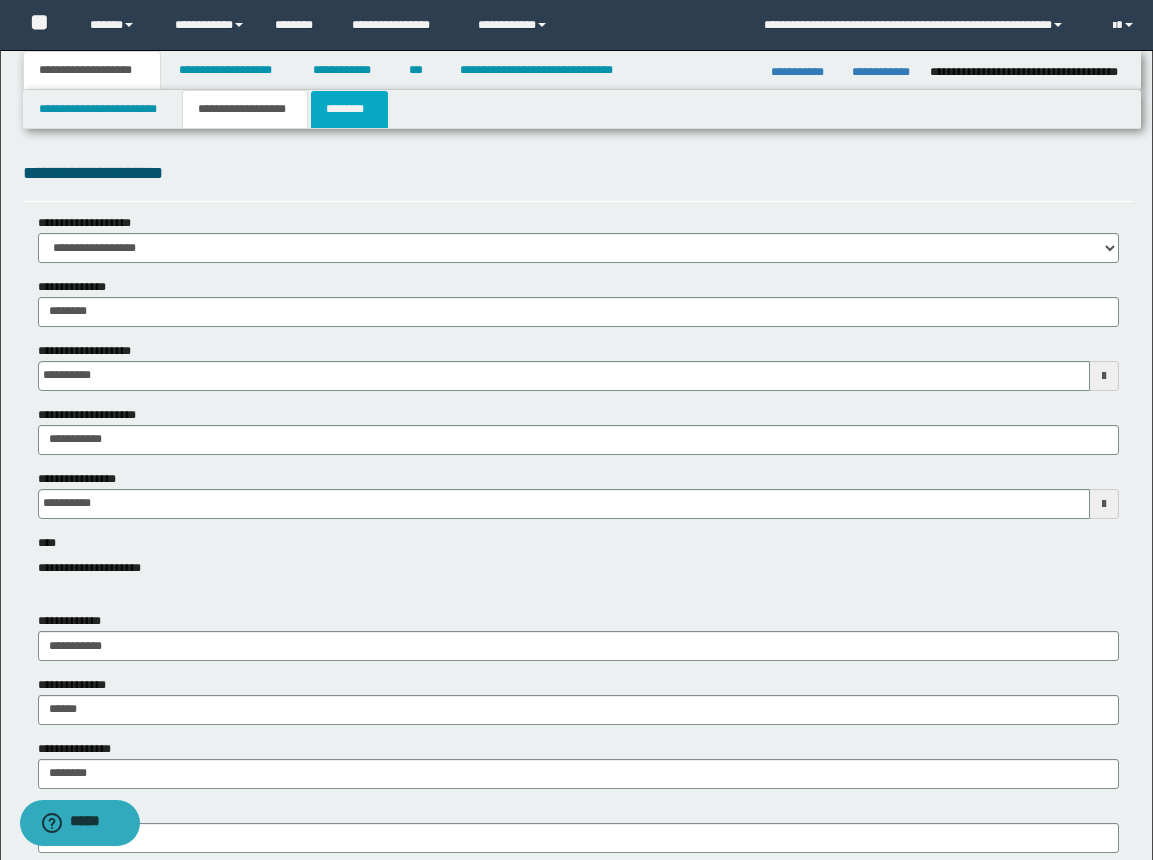 click on "********" at bounding box center [349, 109] 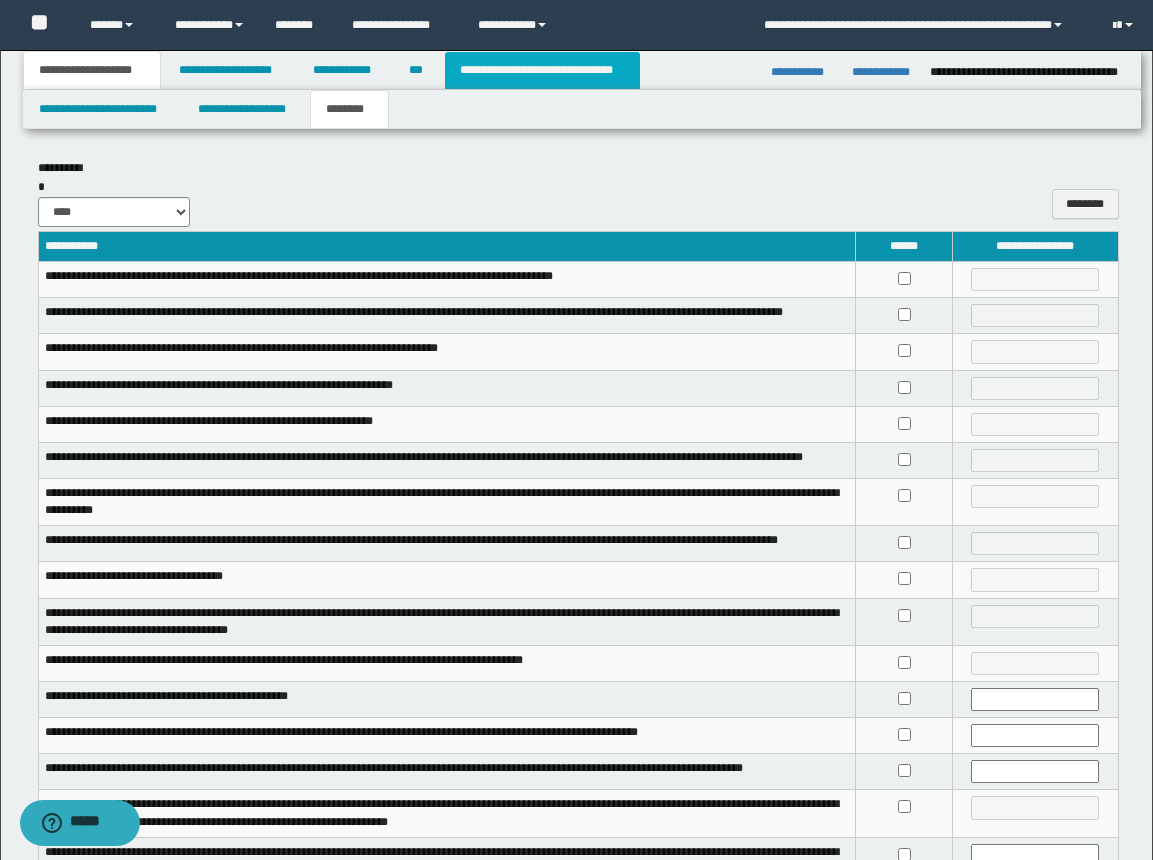 click on "**********" at bounding box center [542, 70] 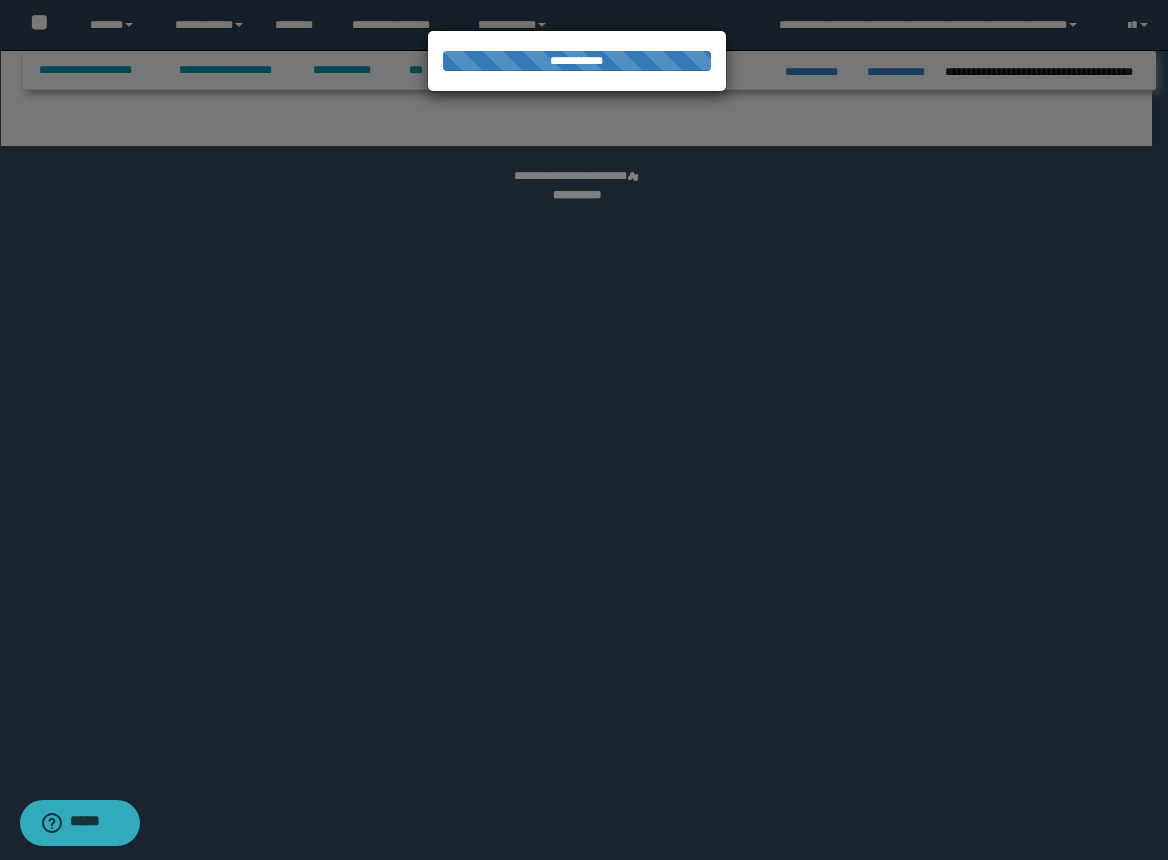 select on "*" 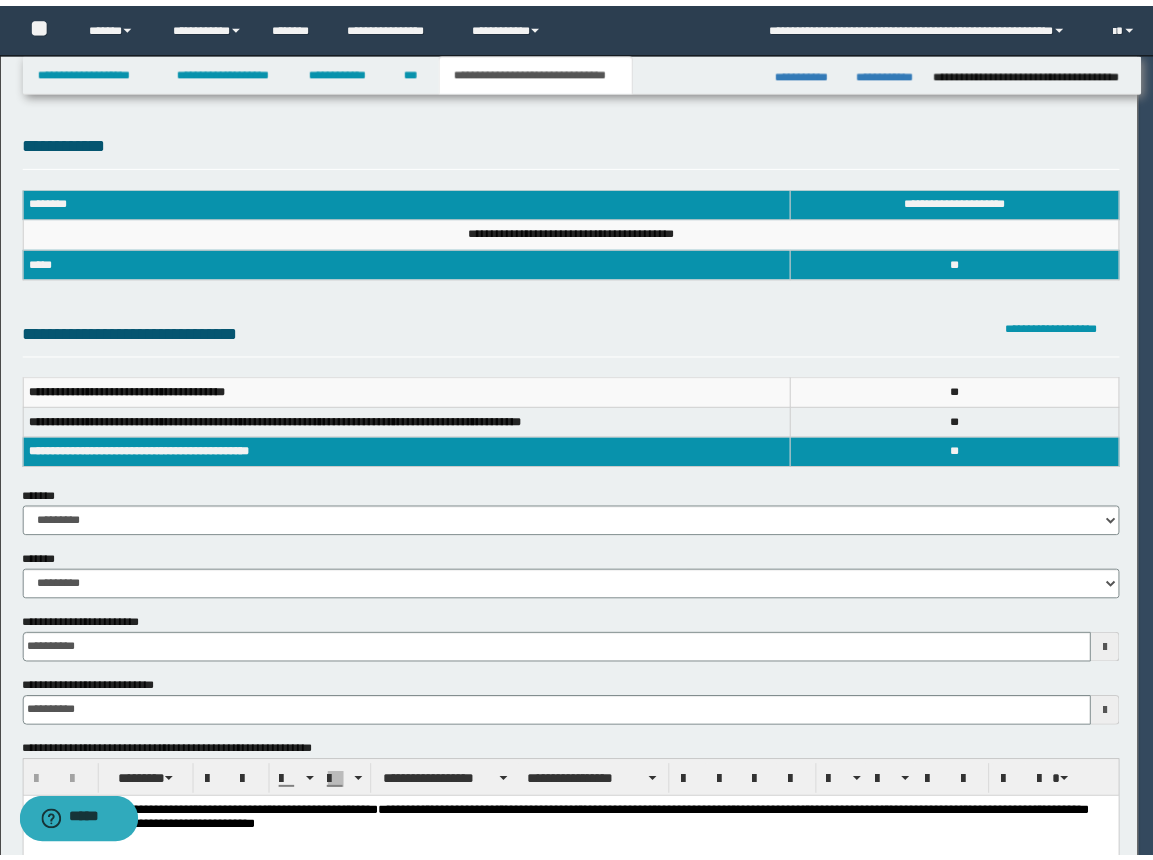 scroll, scrollTop: 0, scrollLeft: 0, axis: both 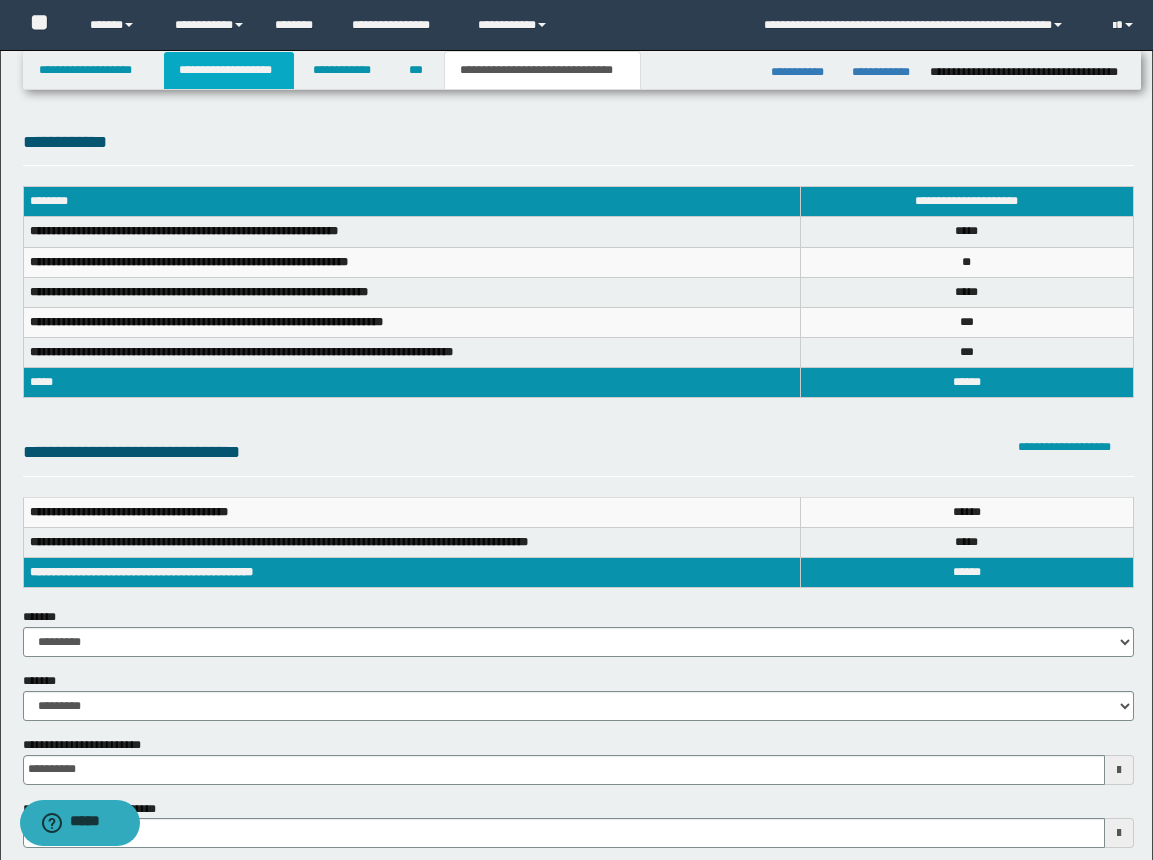 click on "**********" at bounding box center [229, 70] 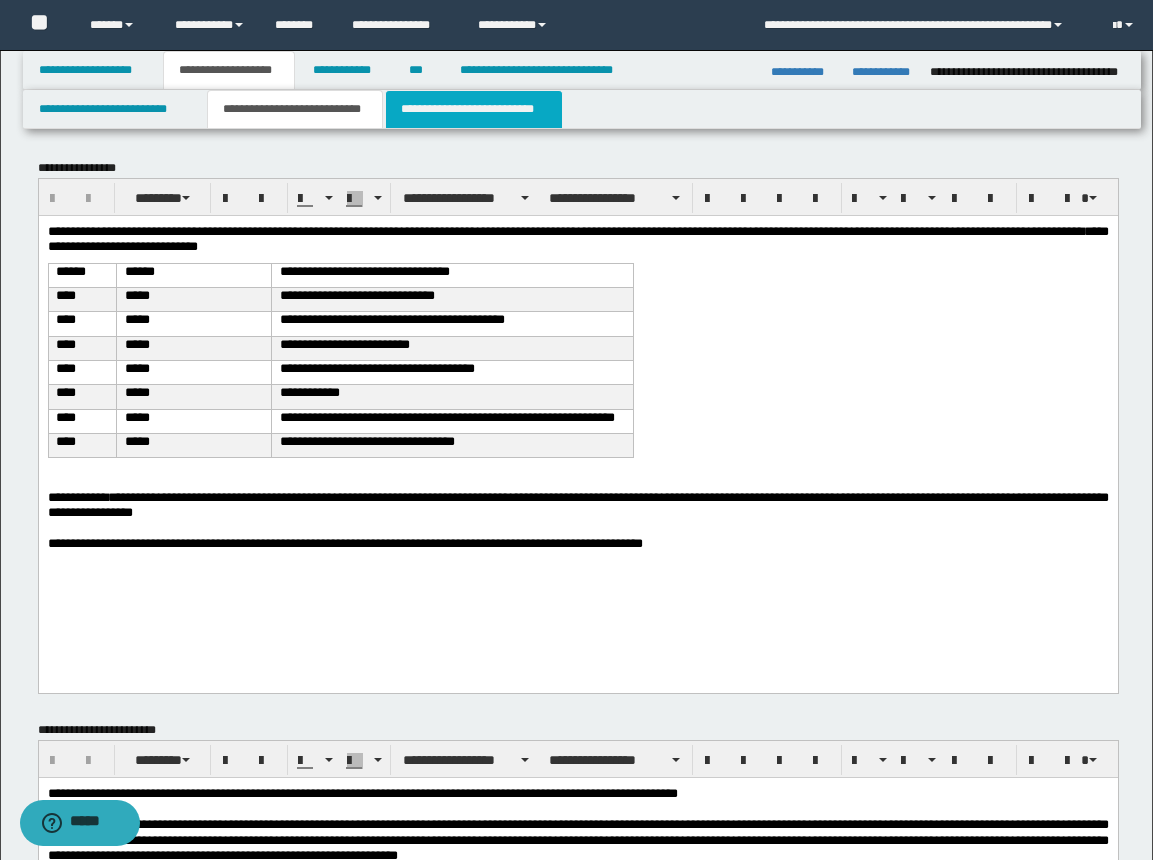 click on "**********" at bounding box center [474, 109] 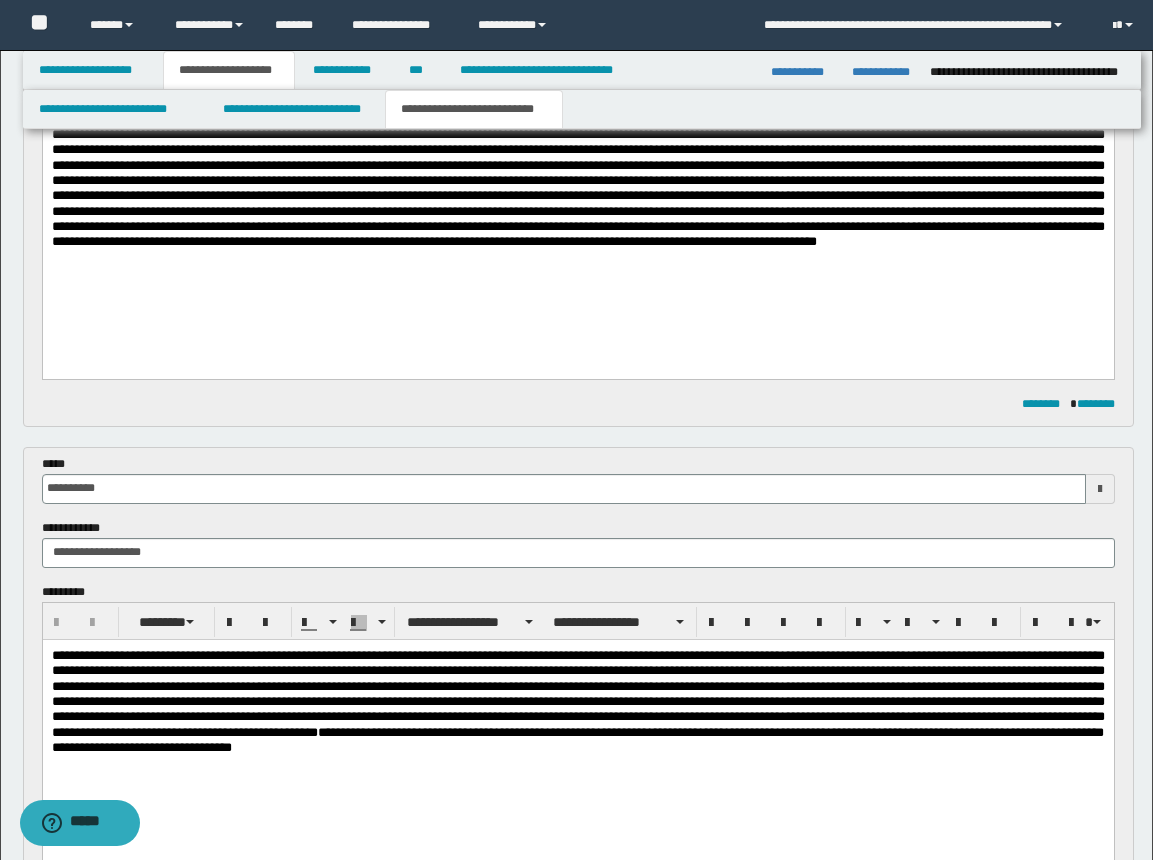 scroll, scrollTop: 500, scrollLeft: 0, axis: vertical 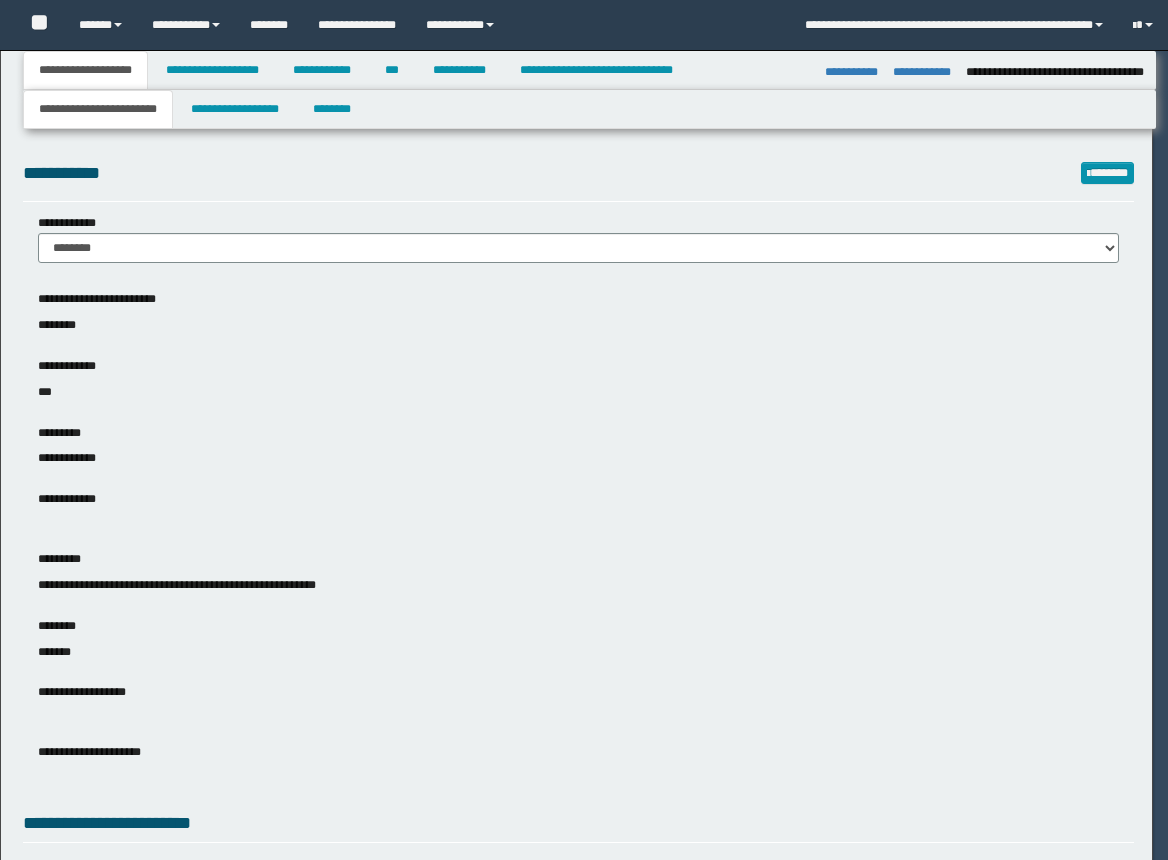 select on "*" 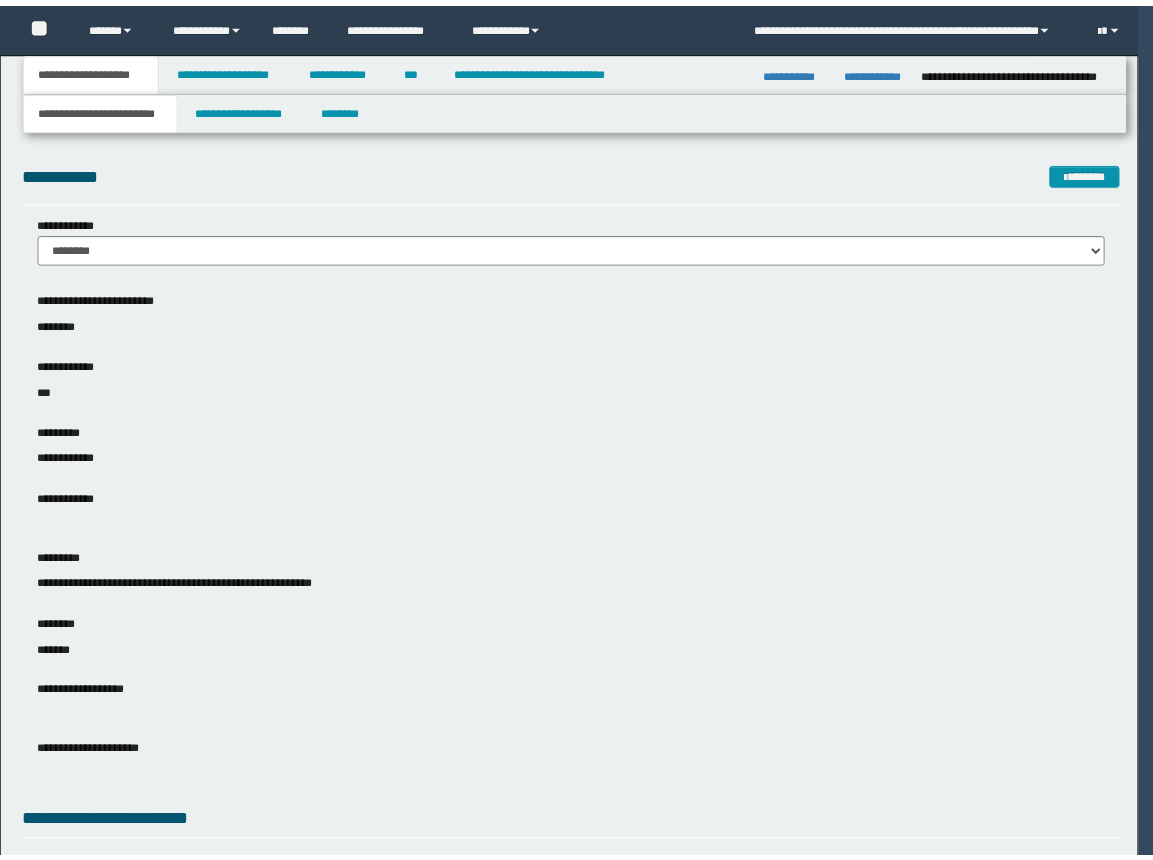 scroll, scrollTop: 0, scrollLeft: 0, axis: both 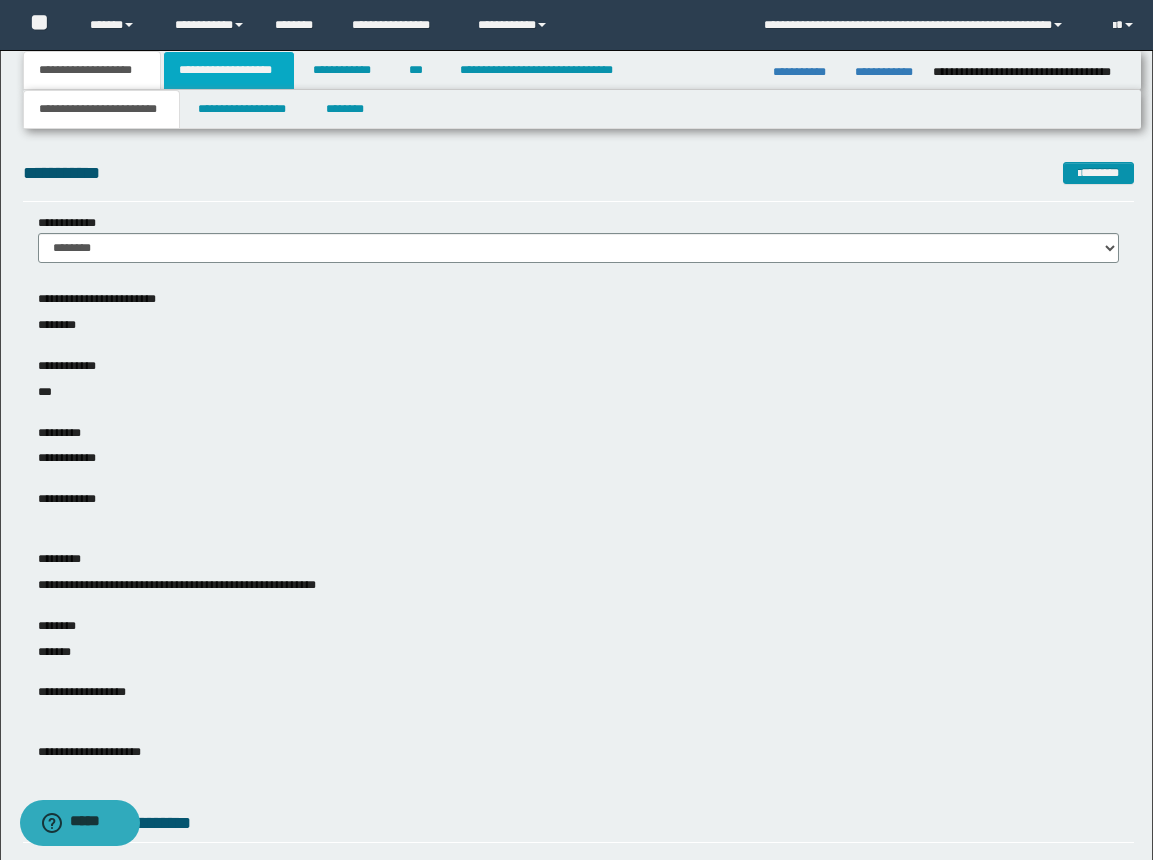 click on "**********" at bounding box center (229, 70) 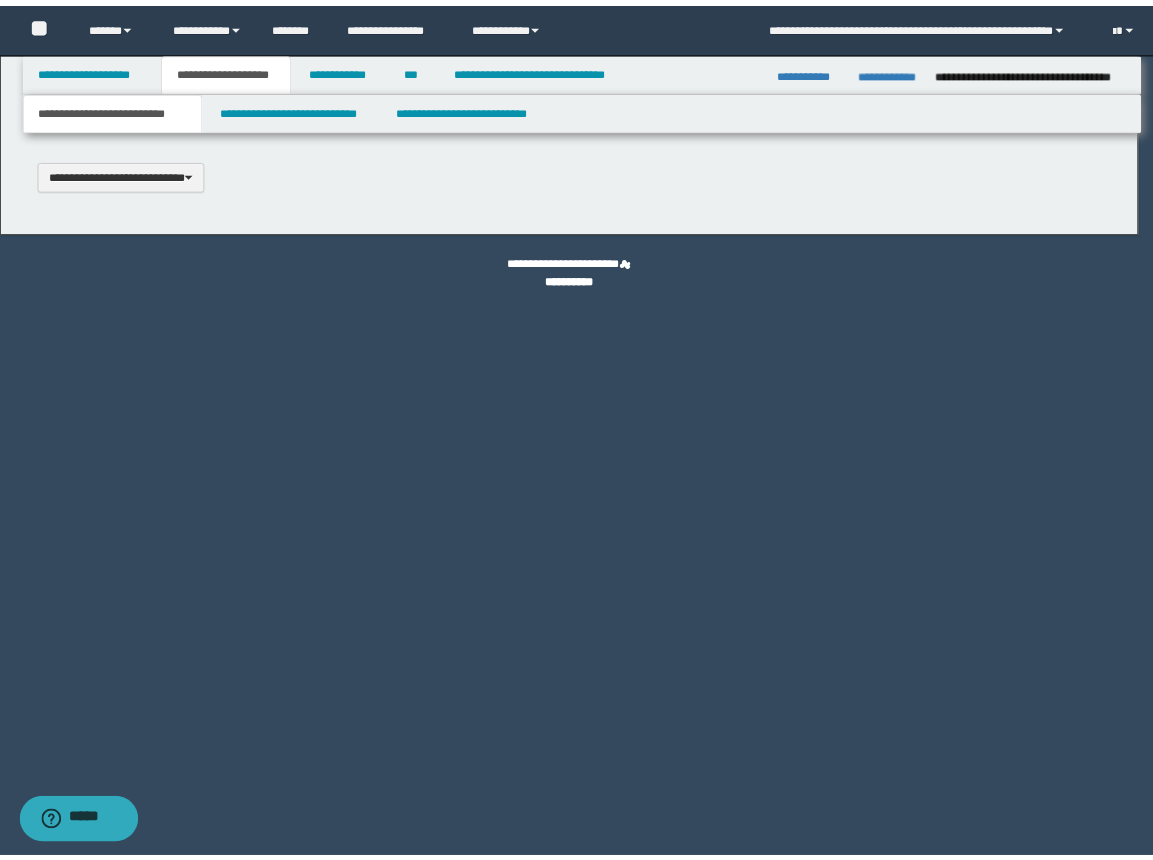 scroll, scrollTop: 0, scrollLeft: 0, axis: both 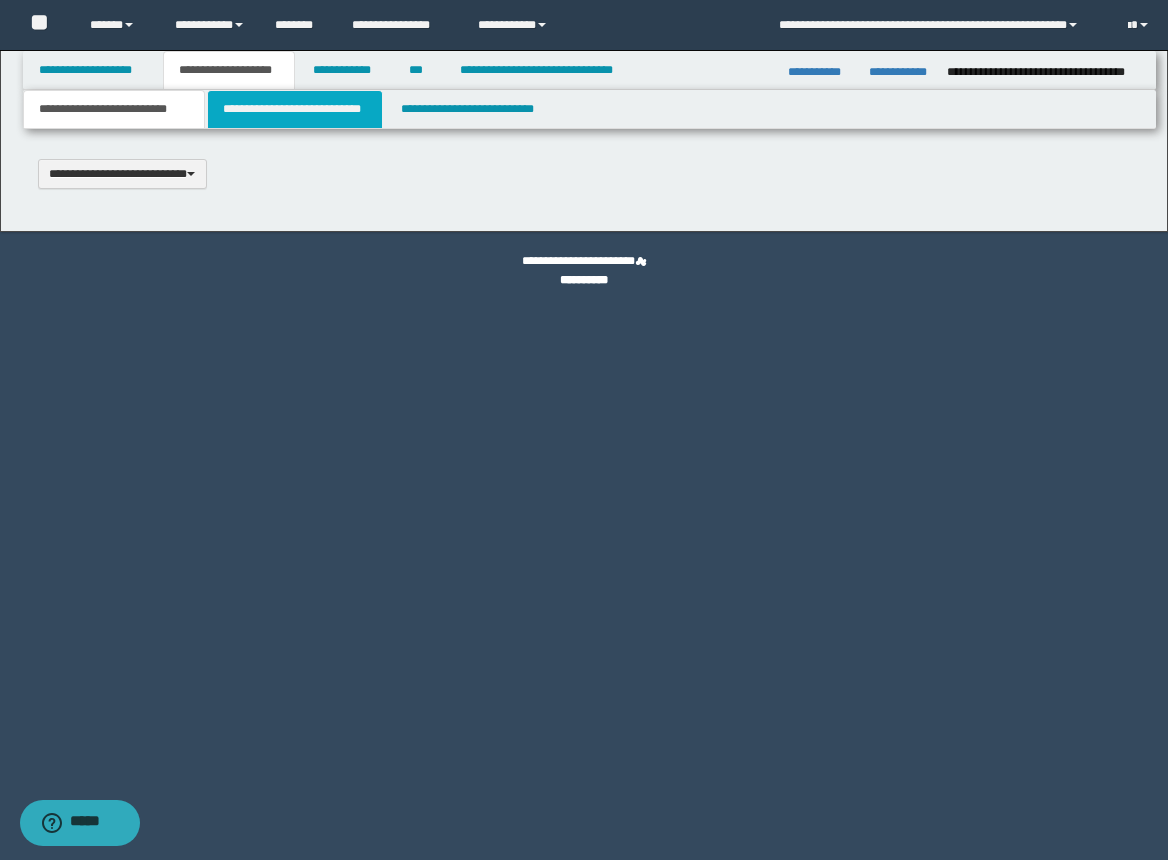 type 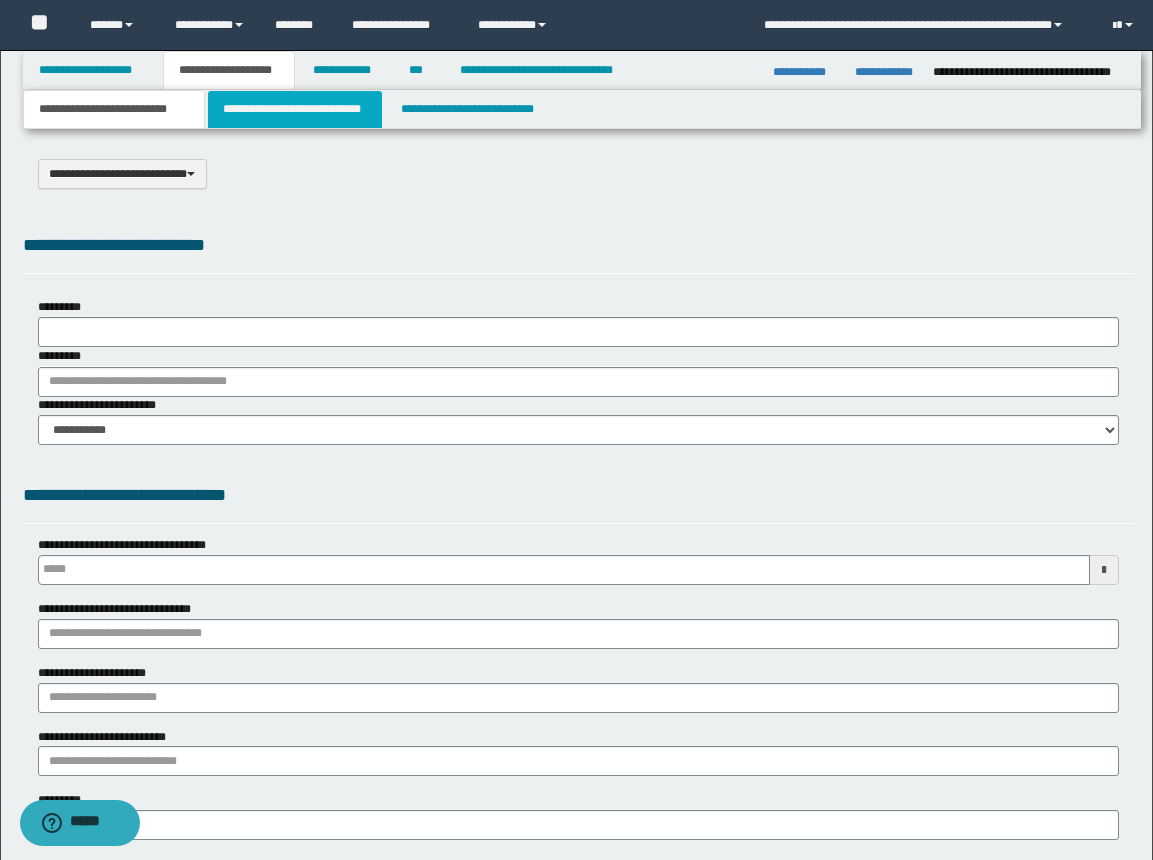 select on "*" 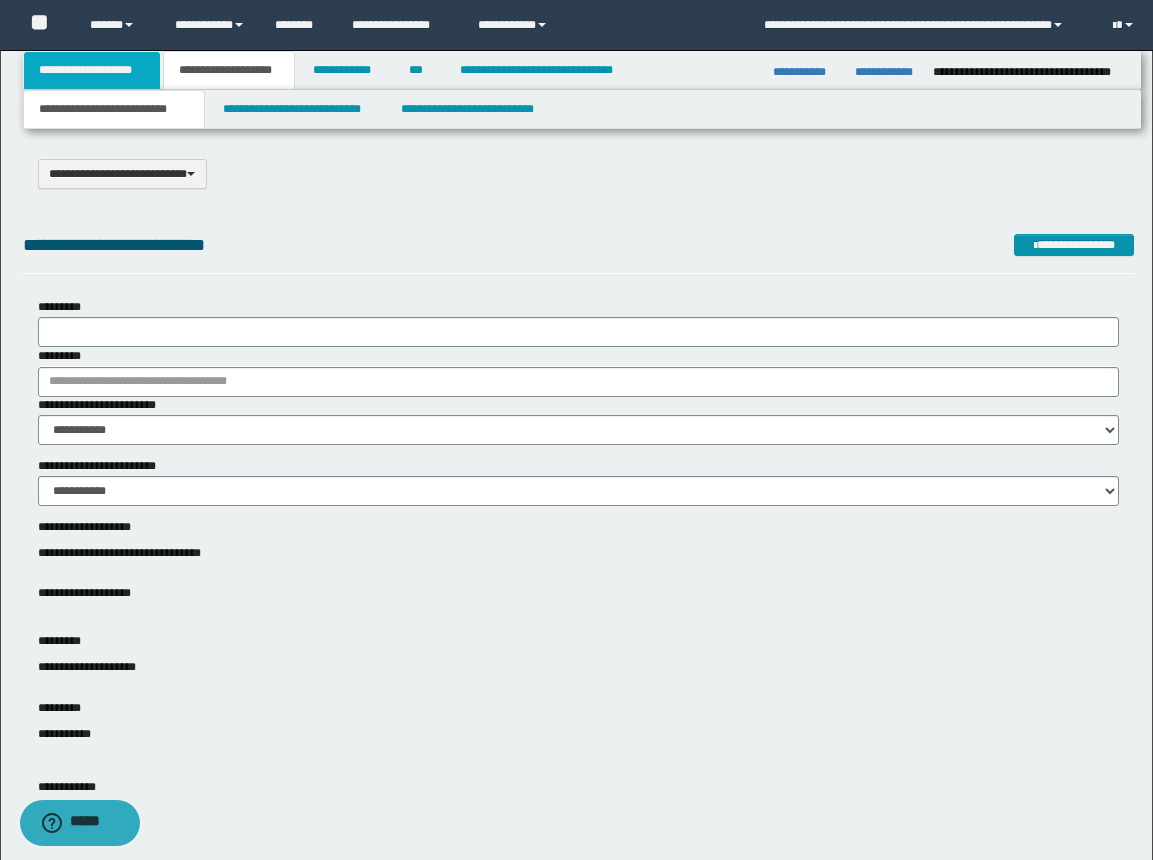 click on "**********" at bounding box center [92, 70] 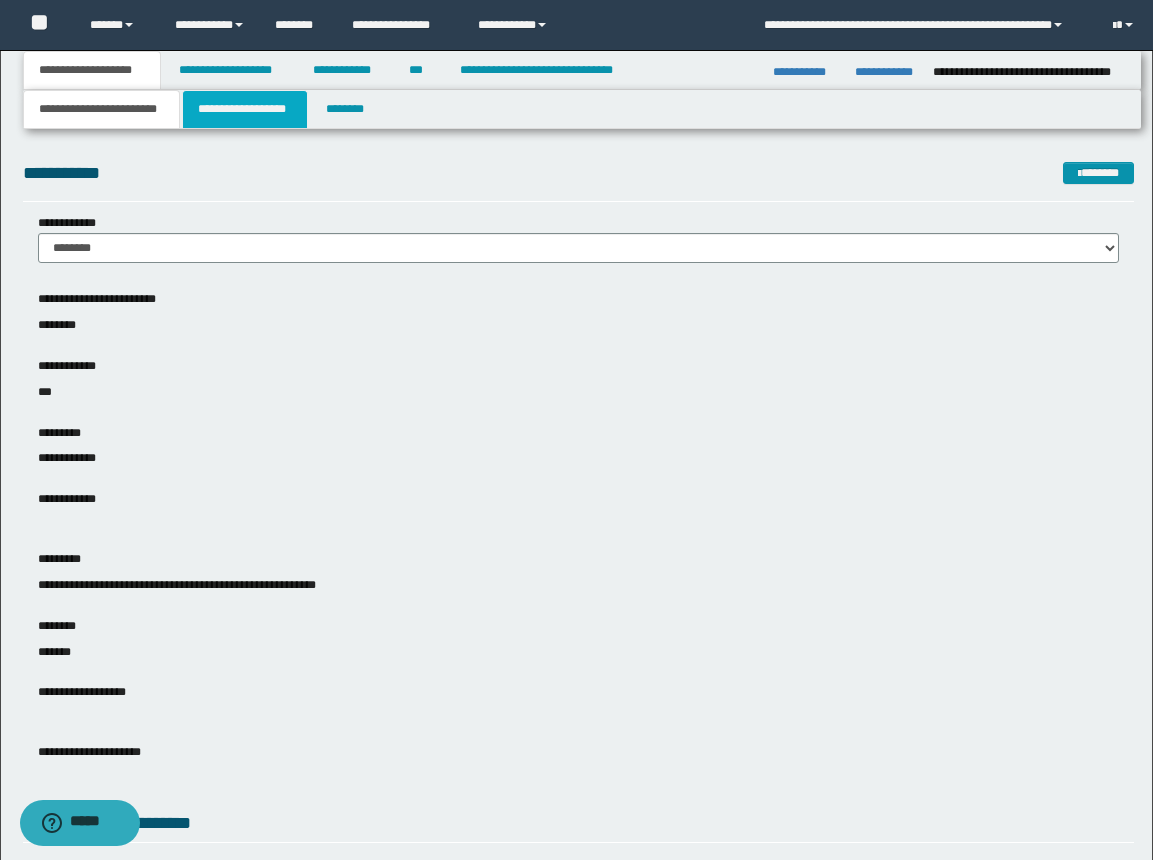 click on "**********" at bounding box center (245, 109) 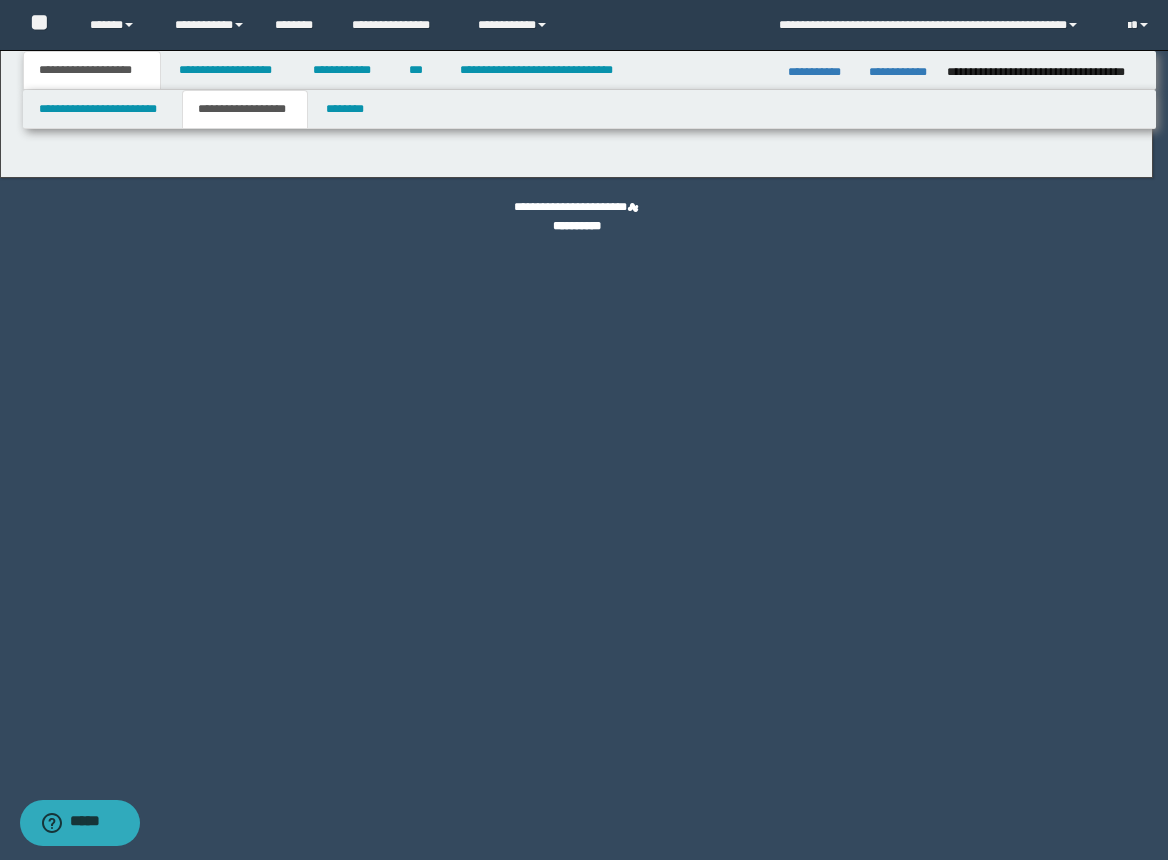 type on "********" 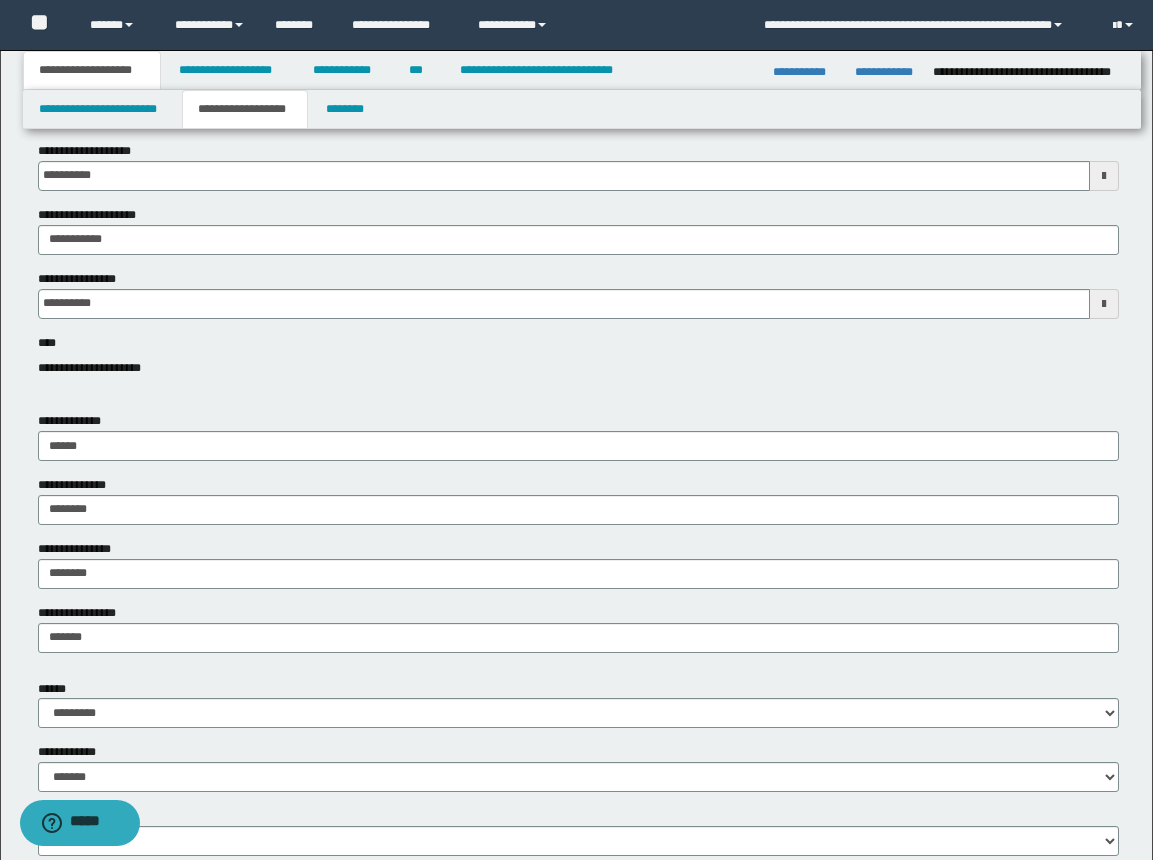 scroll, scrollTop: 300, scrollLeft: 0, axis: vertical 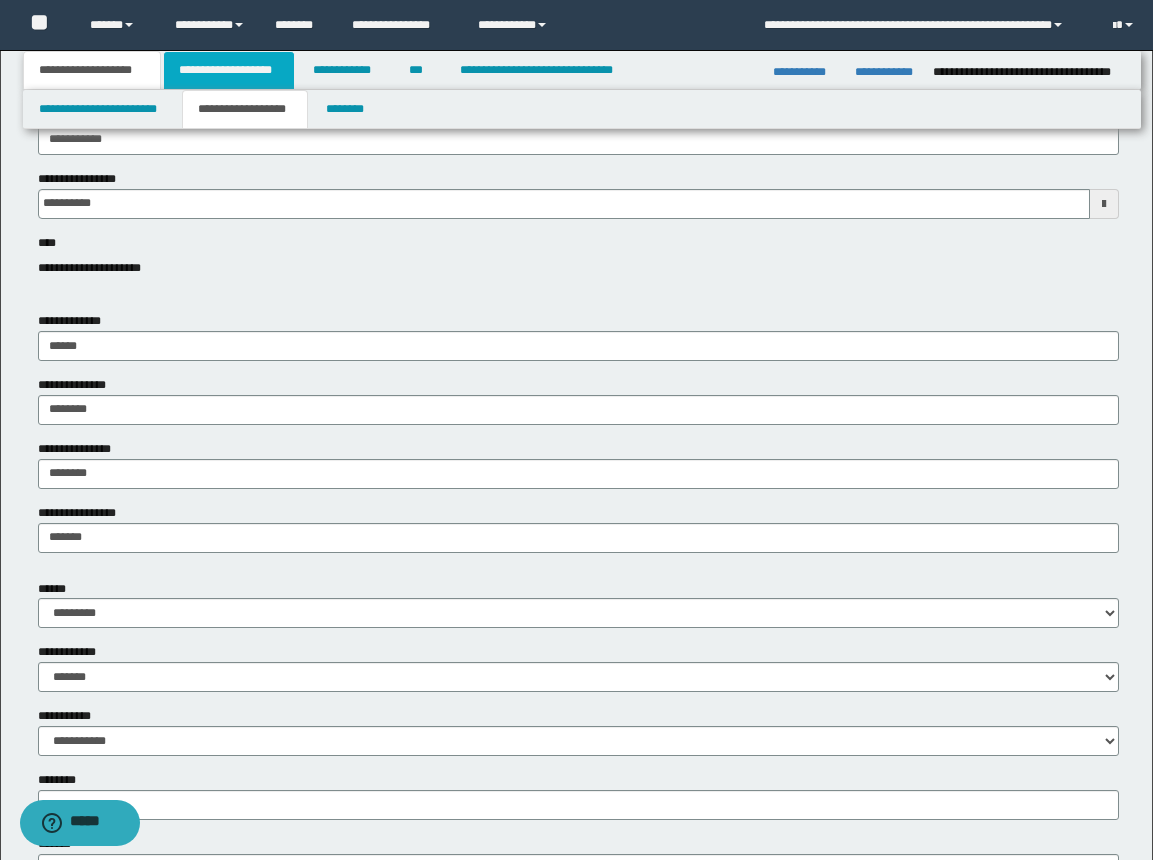 click on "**********" at bounding box center [229, 70] 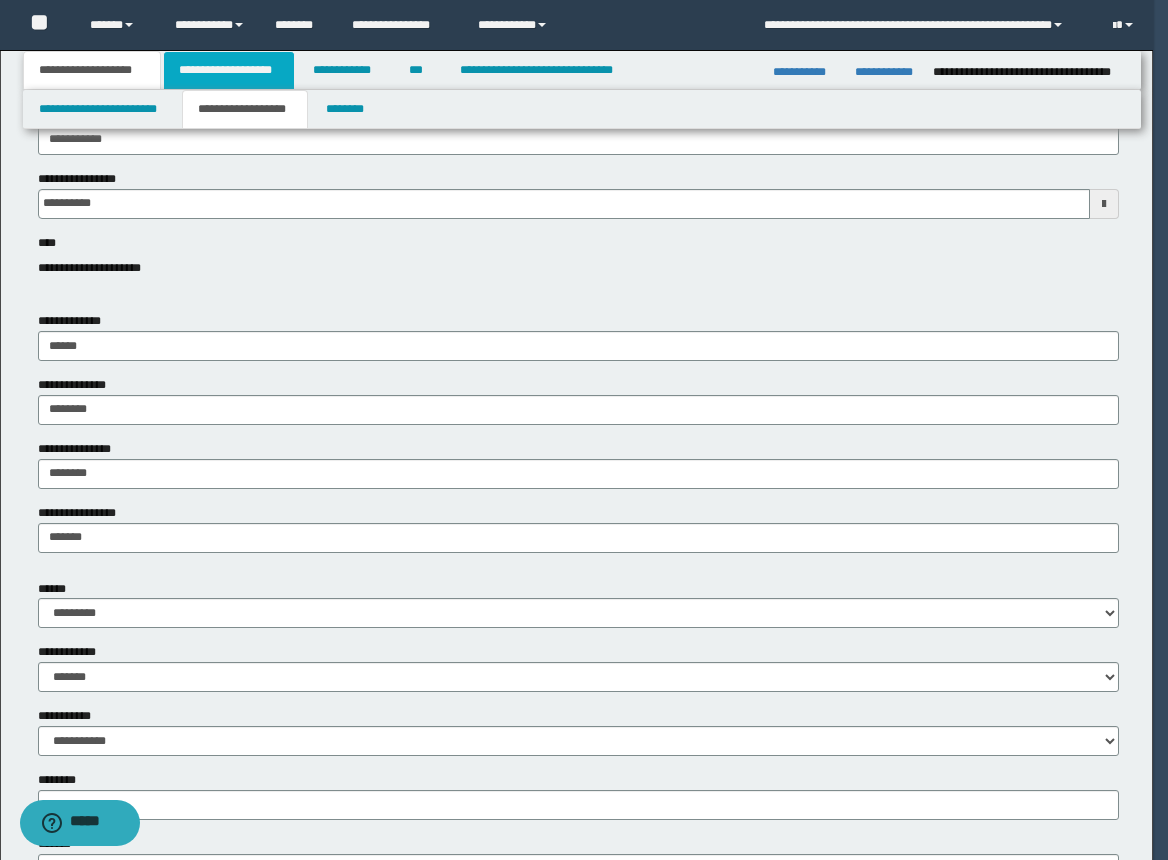 type 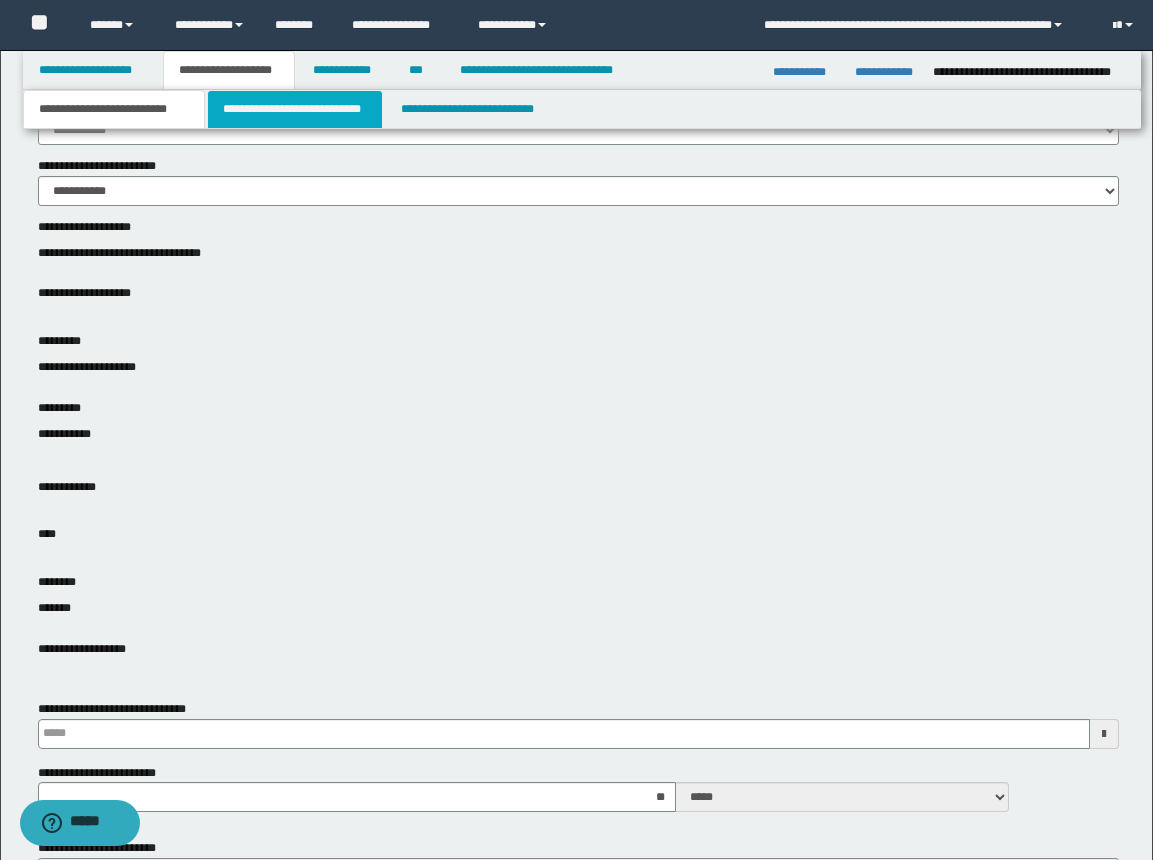 click on "**********" at bounding box center (295, 109) 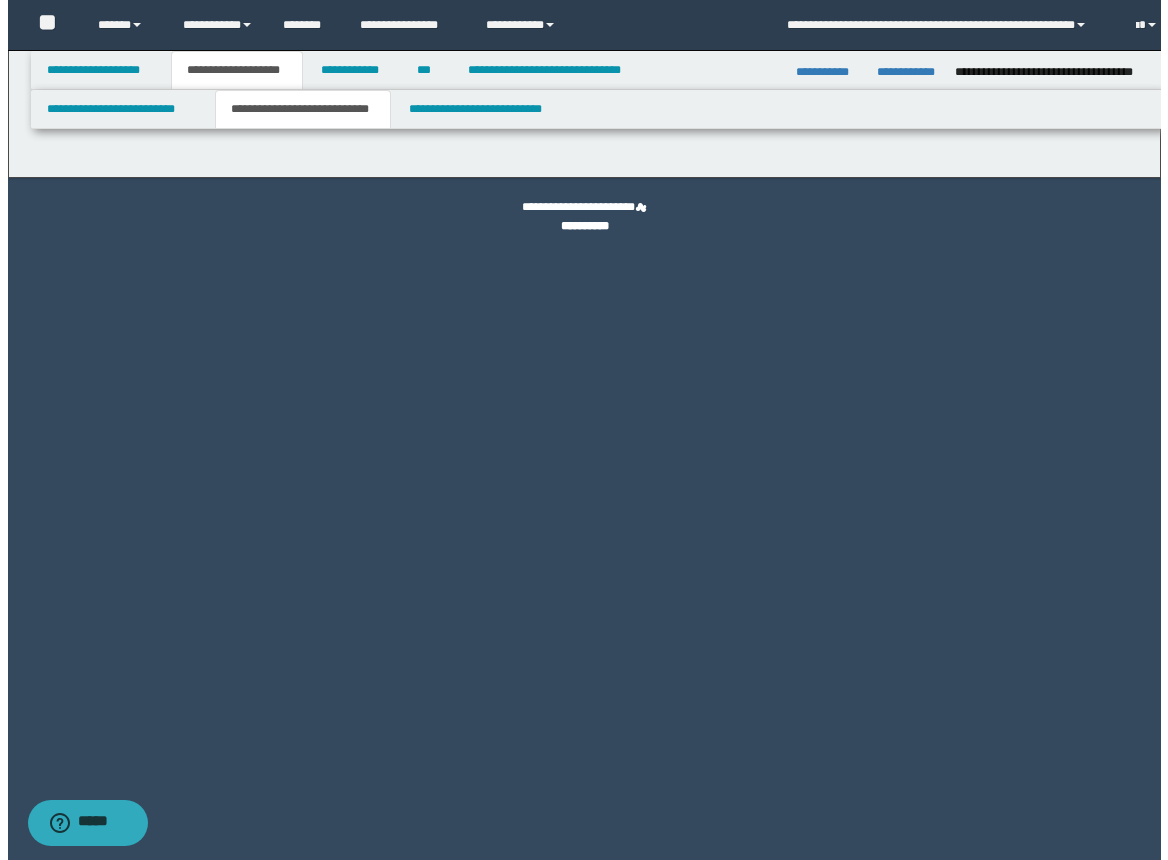 scroll, scrollTop: 0, scrollLeft: 0, axis: both 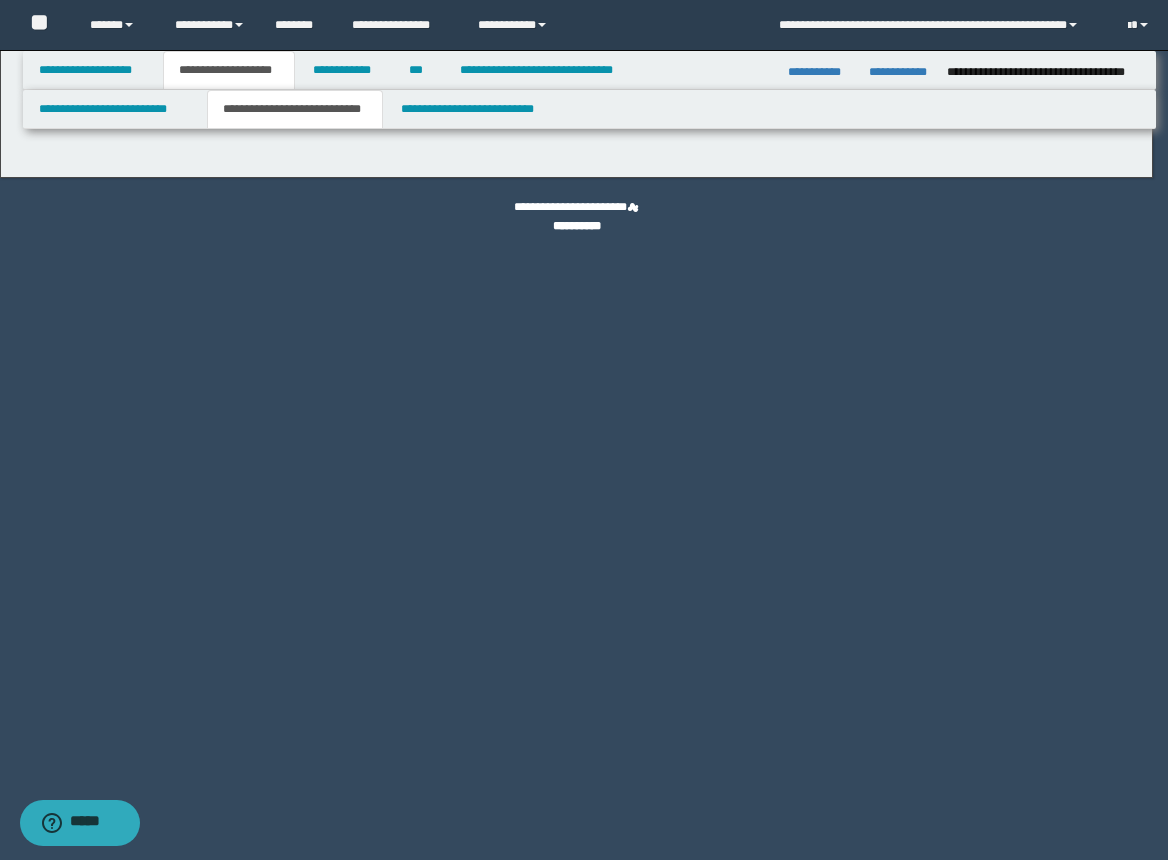 select on "*" 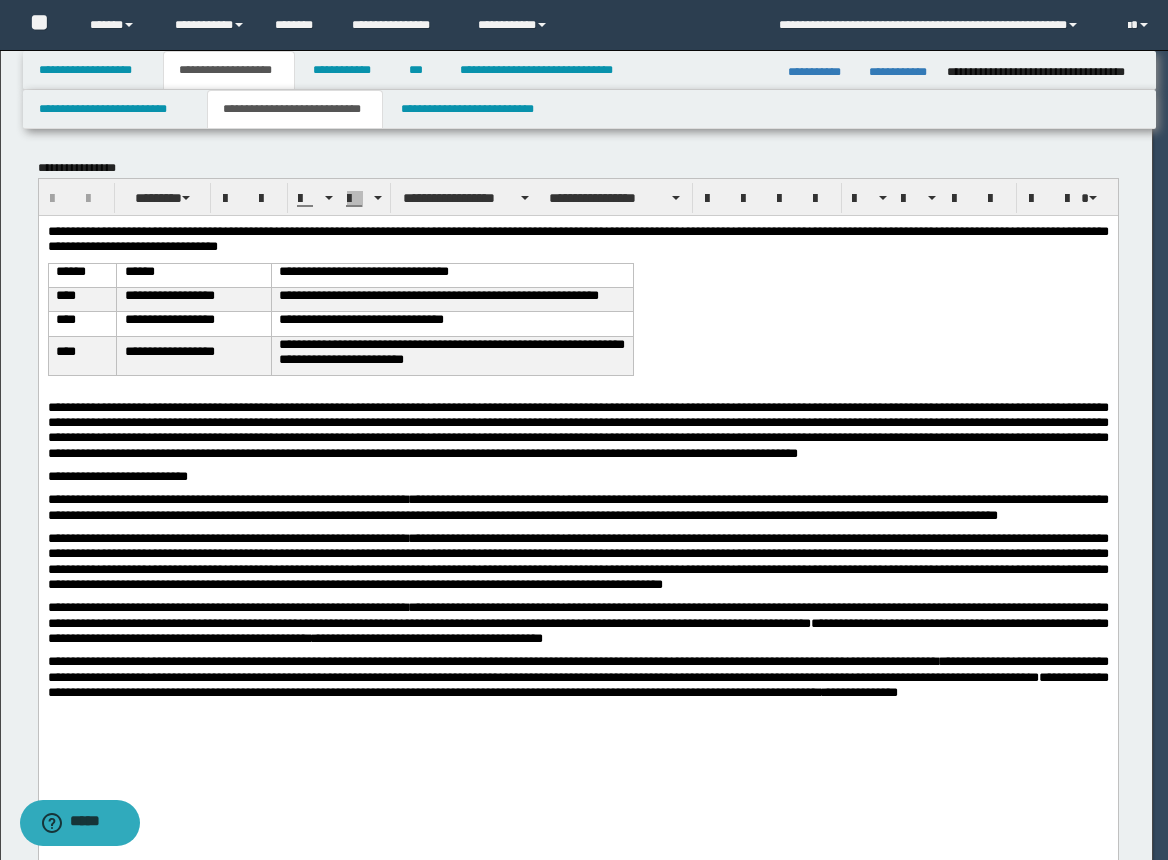 scroll, scrollTop: 0, scrollLeft: 0, axis: both 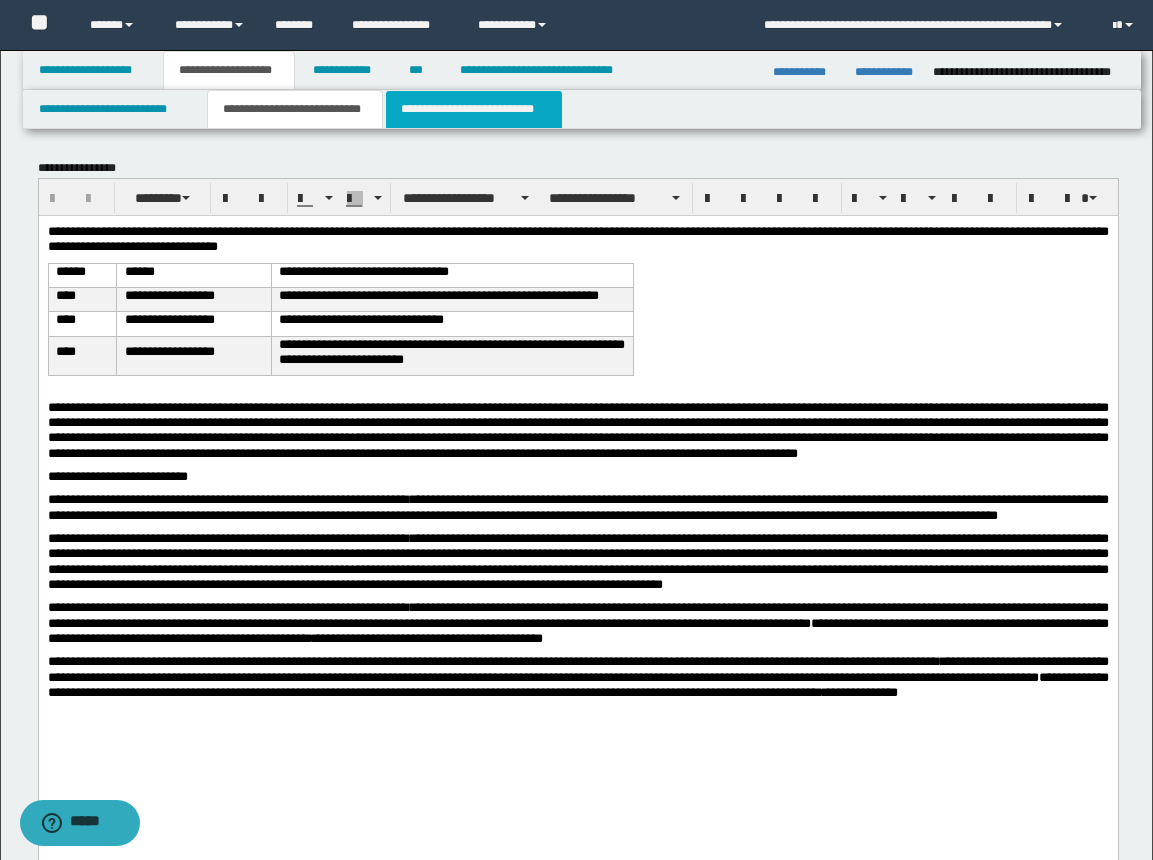 click on "**********" at bounding box center (474, 109) 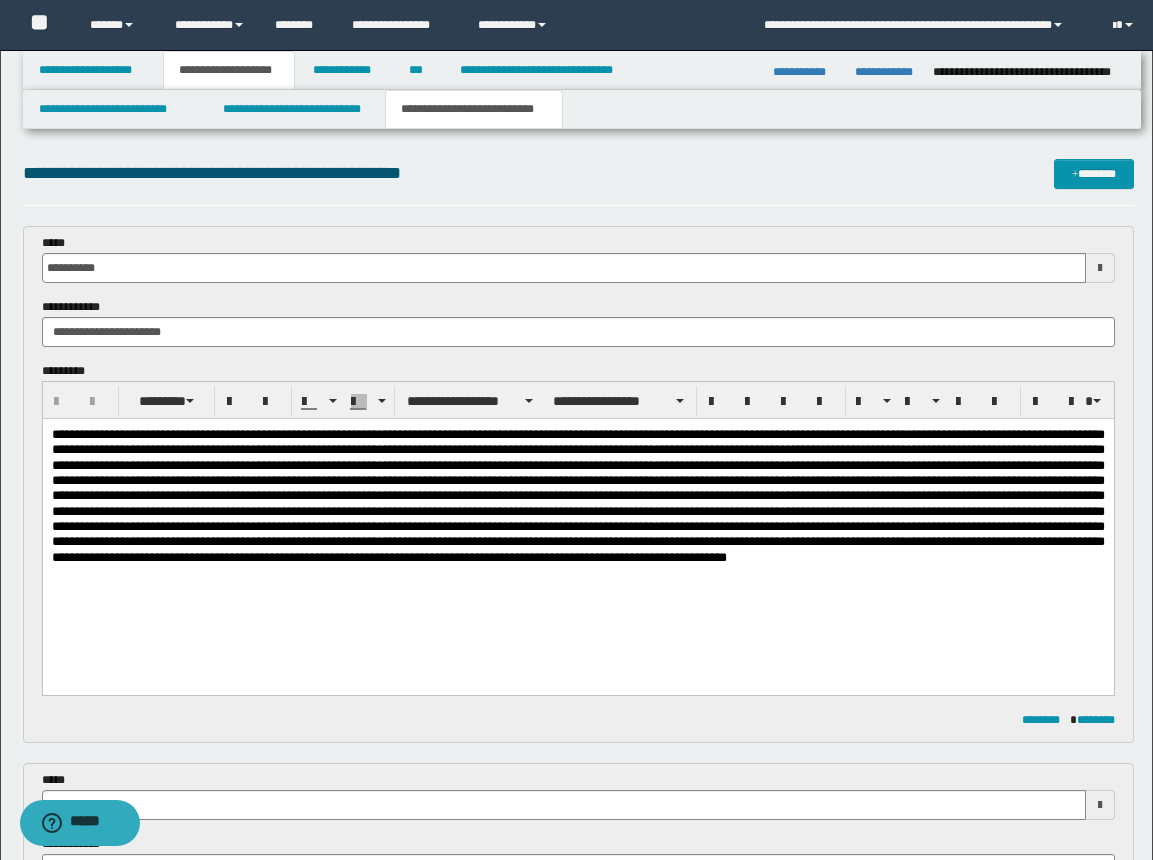 scroll, scrollTop: 300, scrollLeft: 0, axis: vertical 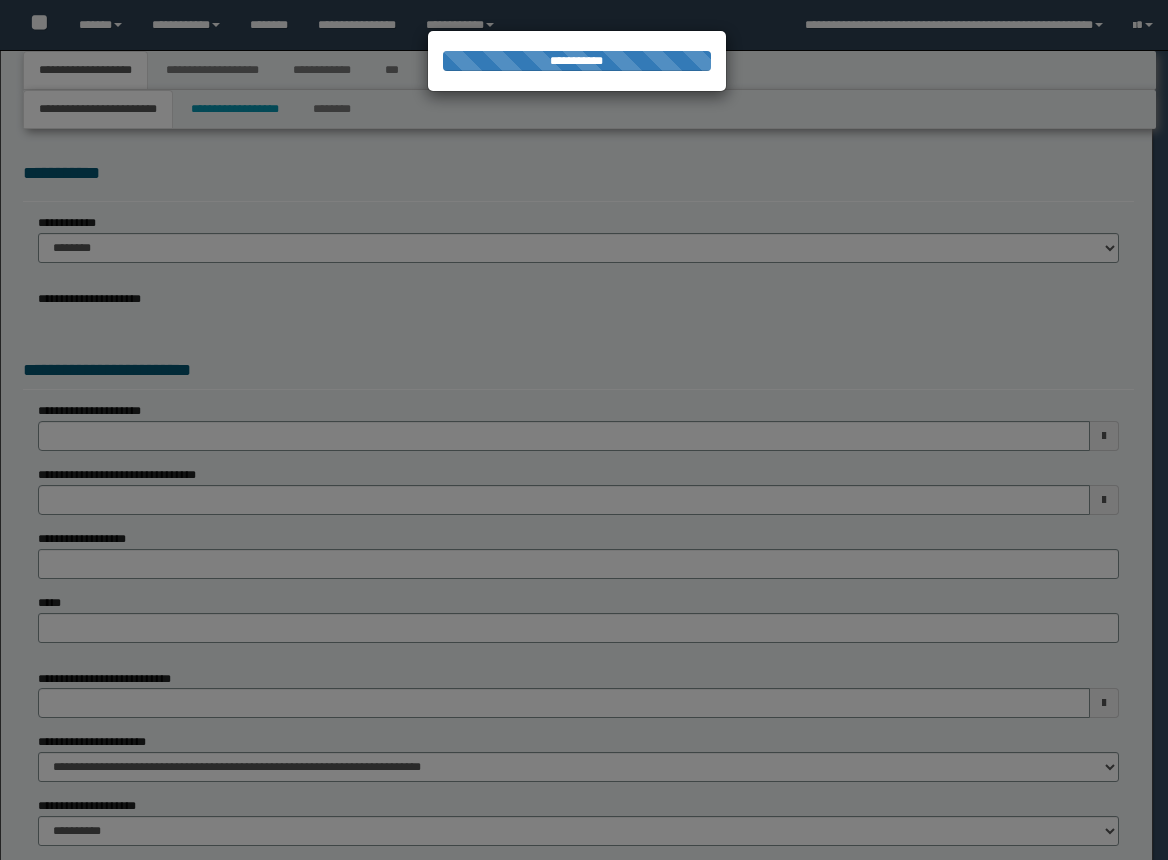 type on "**********" 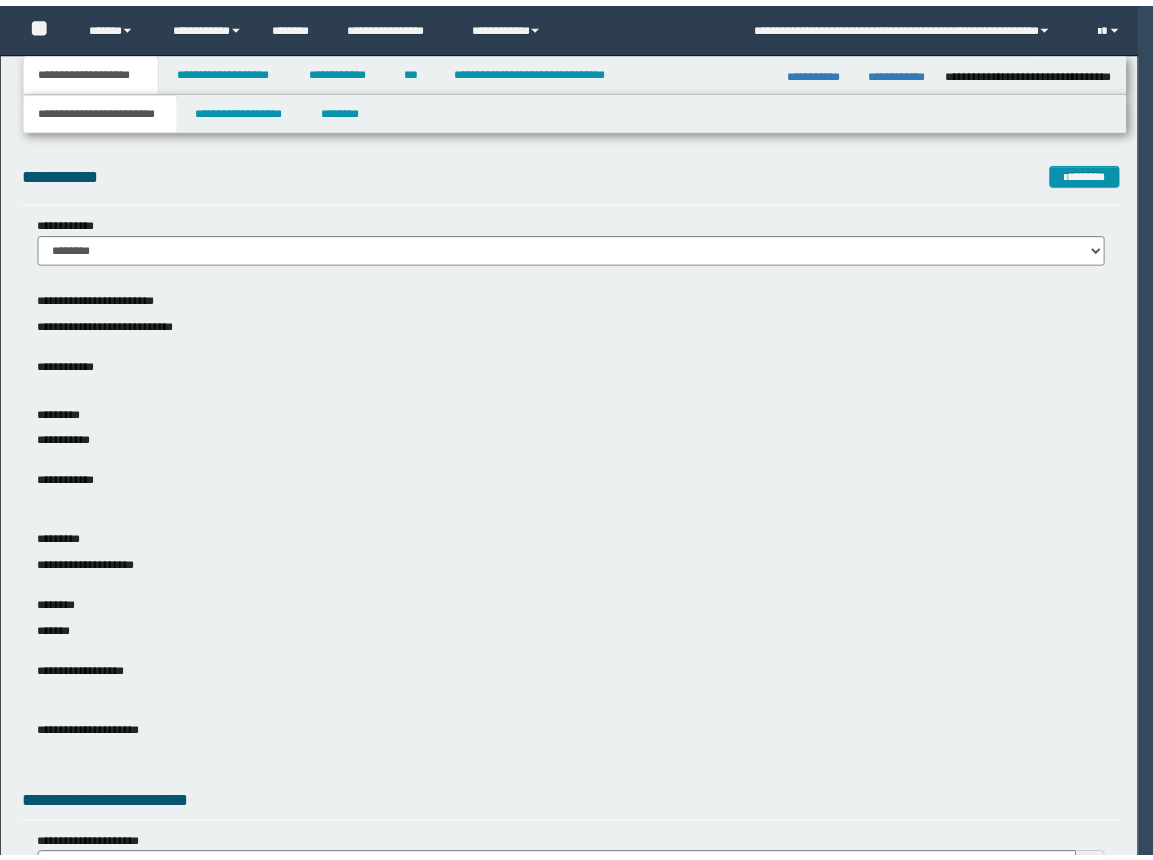 scroll, scrollTop: 0, scrollLeft: 0, axis: both 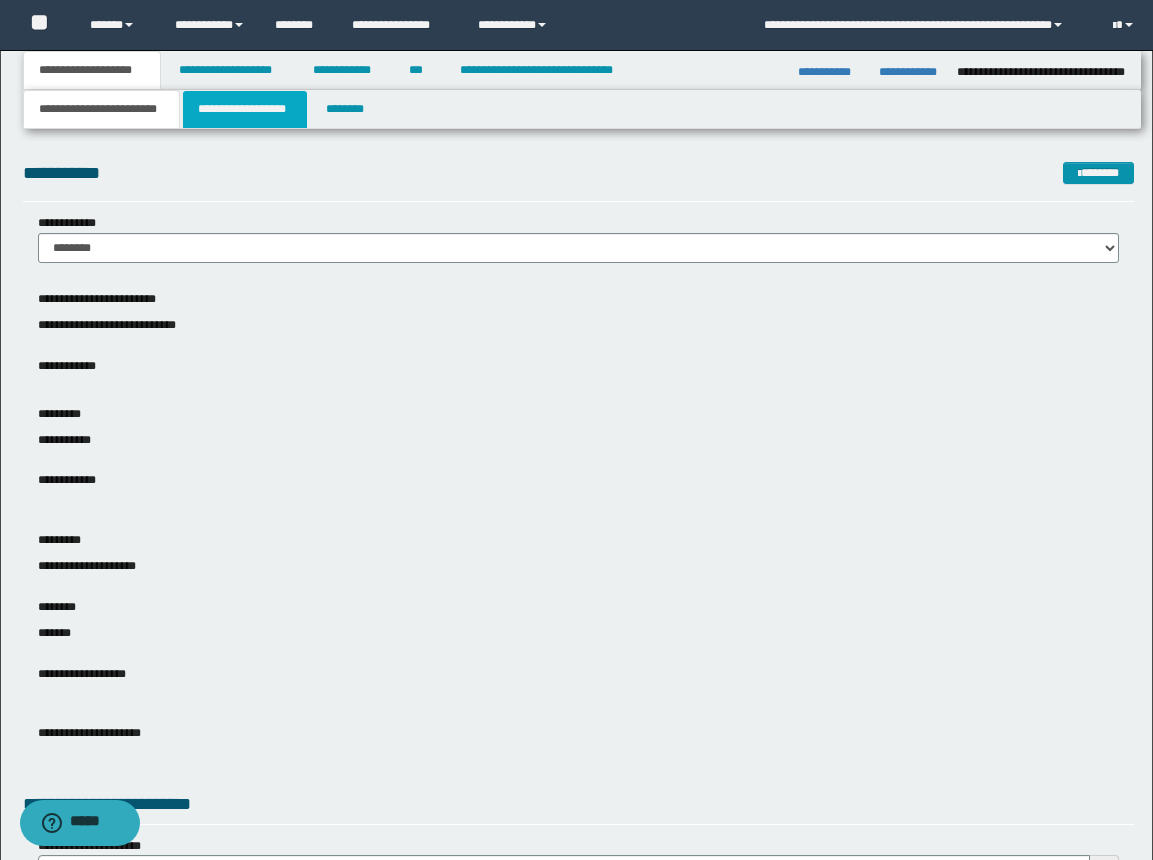 click on "**********" at bounding box center (245, 109) 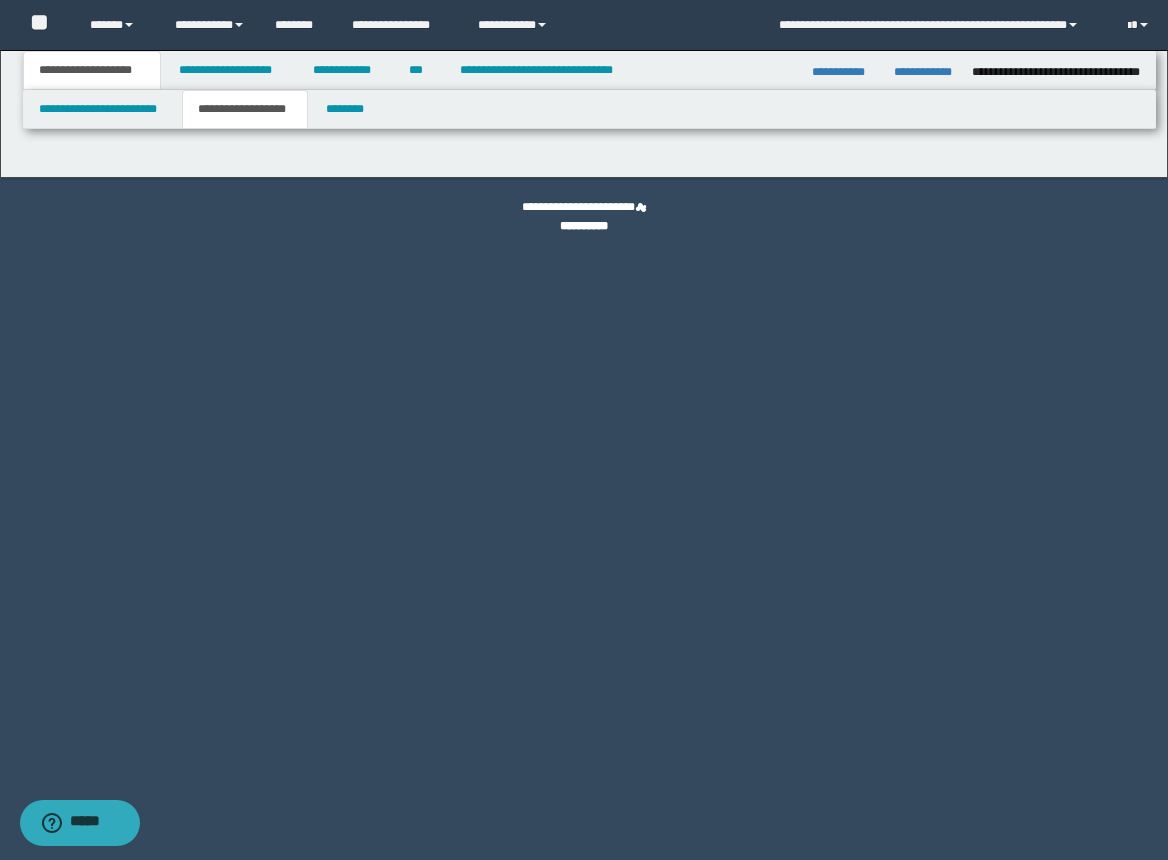 type on "**********" 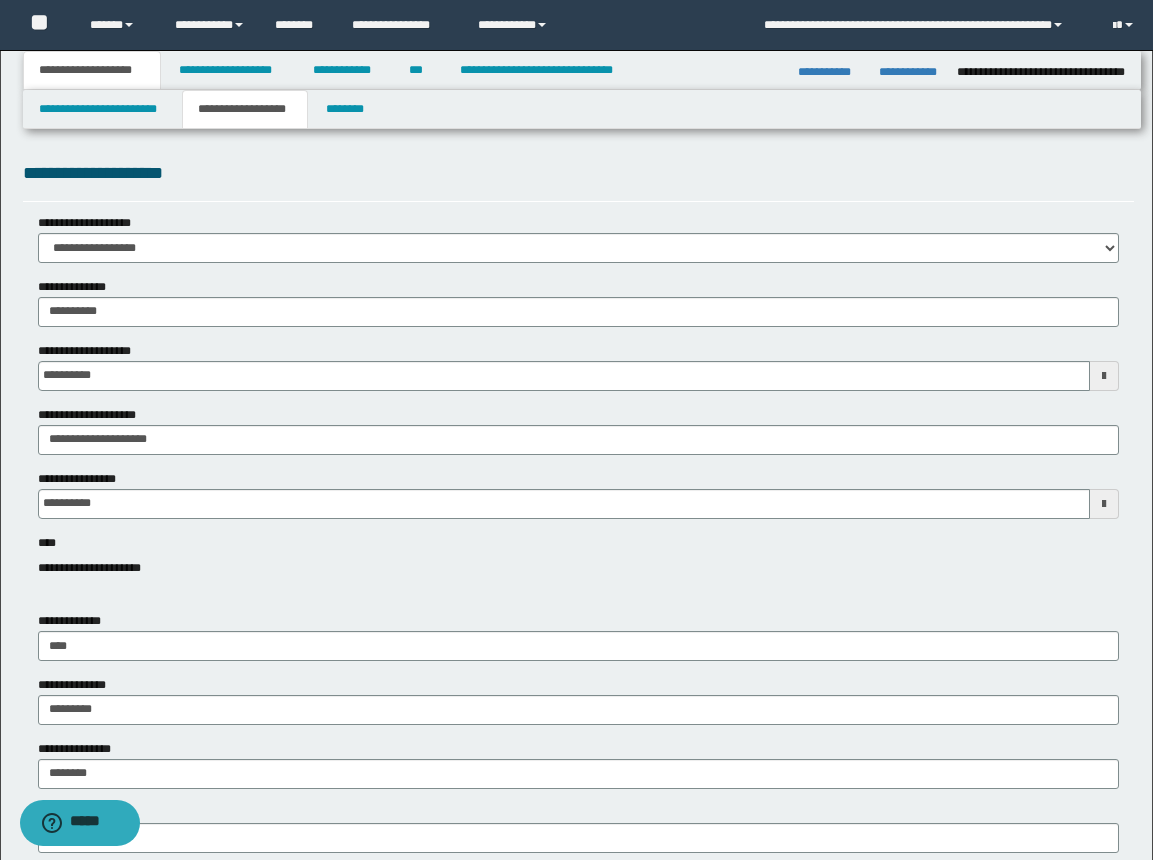 scroll, scrollTop: 200, scrollLeft: 0, axis: vertical 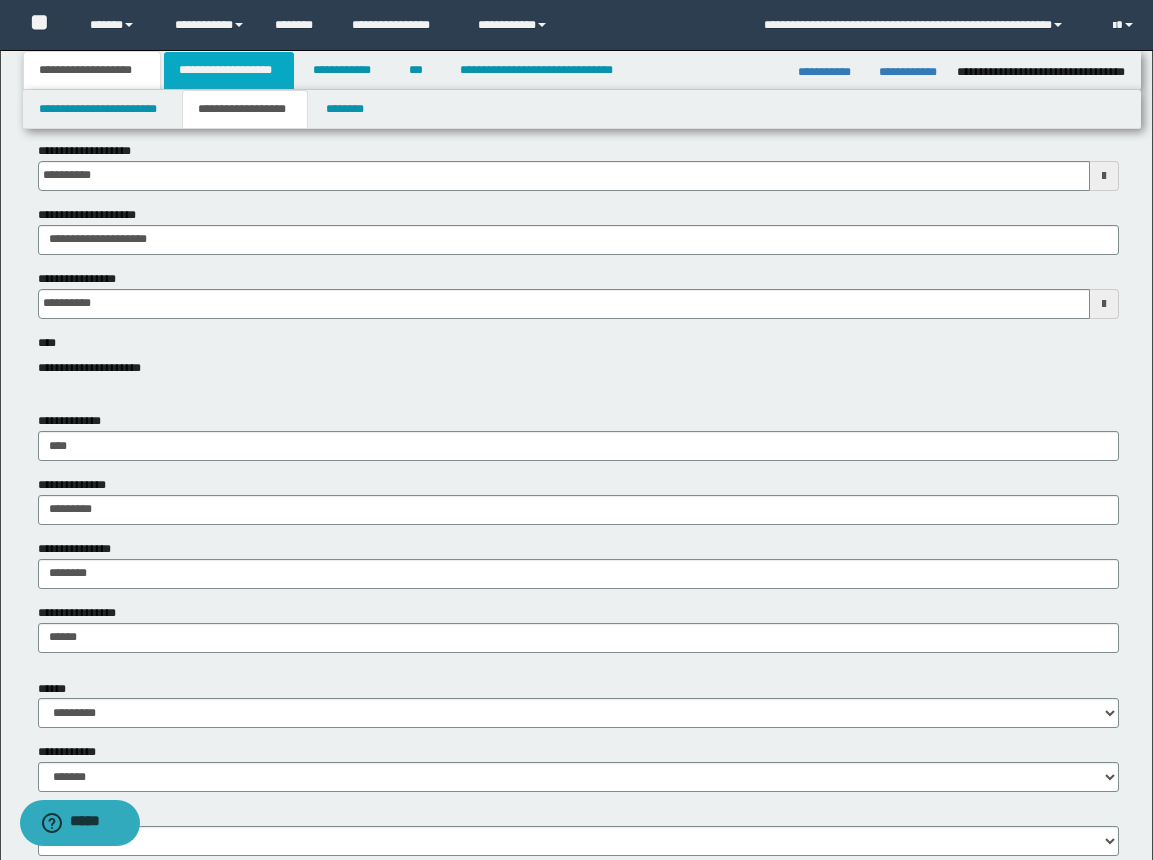 click on "**********" at bounding box center (229, 70) 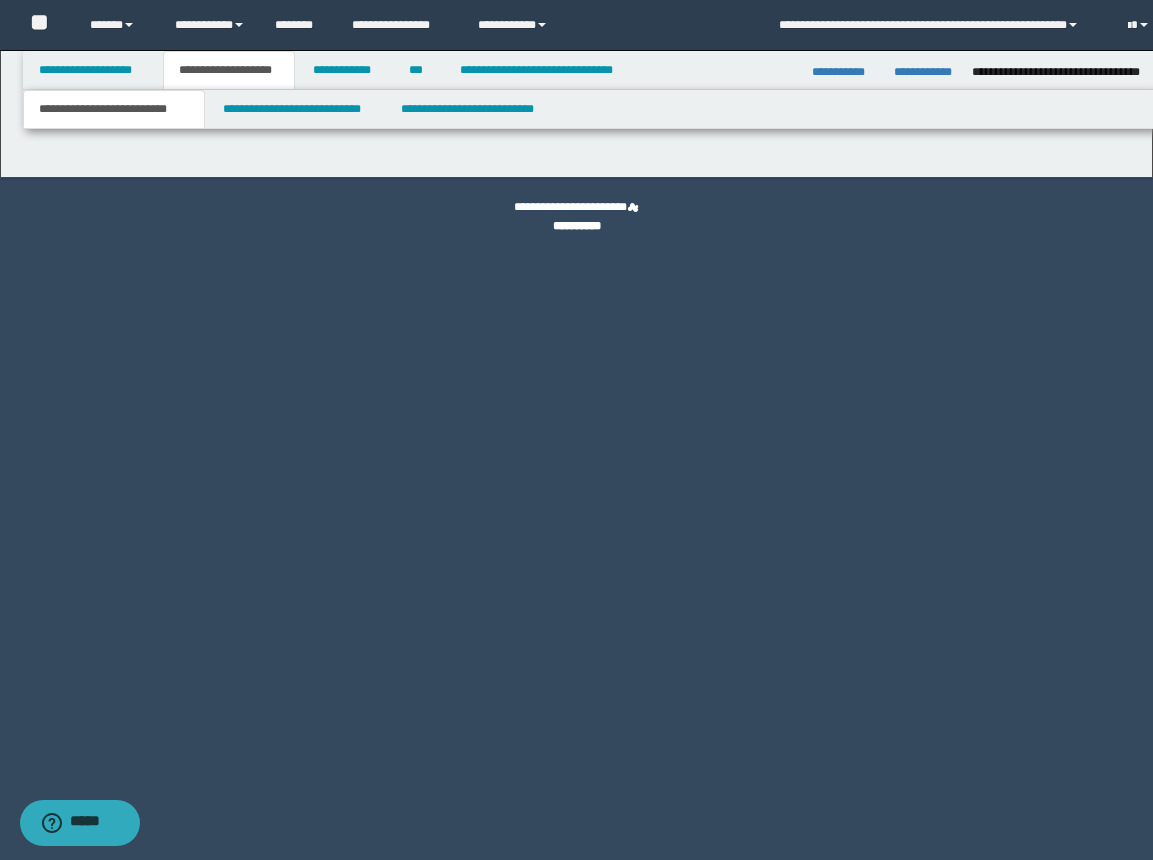 scroll, scrollTop: 0, scrollLeft: 0, axis: both 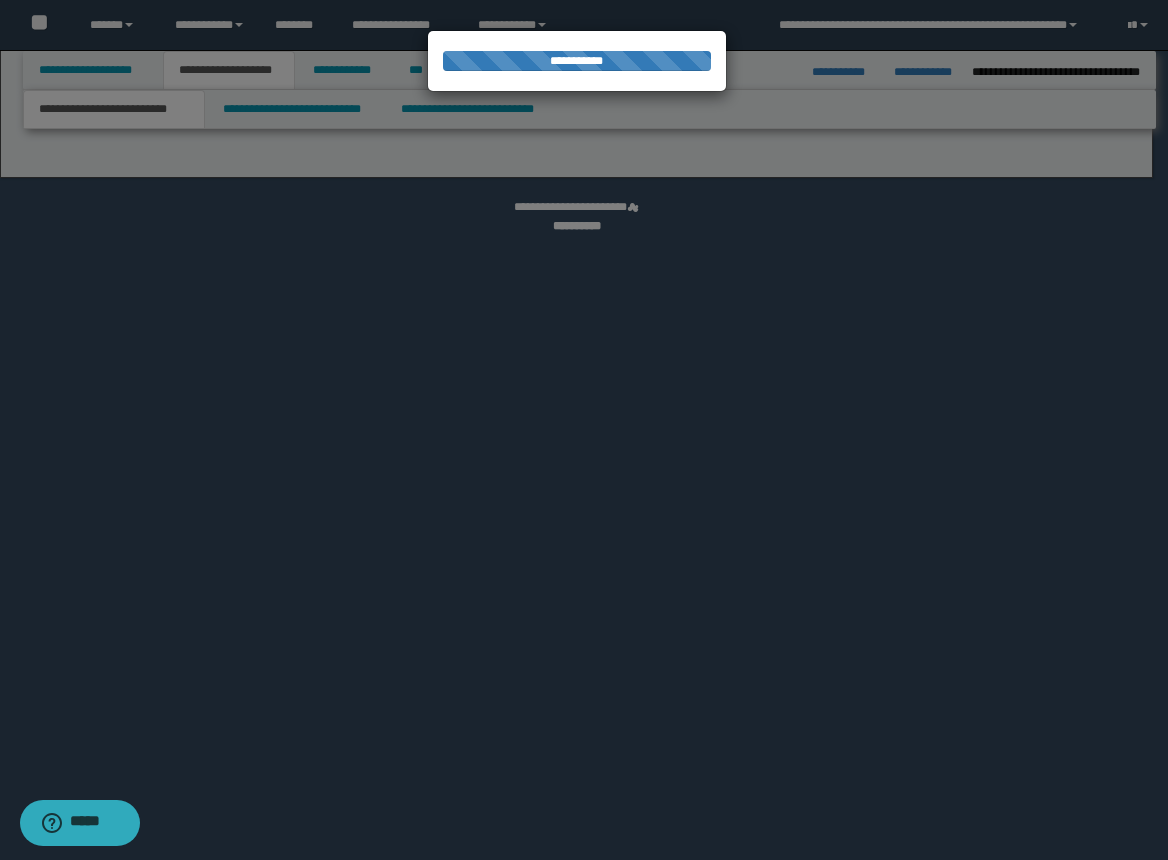 select on "*" 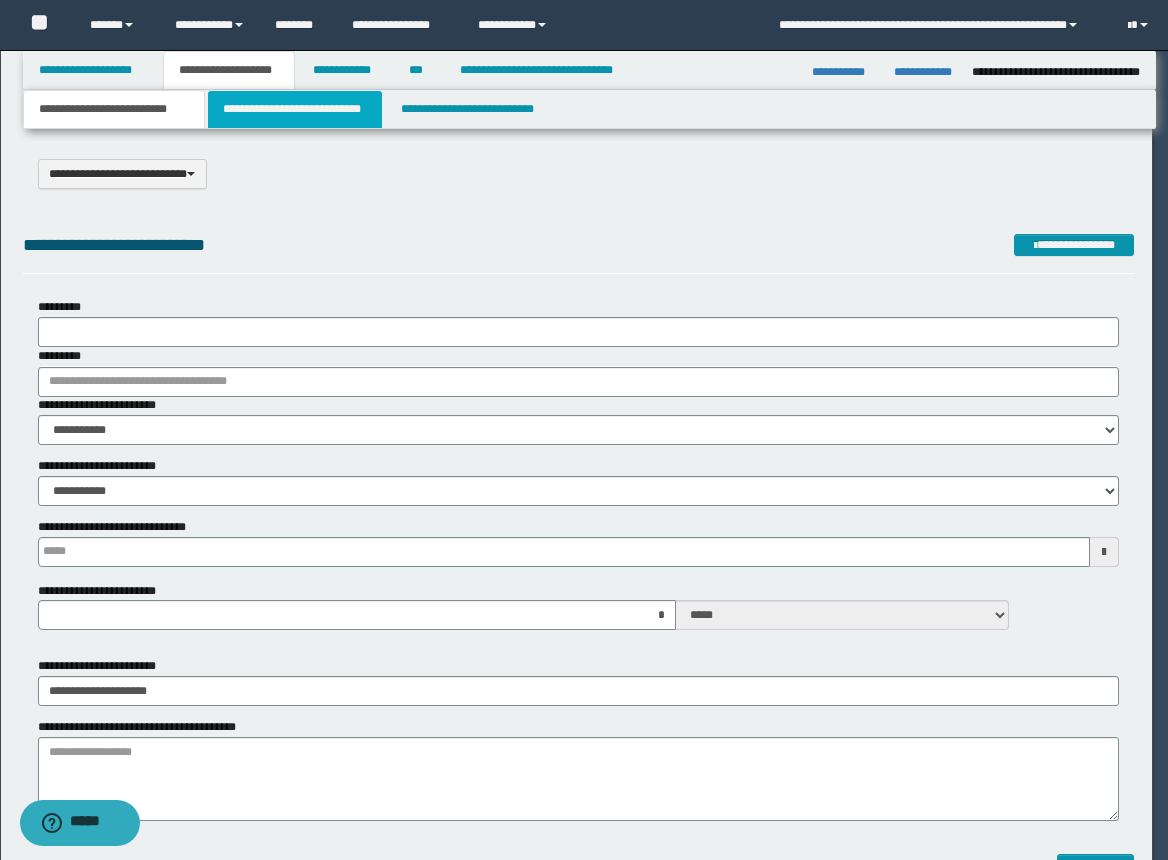 scroll, scrollTop: 0, scrollLeft: 0, axis: both 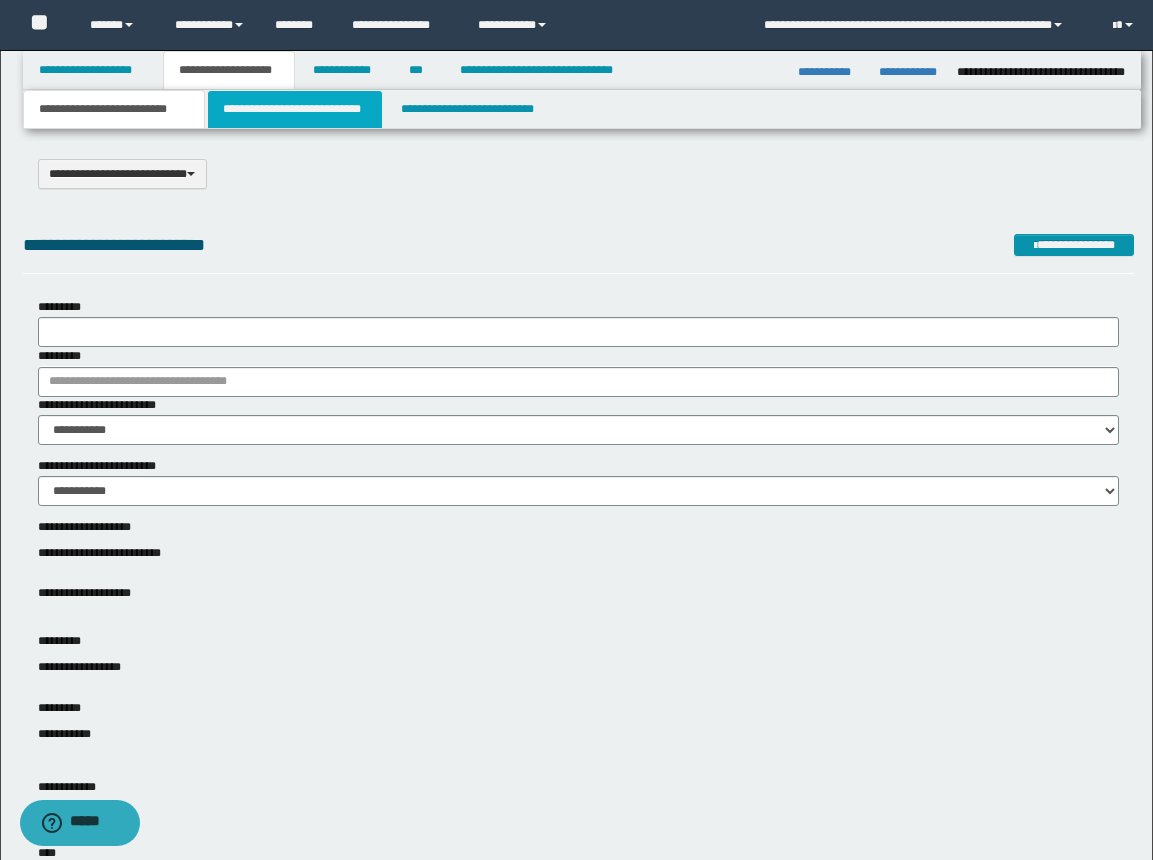 click on "**********" at bounding box center (295, 109) 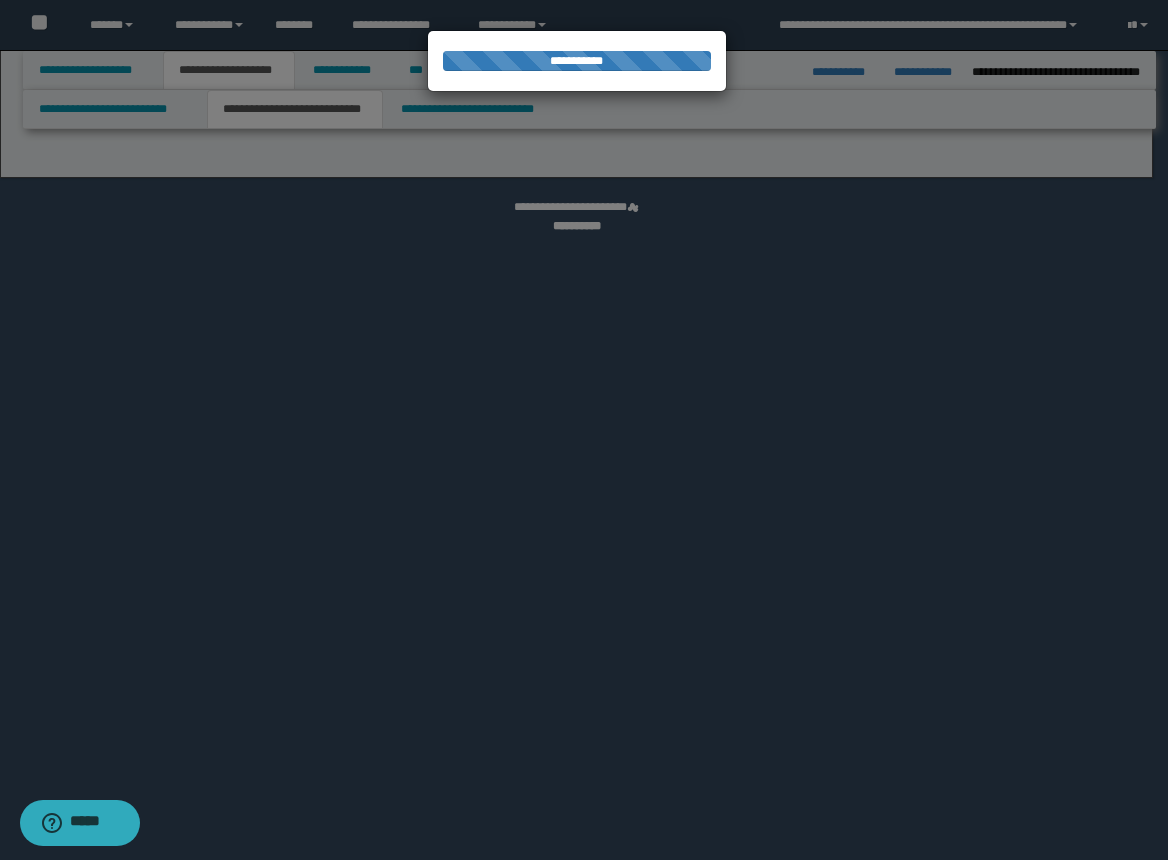 select on "*" 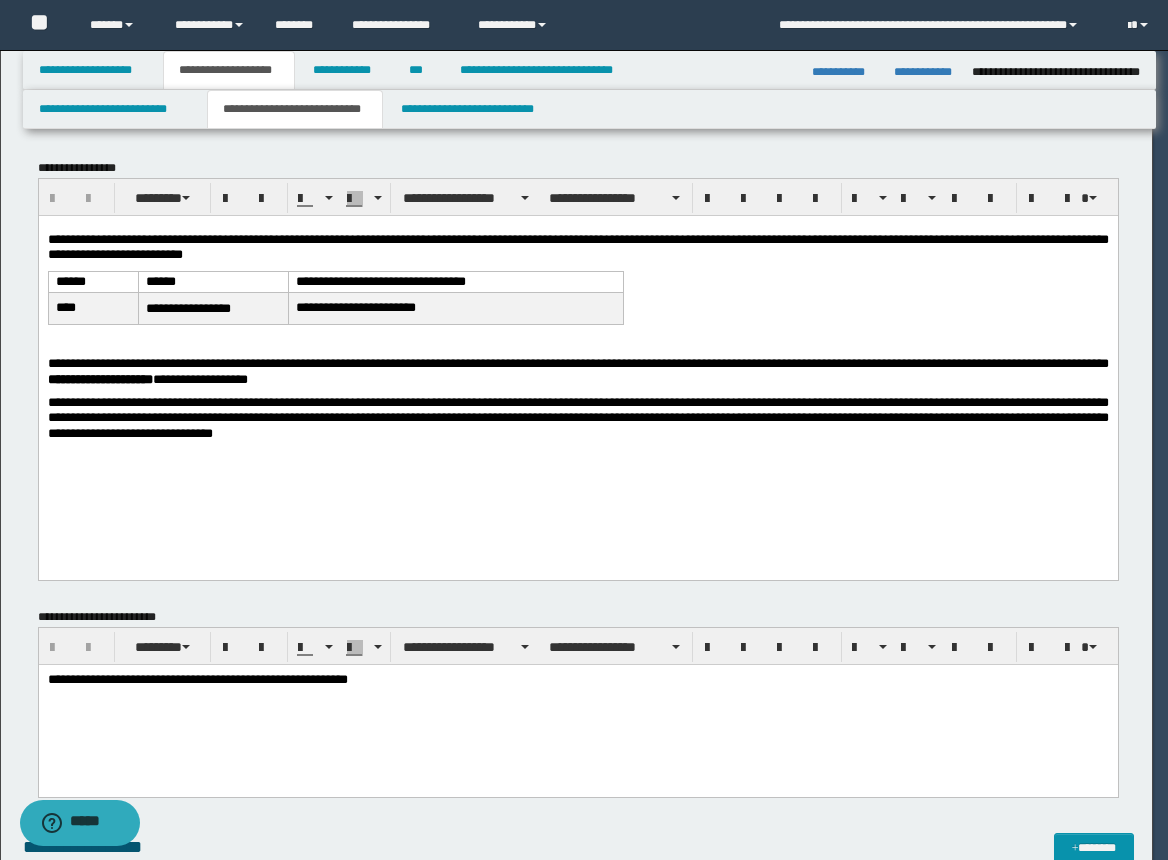 scroll, scrollTop: 0, scrollLeft: 0, axis: both 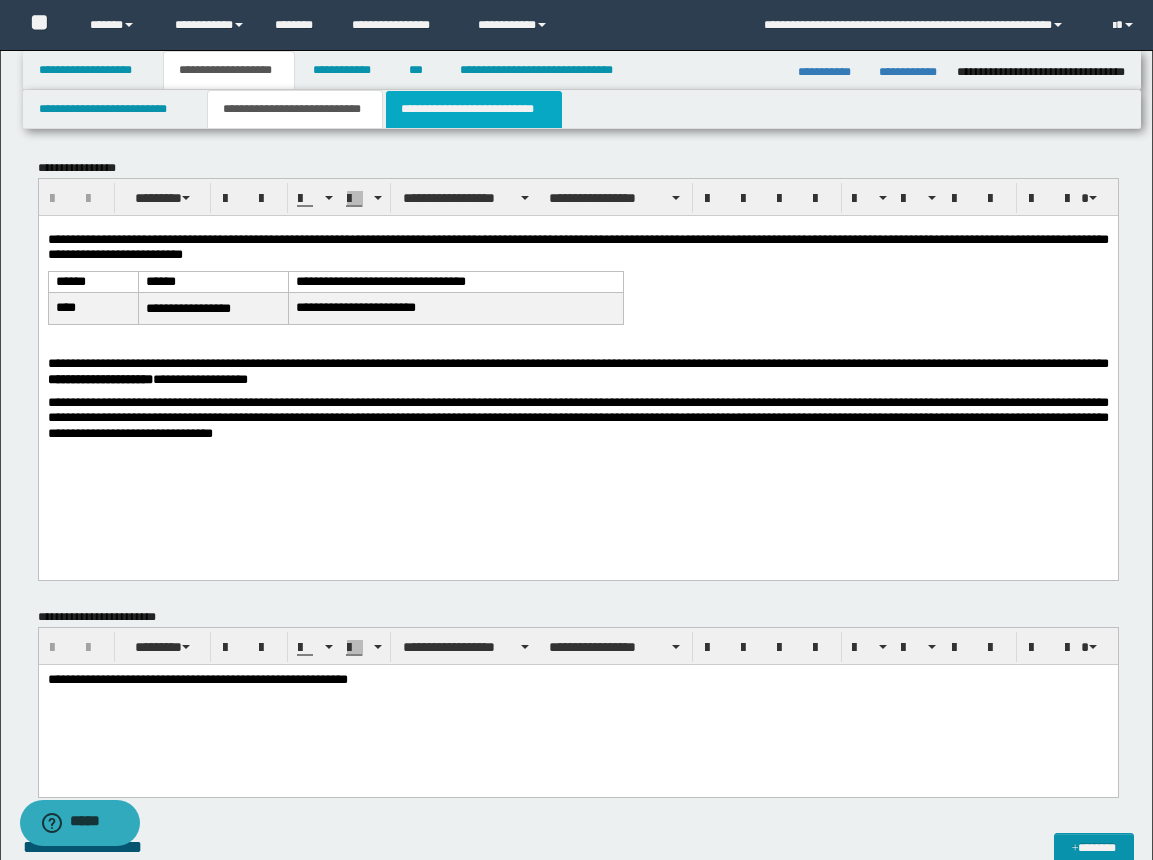 click on "**********" at bounding box center [474, 109] 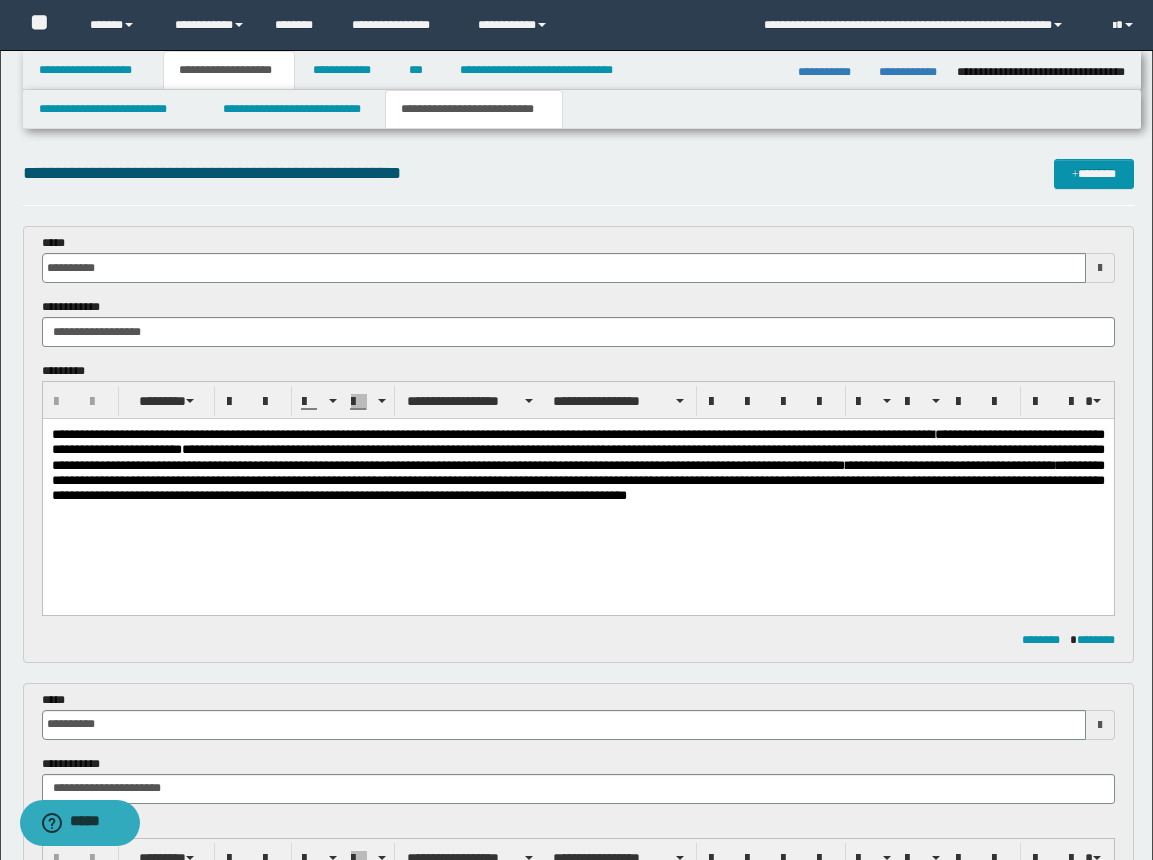 scroll, scrollTop: 0, scrollLeft: 0, axis: both 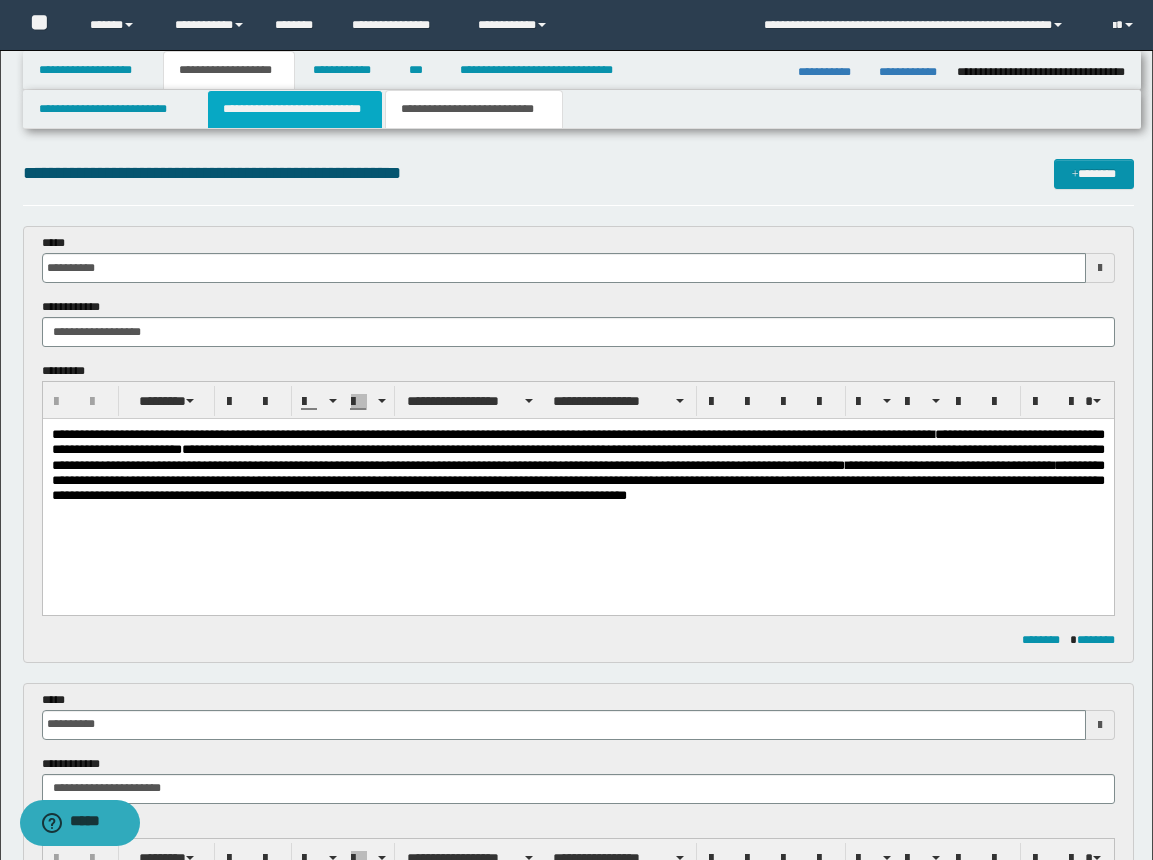 click on "**********" at bounding box center [295, 109] 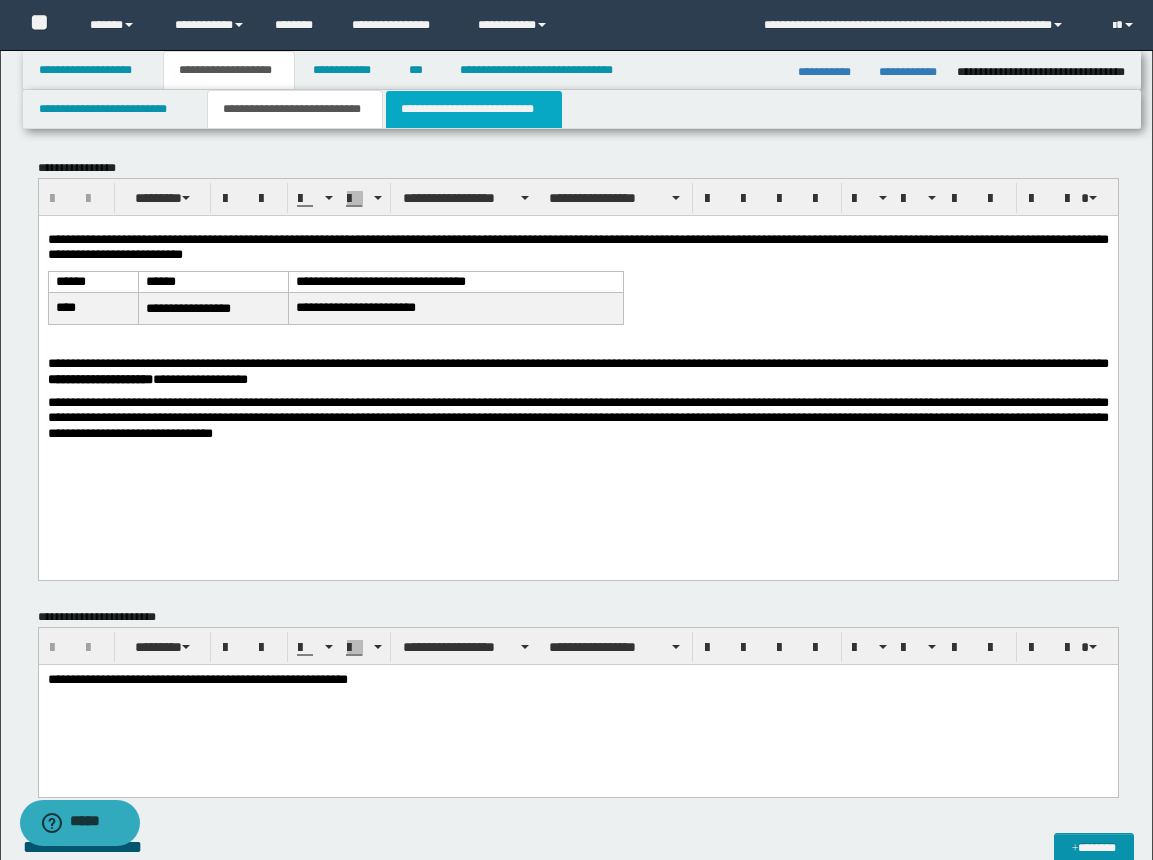 click on "**********" at bounding box center [474, 109] 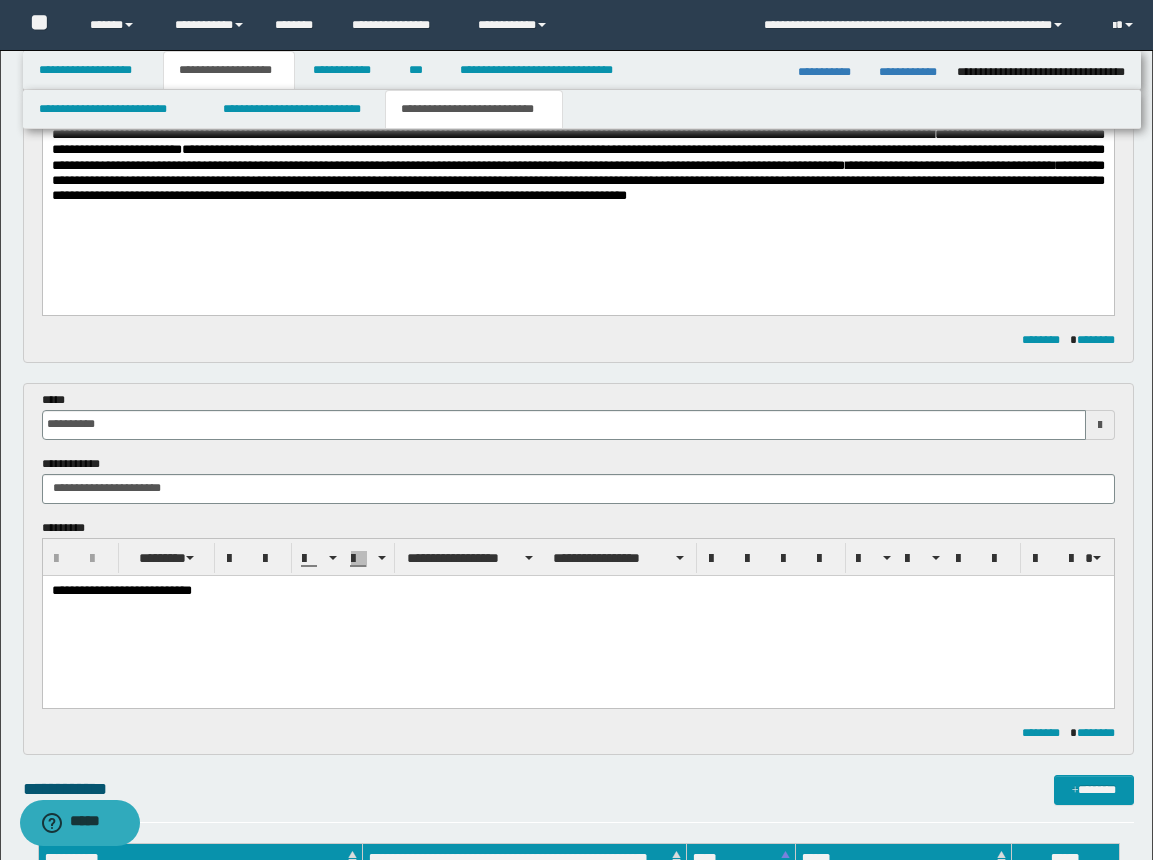 scroll, scrollTop: 400, scrollLeft: 0, axis: vertical 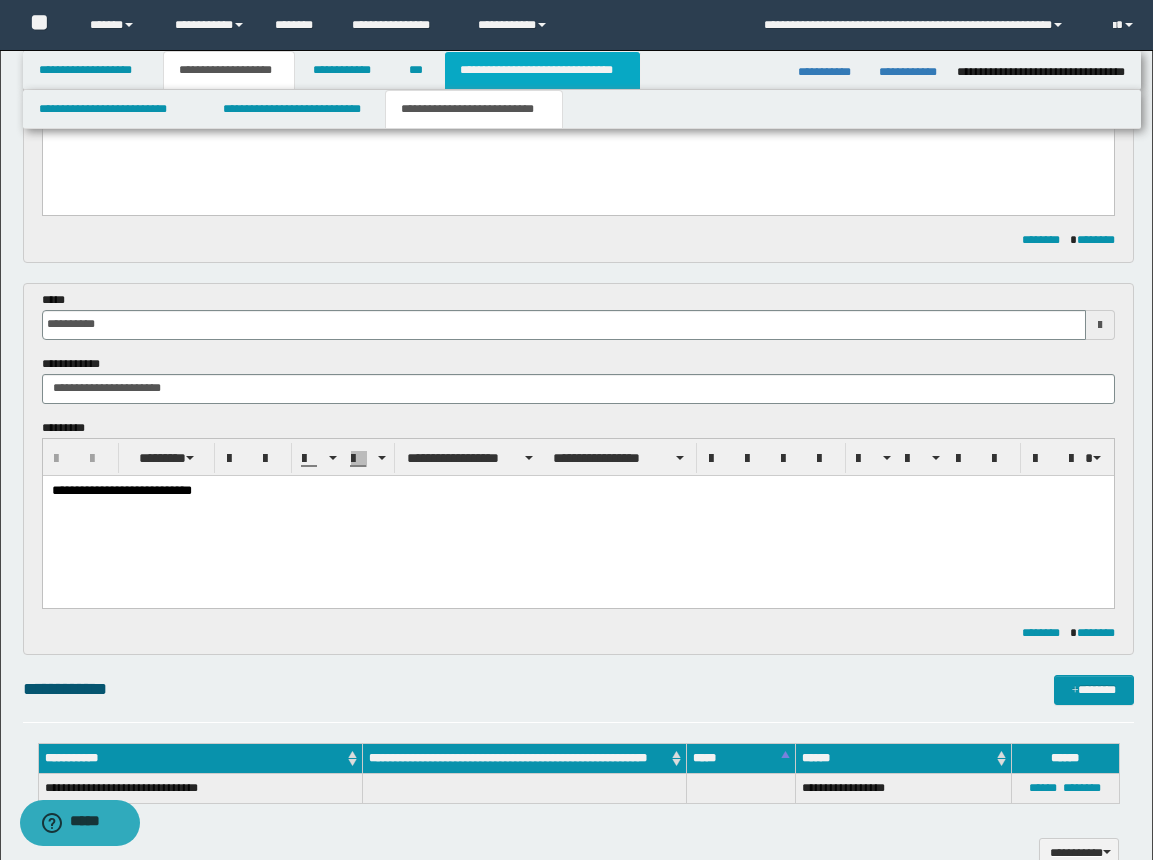 click on "**********" at bounding box center [542, 70] 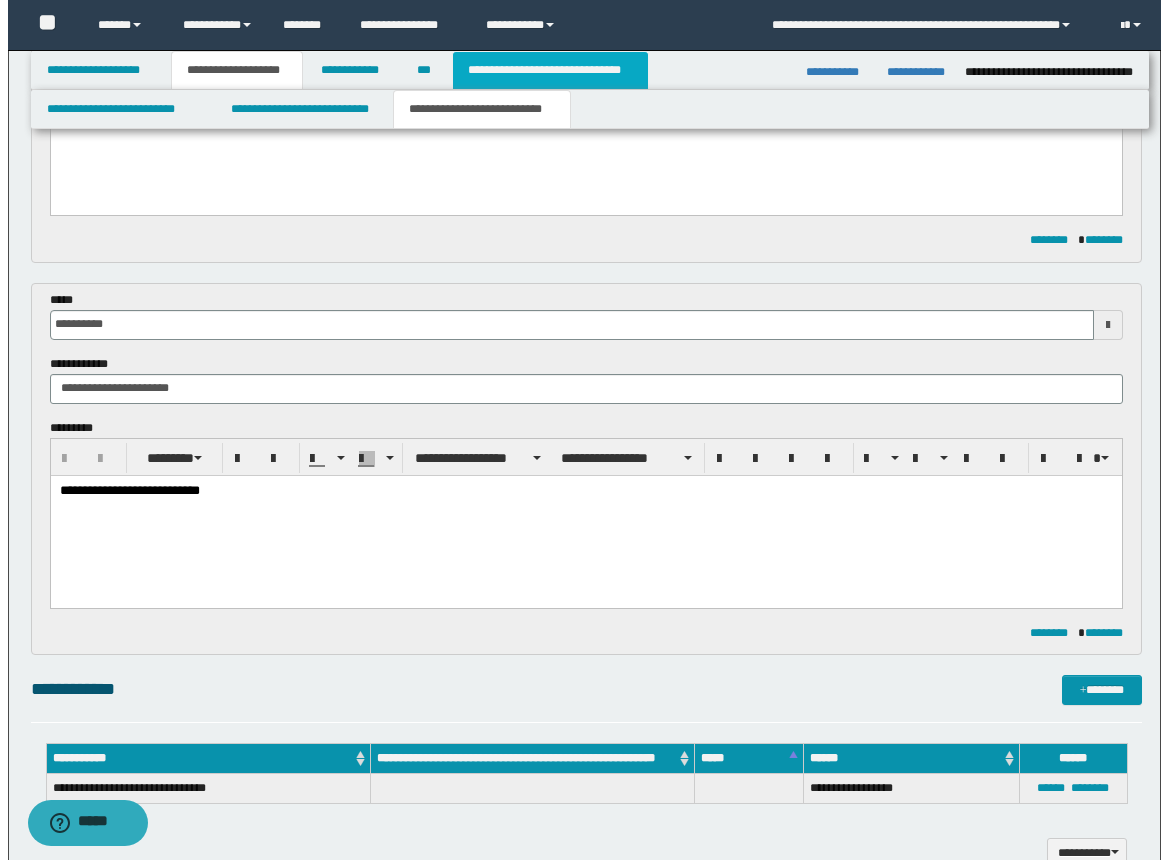 scroll, scrollTop: 0, scrollLeft: 0, axis: both 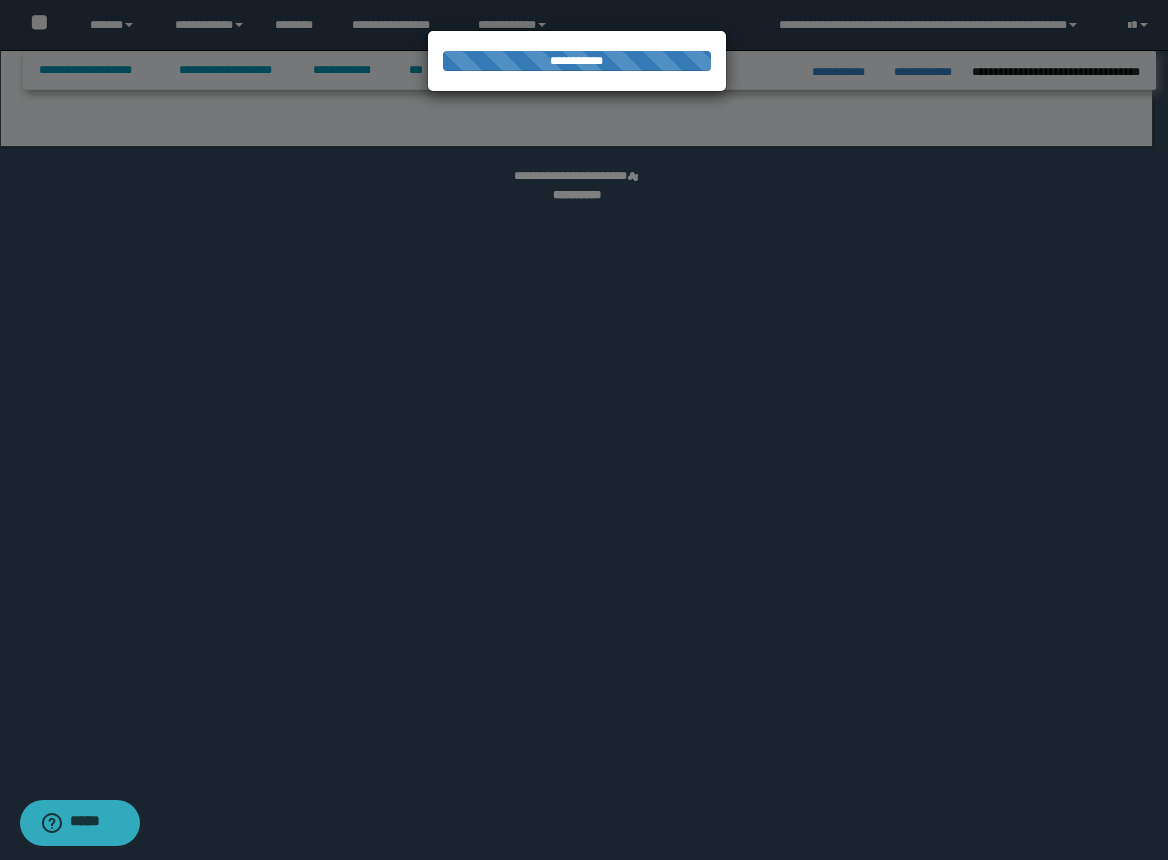 select on "*" 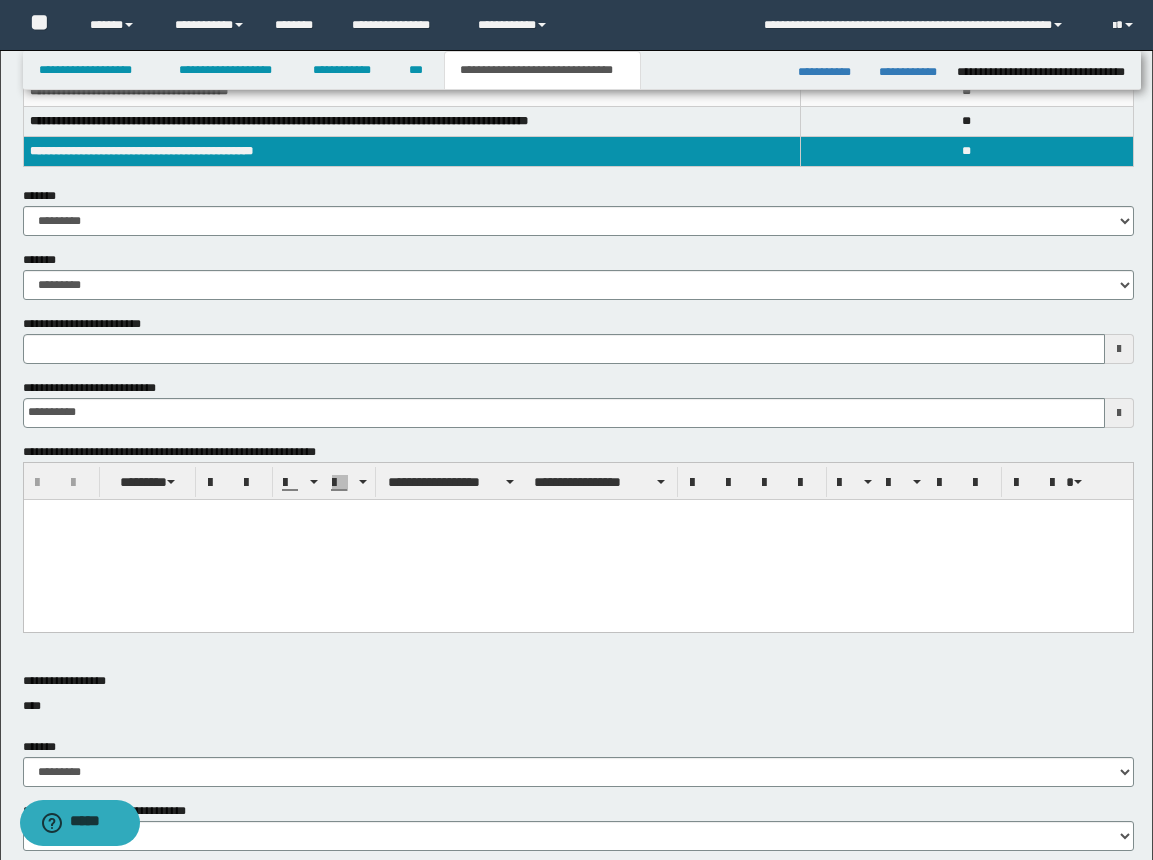 scroll, scrollTop: 500, scrollLeft: 0, axis: vertical 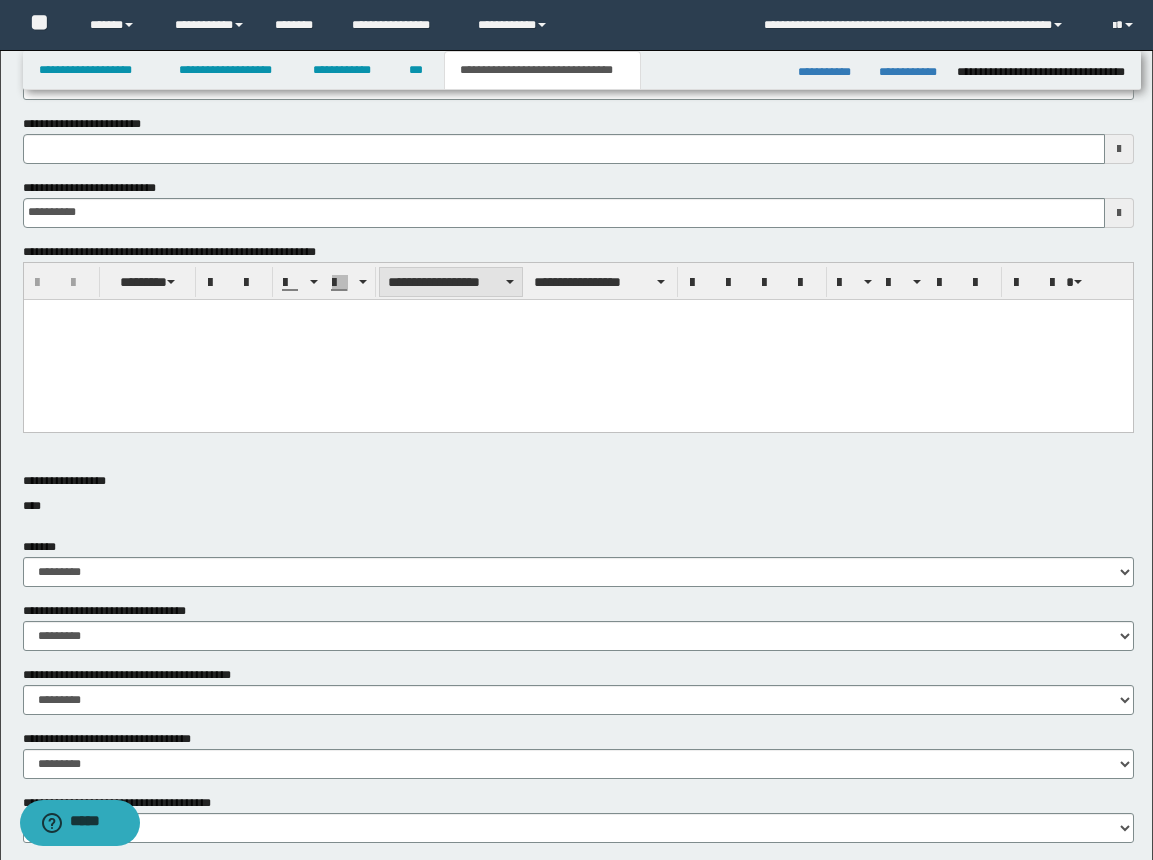 type 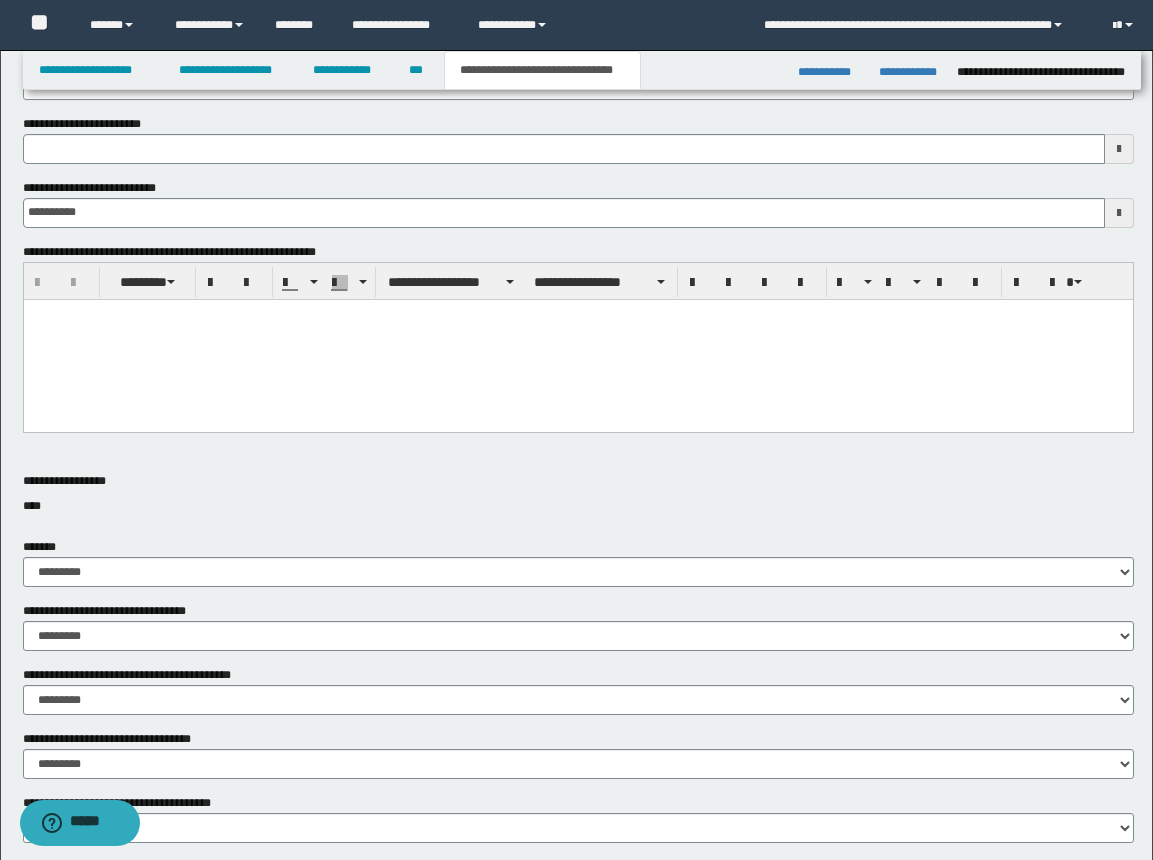 scroll, scrollTop: 300, scrollLeft: 0, axis: vertical 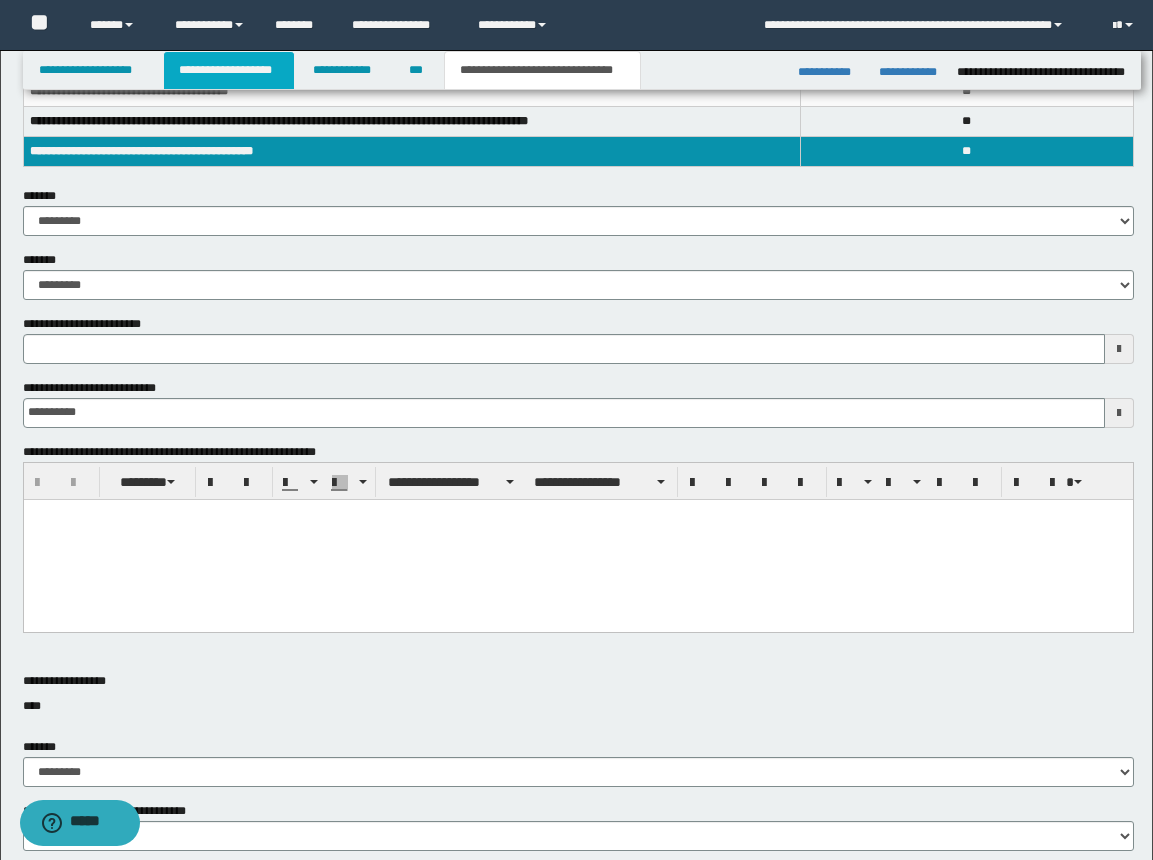 drag, startPoint x: 243, startPoint y: 73, endPoint x: 256, endPoint y: 74, distance: 13.038404 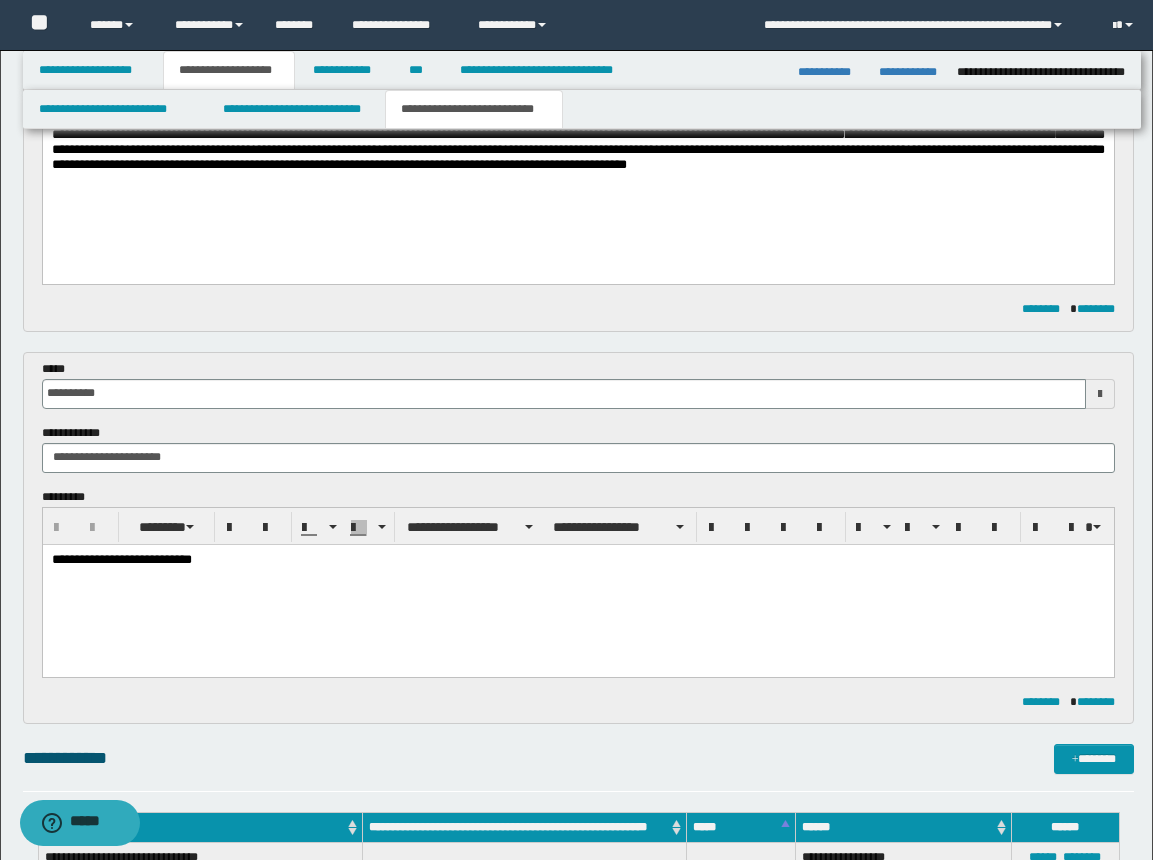 scroll, scrollTop: 131, scrollLeft: 0, axis: vertical 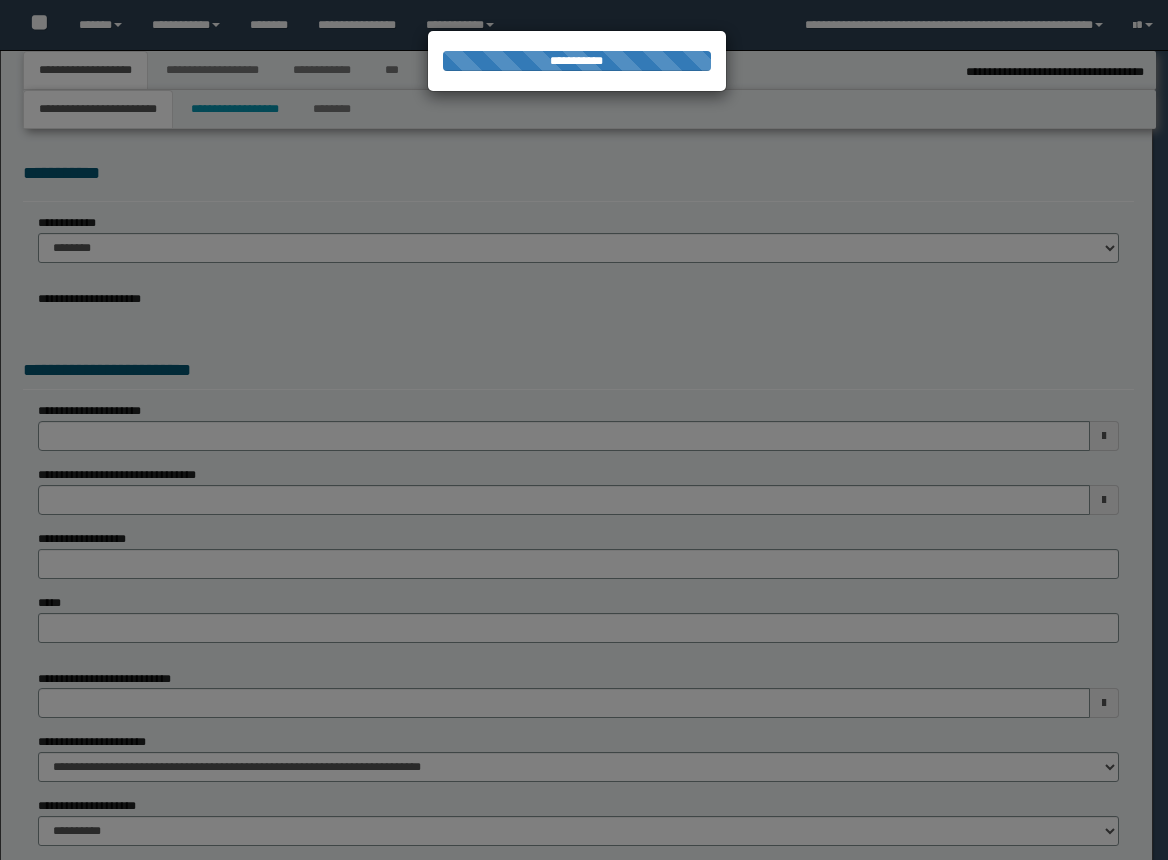 type on "**********" 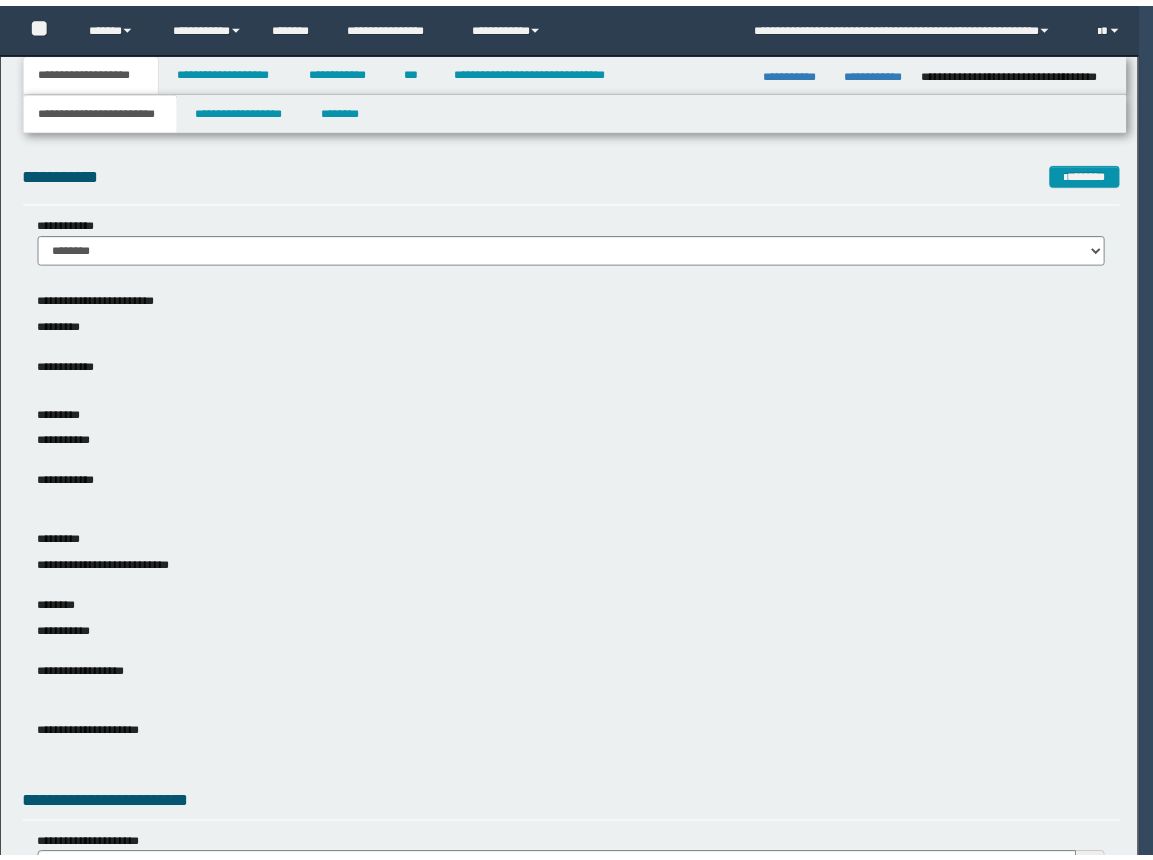 scroll, scrollTop: 0, scrollLeft: 0, axis: both 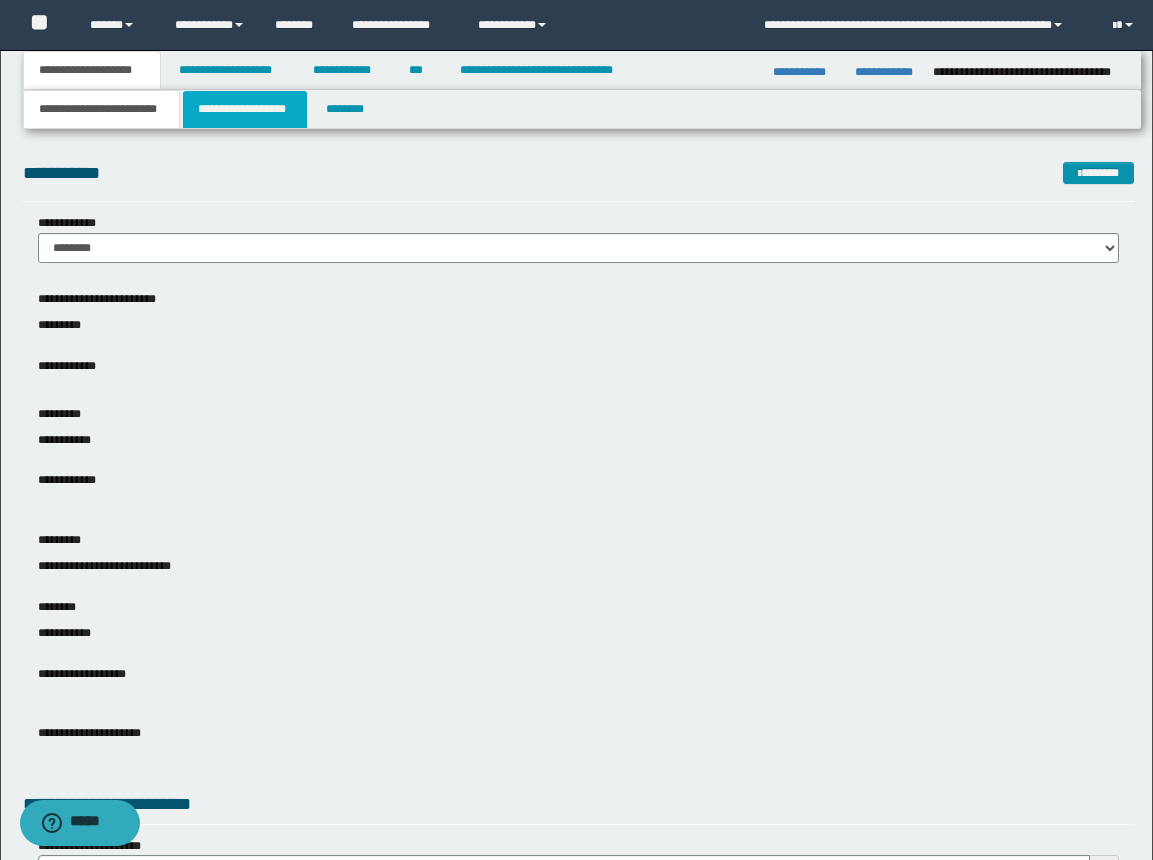 click on "**********" at bounding box center (245, 109) 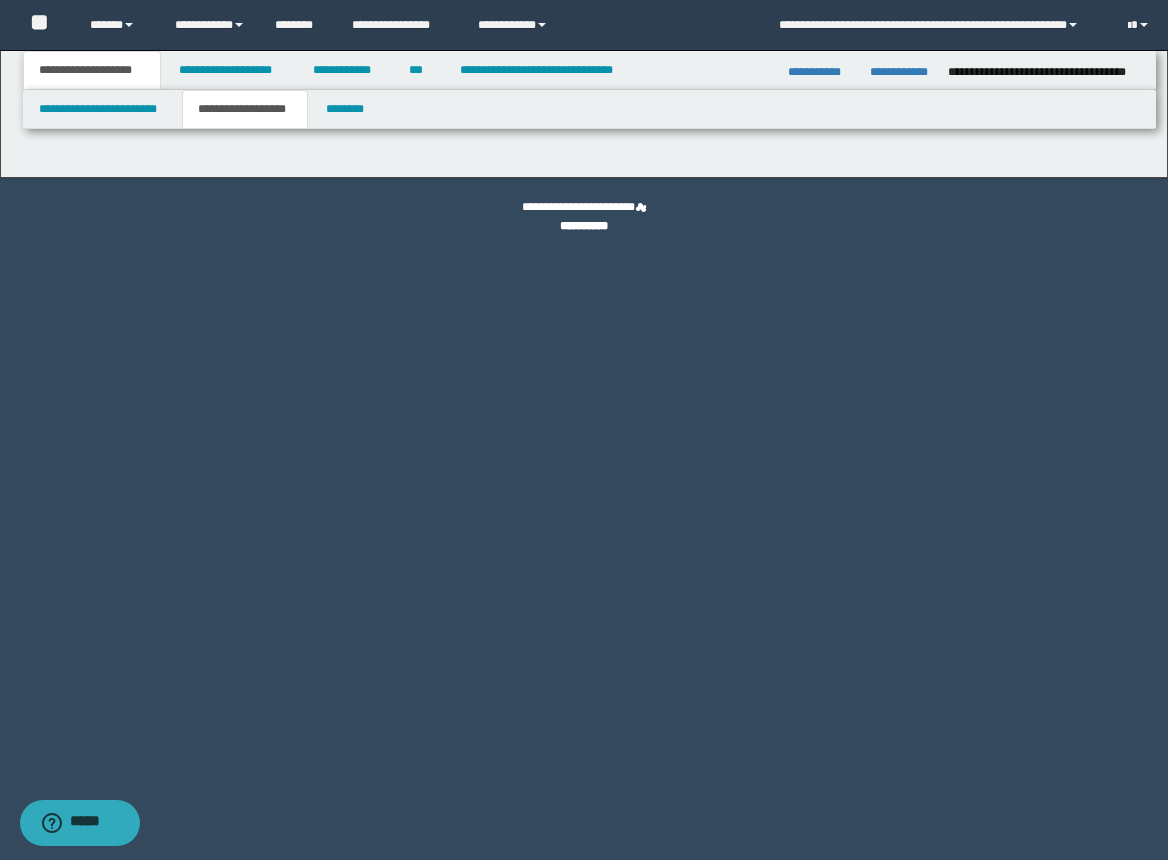 type on "********" 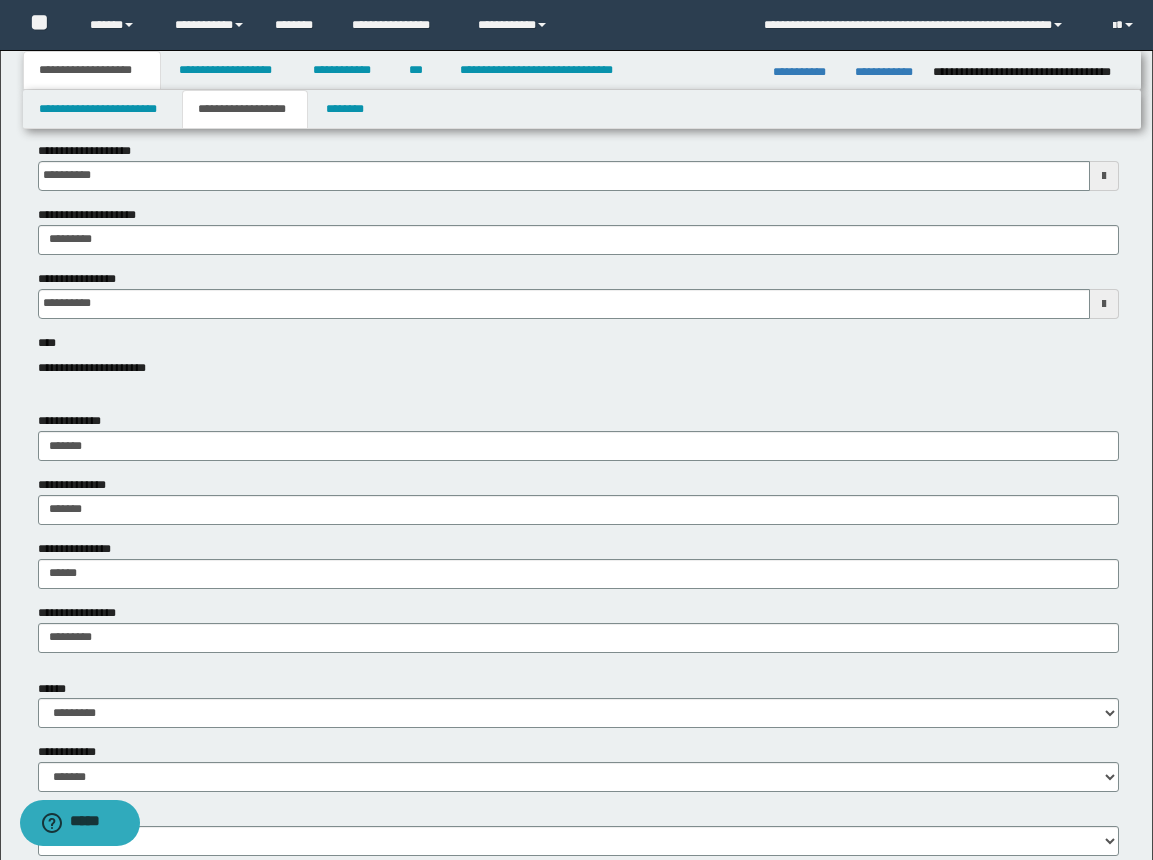scroll, scrollTop: 300, scrollLeft: 0, axis: vertical 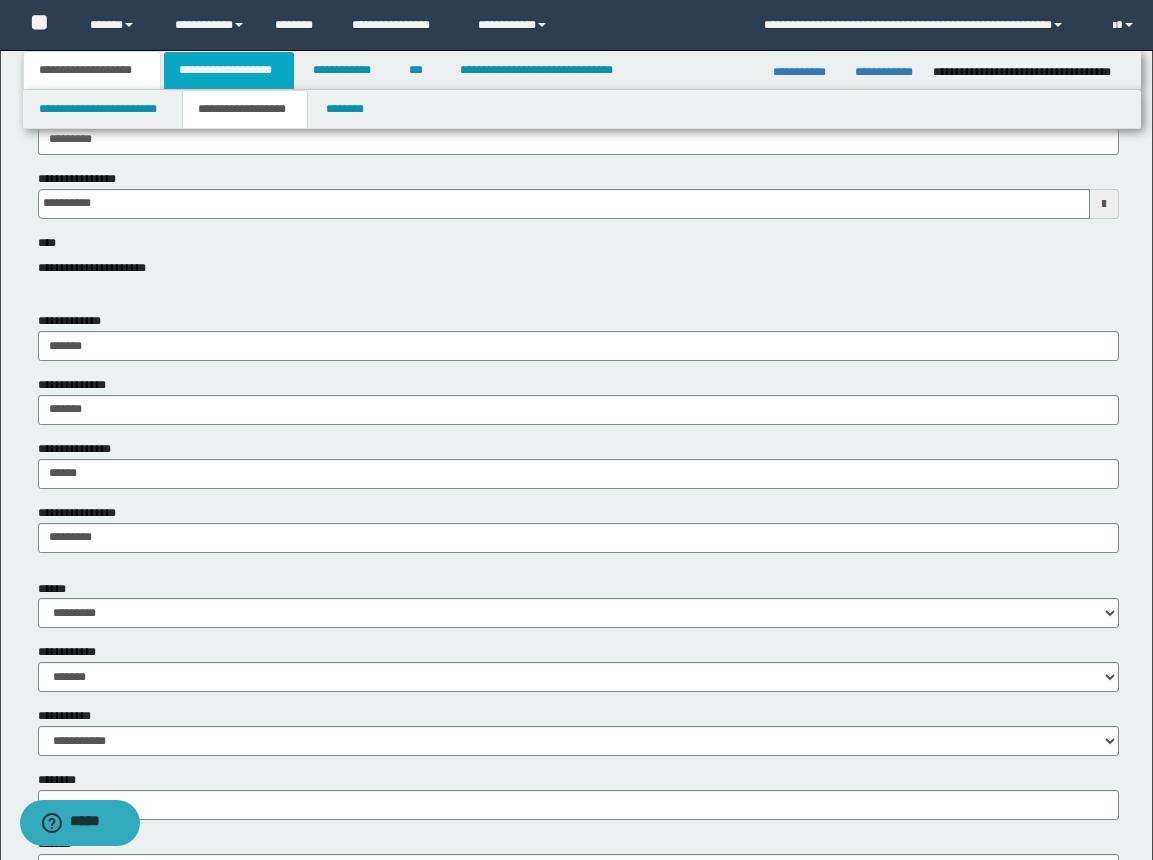 click on "**********" at bounding box center [229, 70] 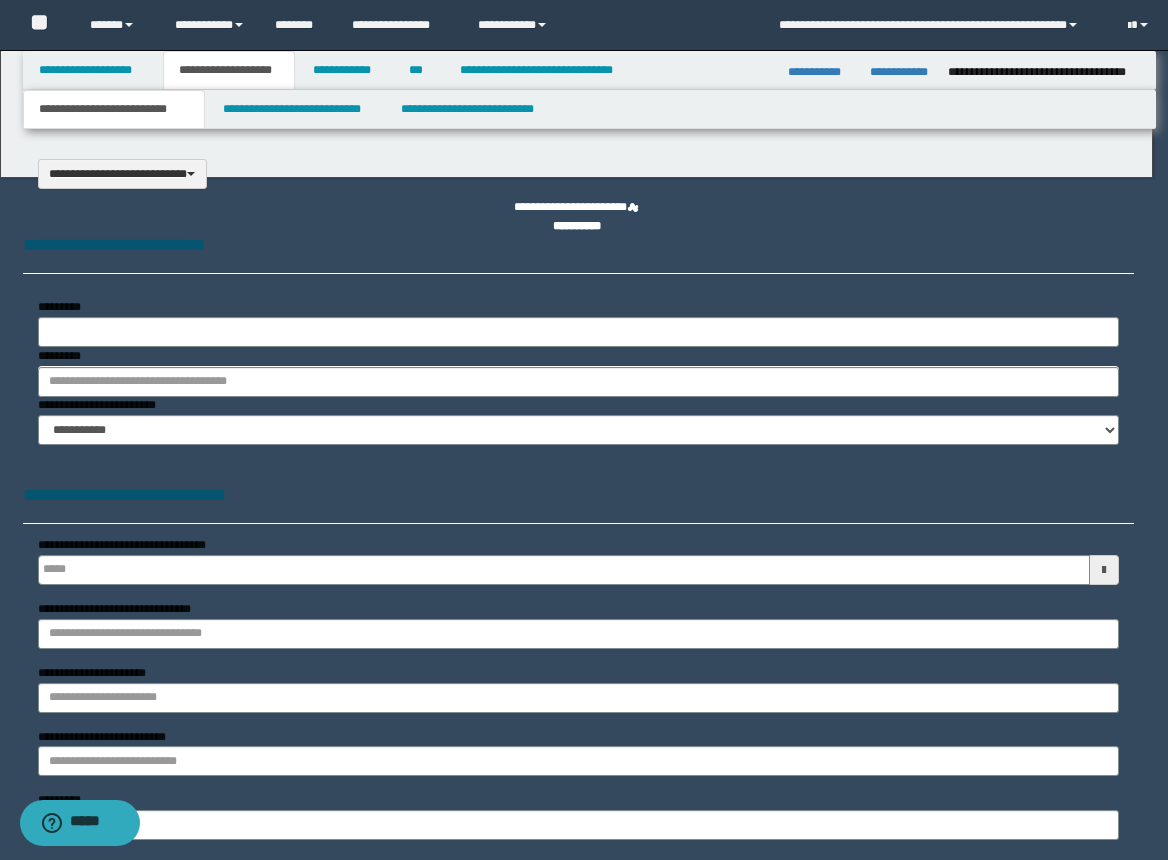 select on "*" 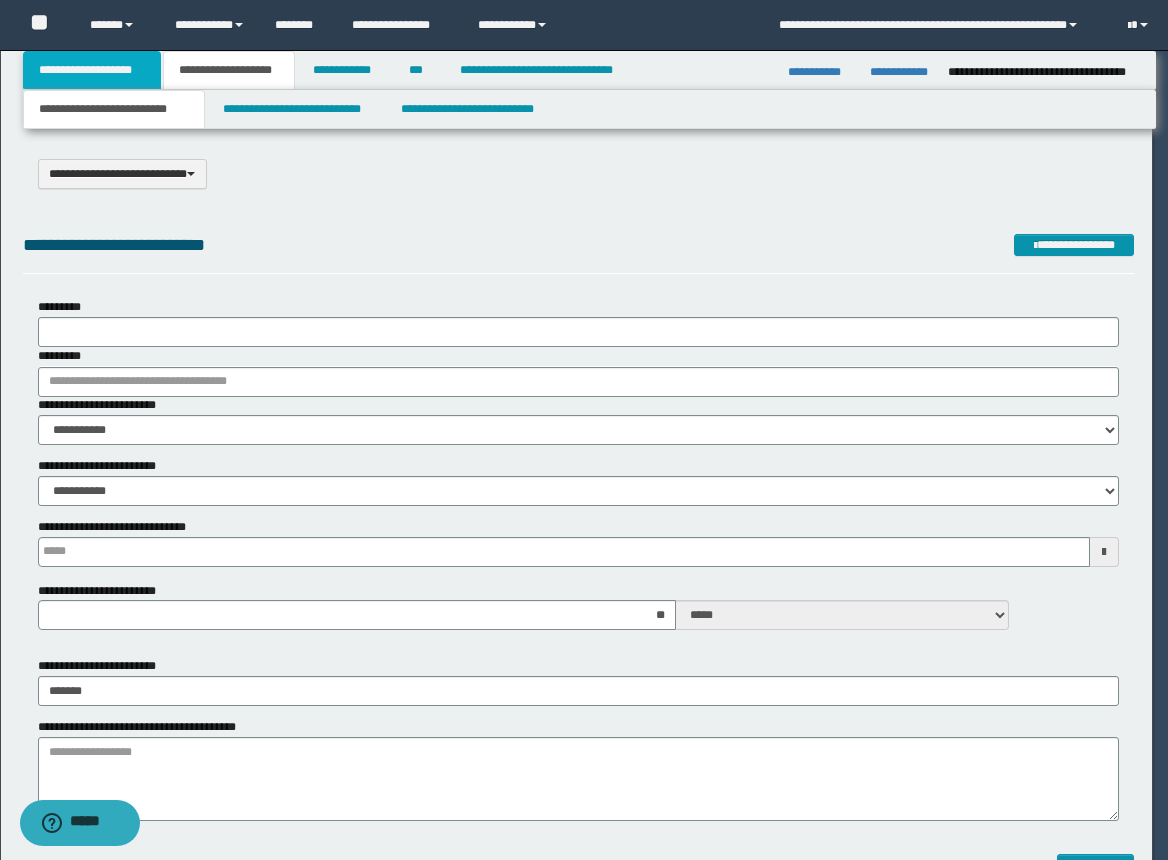 scroll, scrollTop: 0, scrollLeft: 0, axis: both 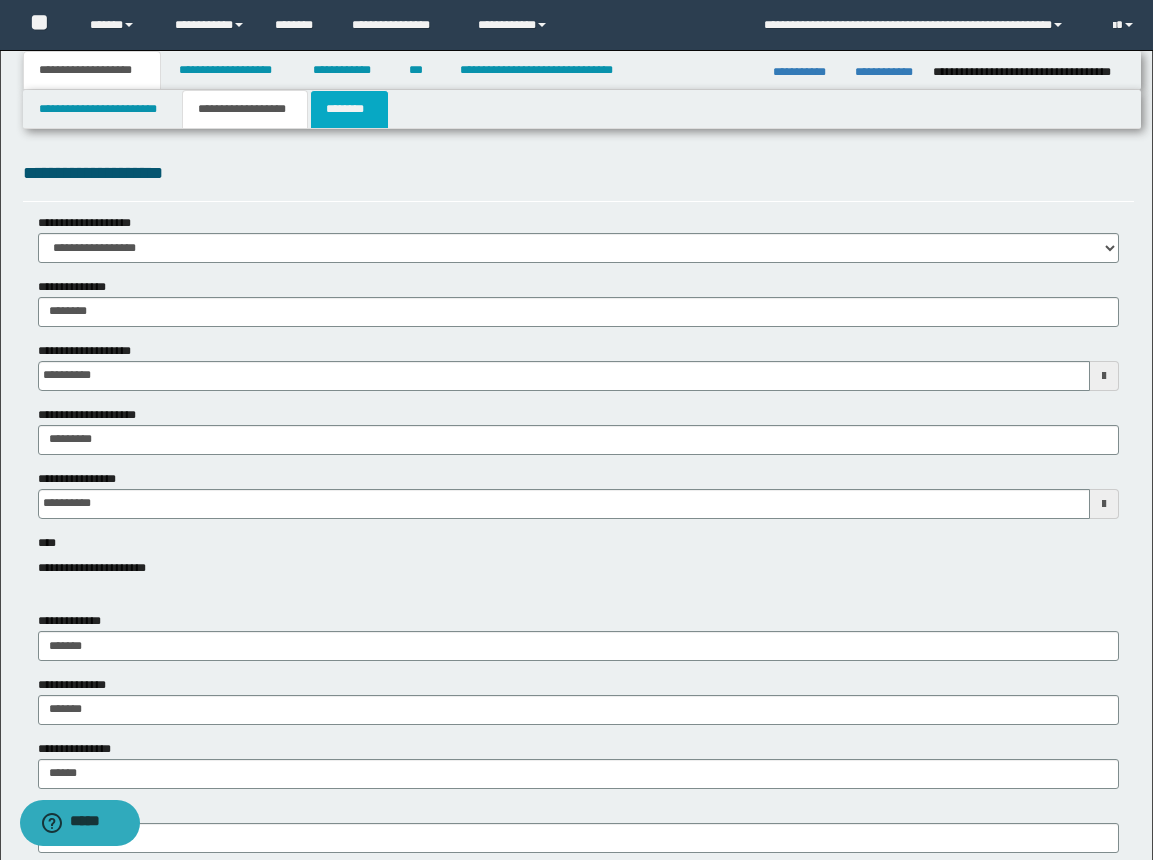 click on "********" at bounding box center (349, 109) 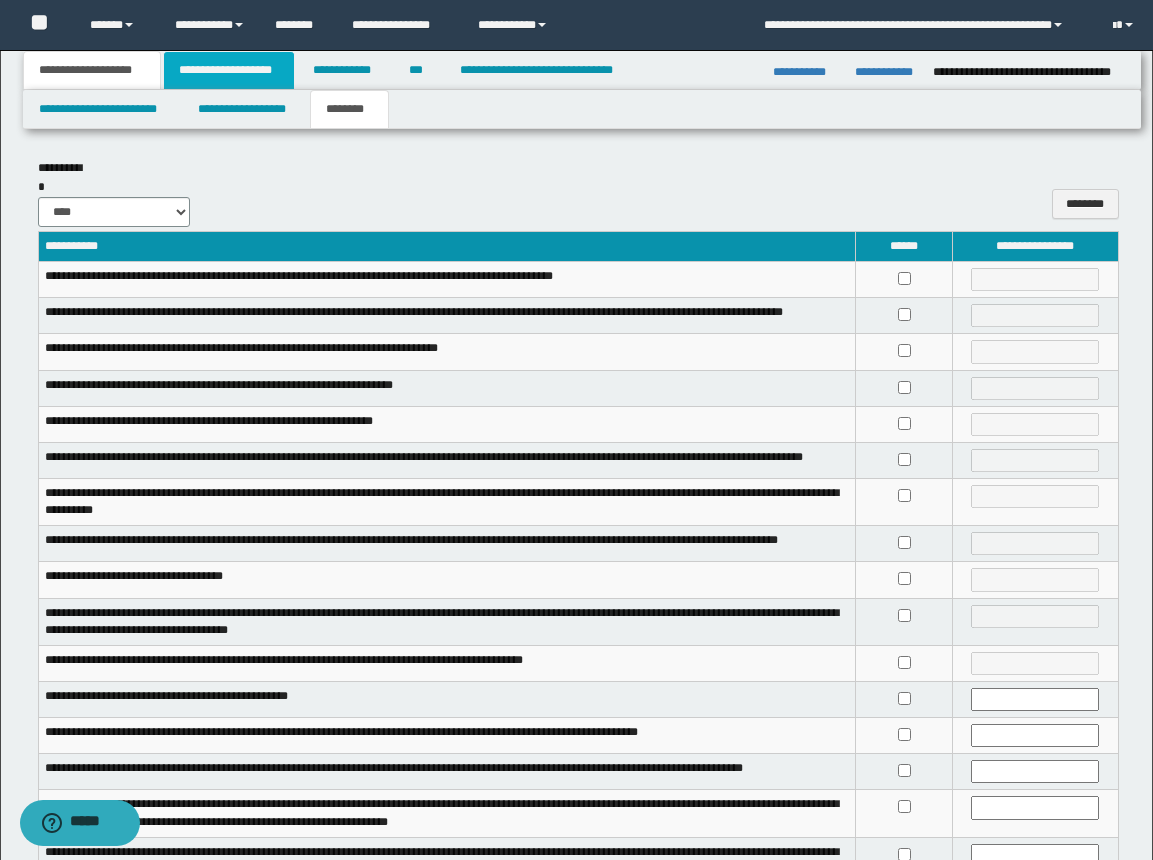 click on "**********" at bounding box center (229, 70) 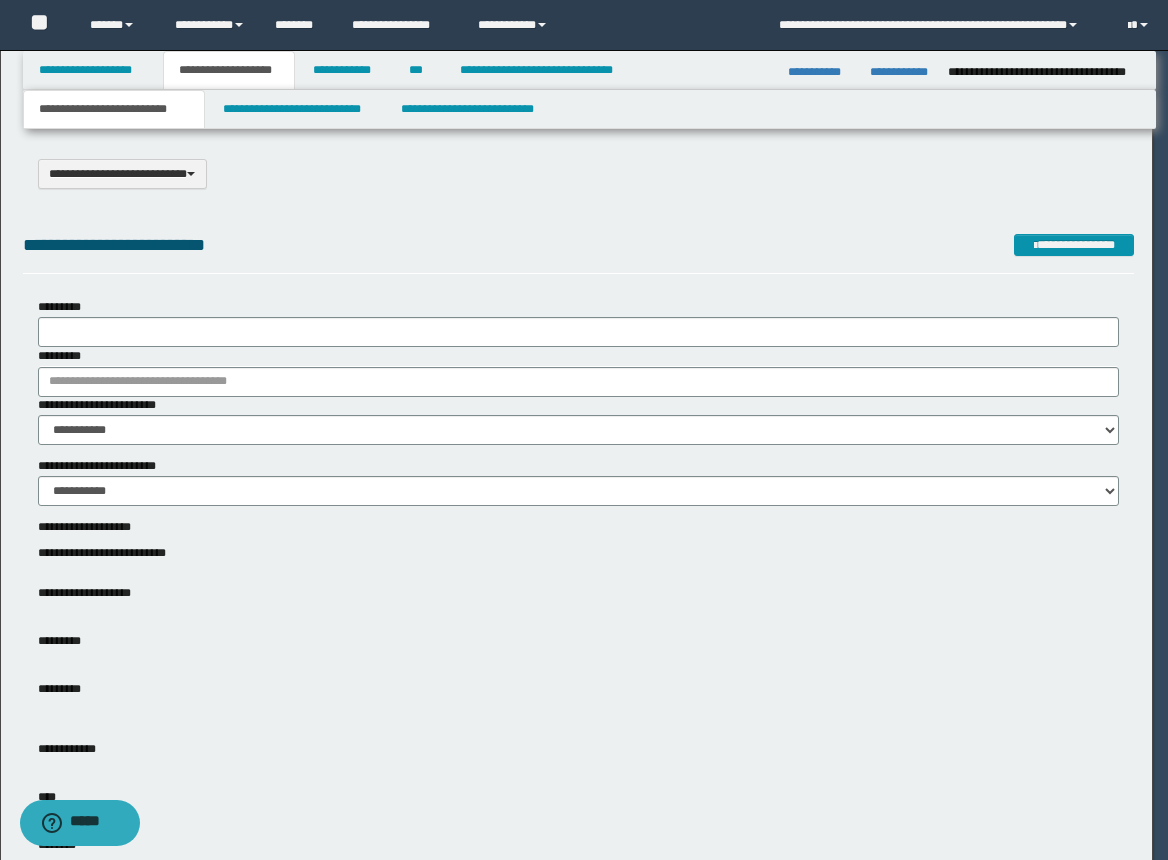 type 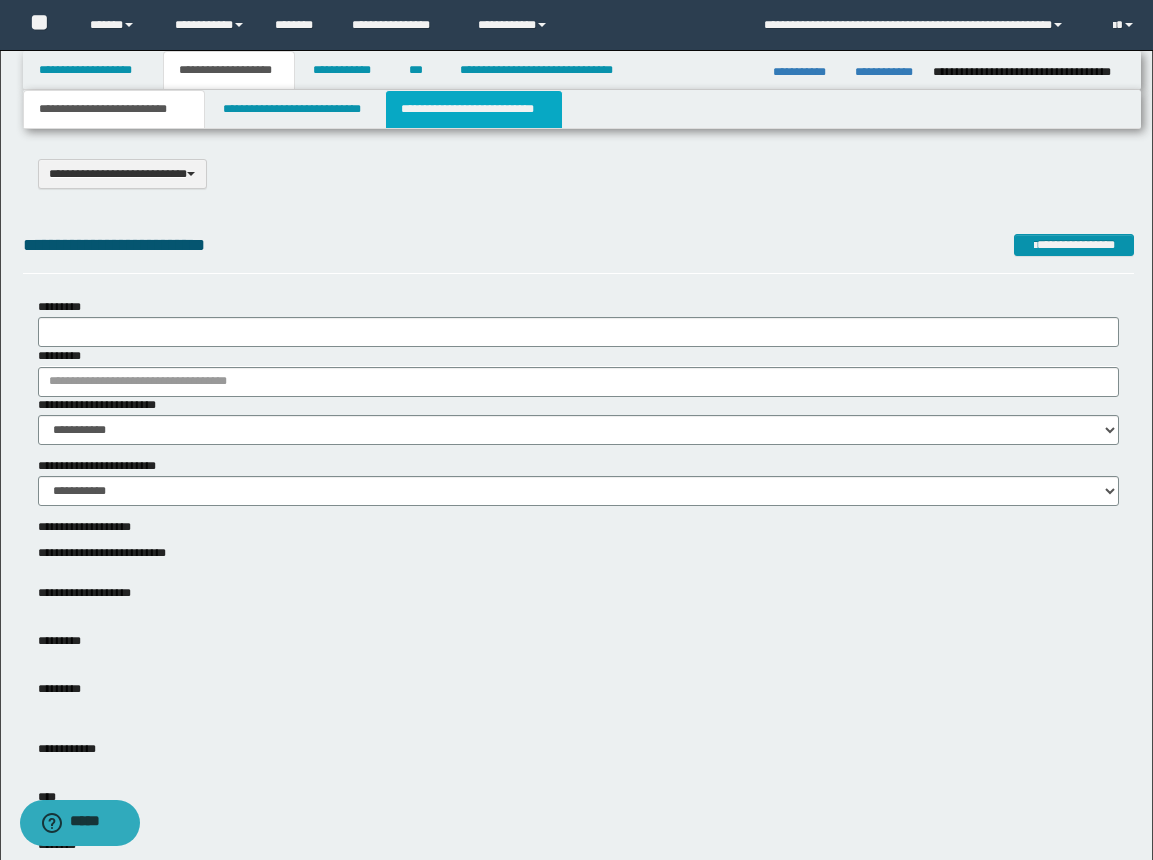 click on "**********" at bounding box center (474, 109) 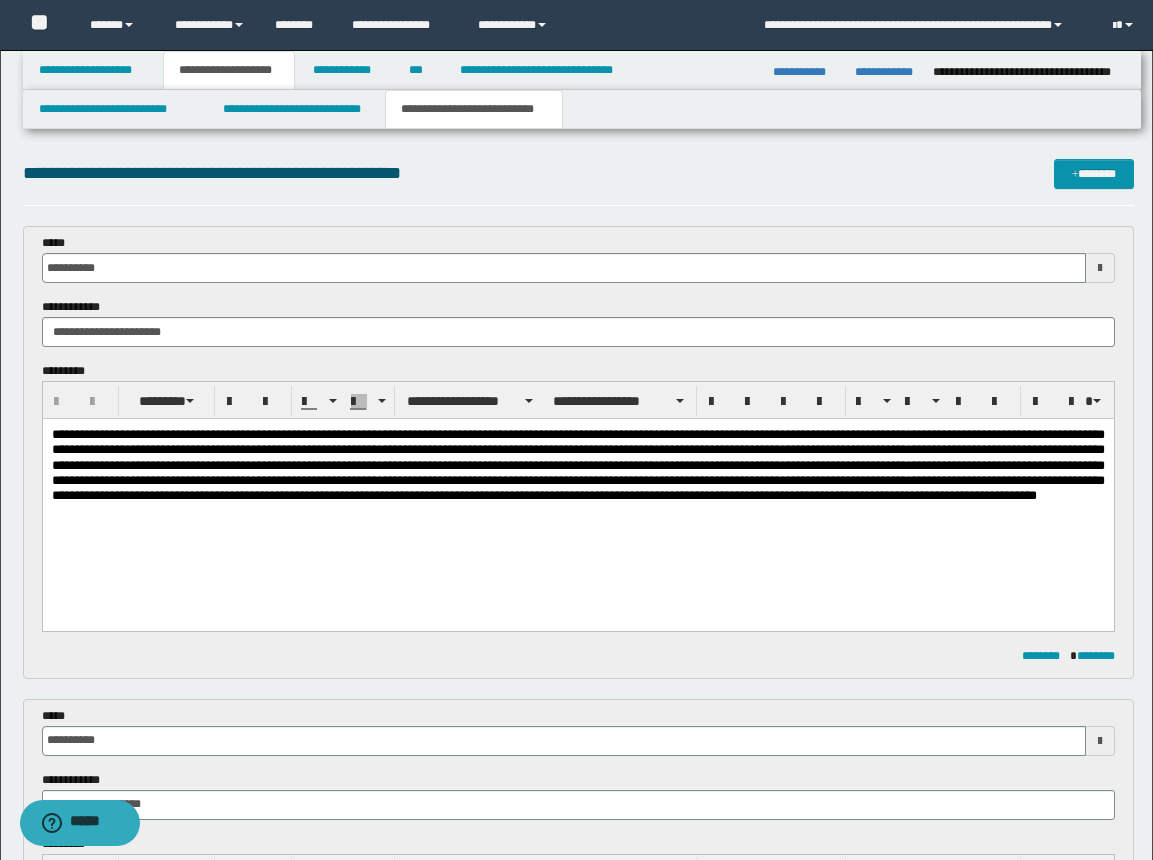 scroll, scrollTop: 300, scrollLeft: 0, axis: vertical 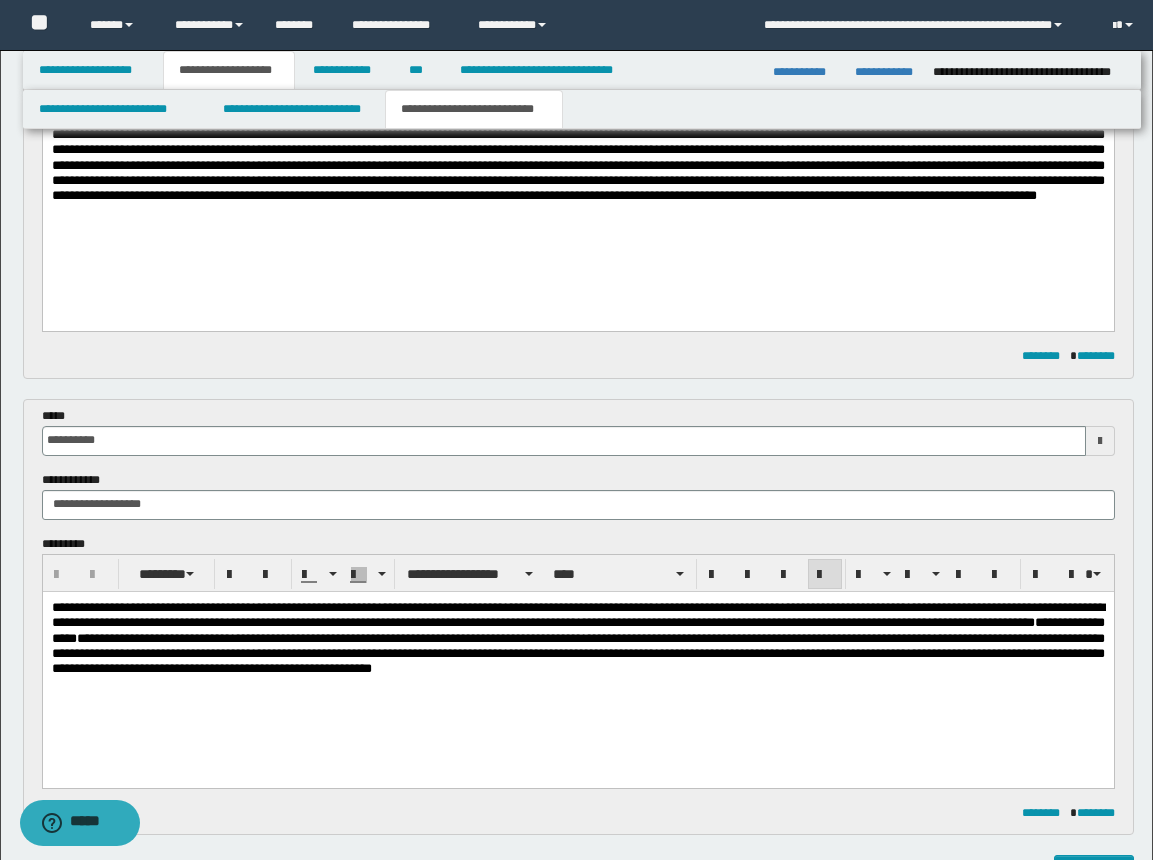 click on "**********" at bounding box center (577, 653) 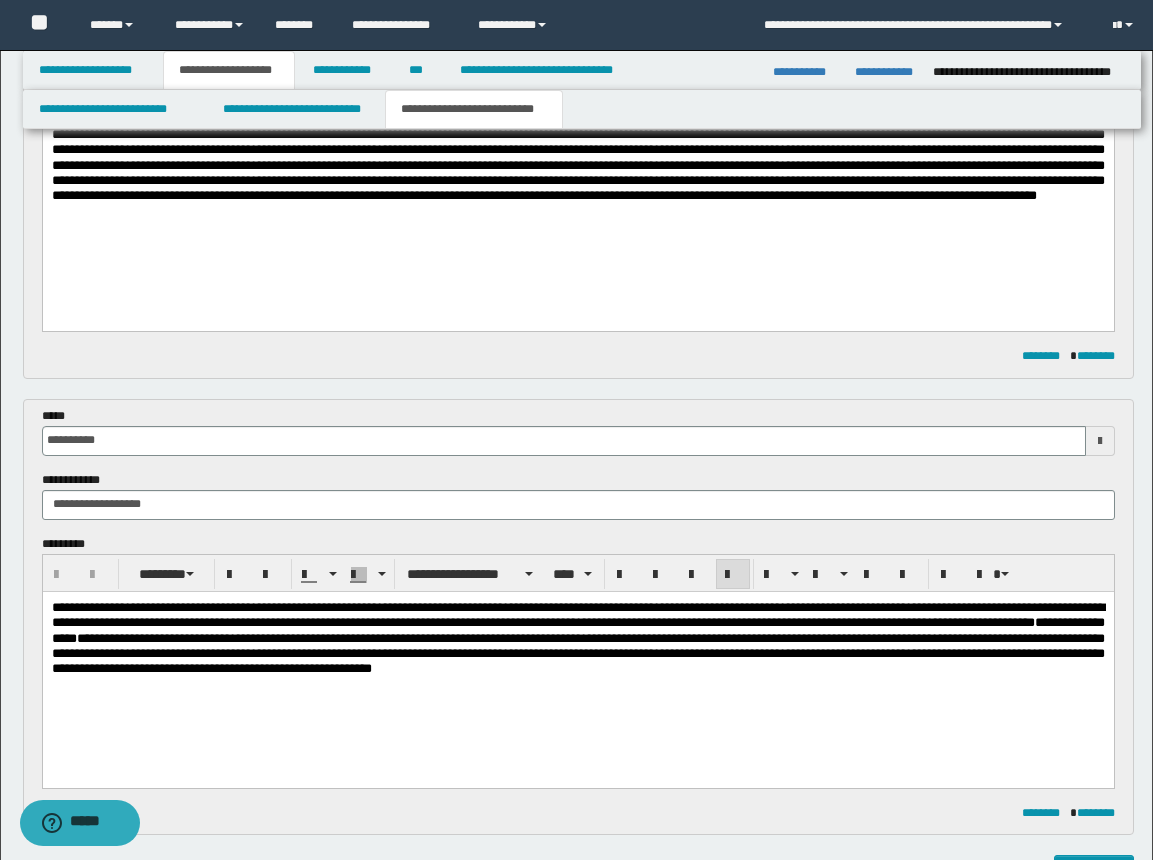 click on "**********" at bounding box center [542, 621] 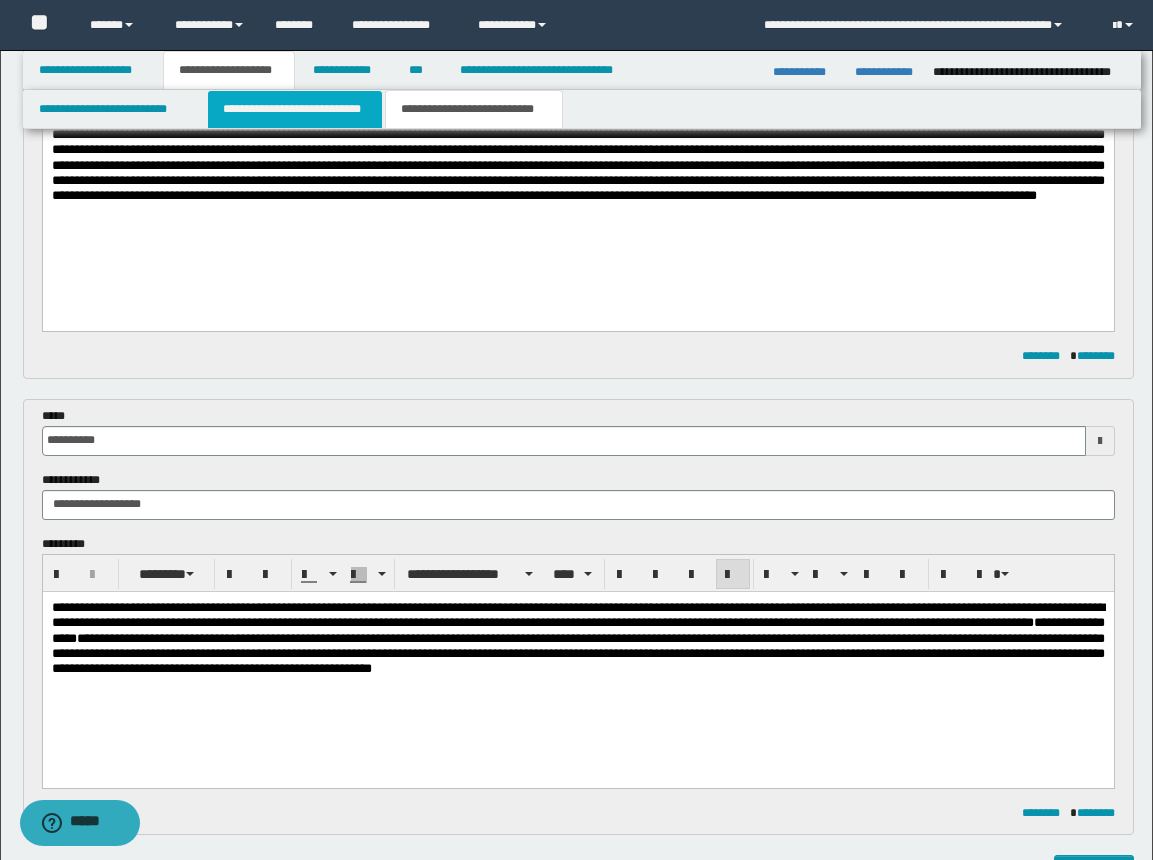 click on "**********" at bounding box center [295, 109] 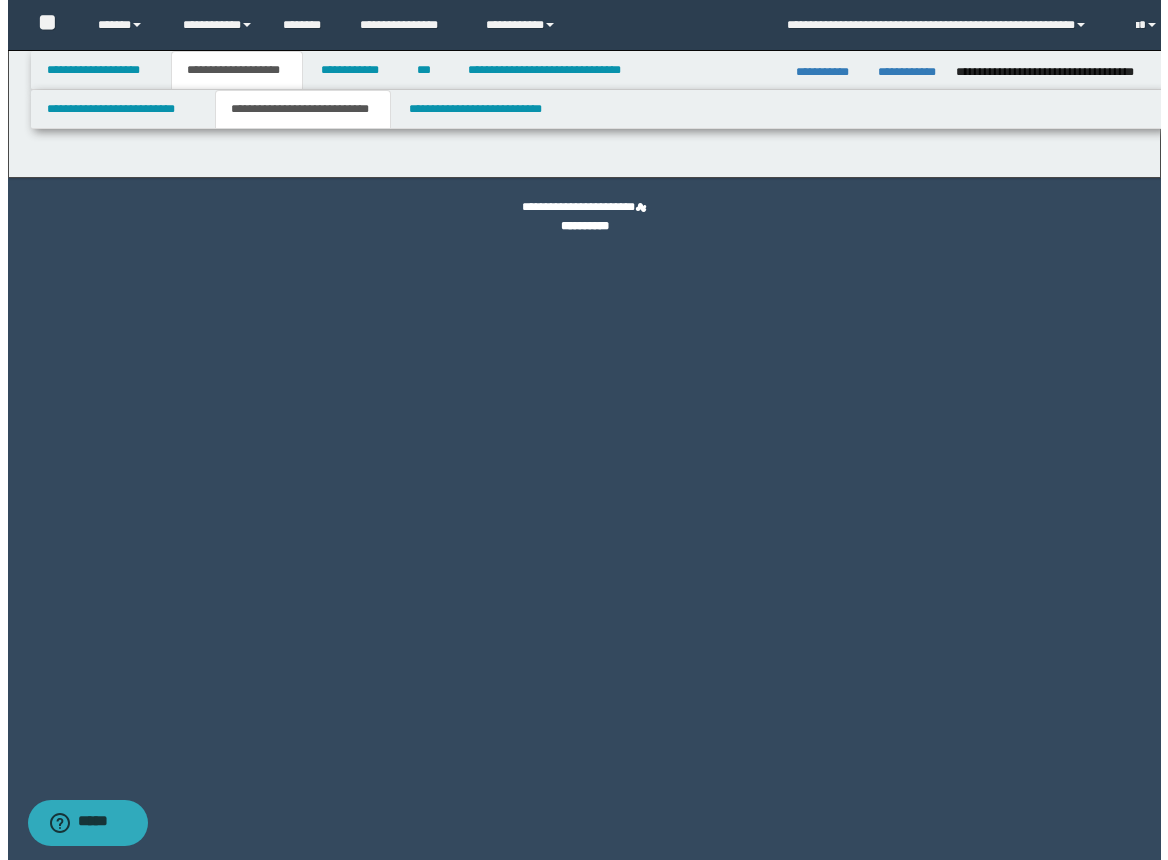 scroll, scrollTop: 0, scrollLeft: 0, axis: both 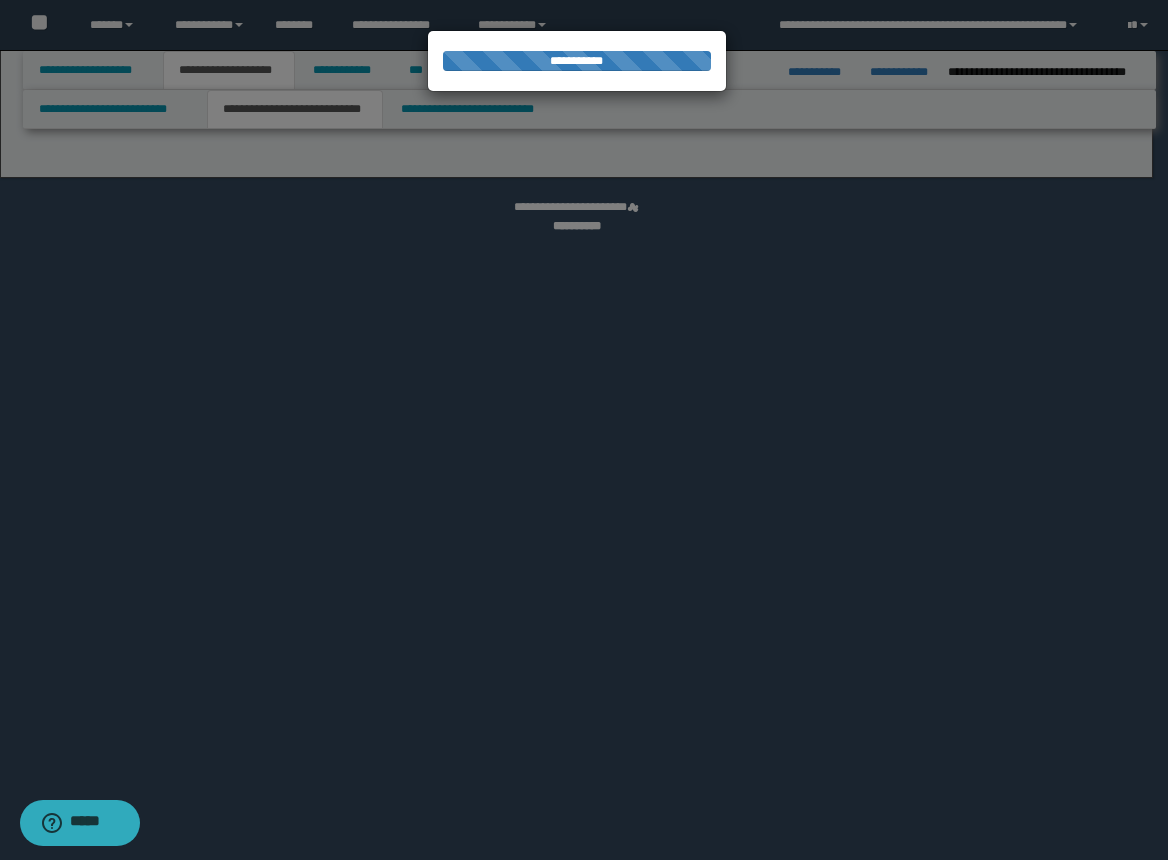select on "*" 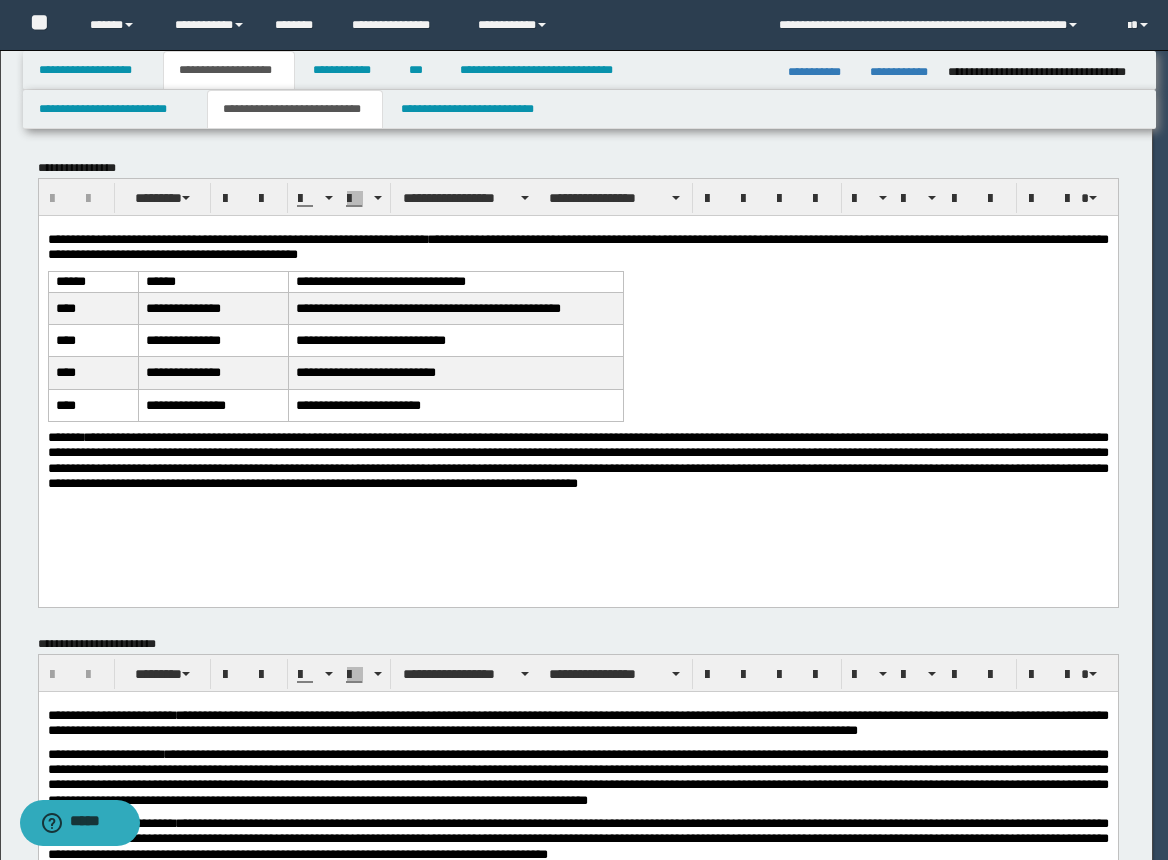 scroll, scrollTop: 0, scrollLeft: 0, axis: both 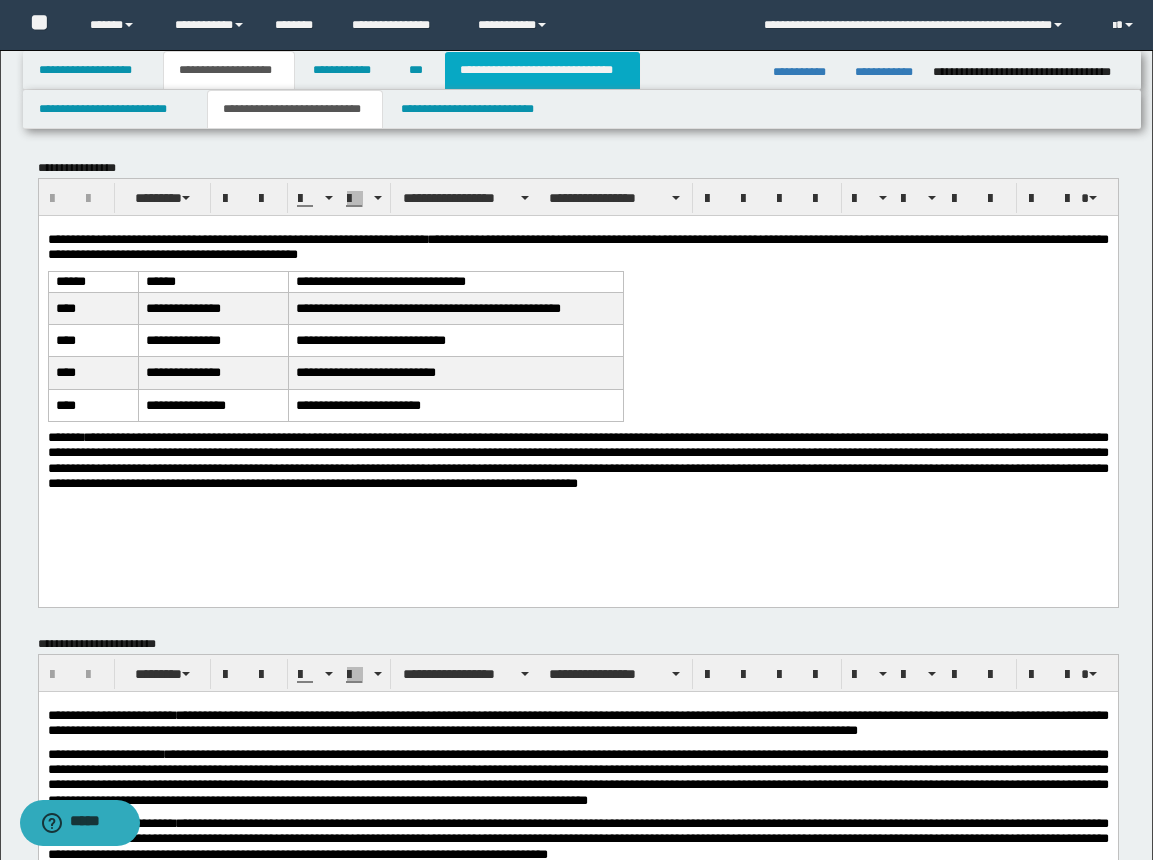 click on "**********" at bounding box center [542, 70] 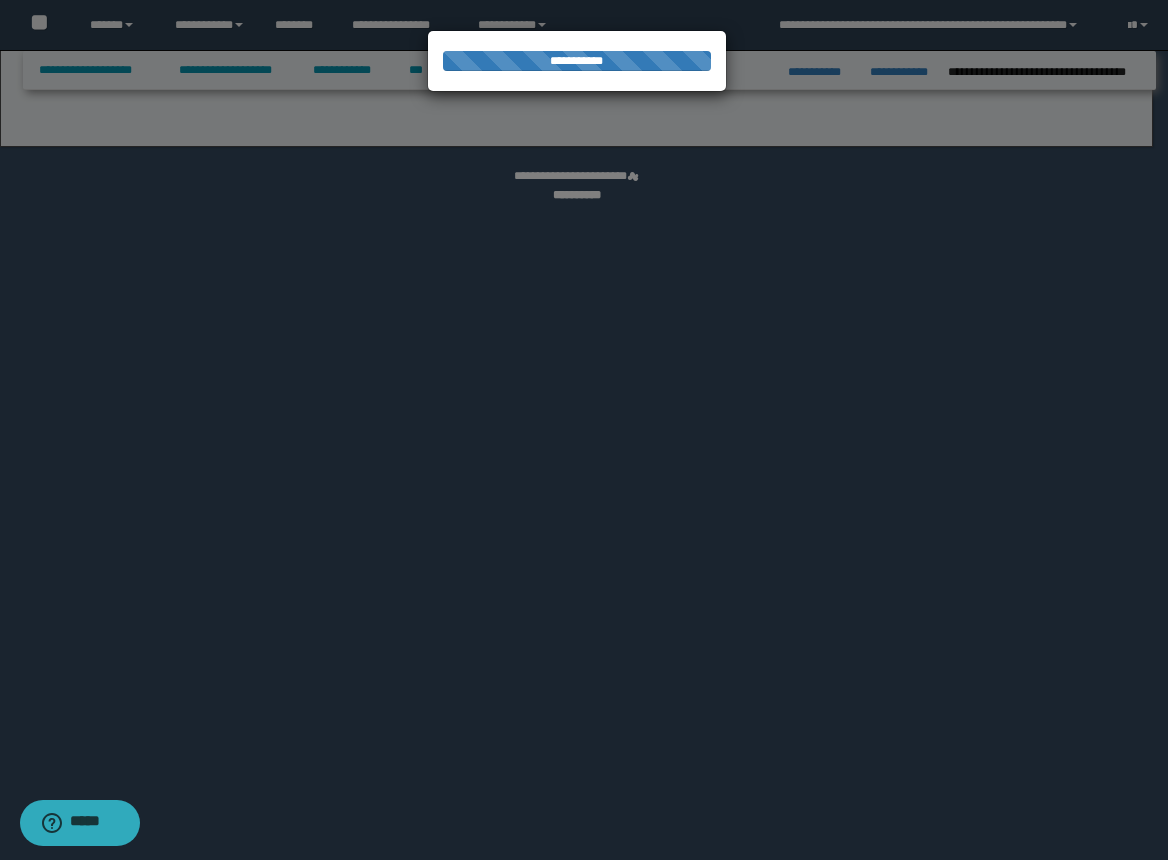 select on "*" 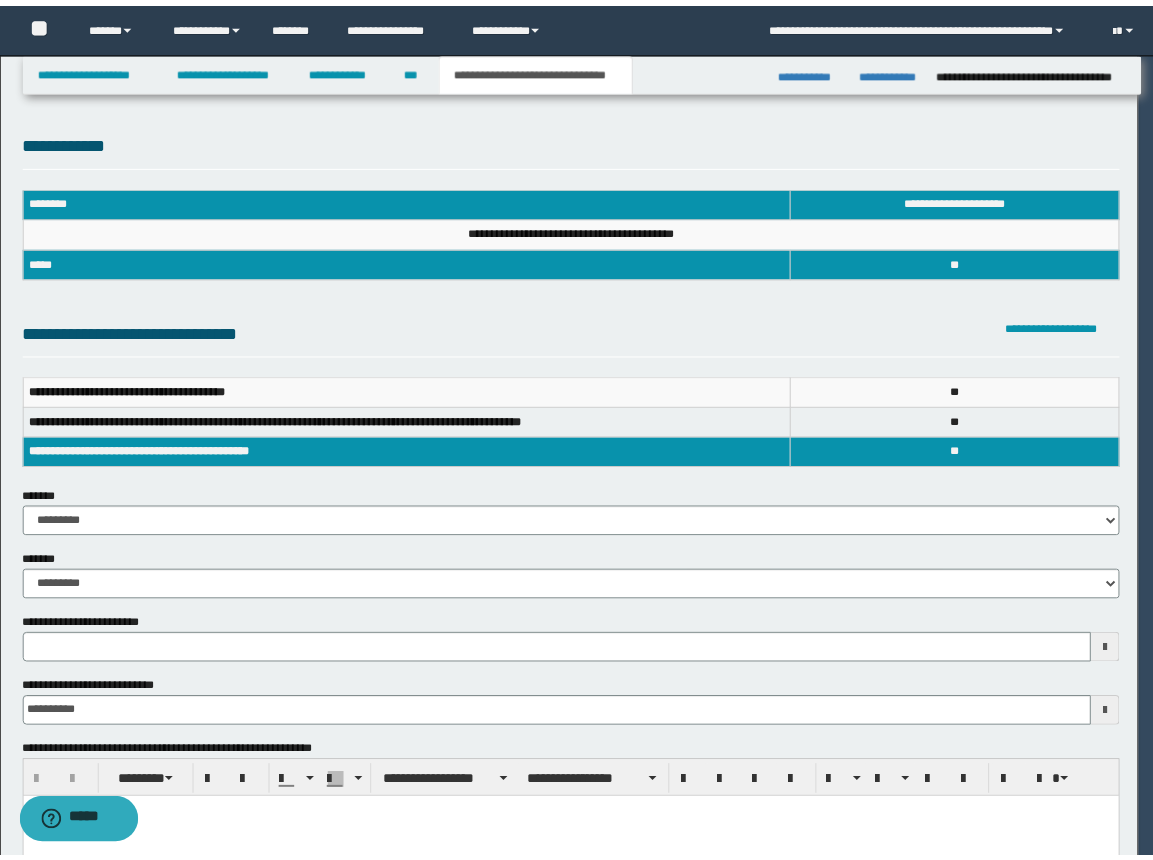 scroll, scrollTop: 0, scrollLeft: 0, axis: both 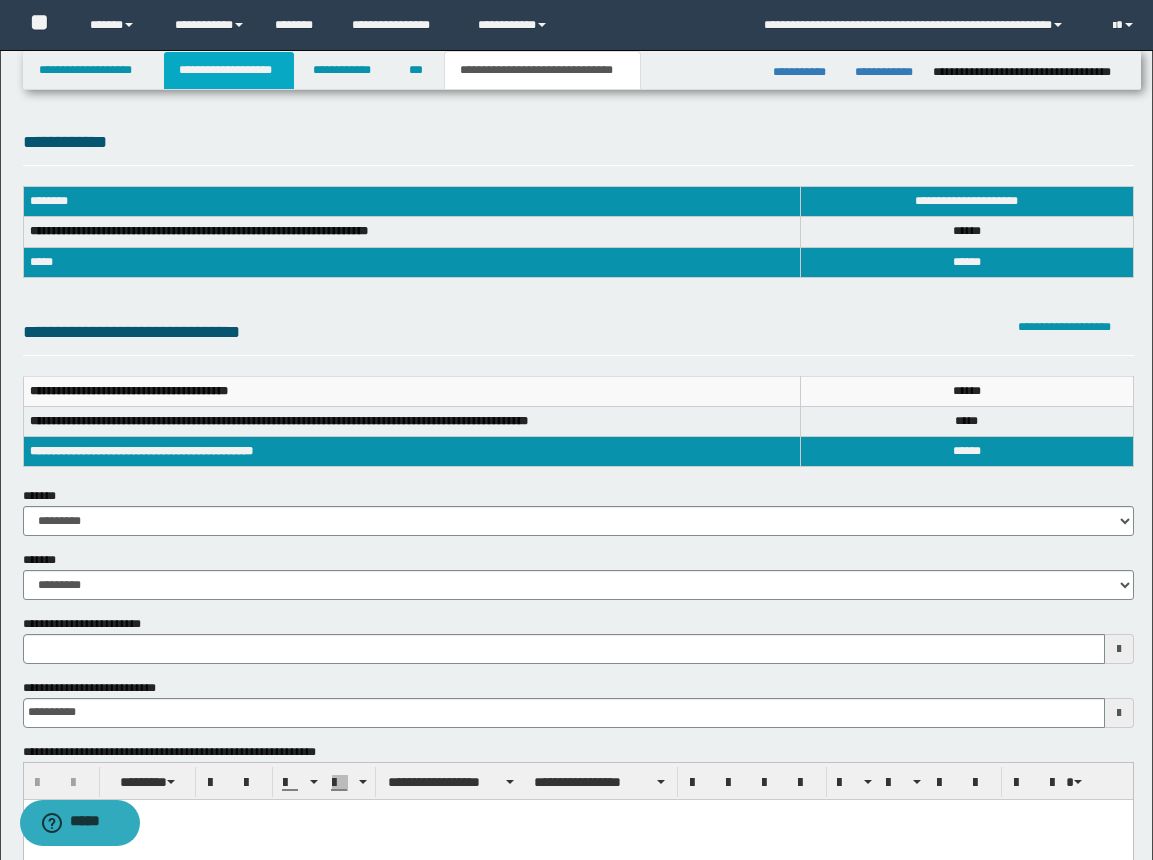 click on "**********" at bounding box center [229, 70] 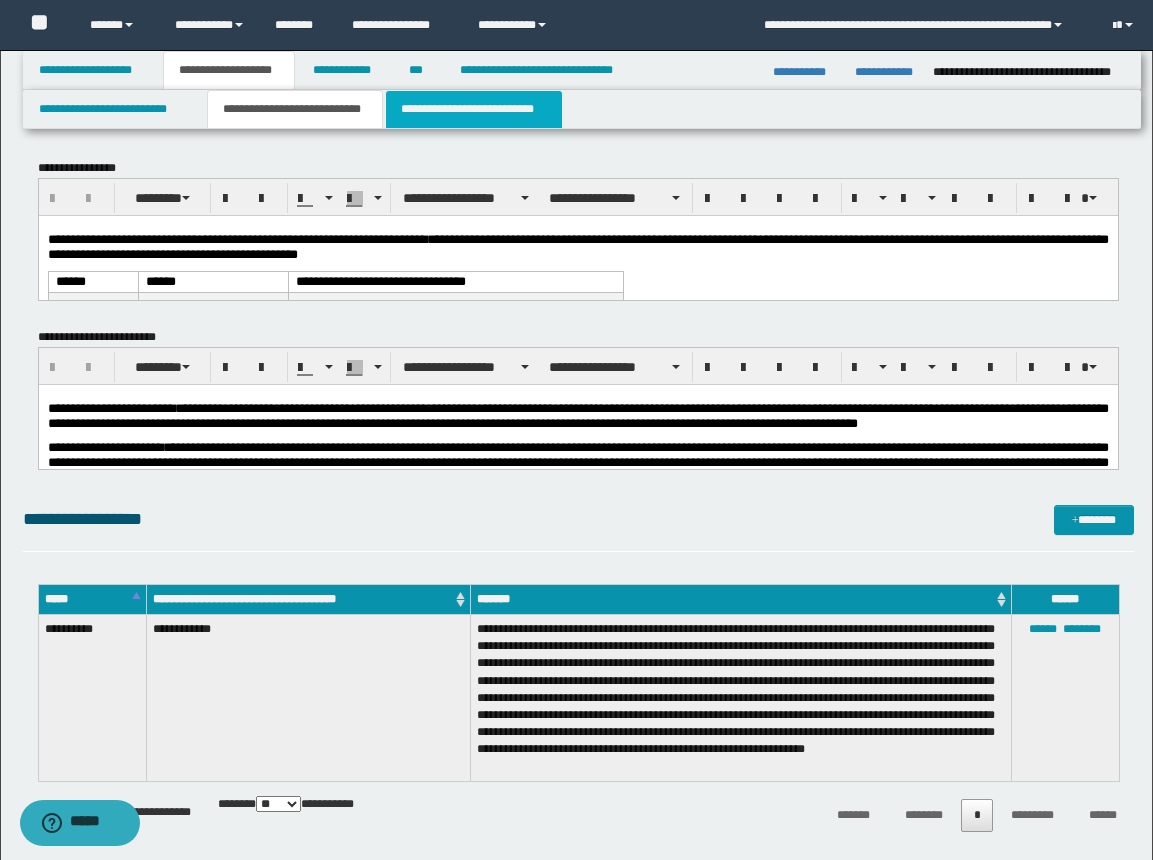 click on "**********" at bounding box center [474, 109] 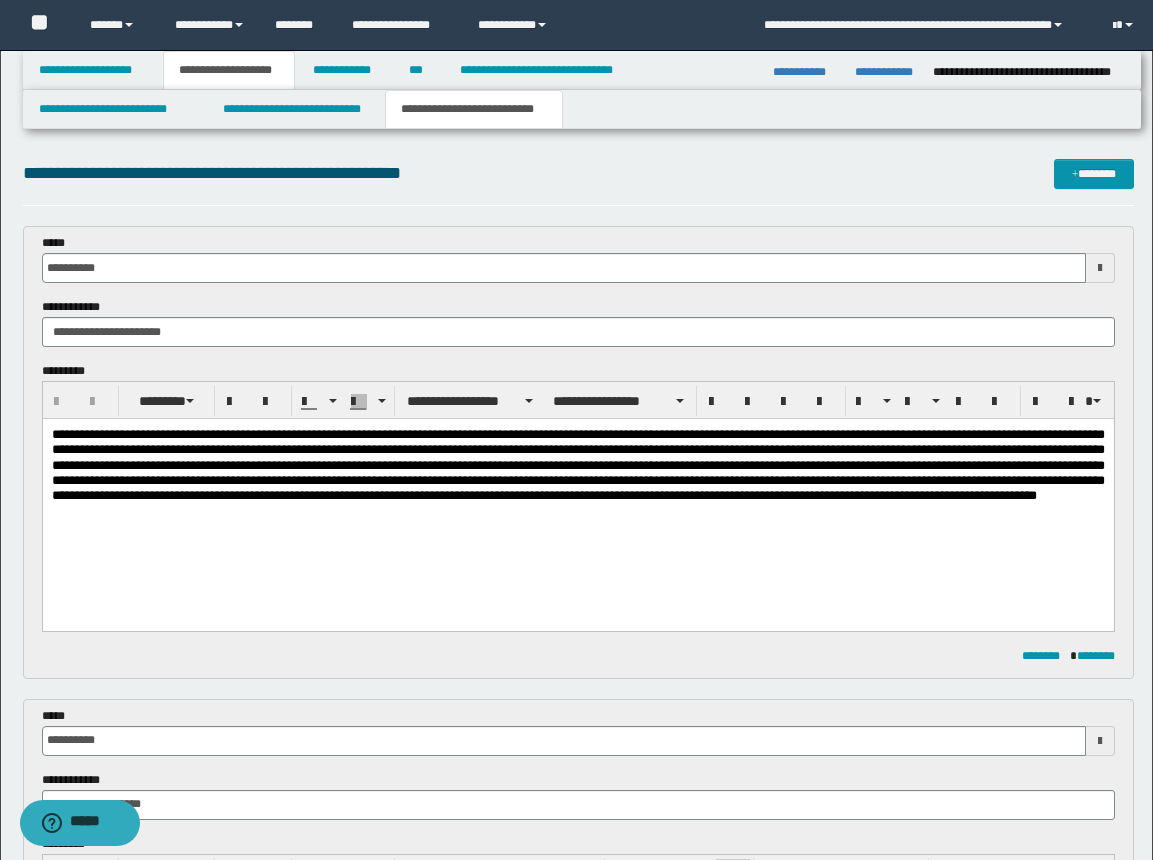 click at bounding box center (577, 465) 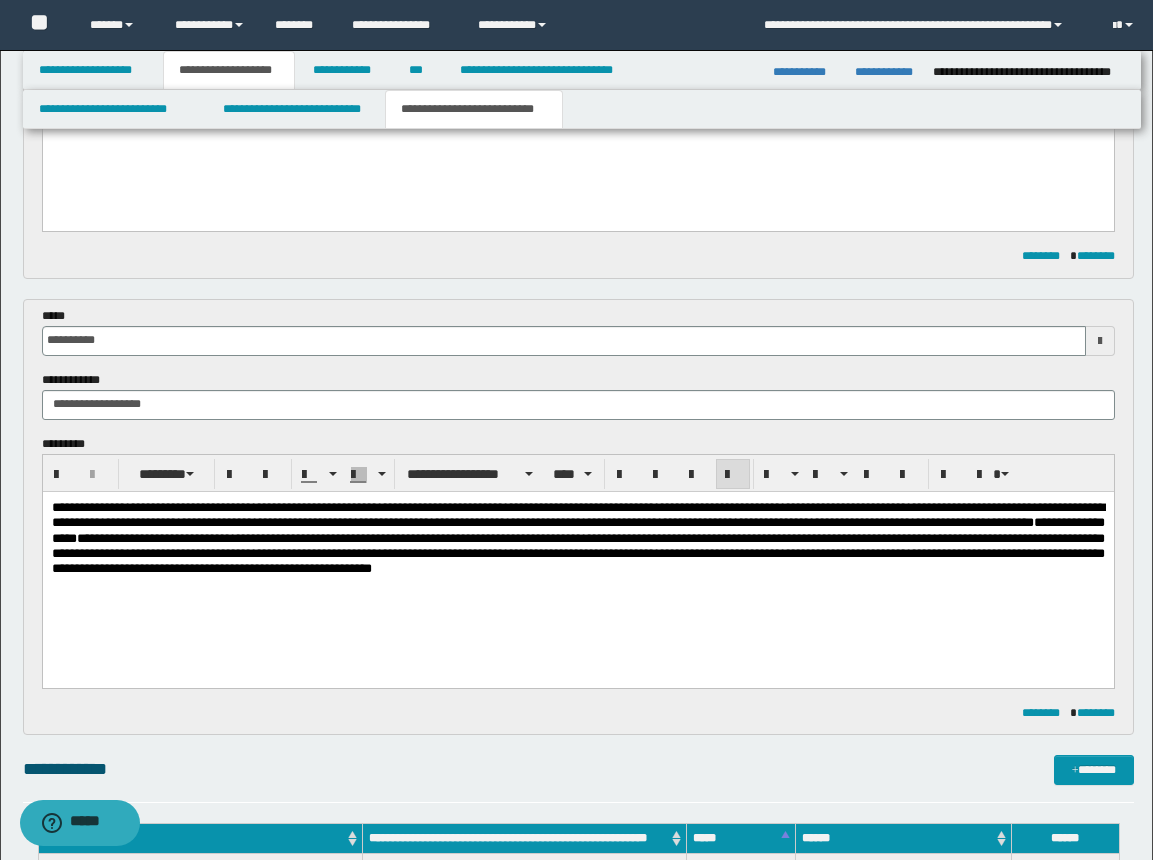 scroll, scrollTop: 500, scrollLeft: 0, axis: vertical 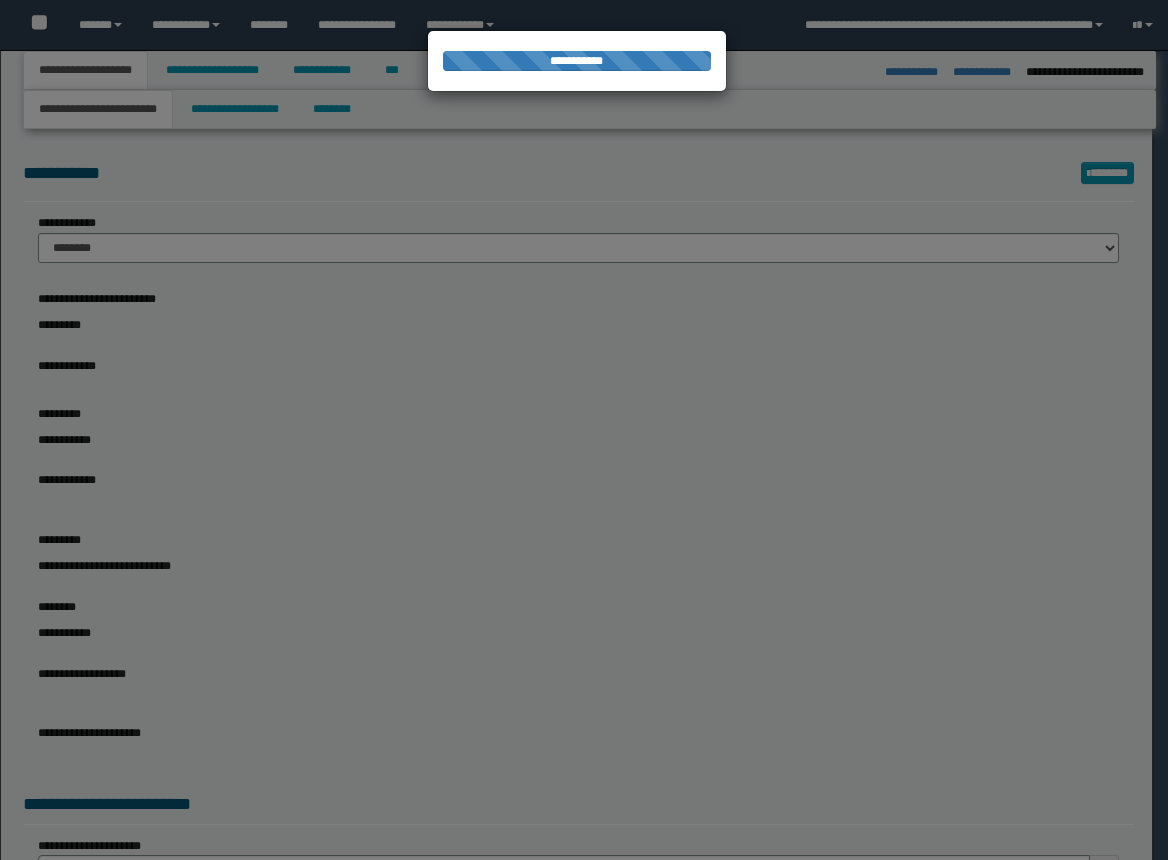 select on "*" 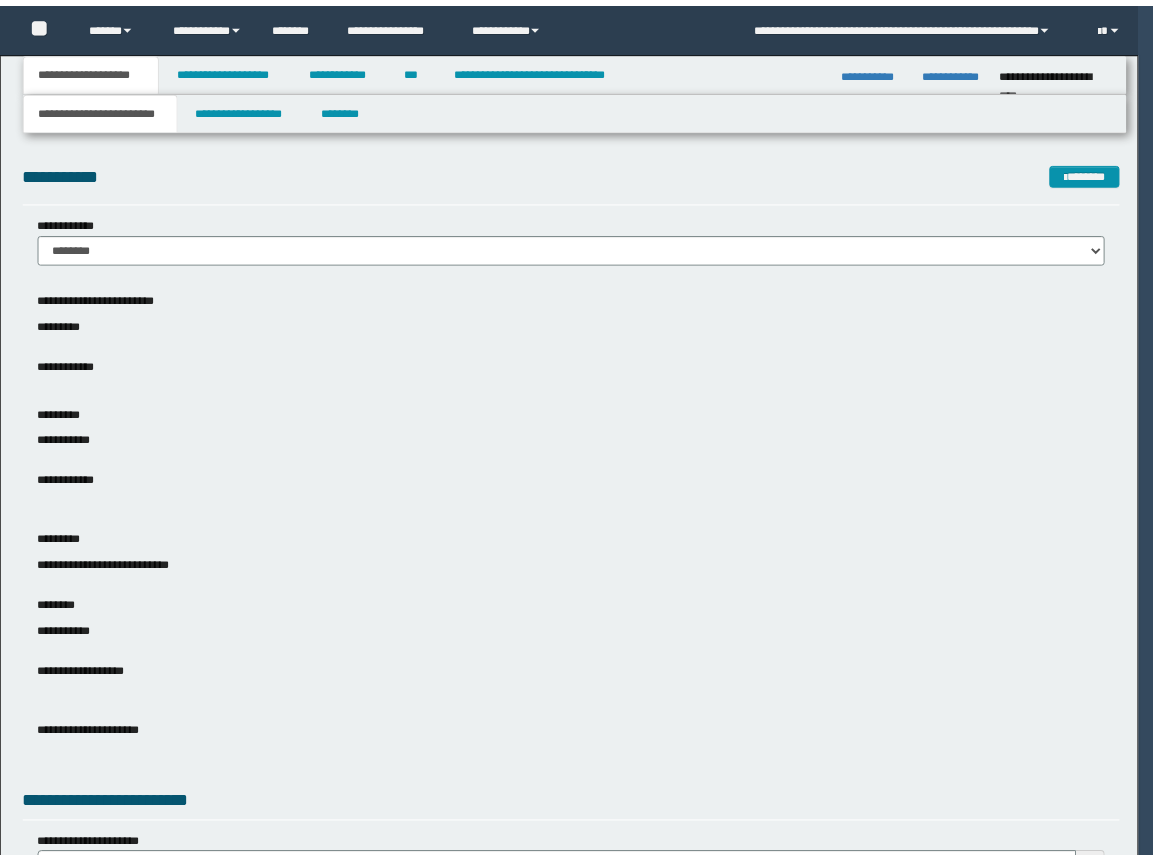scroll, scrollTop: 0, scrollLeft: 0, axis: both 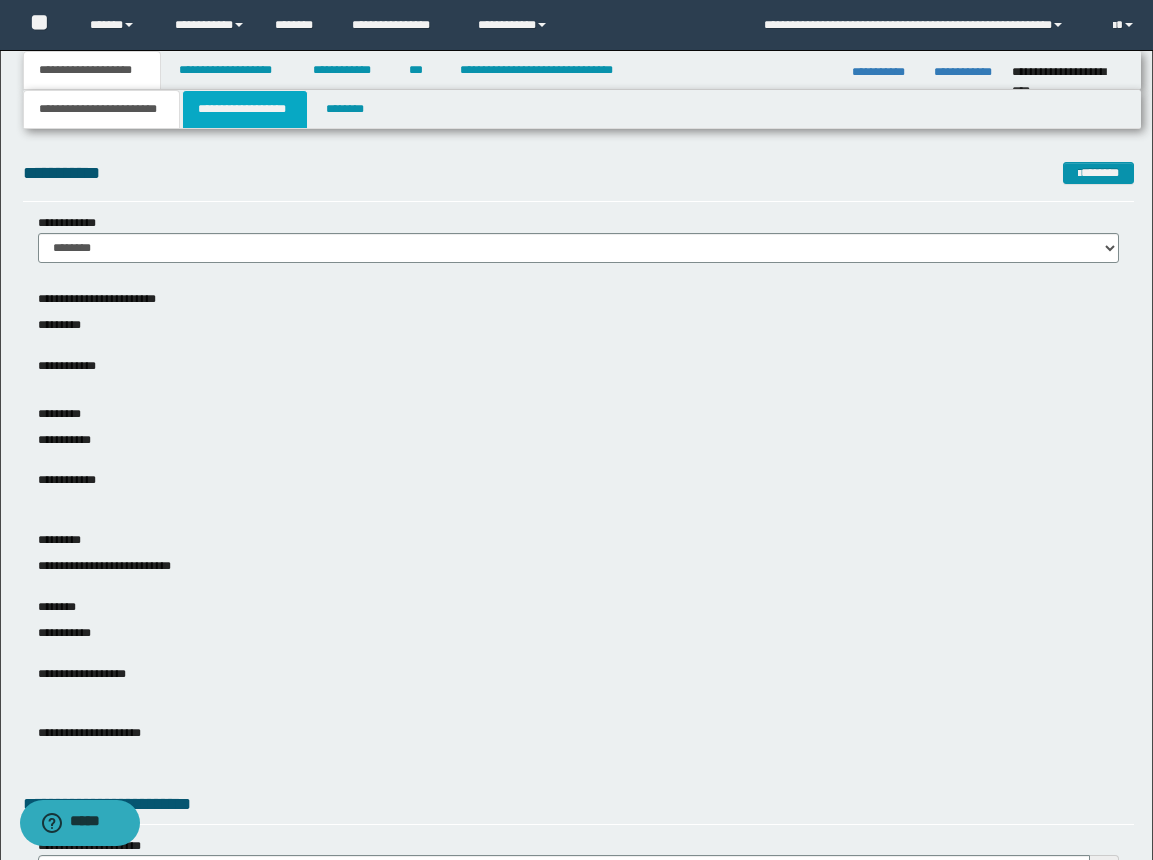 click on "**********" at bounding box center [245, 109] 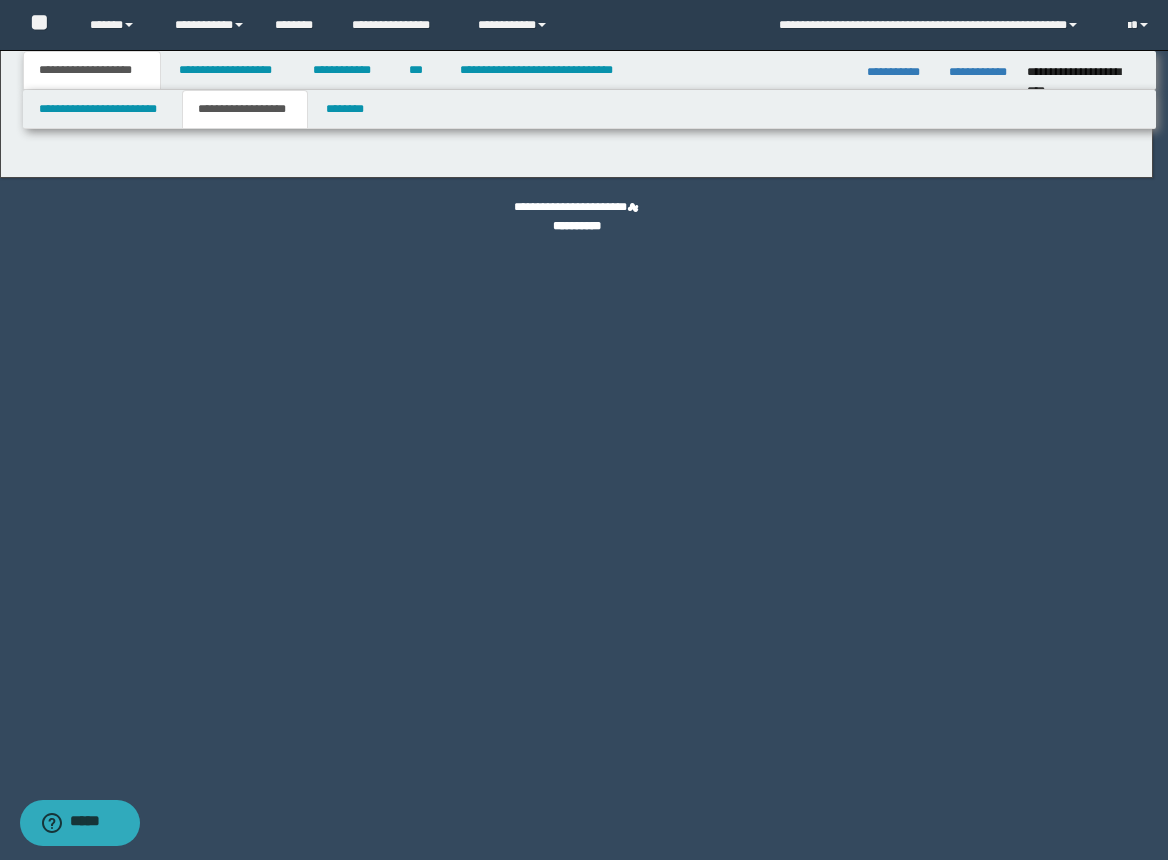 type on "********" 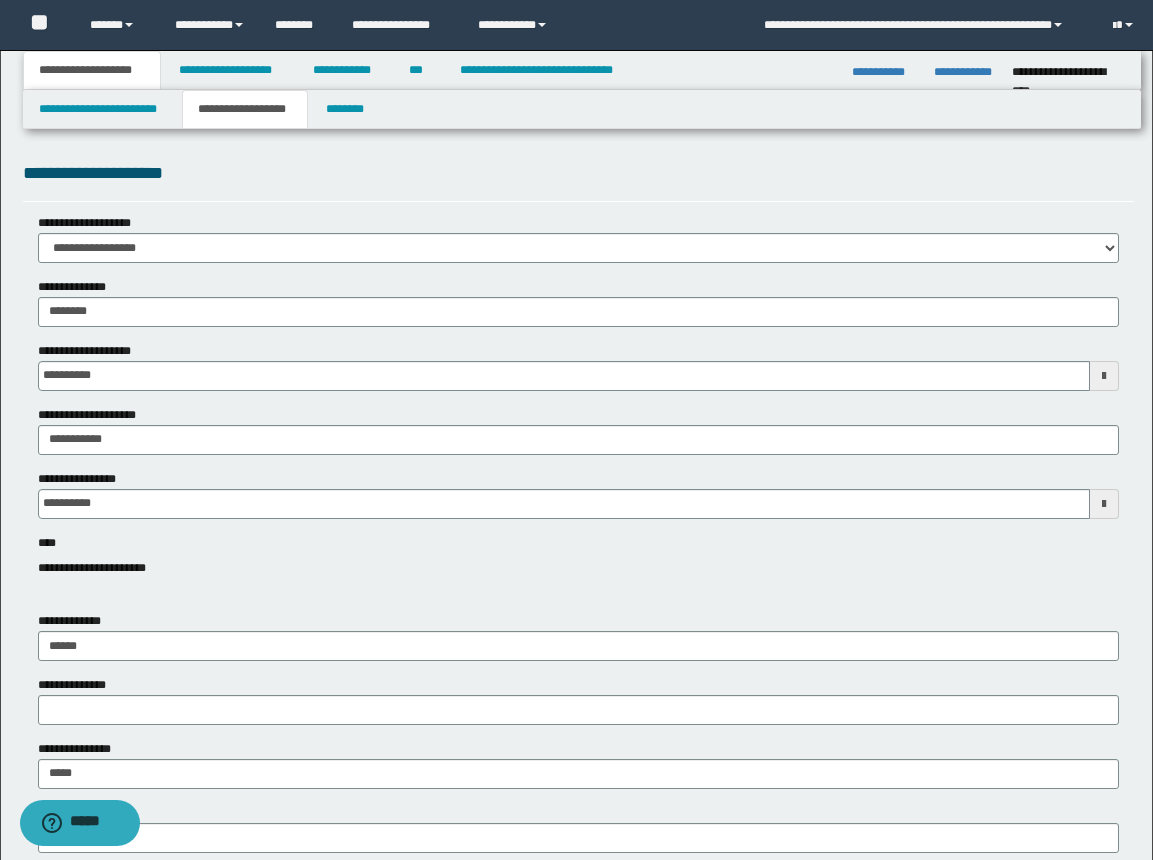 scroll, scrollTop: 200, scrollLeft: 0, axis: vertical 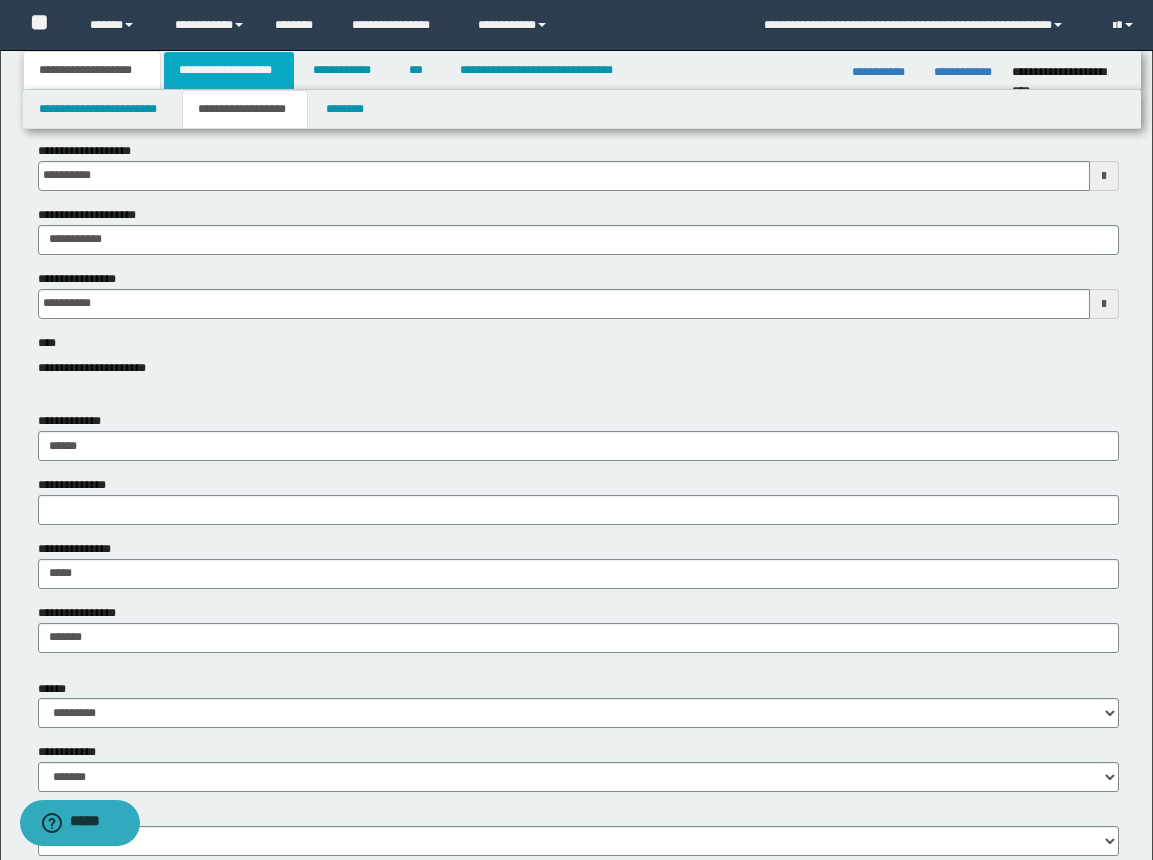 click on "**********" at bounding box center (229, 70) 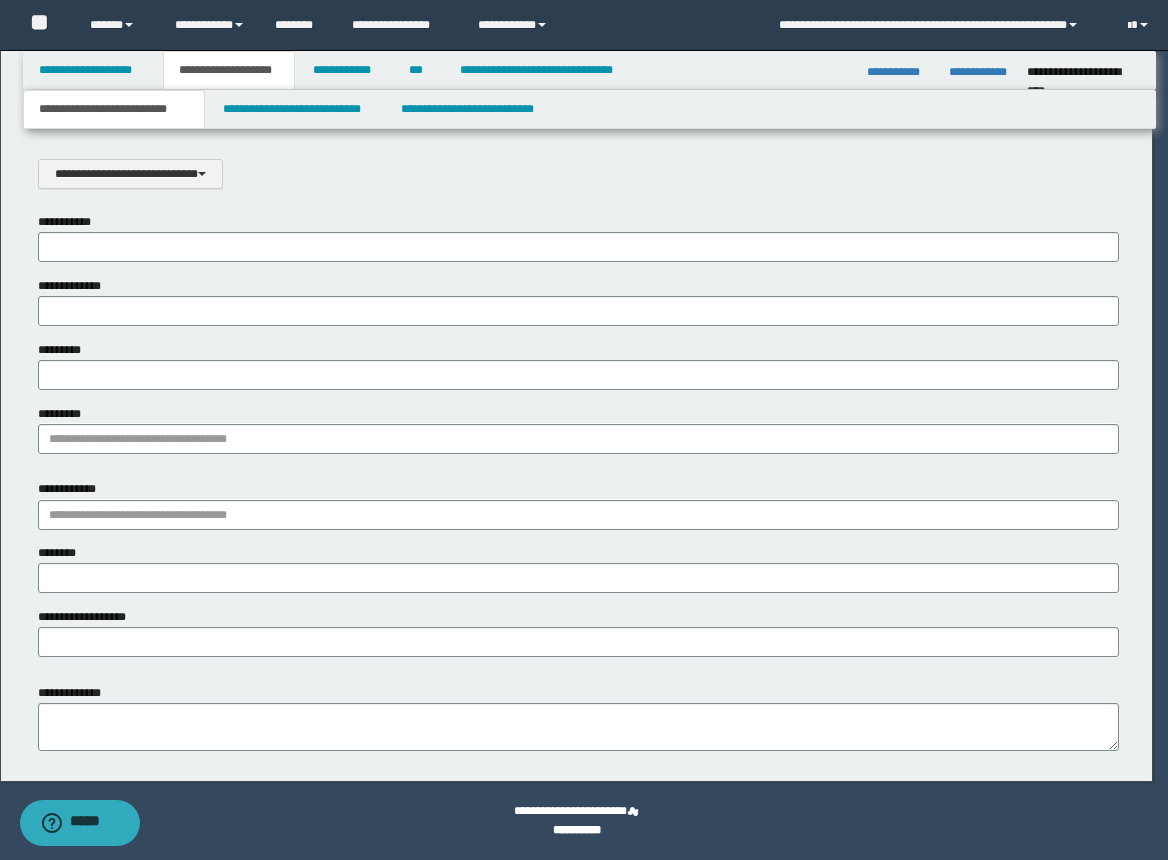 scroll, scrollTop: 0, scrollLeft: 0, axis: both 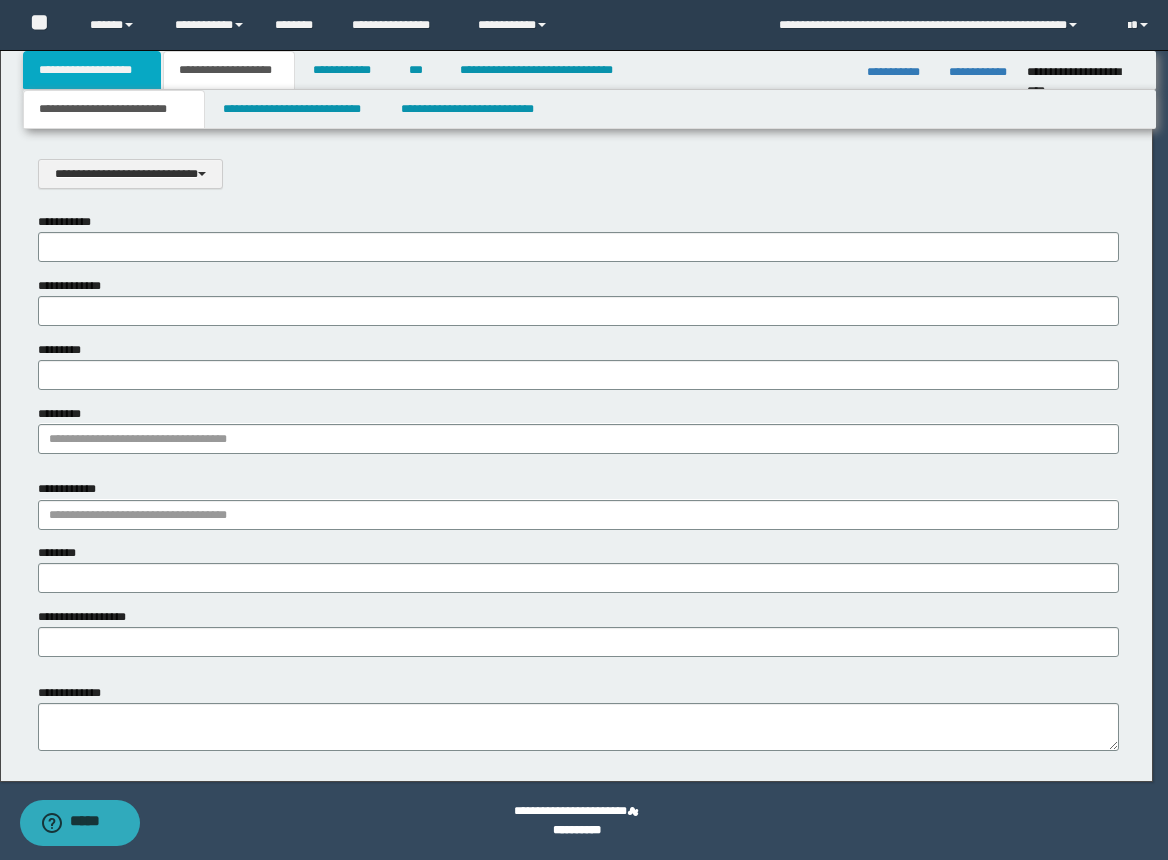 click on "**********" at bounding box center [92, 70] 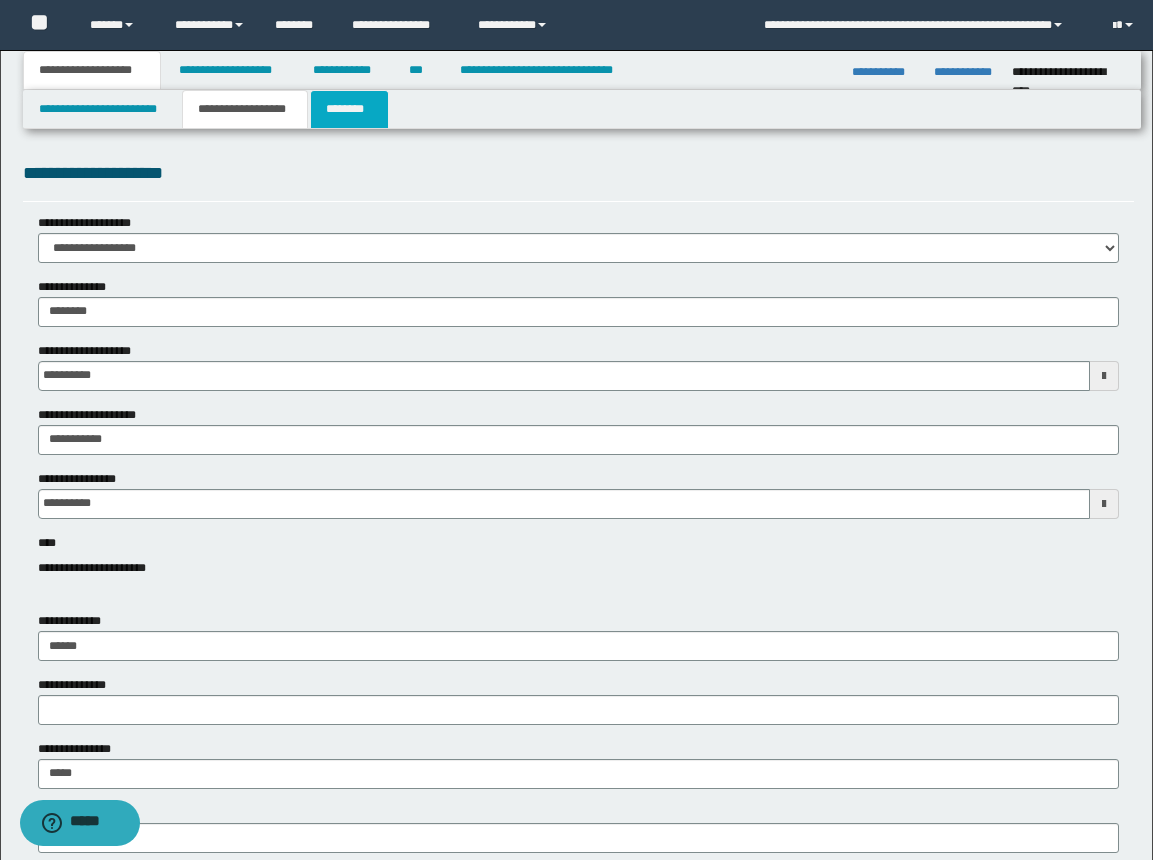 click on "********" at bounding box center [349, 109] 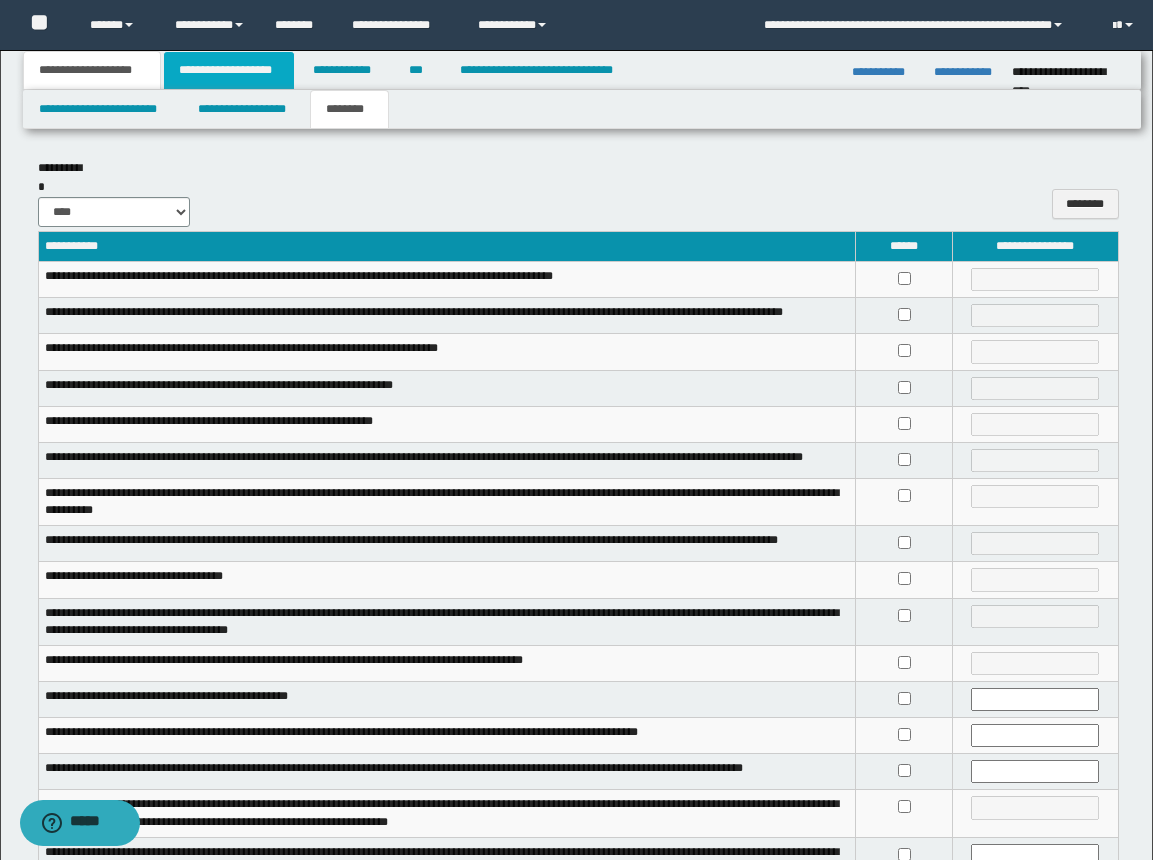 click on "**********" at bounding box center (229, 70) 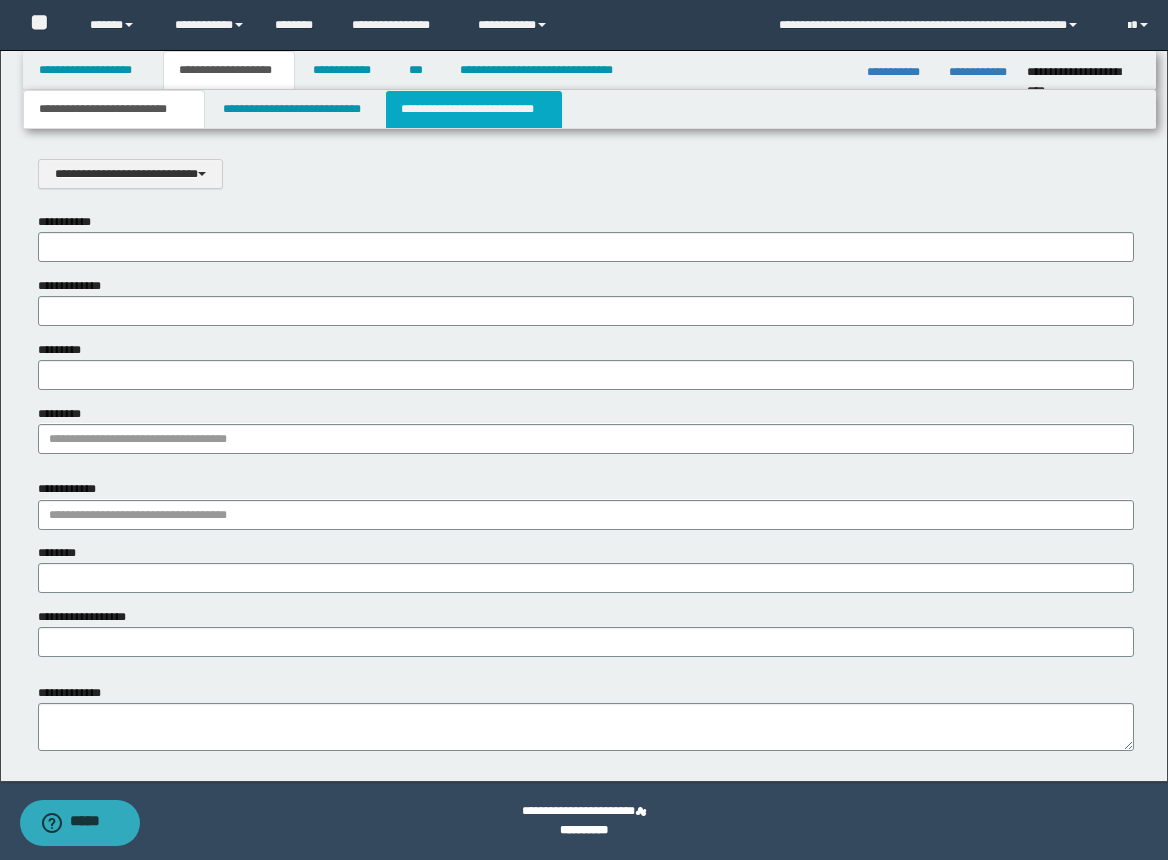click on "**********" at bounding box center (474, 109) 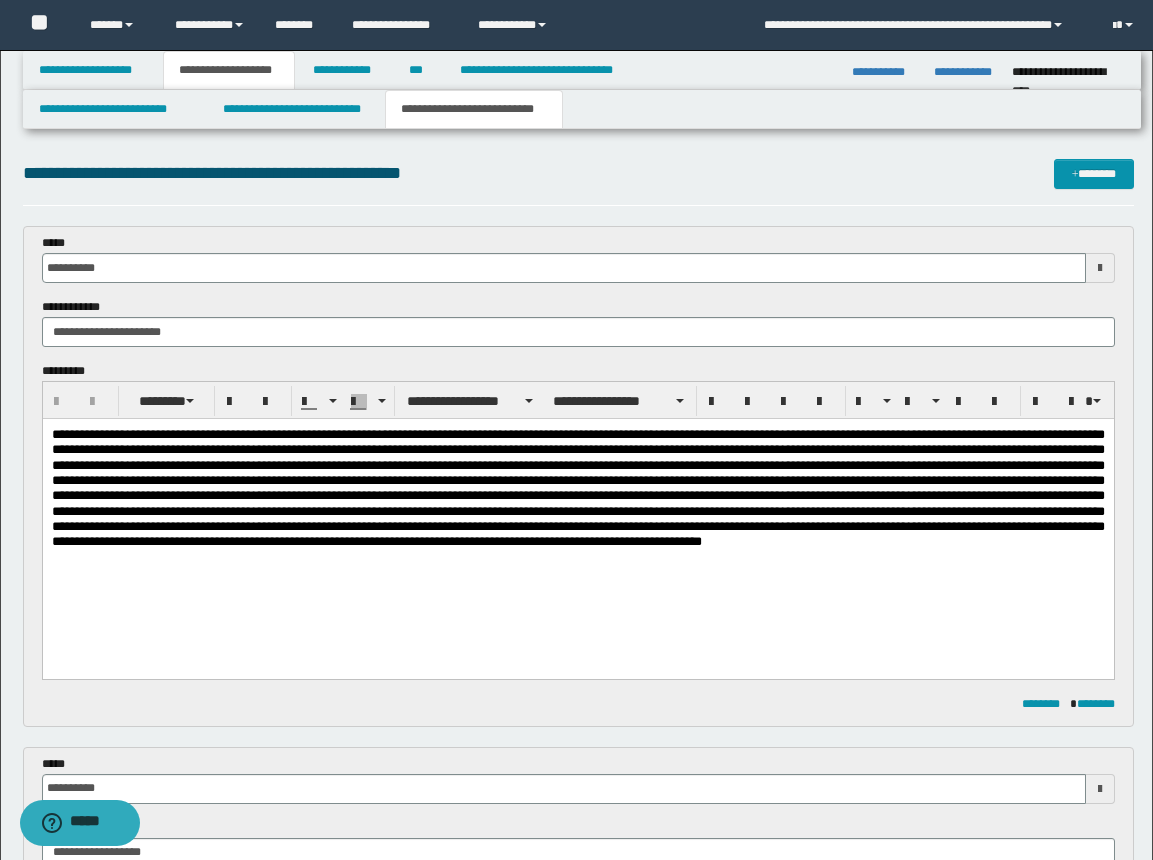 scroll, scrollTop: 200, scrollLeft: 0, axis: vertical 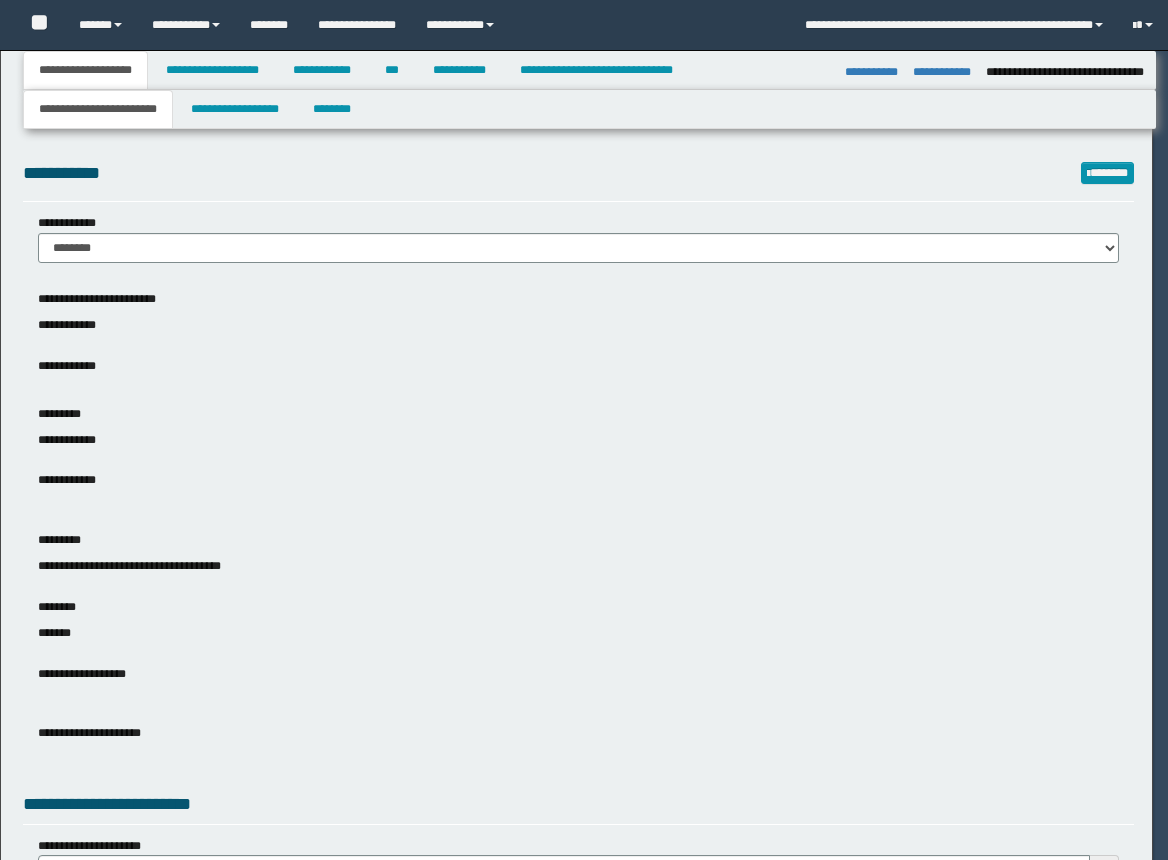 select on "*" 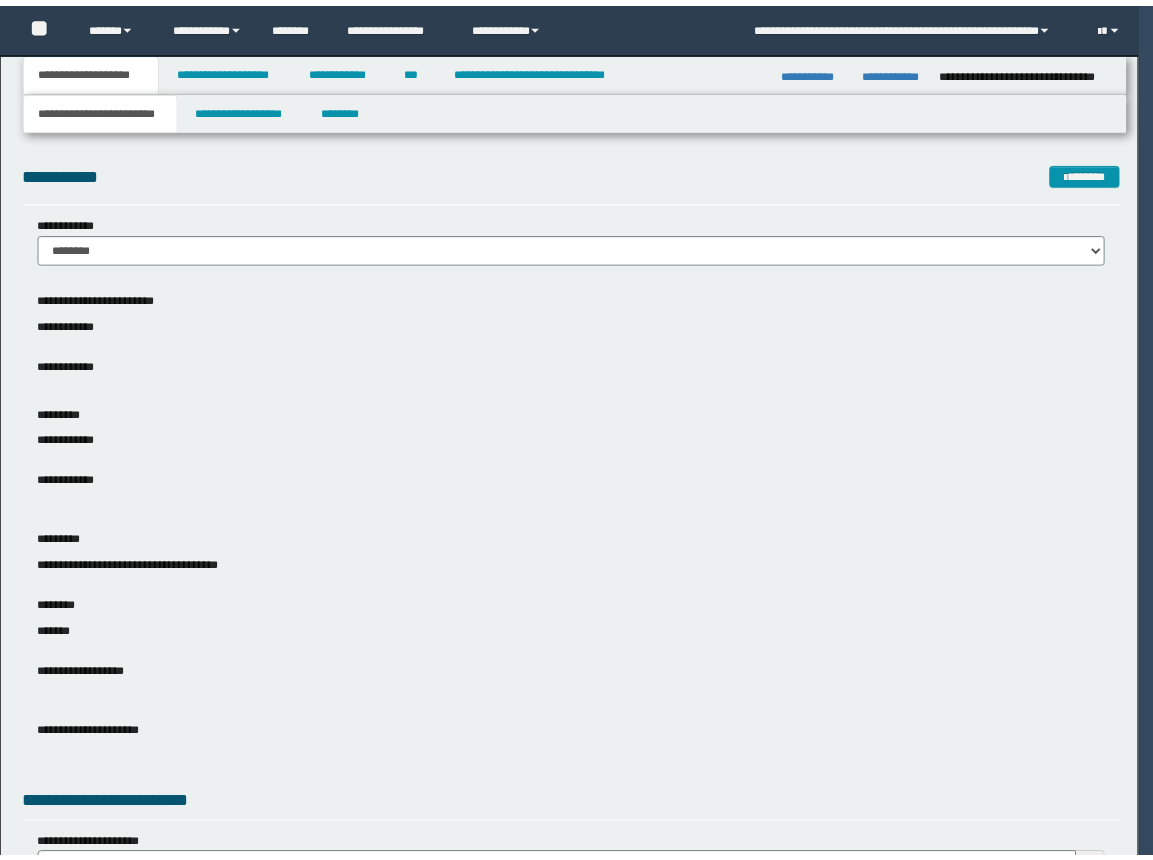scroll, scrollTop: 0, scrollLeft: 0, axis: both 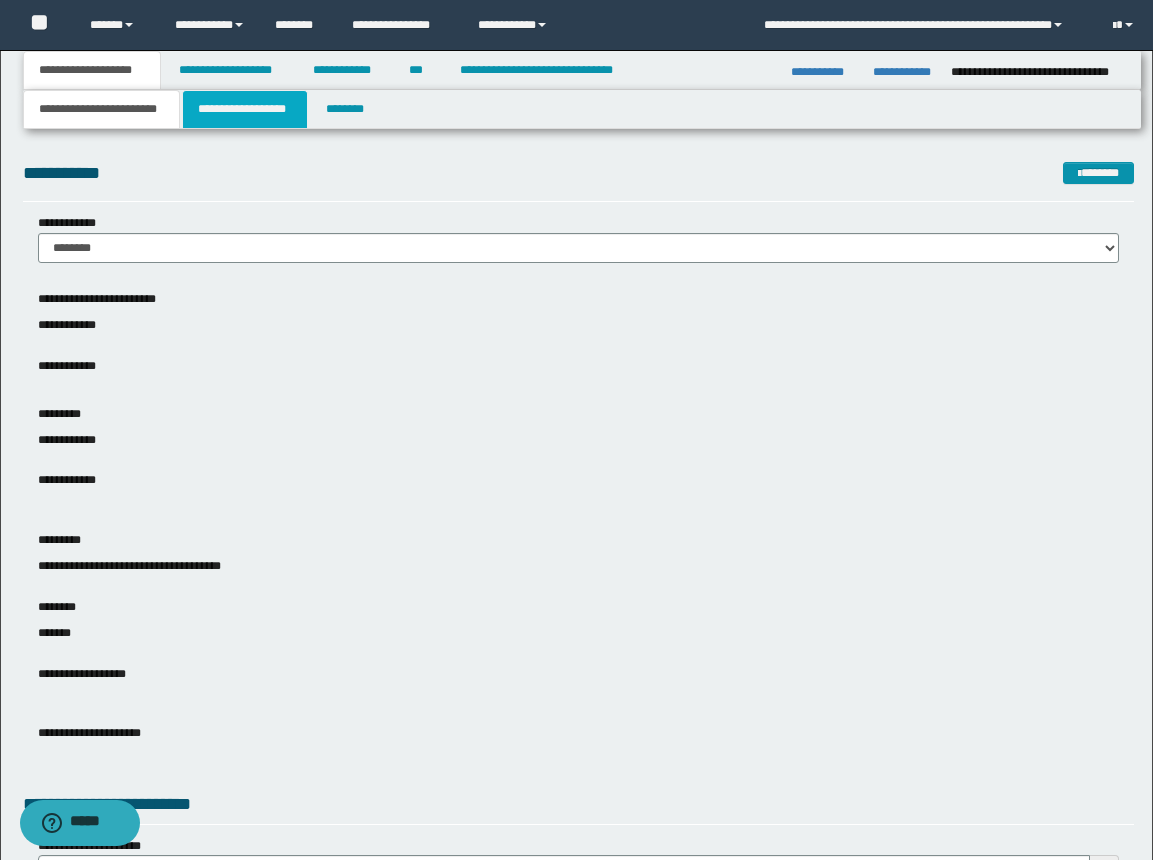 click on "**********" at bounding box center [245, 109] 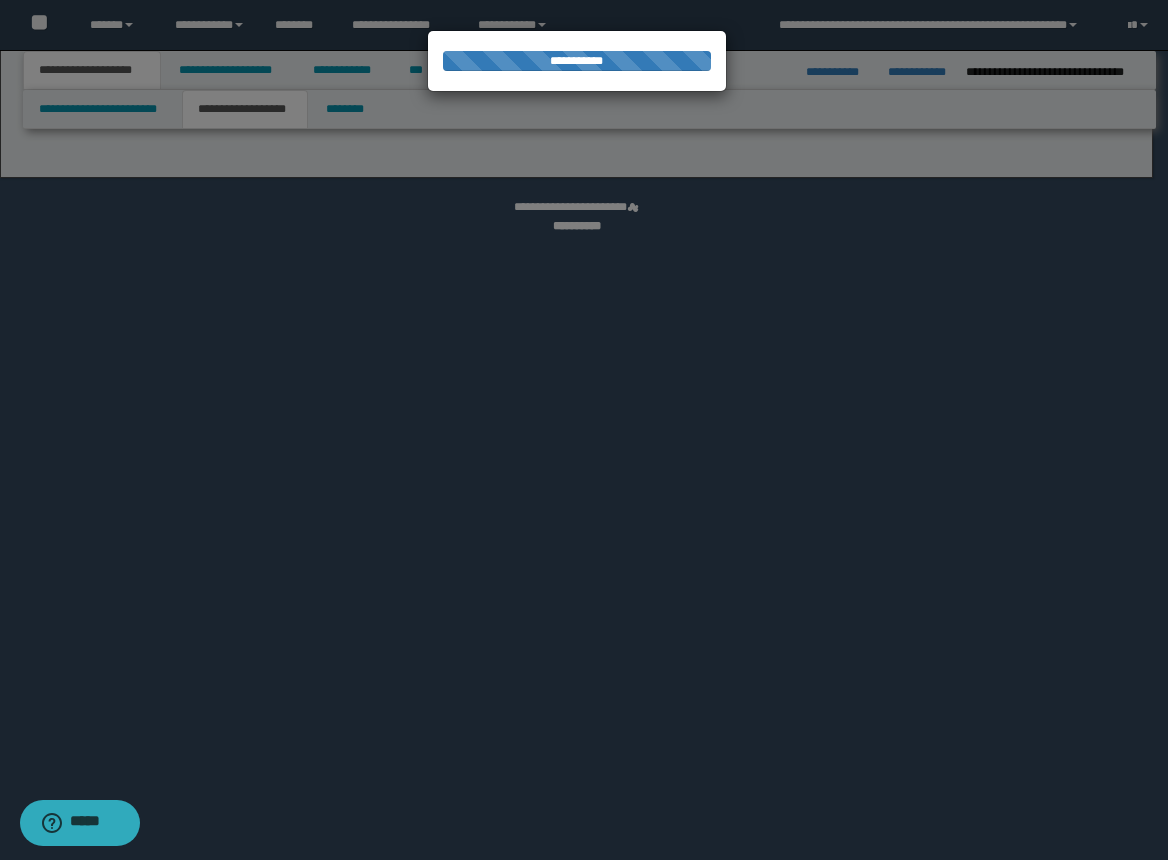 select on "*" 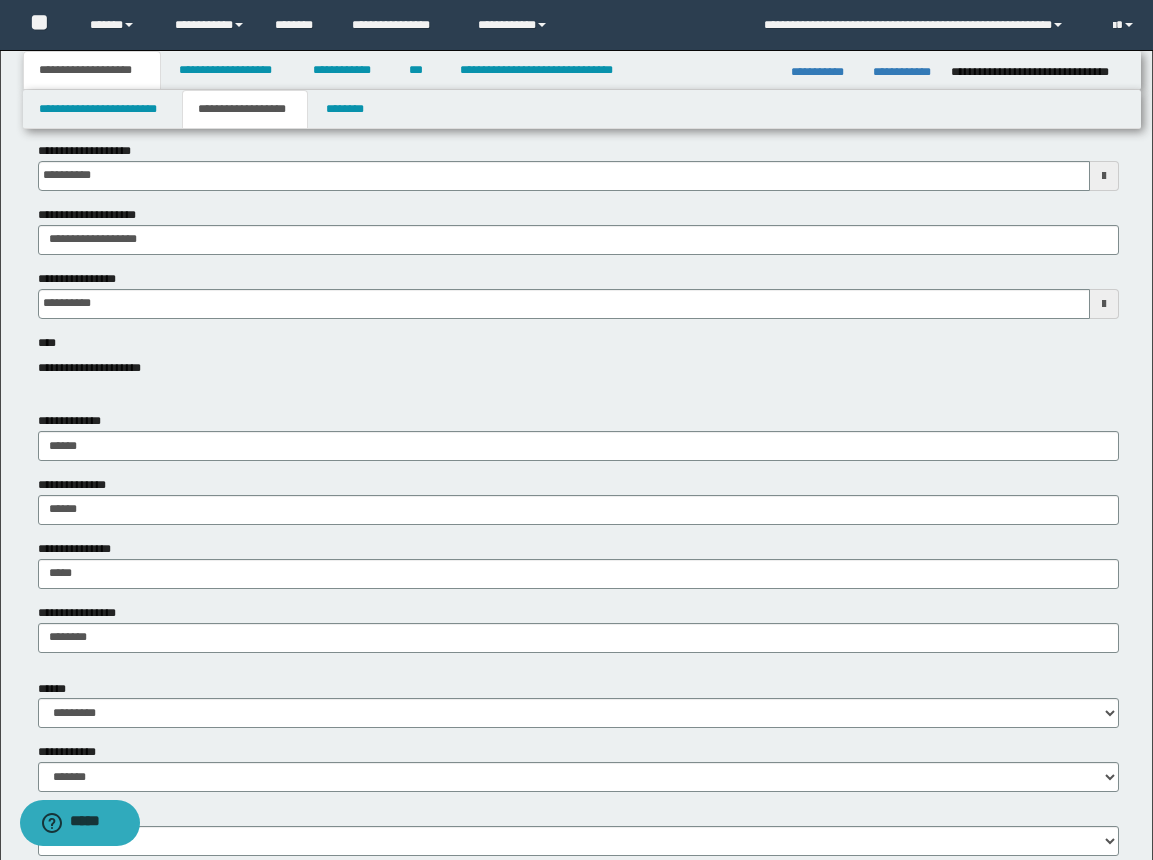 scroll, scrollTop: 300, scrollLeft: 0, axis: vertical 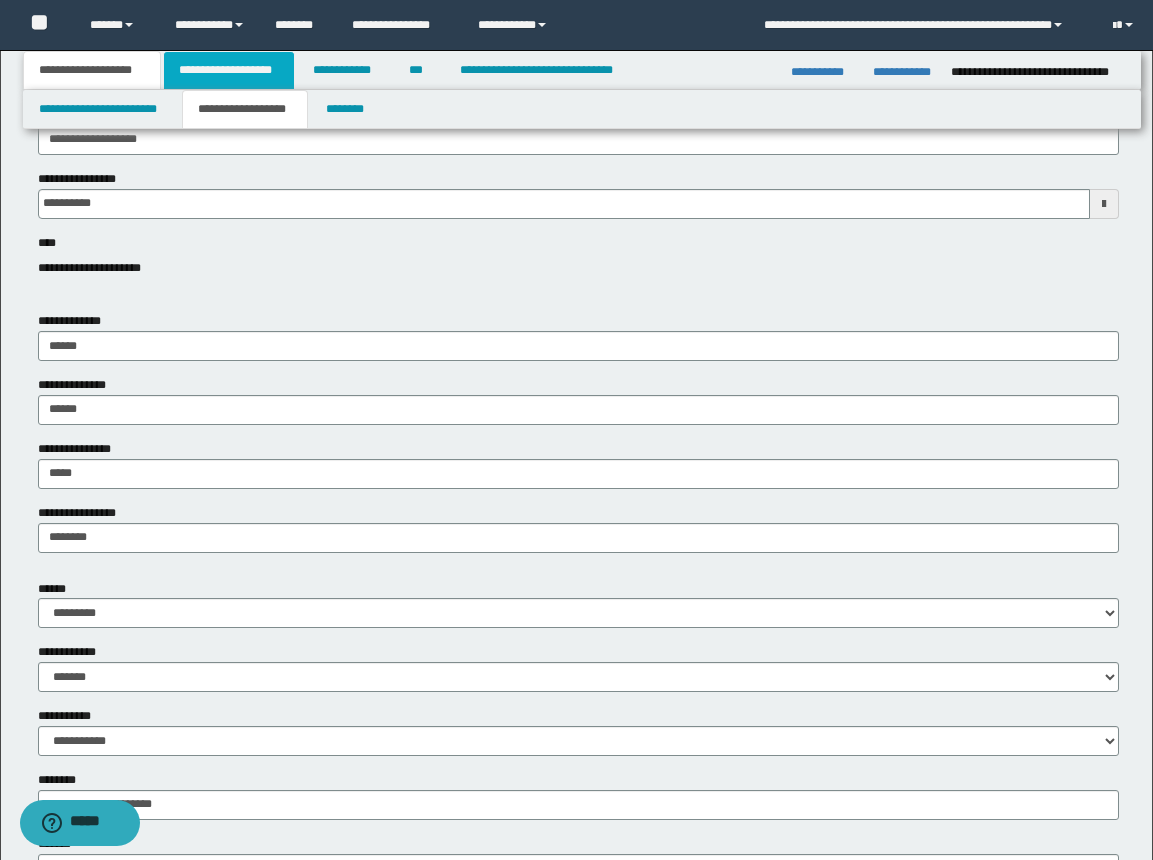 click on "**********" at bounding box center [229, 70] 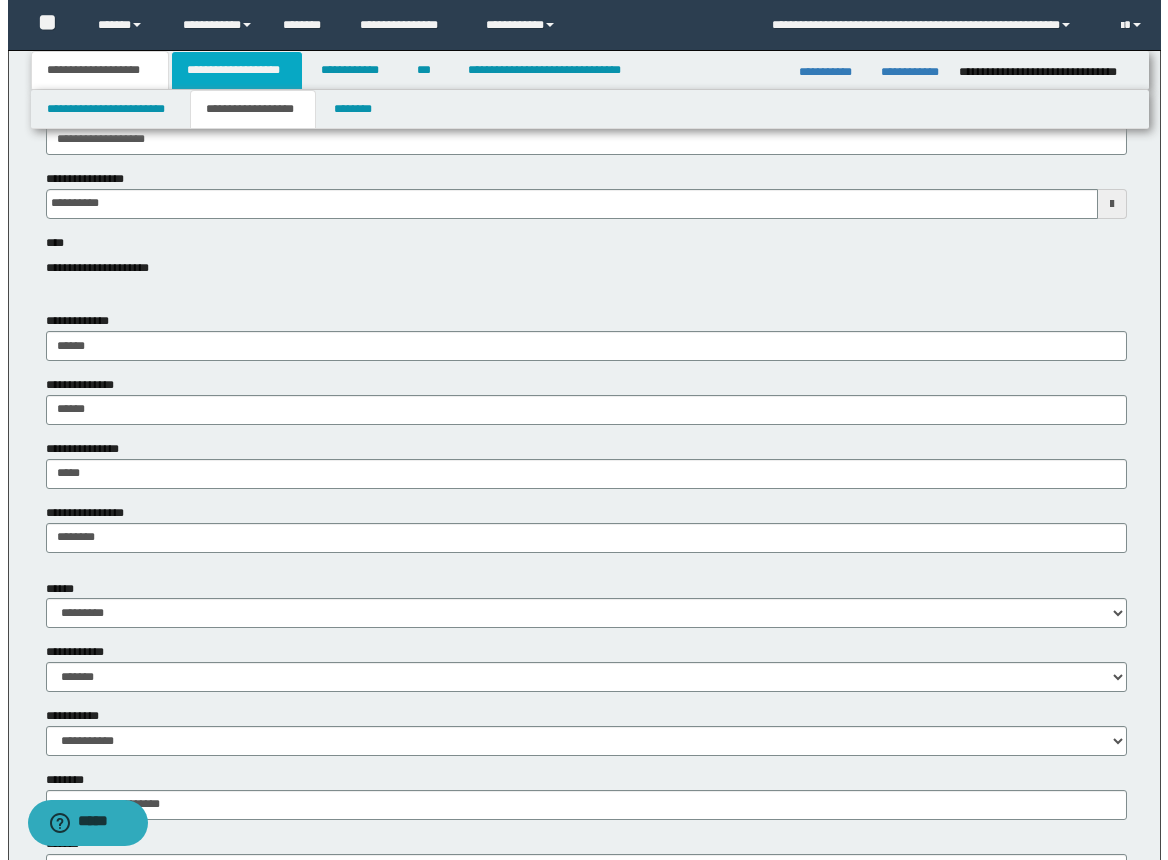 scroll, scrollTop: 0, scrollLeft: 0, axis: both 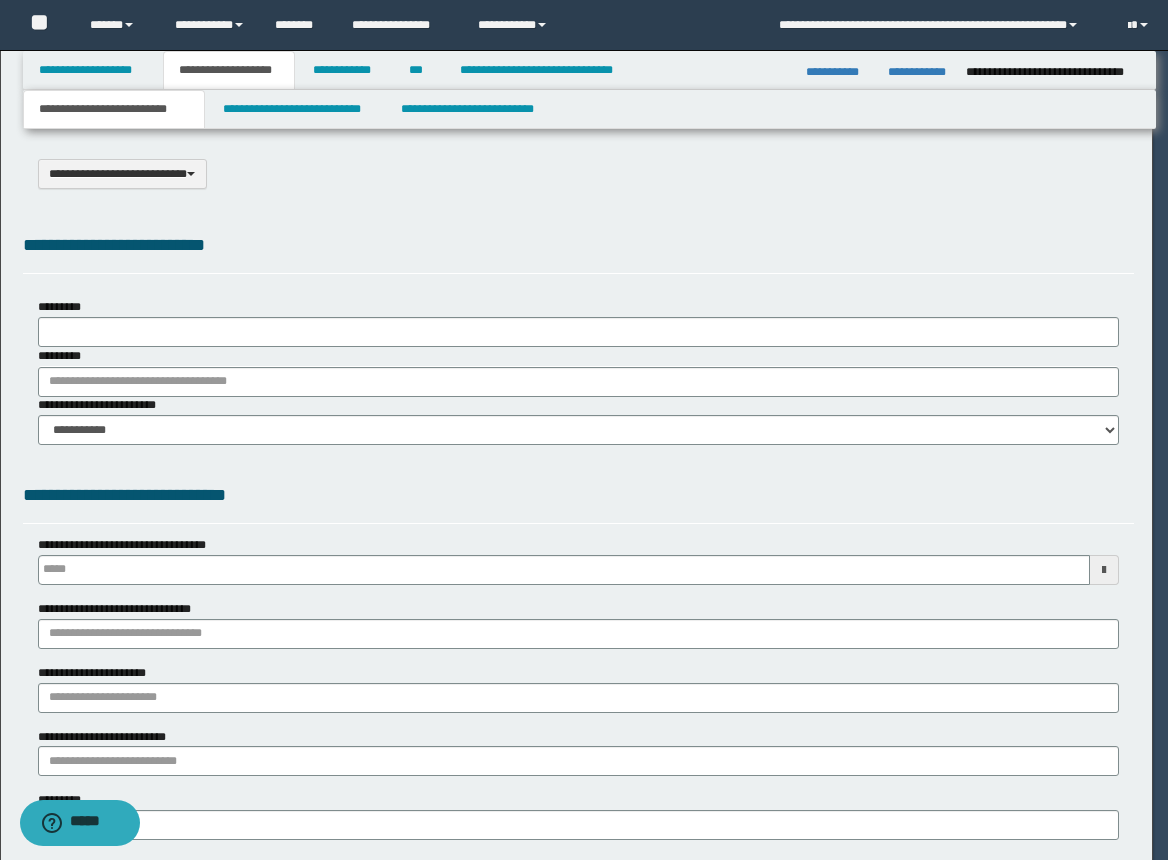 select on "*" 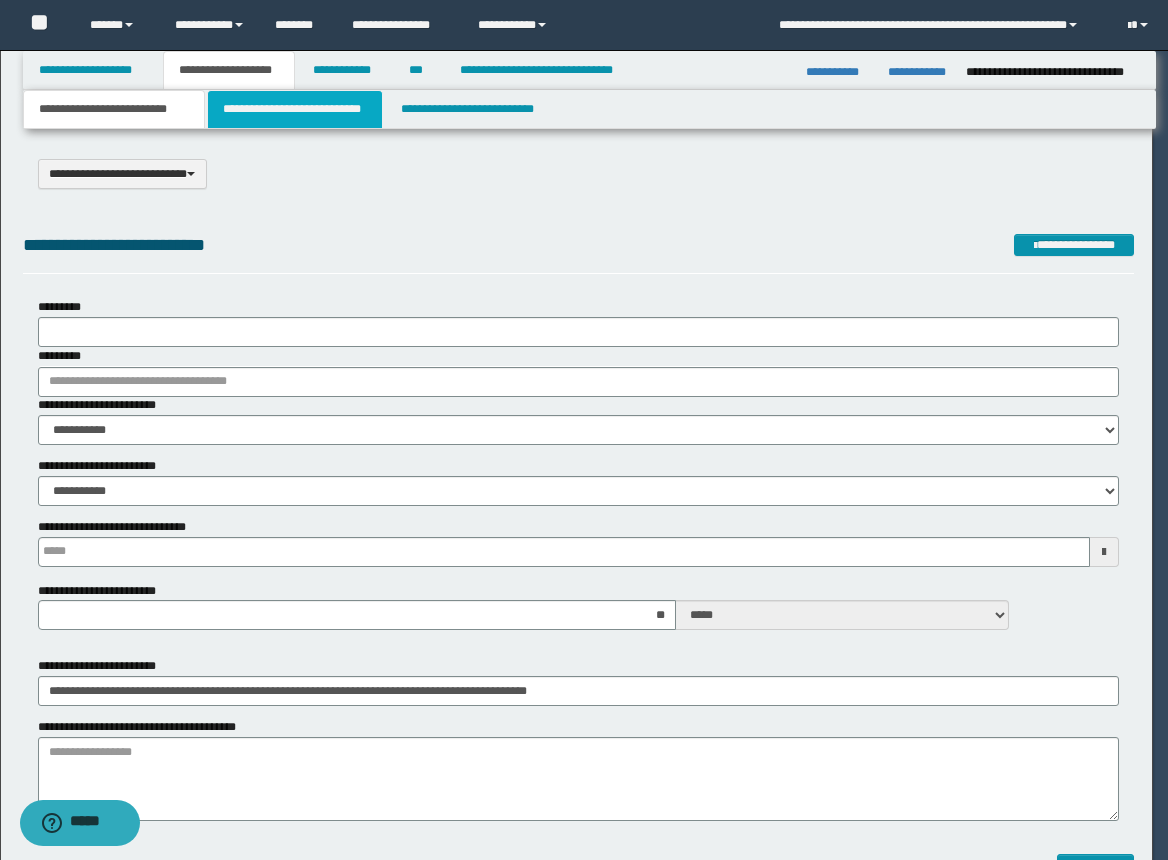 scroll, scrollTop: 0, scrollLeft: 0, axis: both 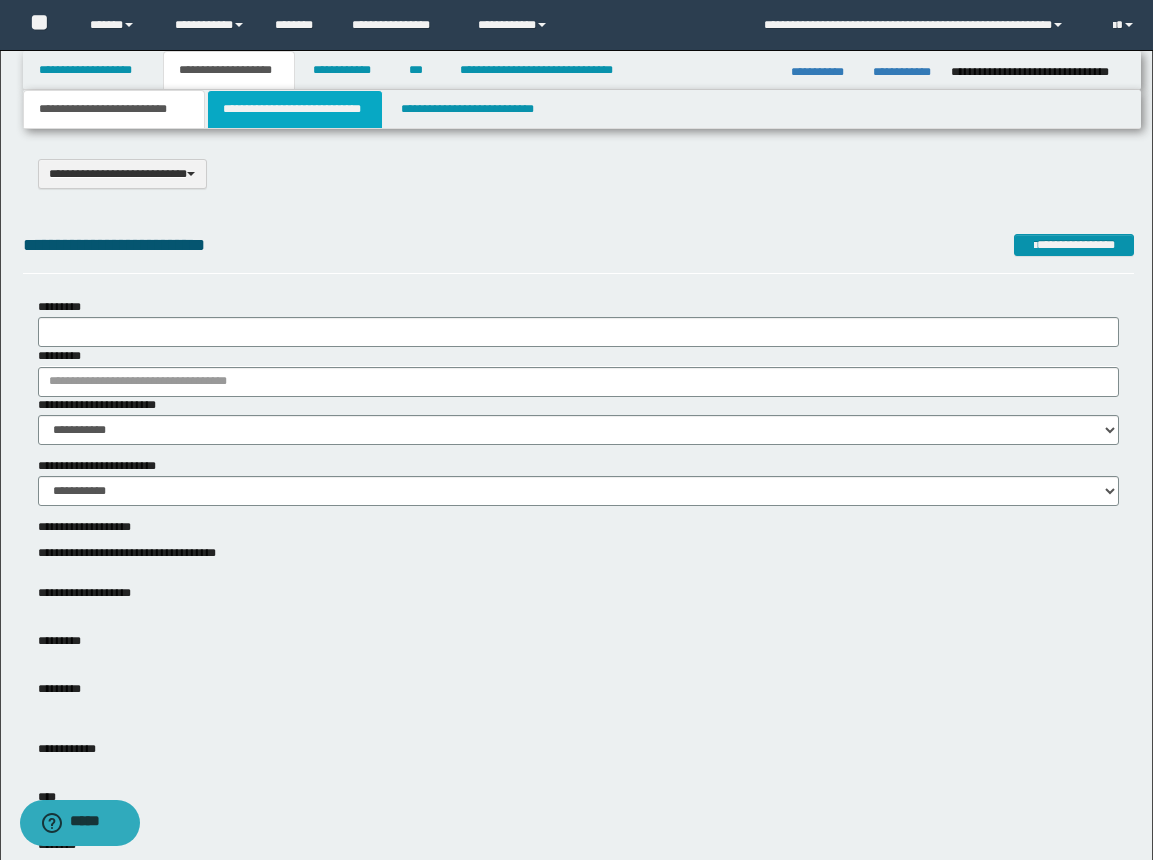 click on "**********" at bounding box center [295, 109] 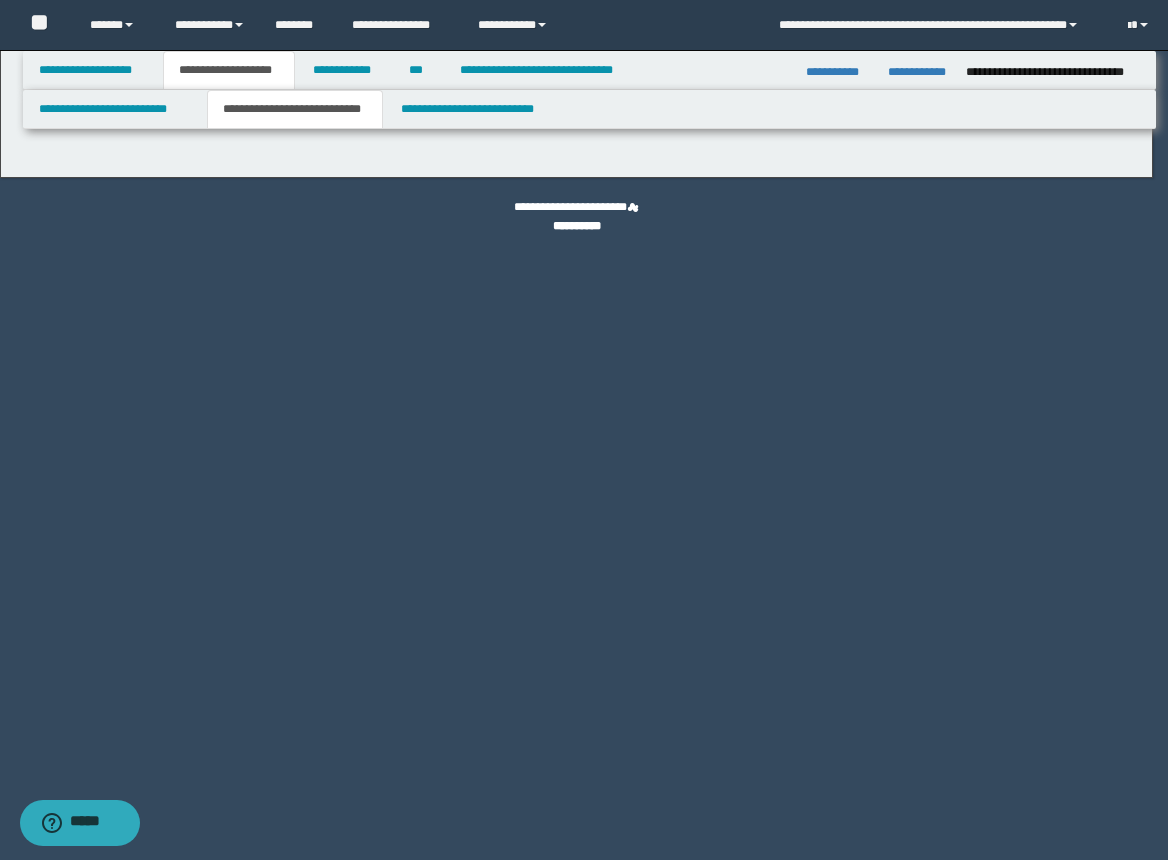 select on "*" 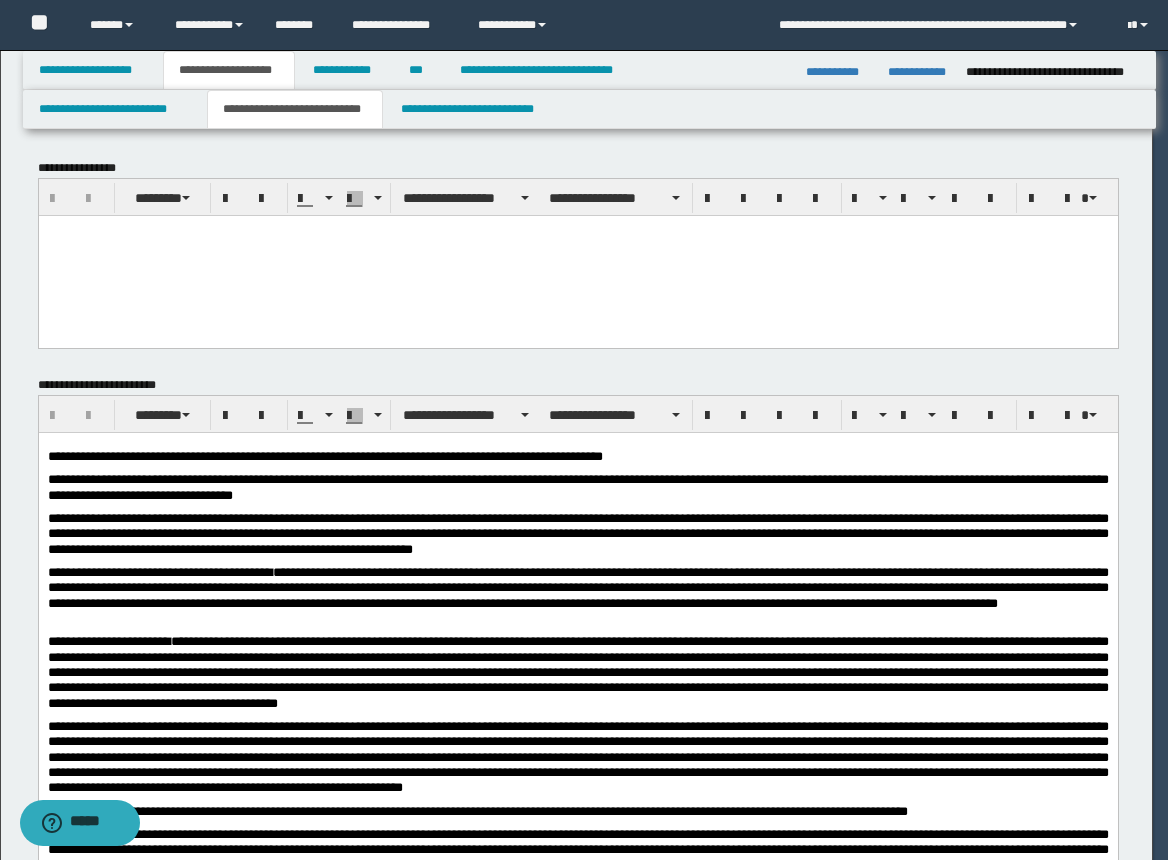 scroll, scrollTop: 0, scrollLeft: 0, axis: both 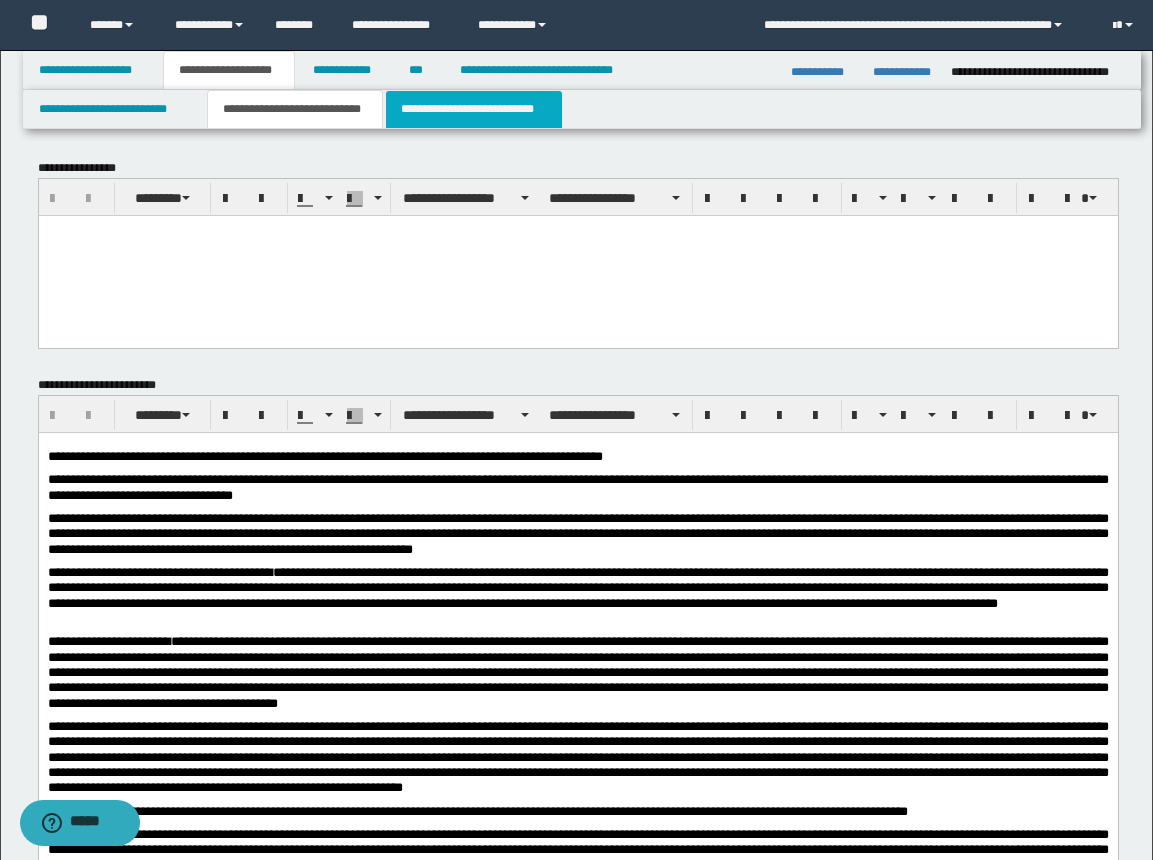 click on "**********" at bounding box center (474, 109) 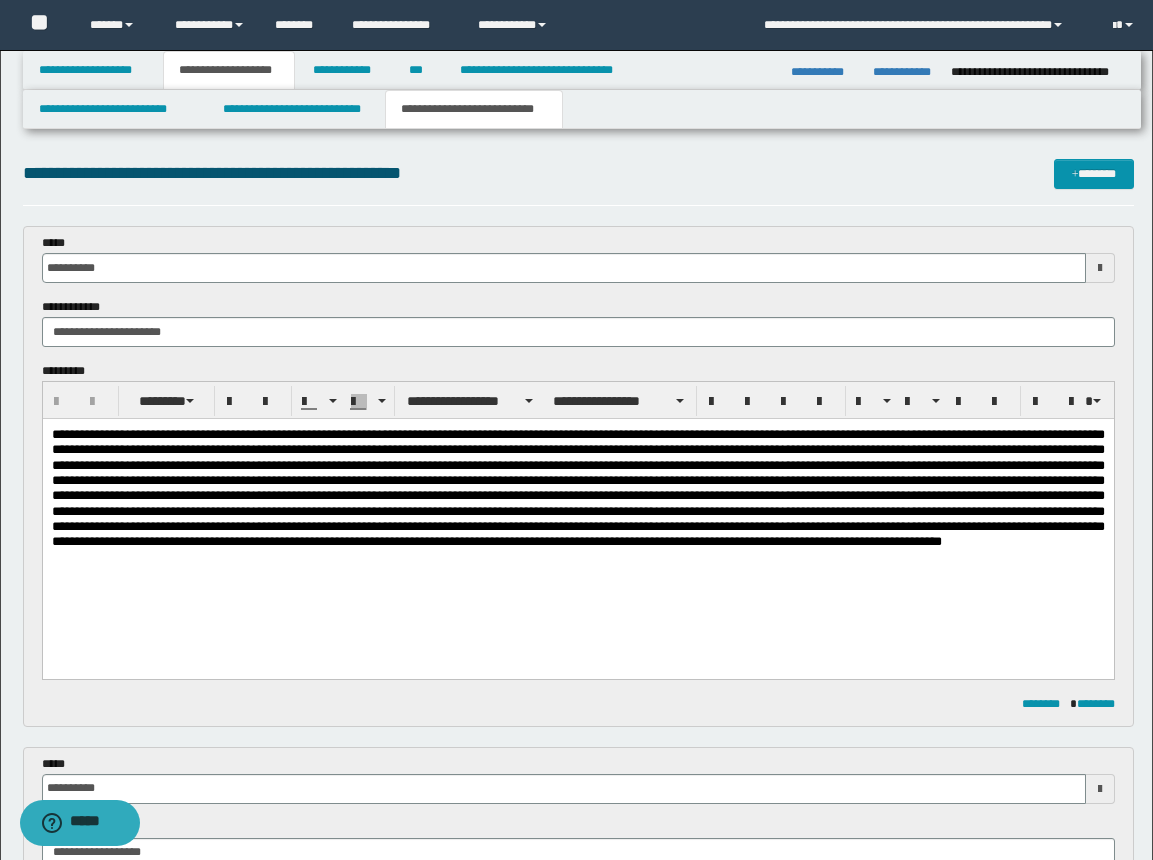 scroll, scrollTop: 200, scrollLeft: 0, axis: vertical 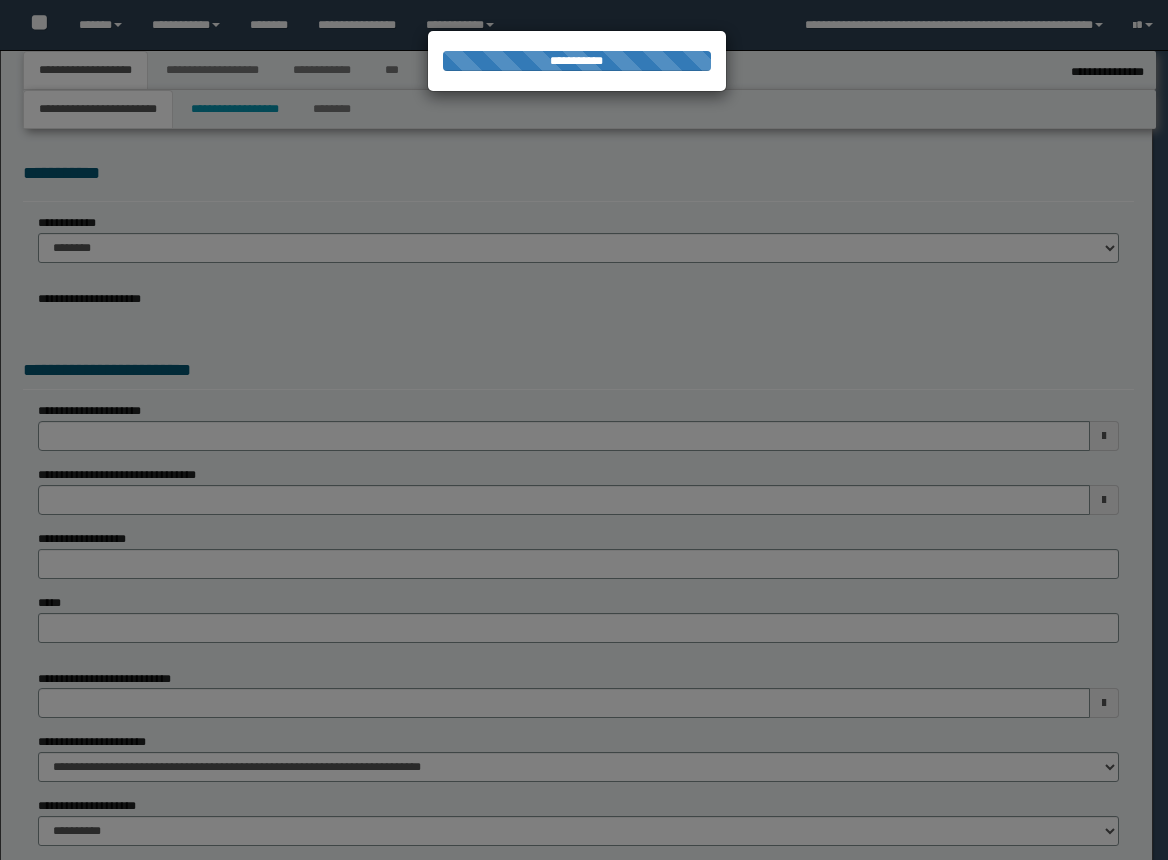 type on "********" 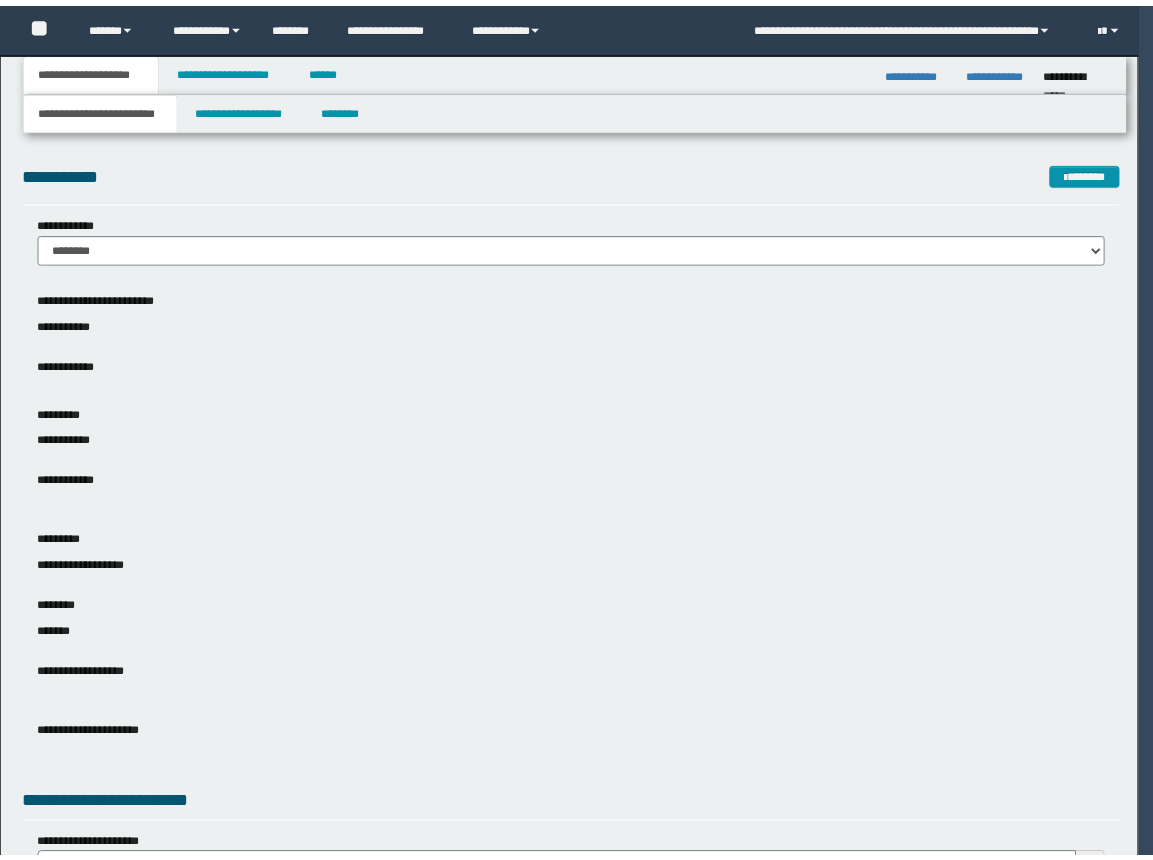 scroll, scrollTop: 0, scrollLeft: 0, axis: both 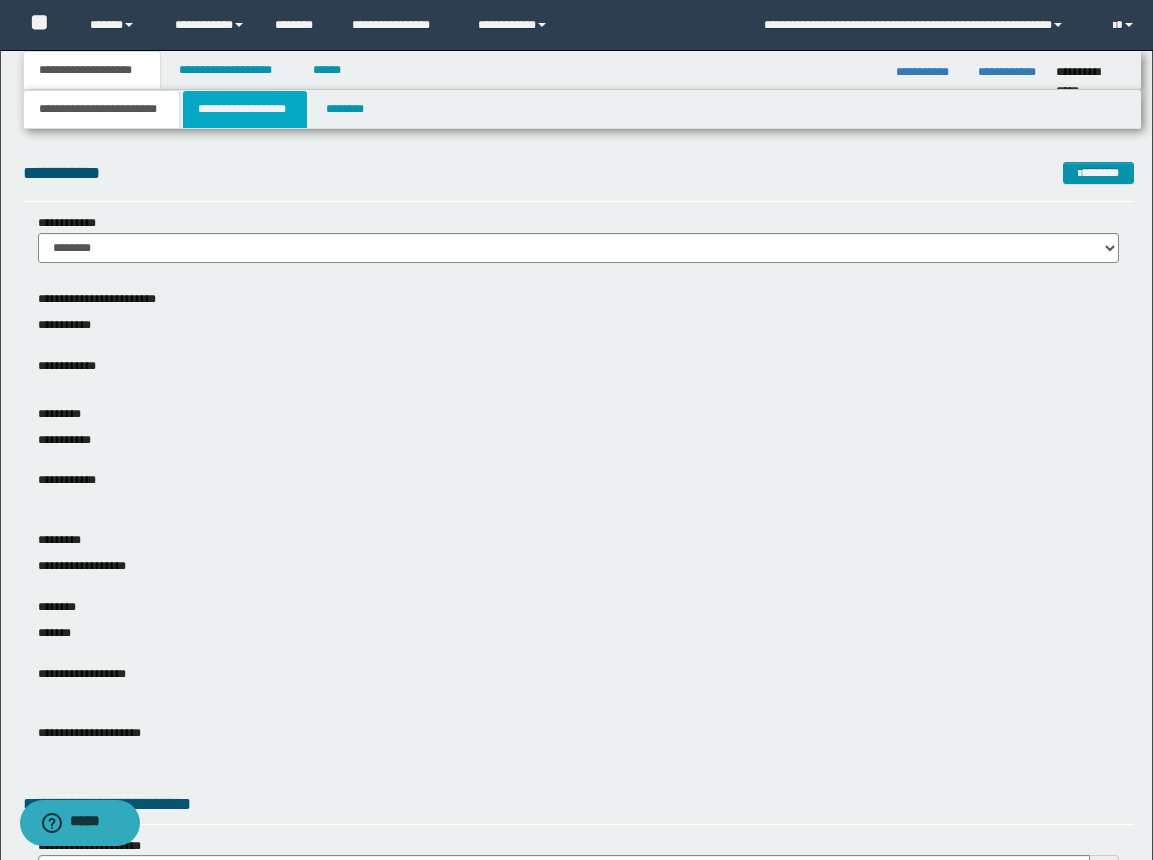 click on "**********" at bounding box center (245, 109) 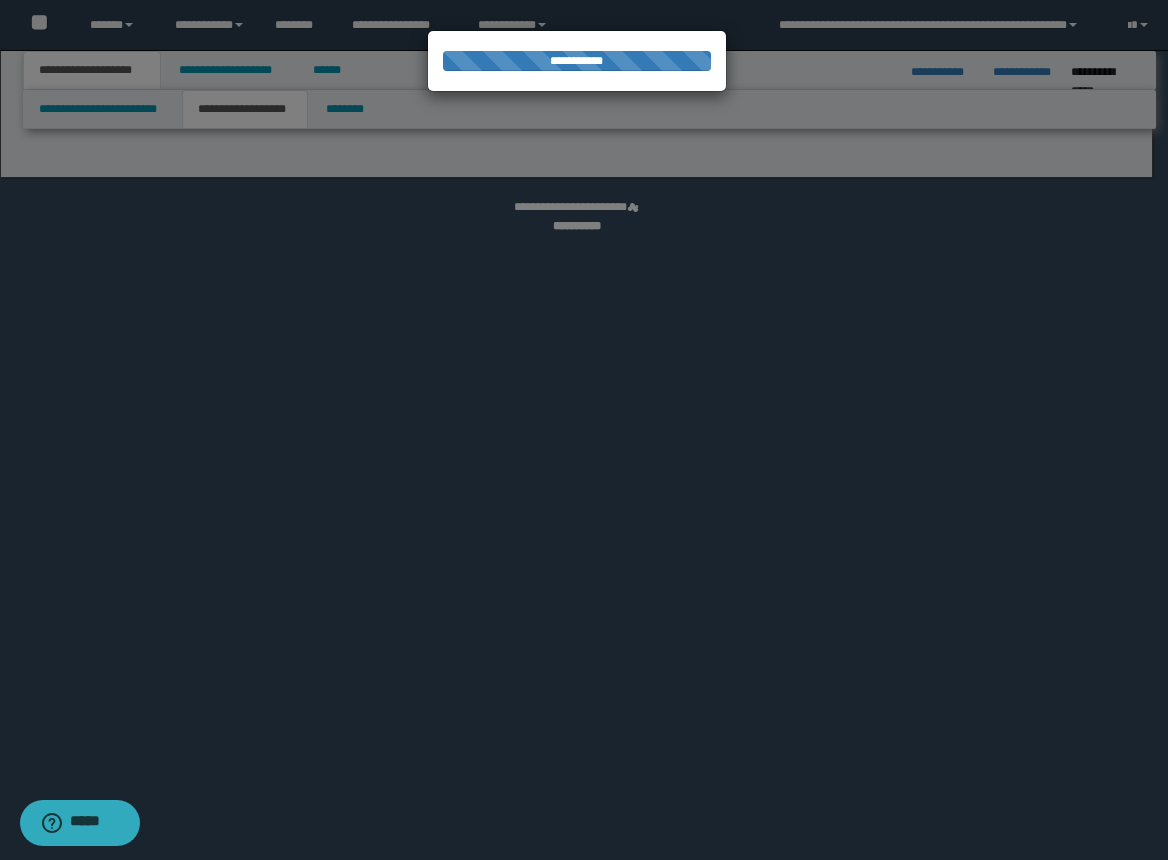 select on "*" 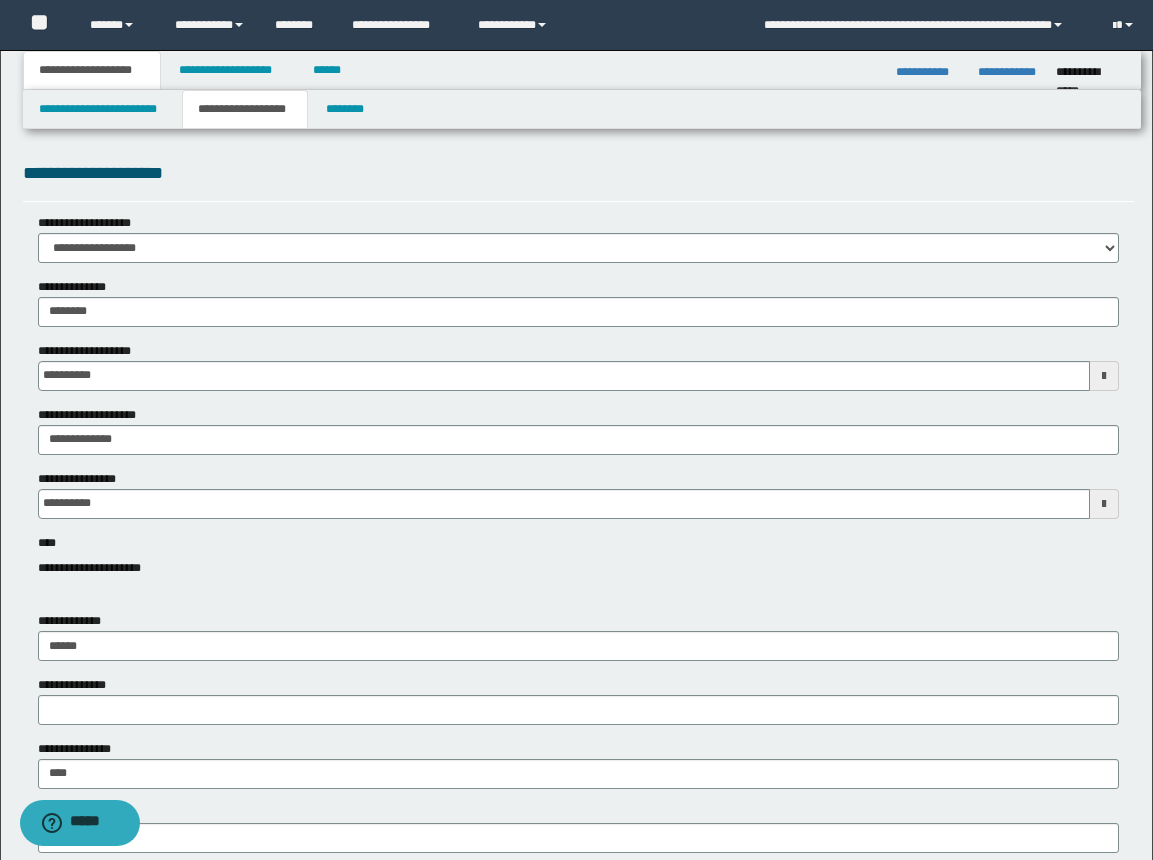 scroll, scrollTop: 200, scrollLeft: 0, axis: vertical 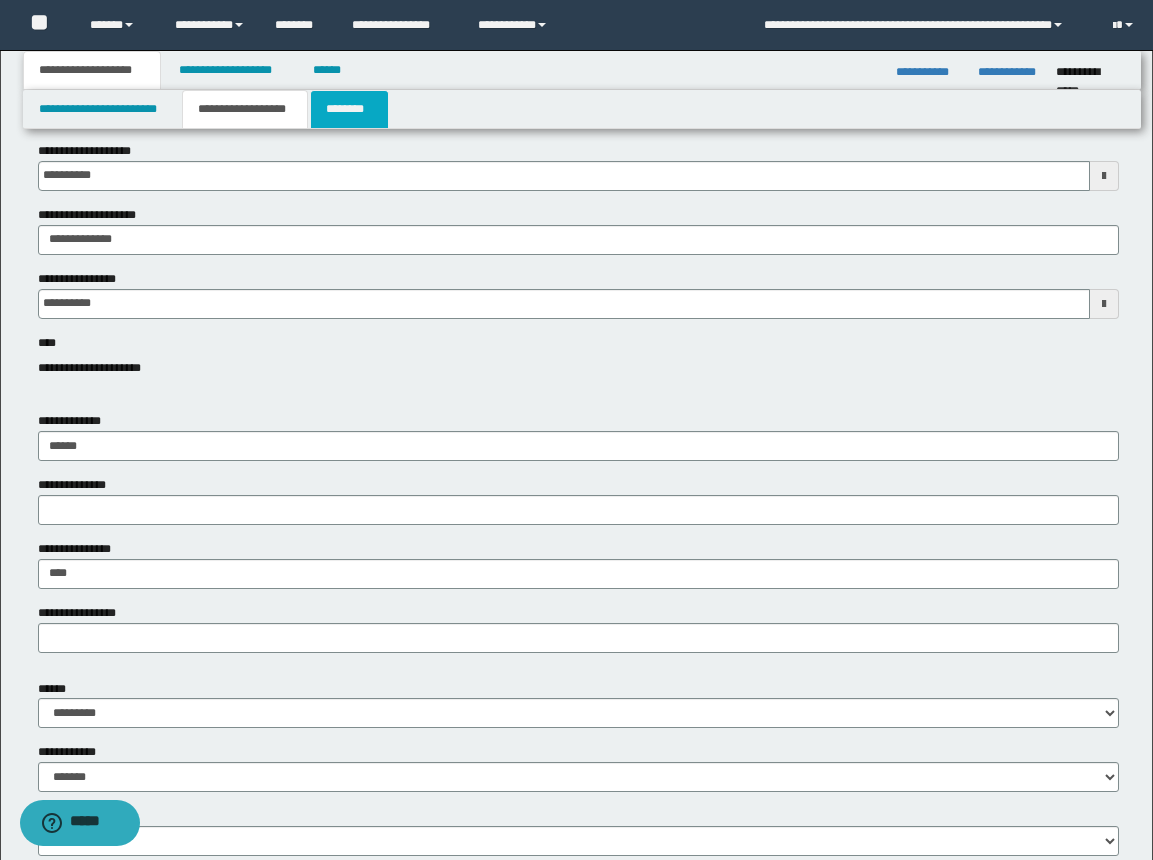 click on "********" at bounding box center [349, 109] 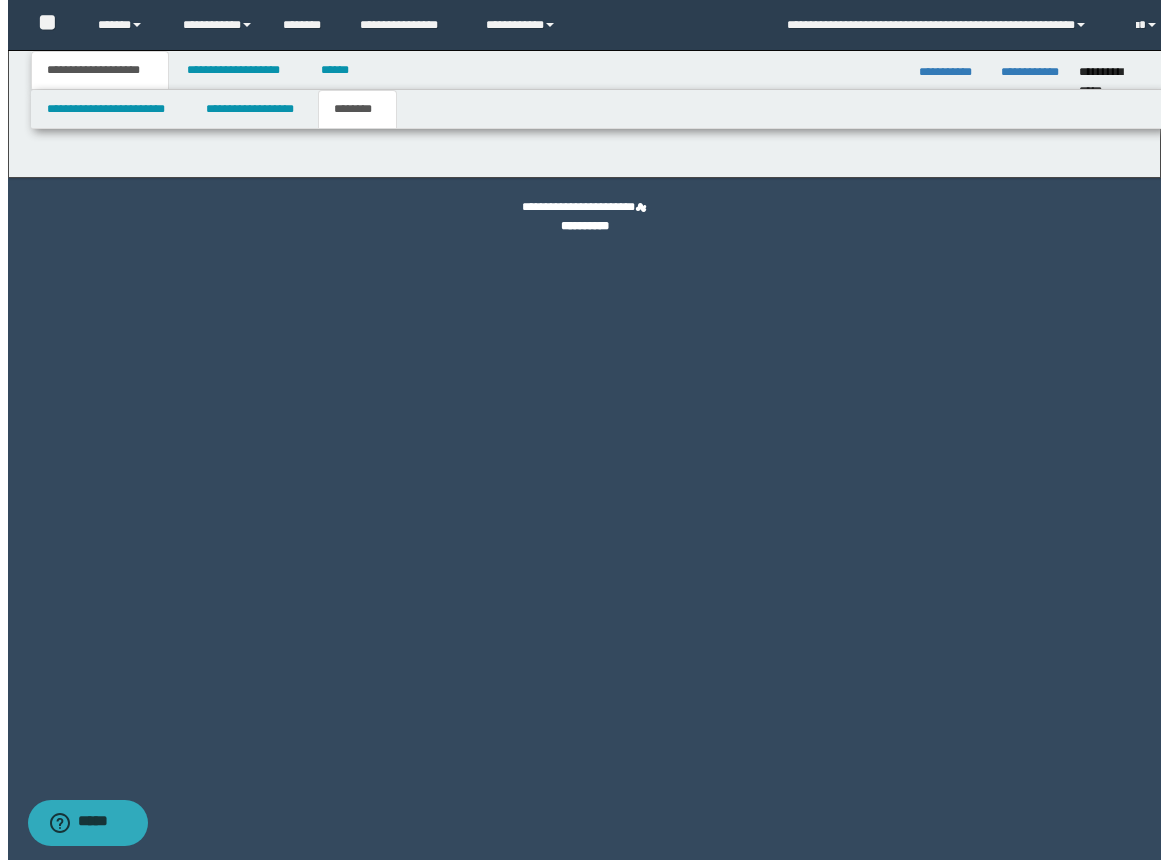 scroll, scrollTop: 0, scrollLeft: 0, axis: both 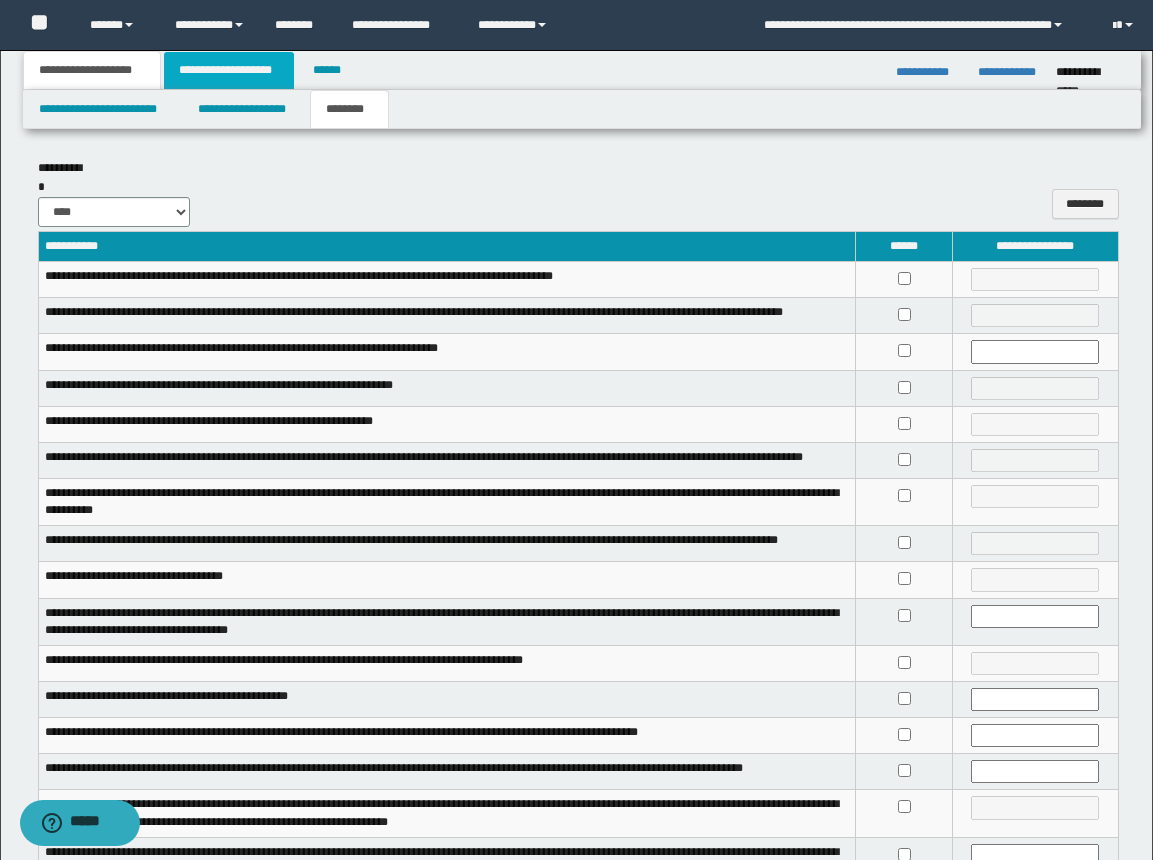 click on "**********" at bounding box center [229, 70] 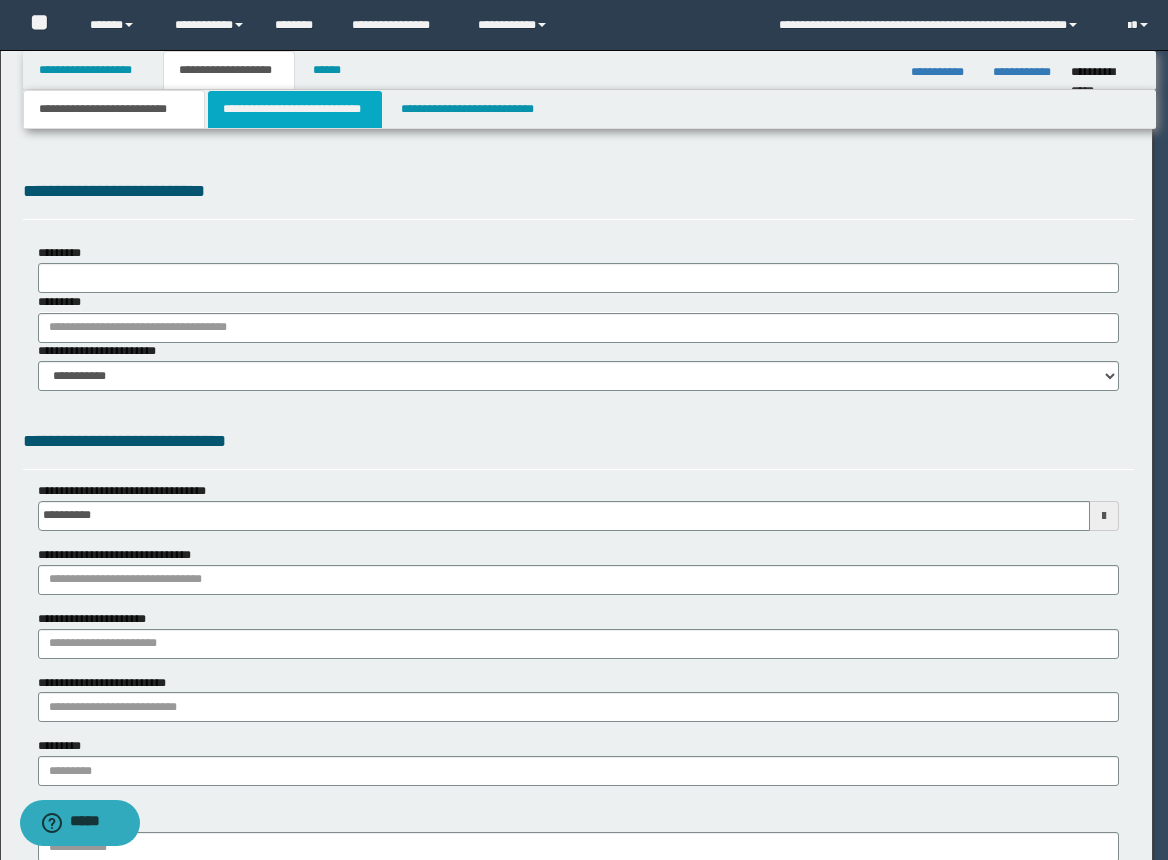 select on "*" 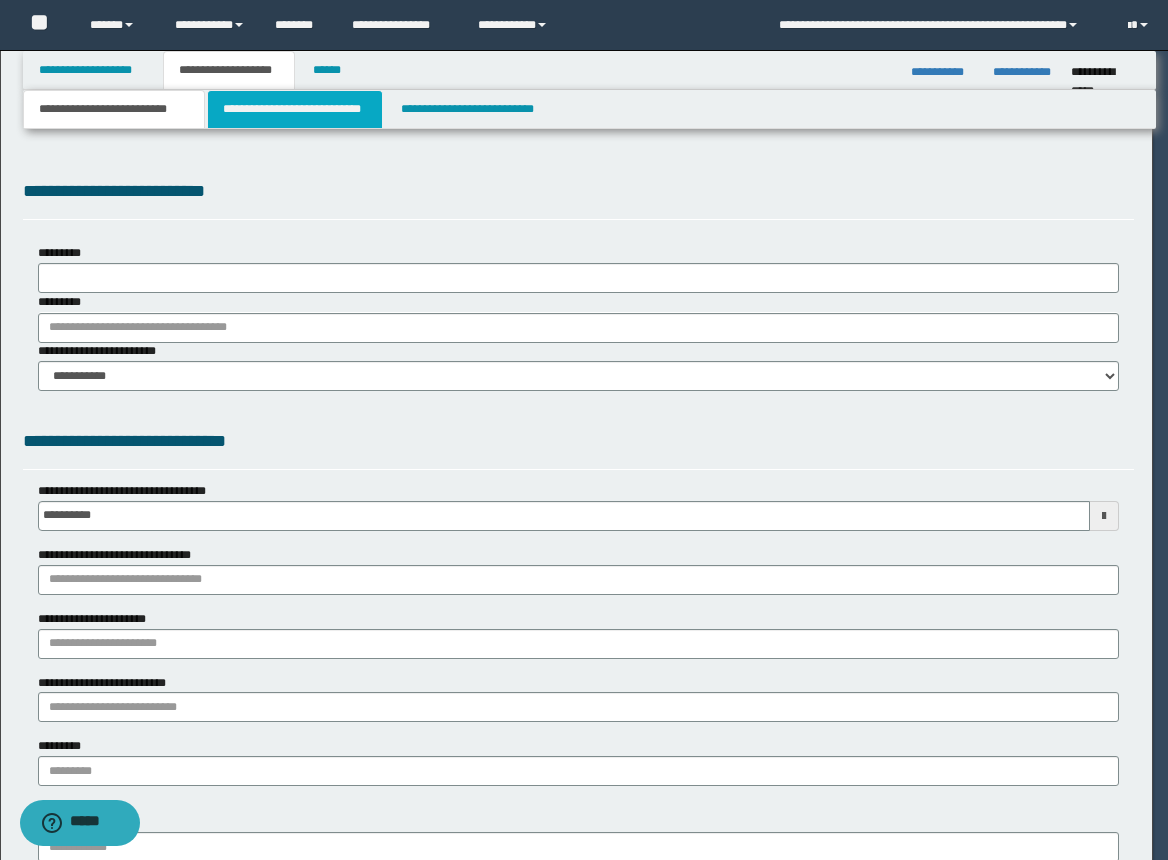 select on "*" 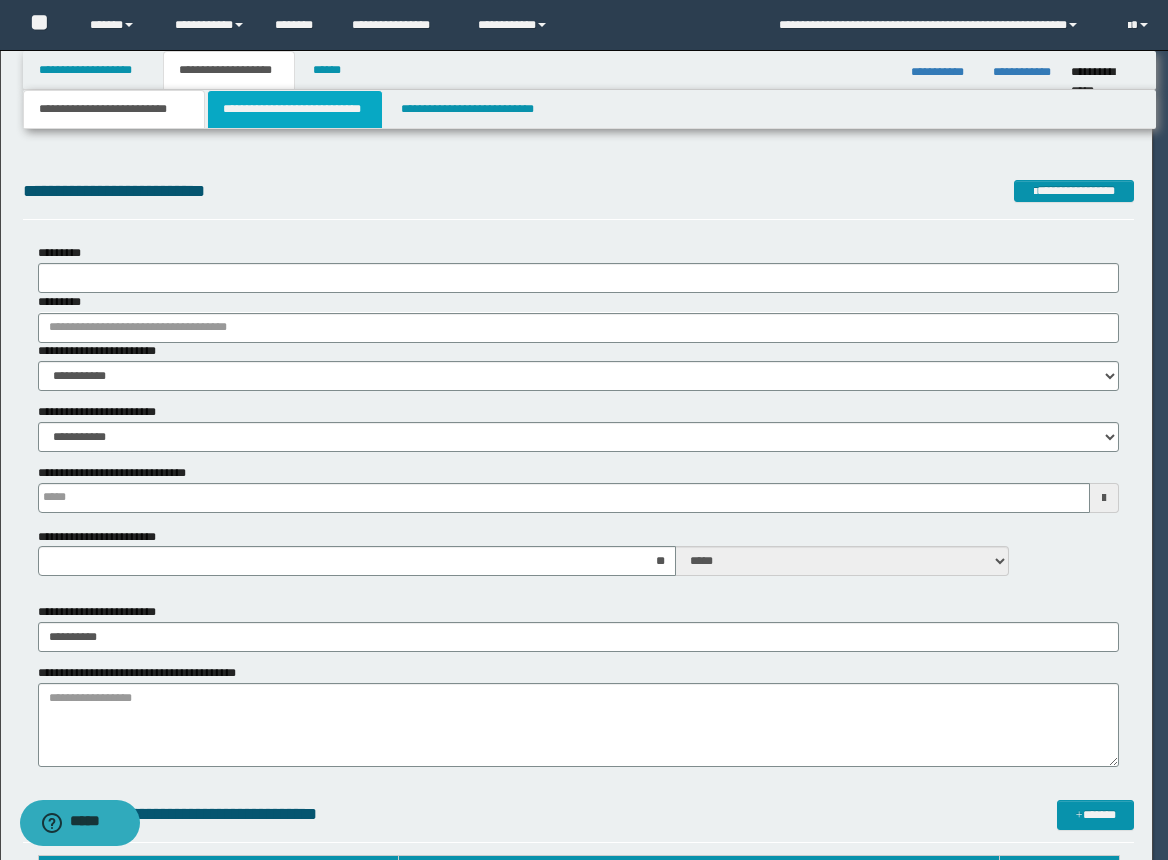 type 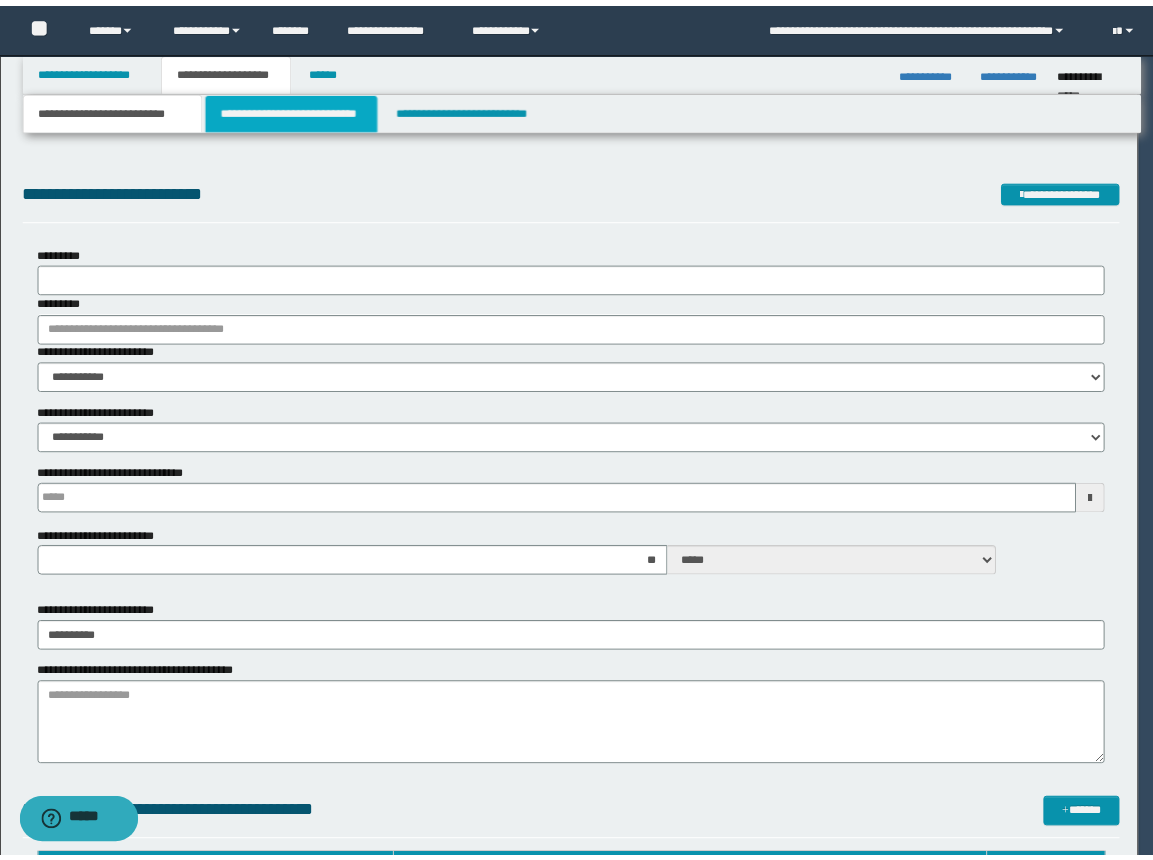 scroll, scrollTop: 0, scrollLeft: 0, axis: both 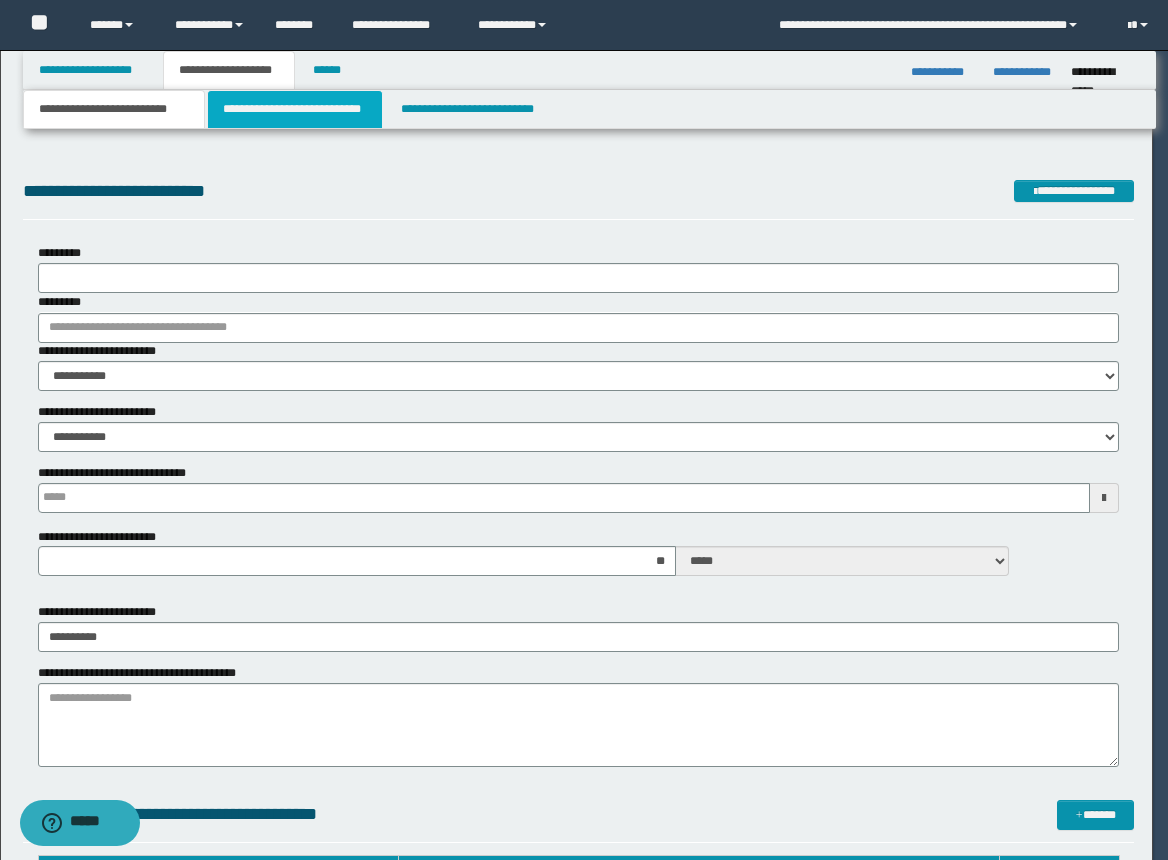 click on "**********" at bounding box center (295, 109) 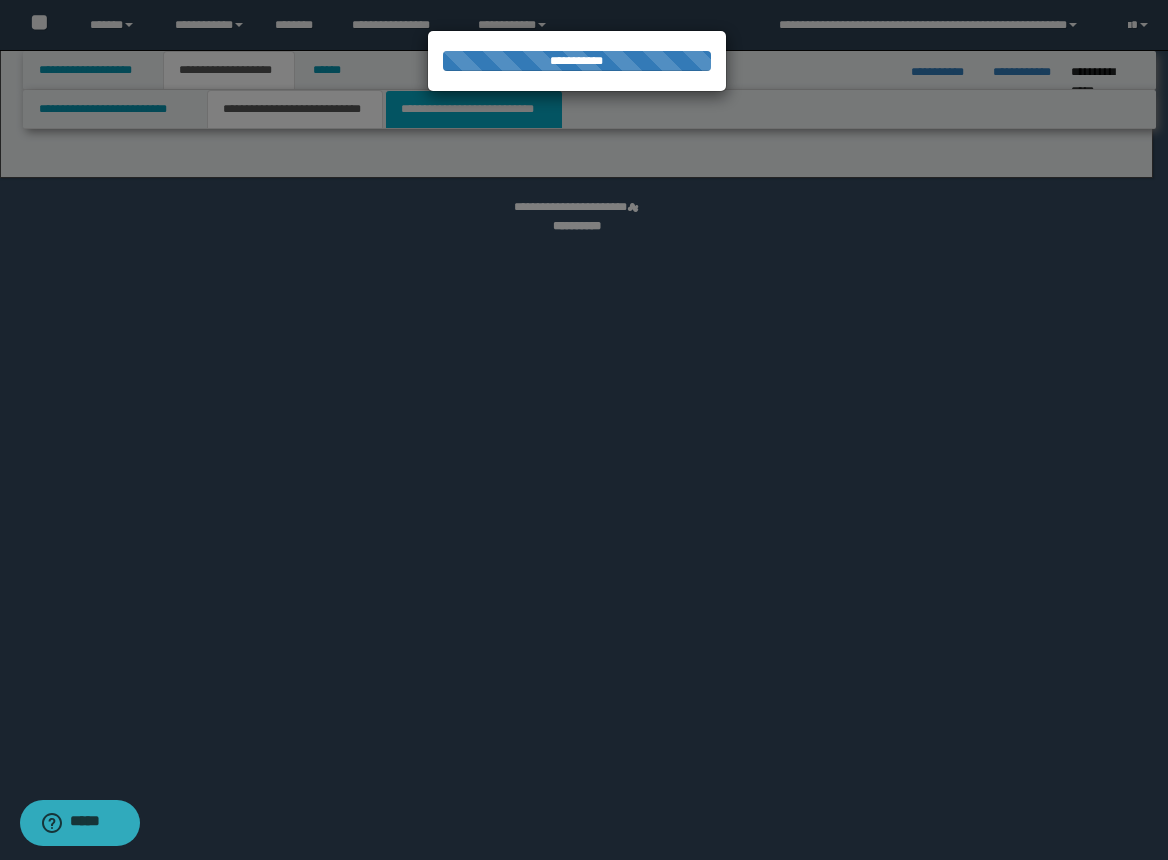 select on "*" 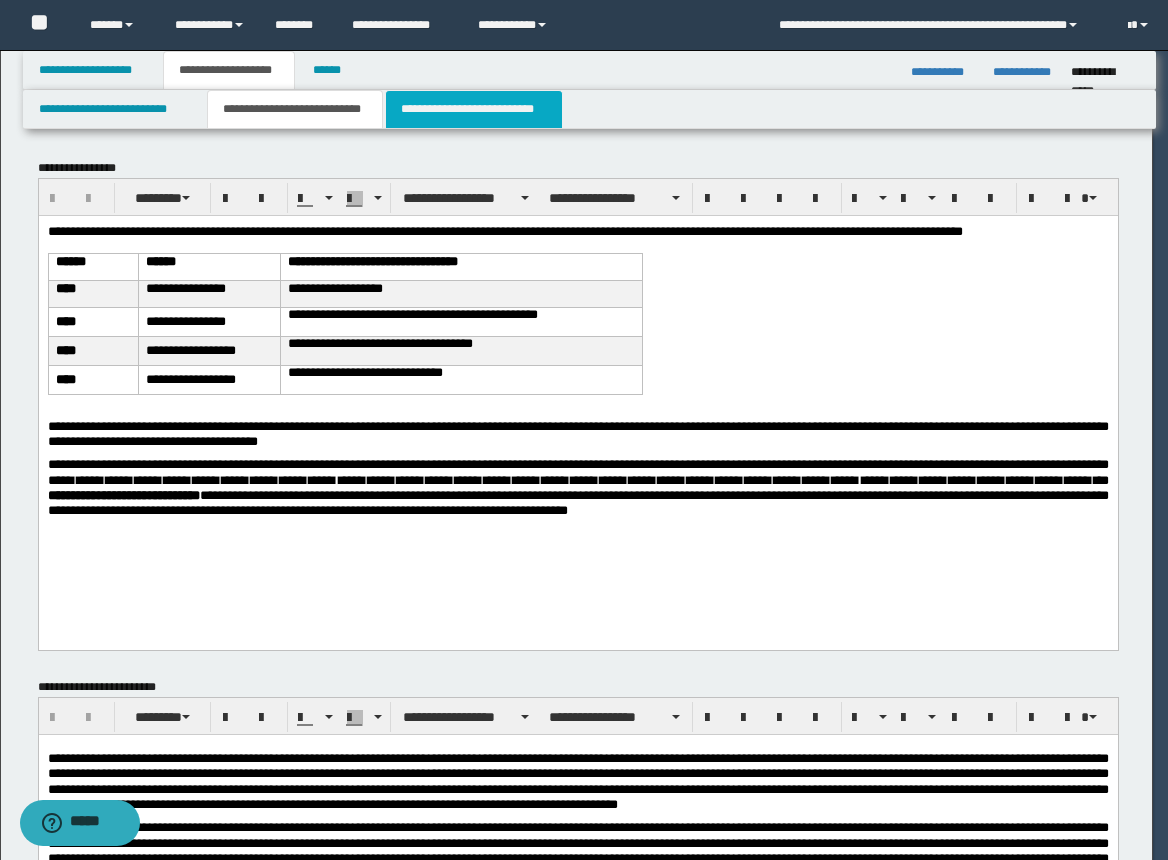 scroll, scrollTop: 0, scrollLeft: 0, axis: both 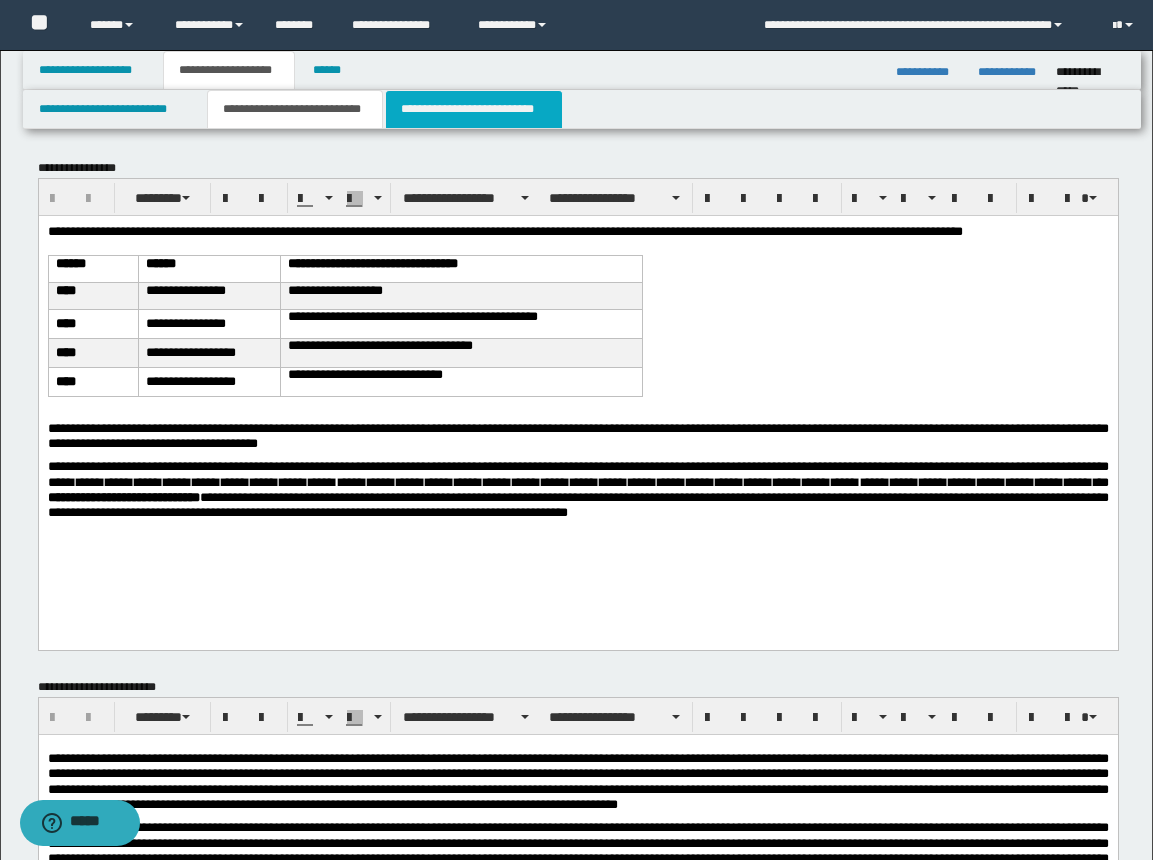 click on "**********" at bounding box center [474, 109] 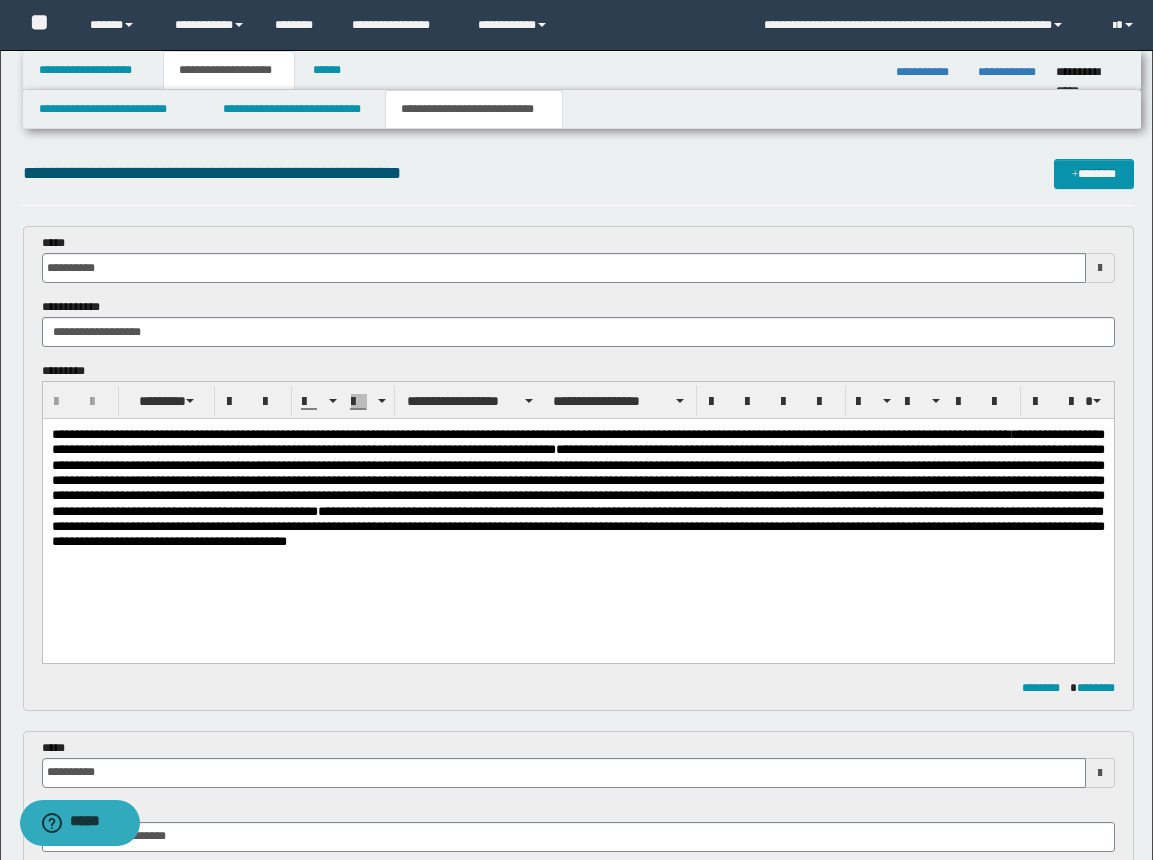 scroll, scrollTop: 0, scrollLeft: 0, axis: both 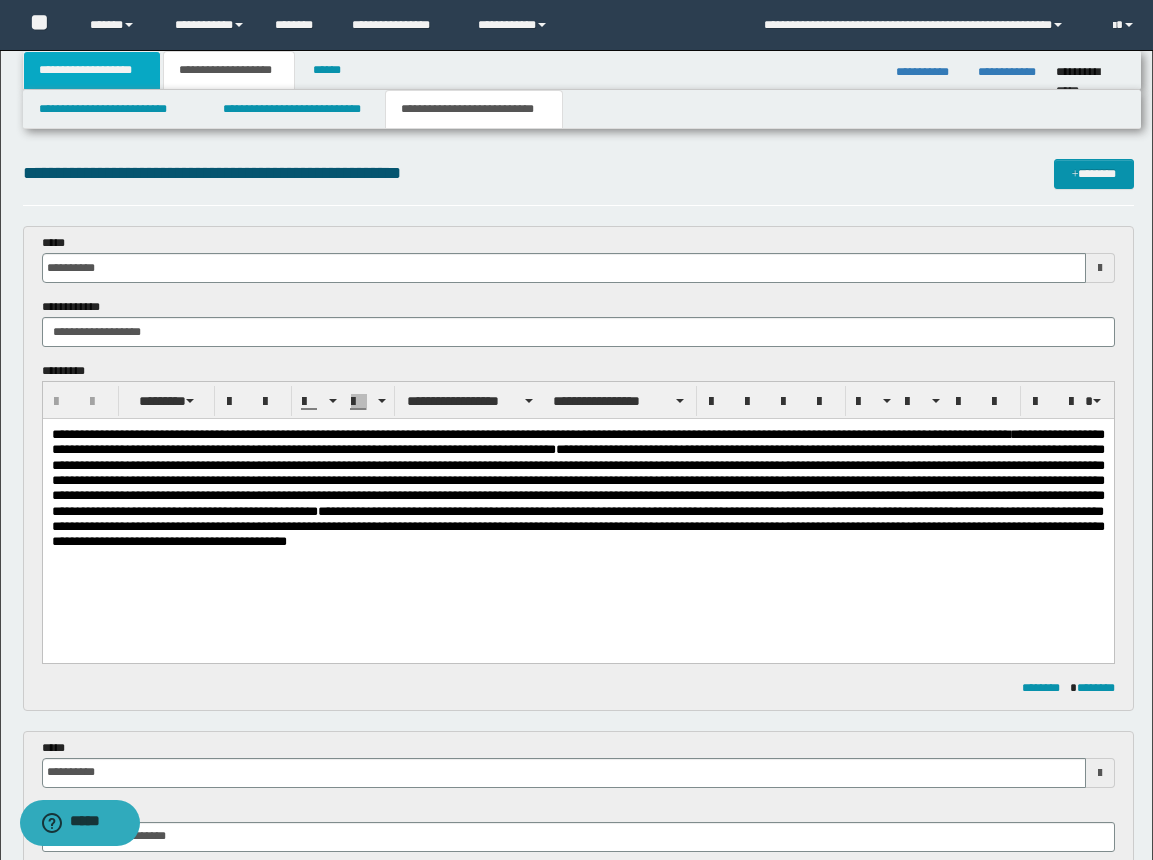 click on "**********" at bounding box center [92, 70] 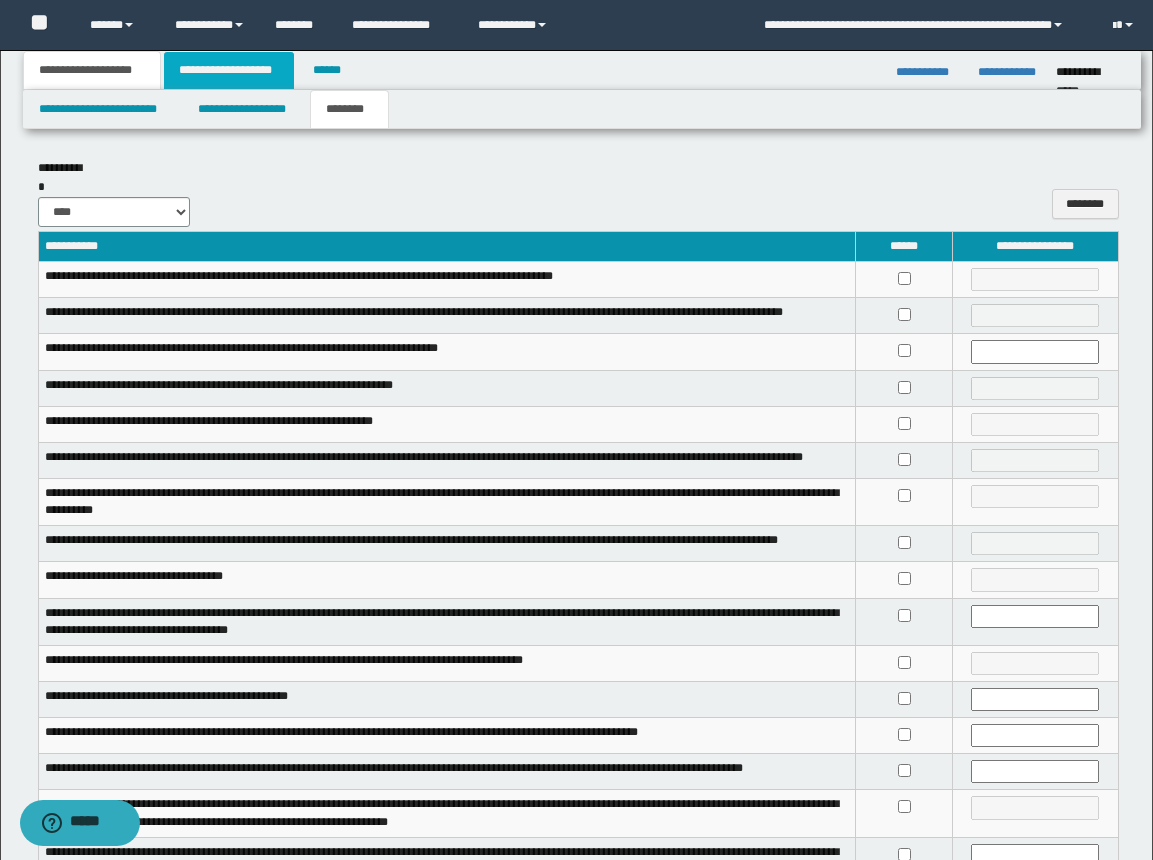 click on "**********" at bounding box center [229, 70] 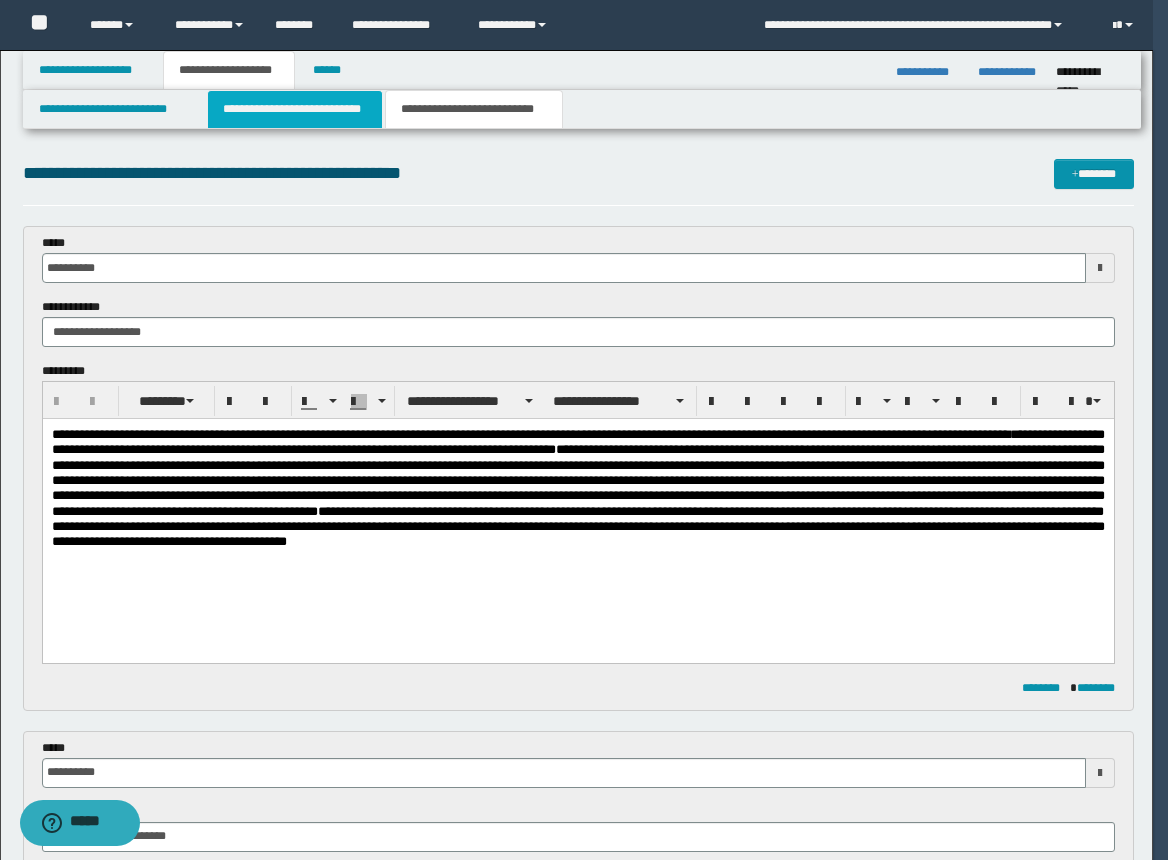 click on "**********" at bounding box center (295, 109) 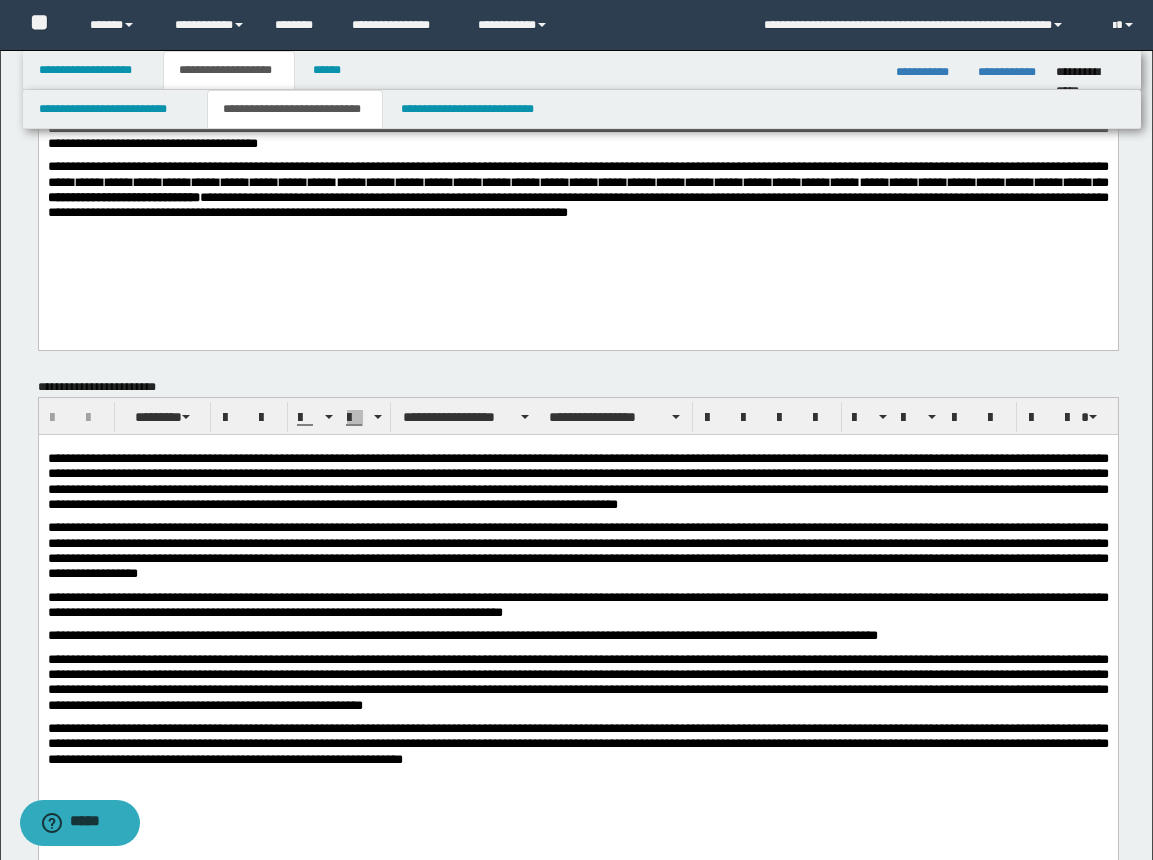 scroll, scrollTop: 400, scrollLeft: 0, axis: vertical 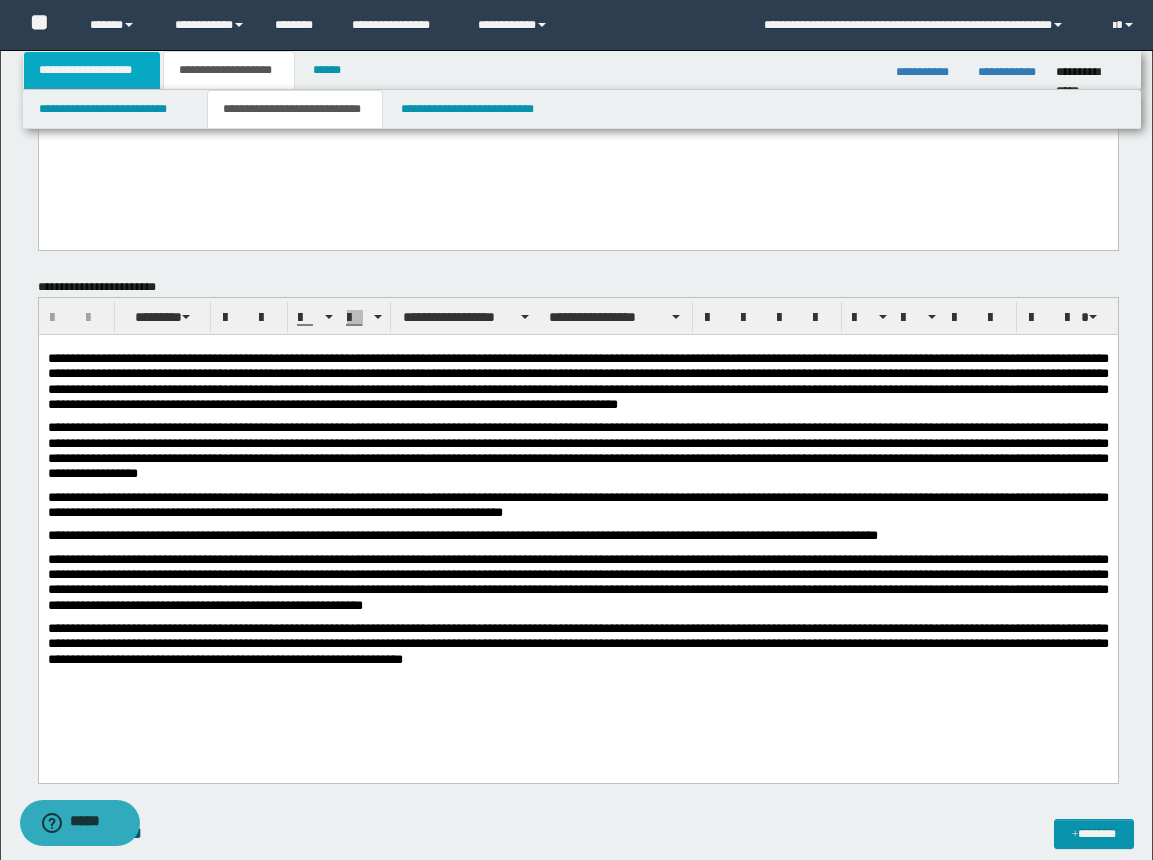 click on "**********" at bounding box center [92, 70] 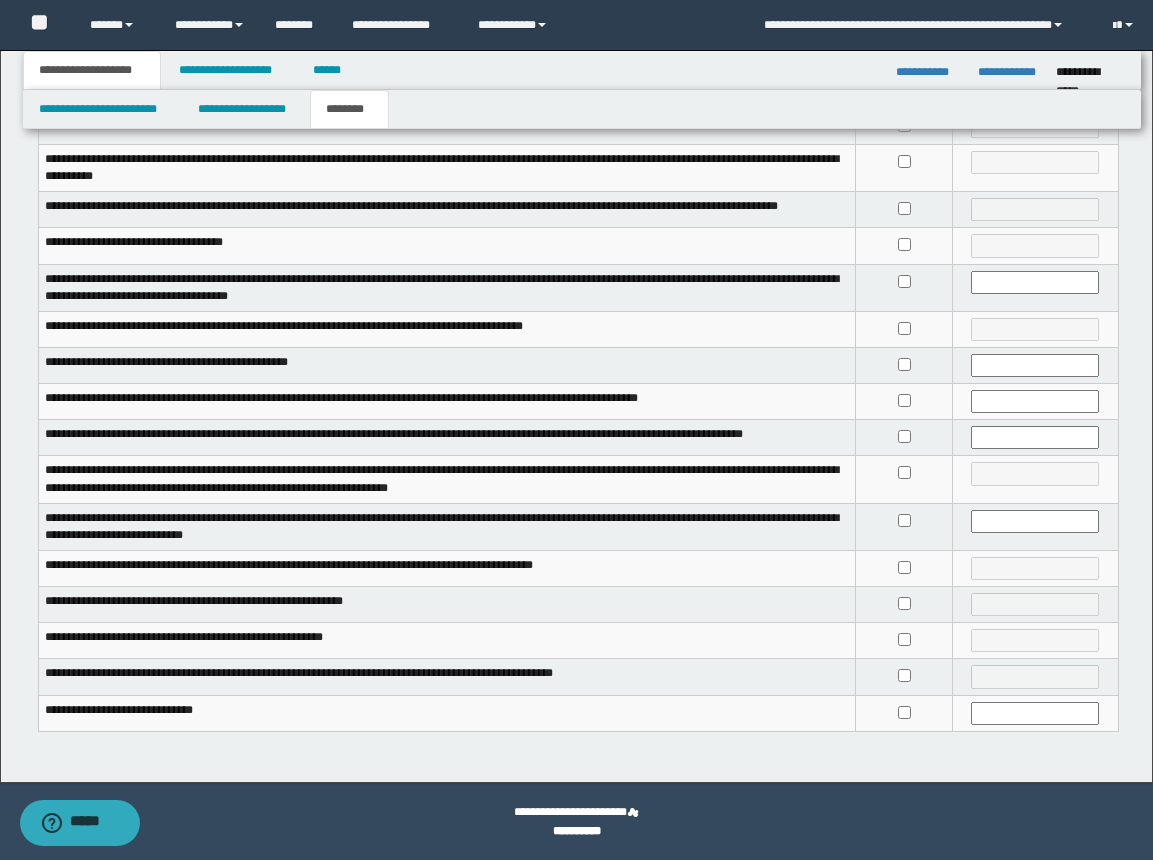 scroll, scrollTop: 334, scrollLeft: 0, axis: vertical 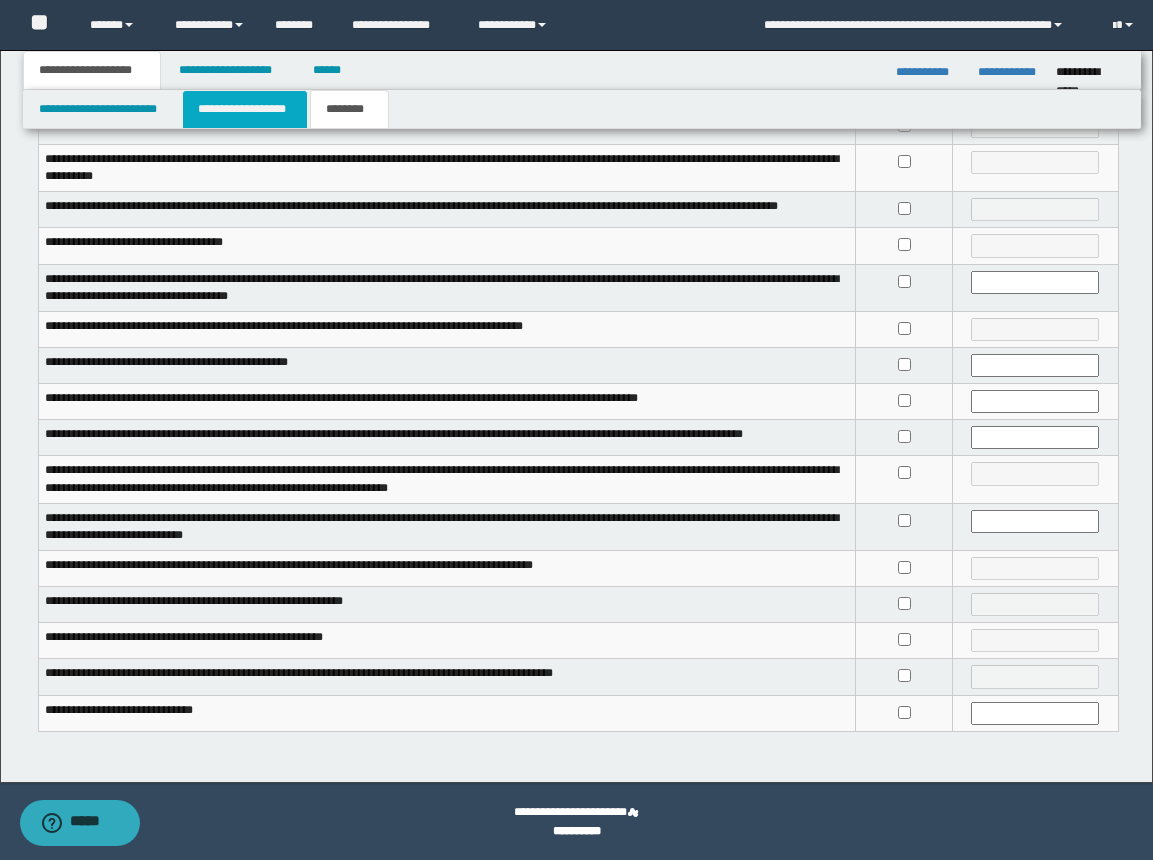 click on "**********" at bounding box center [245, 109] 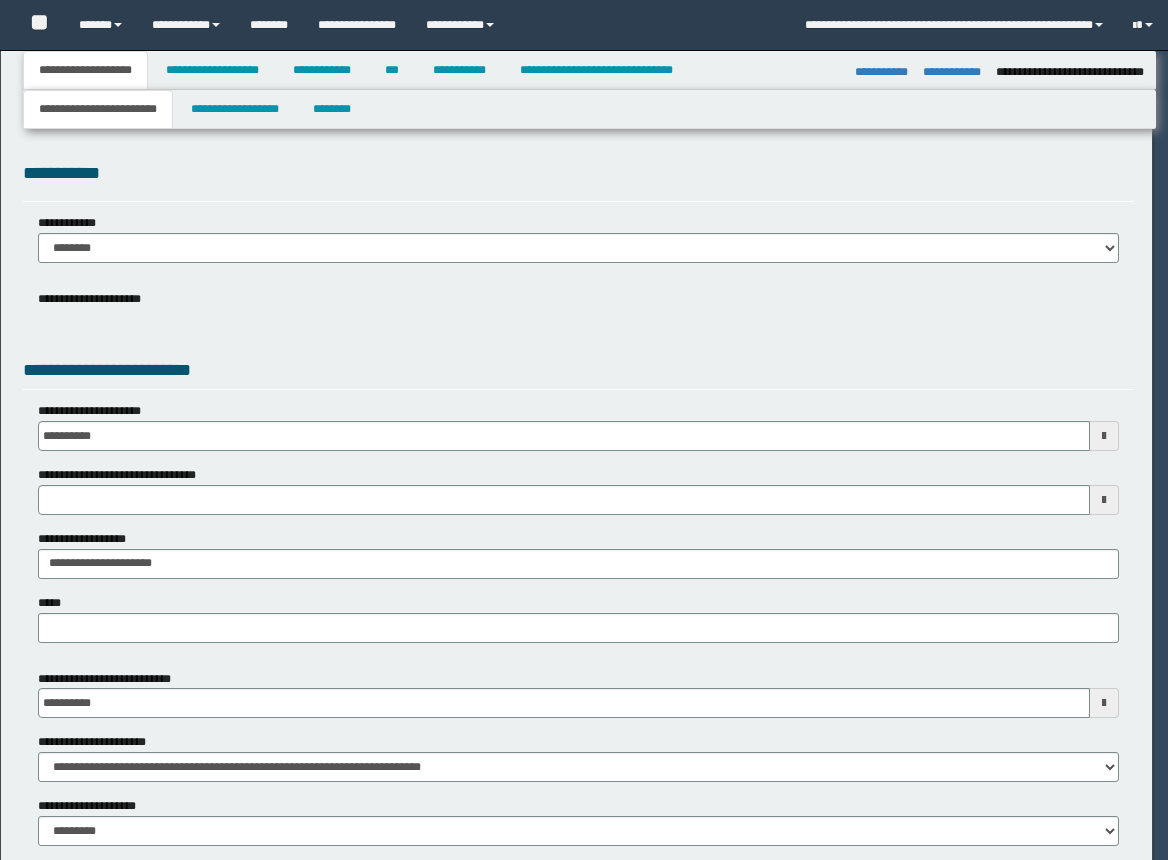 select on "*" 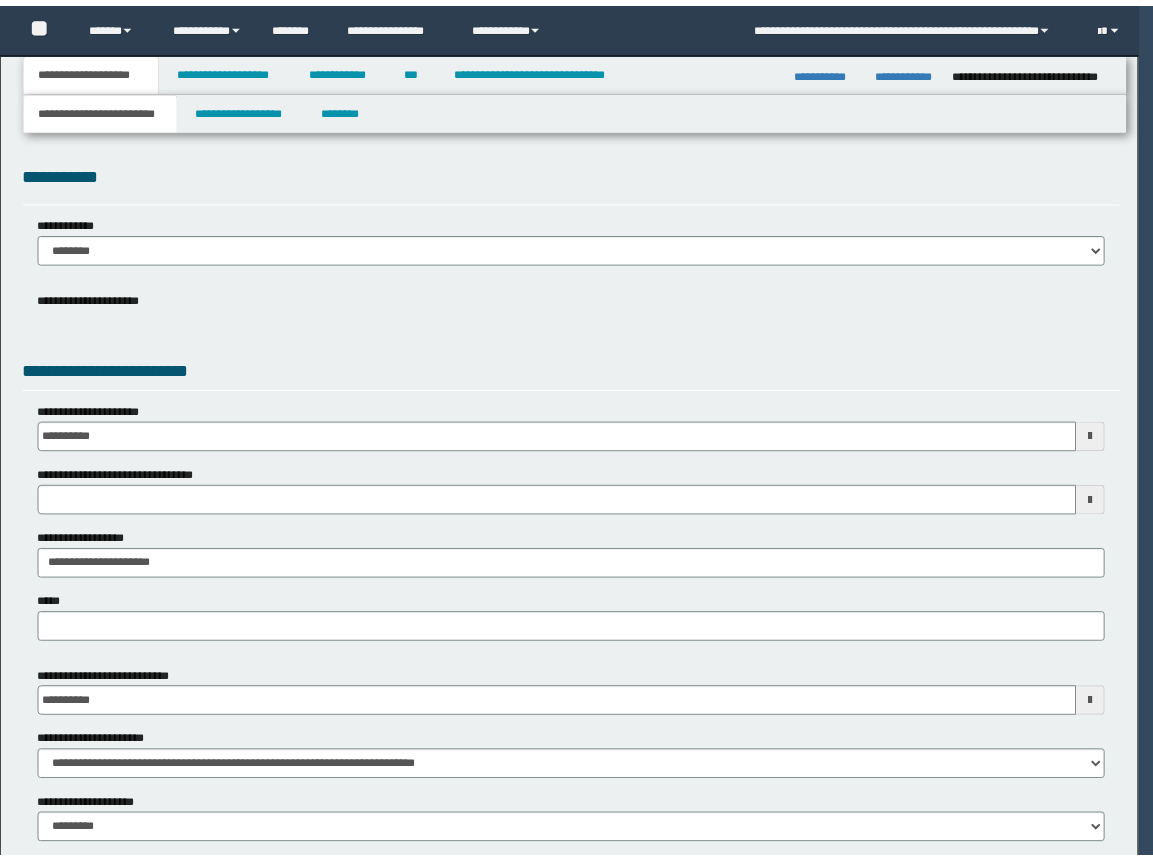 scroll, scrollTop: 0, scrollLeft: 0, axis: both 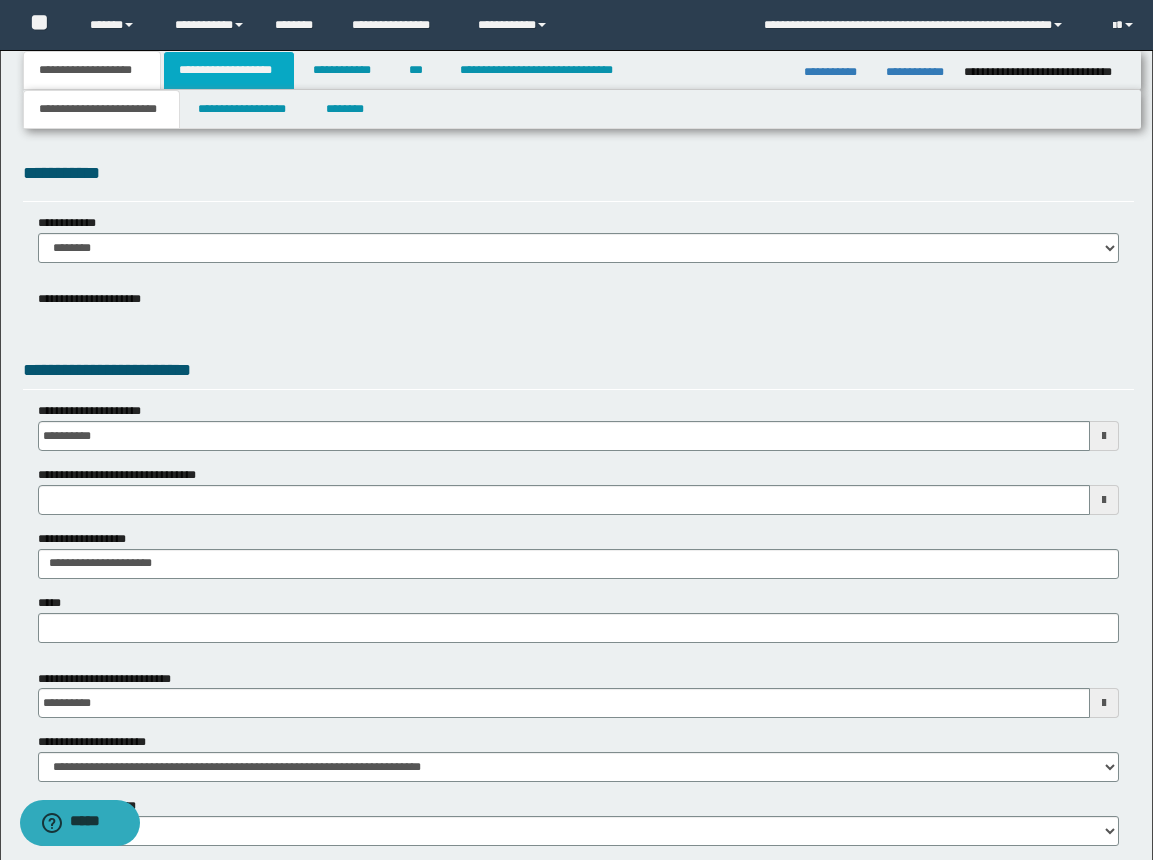 click on "**********" at bounding box center [229, 70] 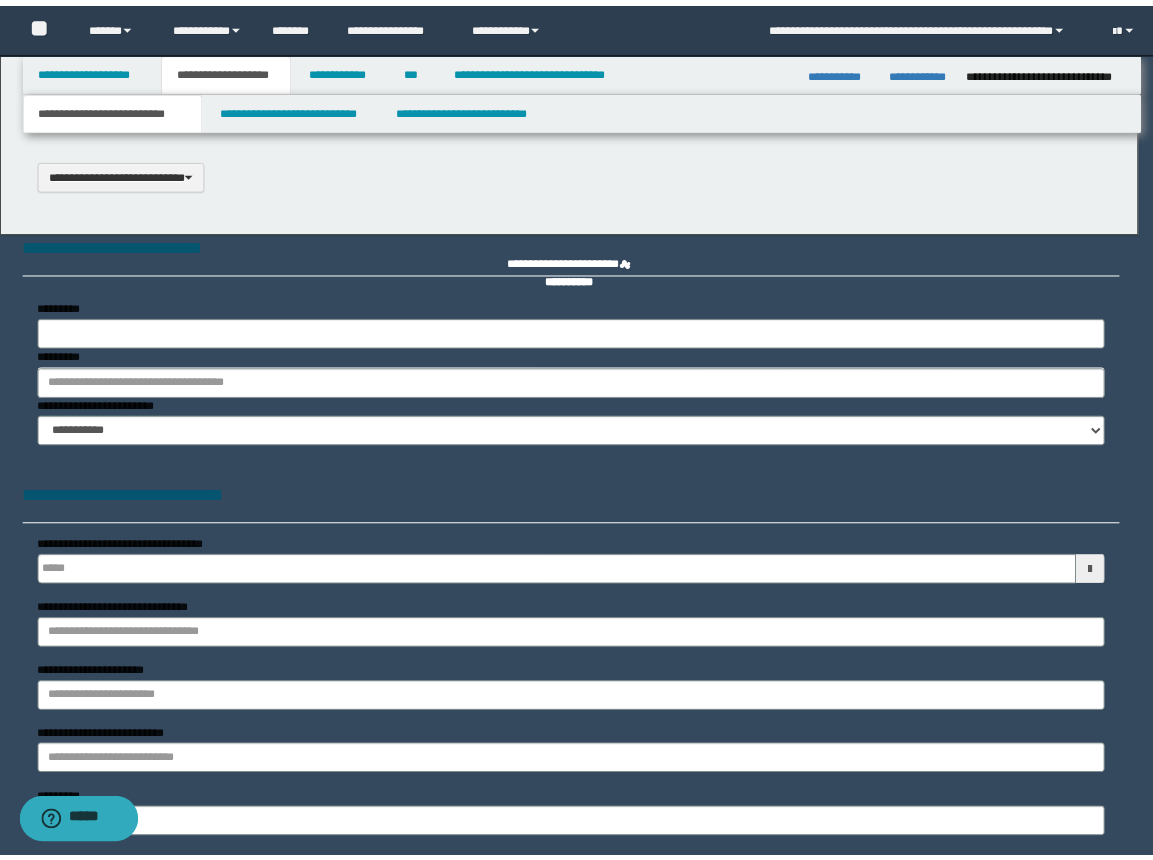 scroll, scrollTop: 0, scrollLeft: 0, axis: both 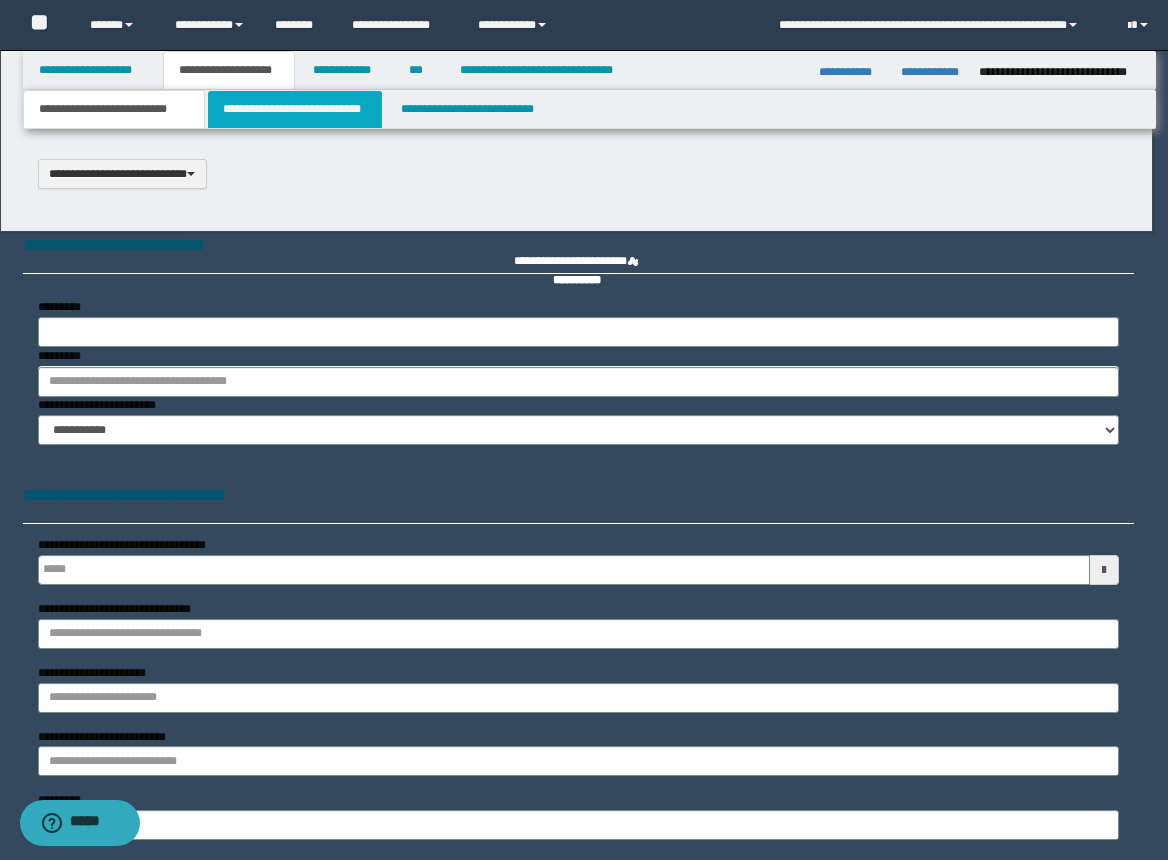 select on "*" 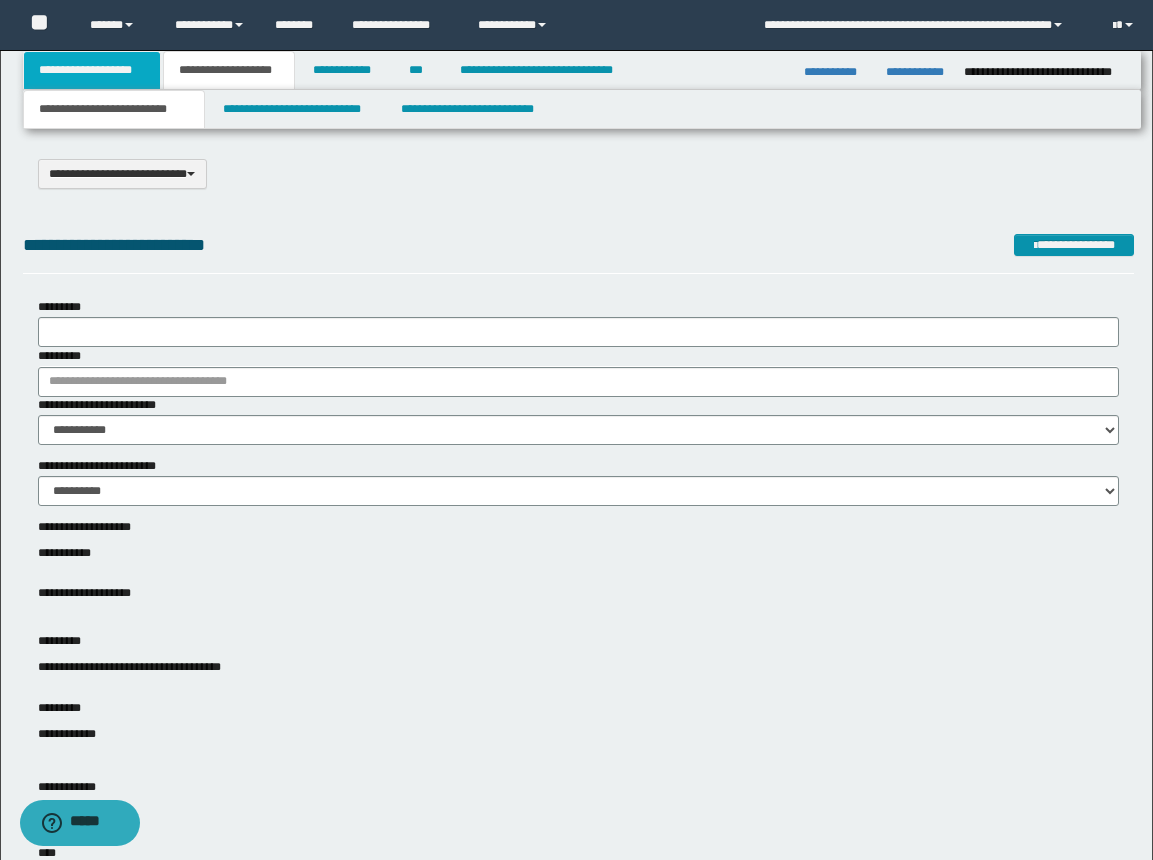 click on "**********" at bounding box center [92, 70] 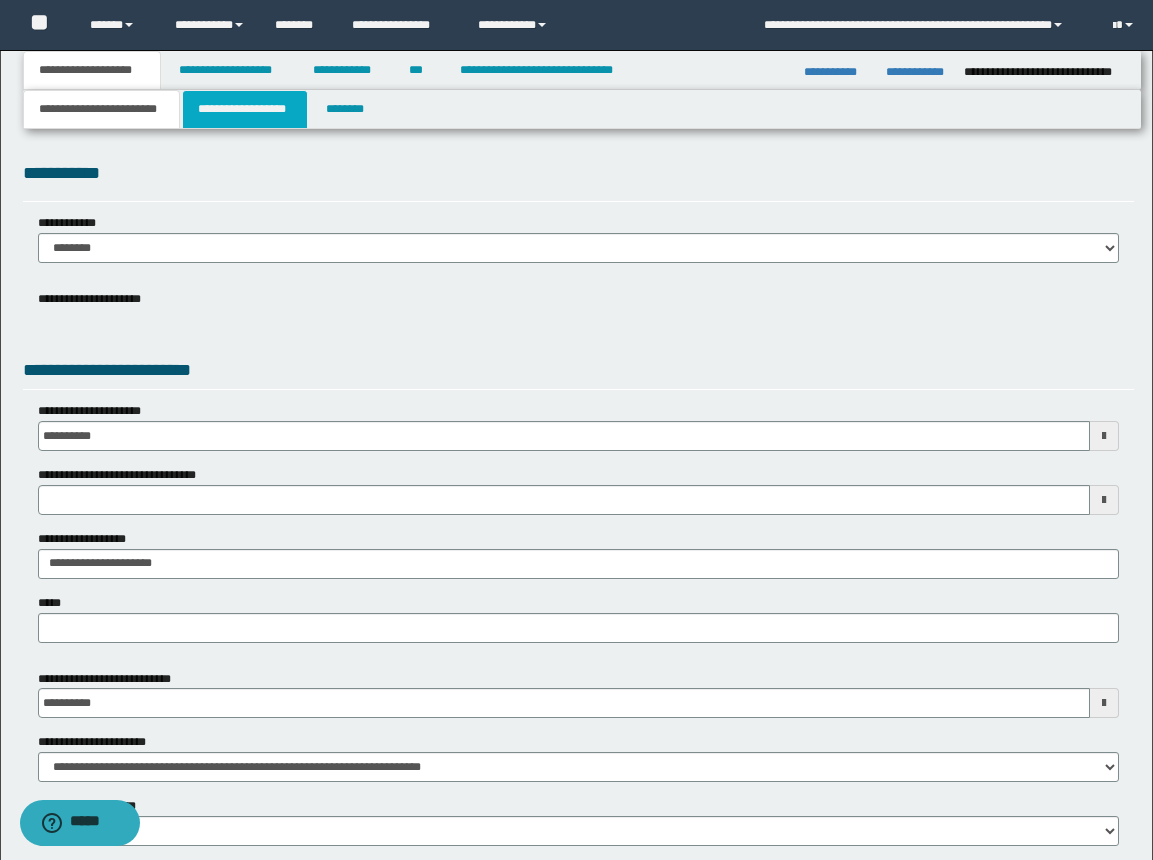 click on "**********" at bounding box center [245, 109] 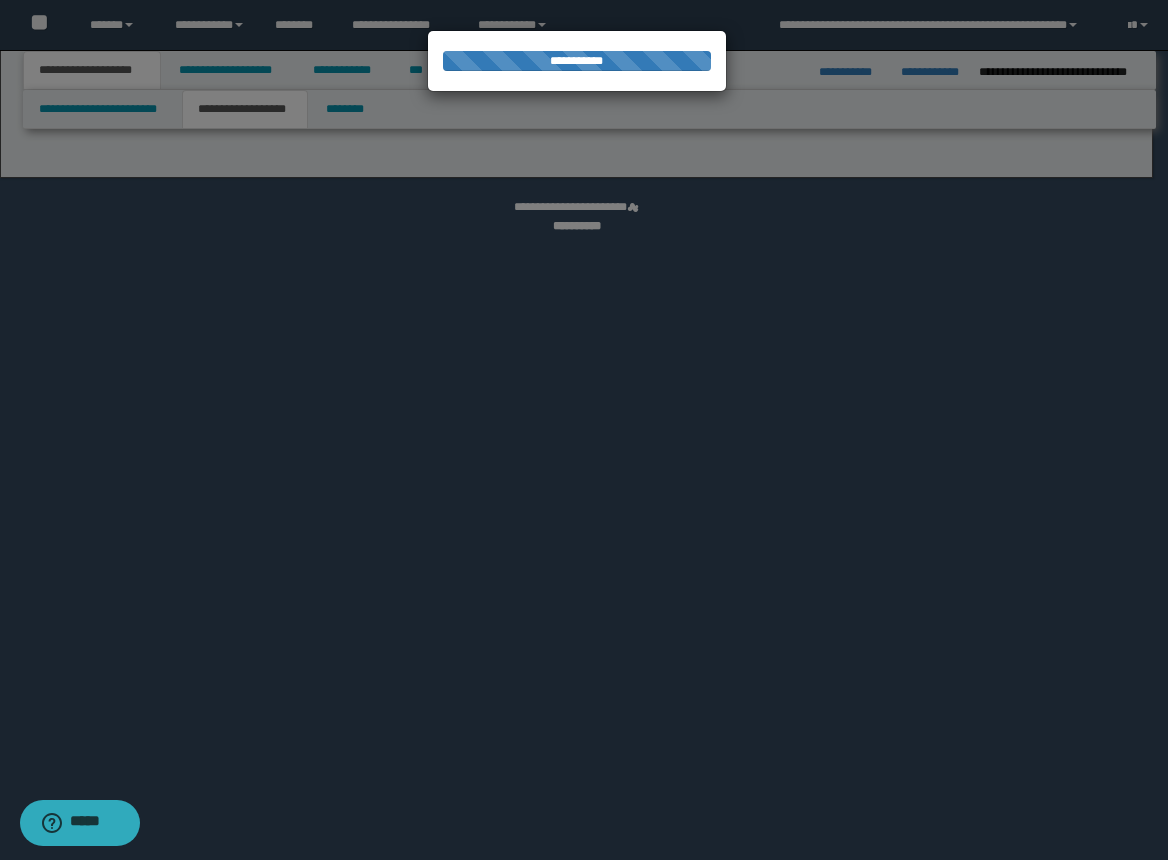 select on "*" 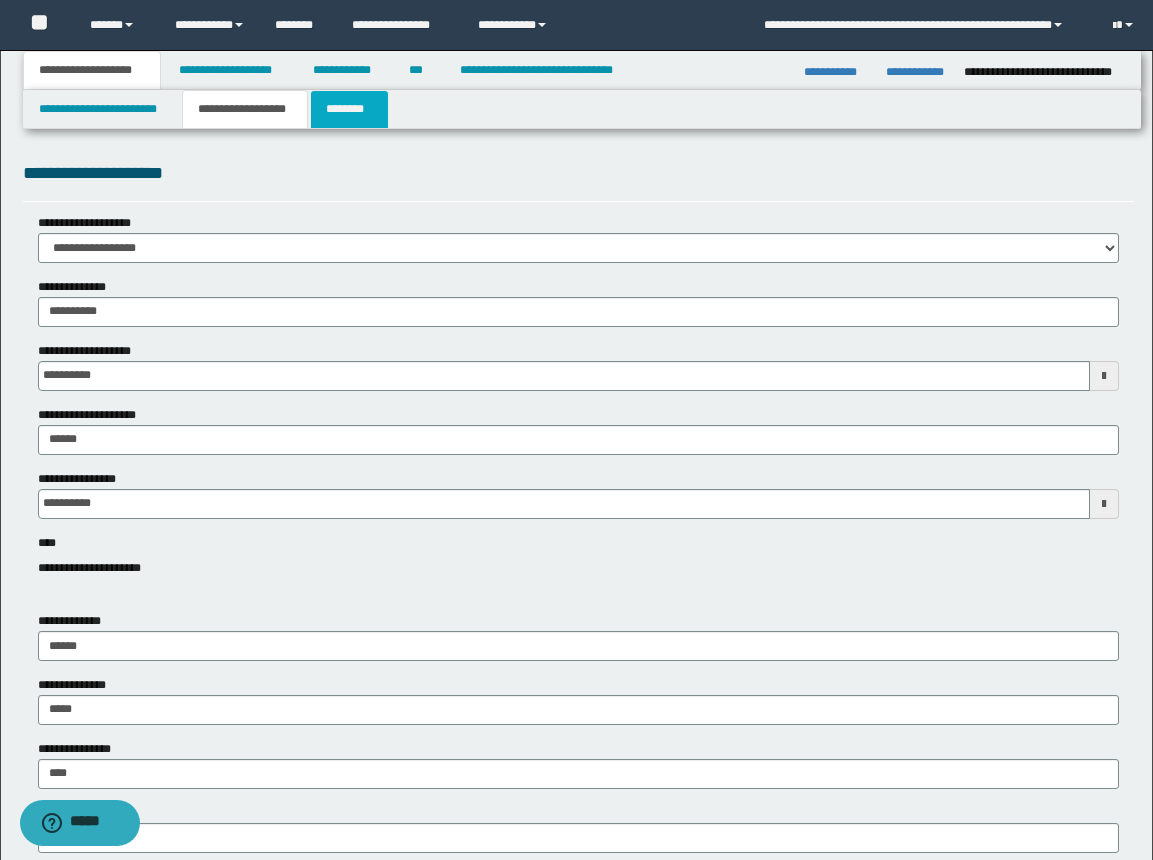 click on "********" at bounding box center (349, 109) 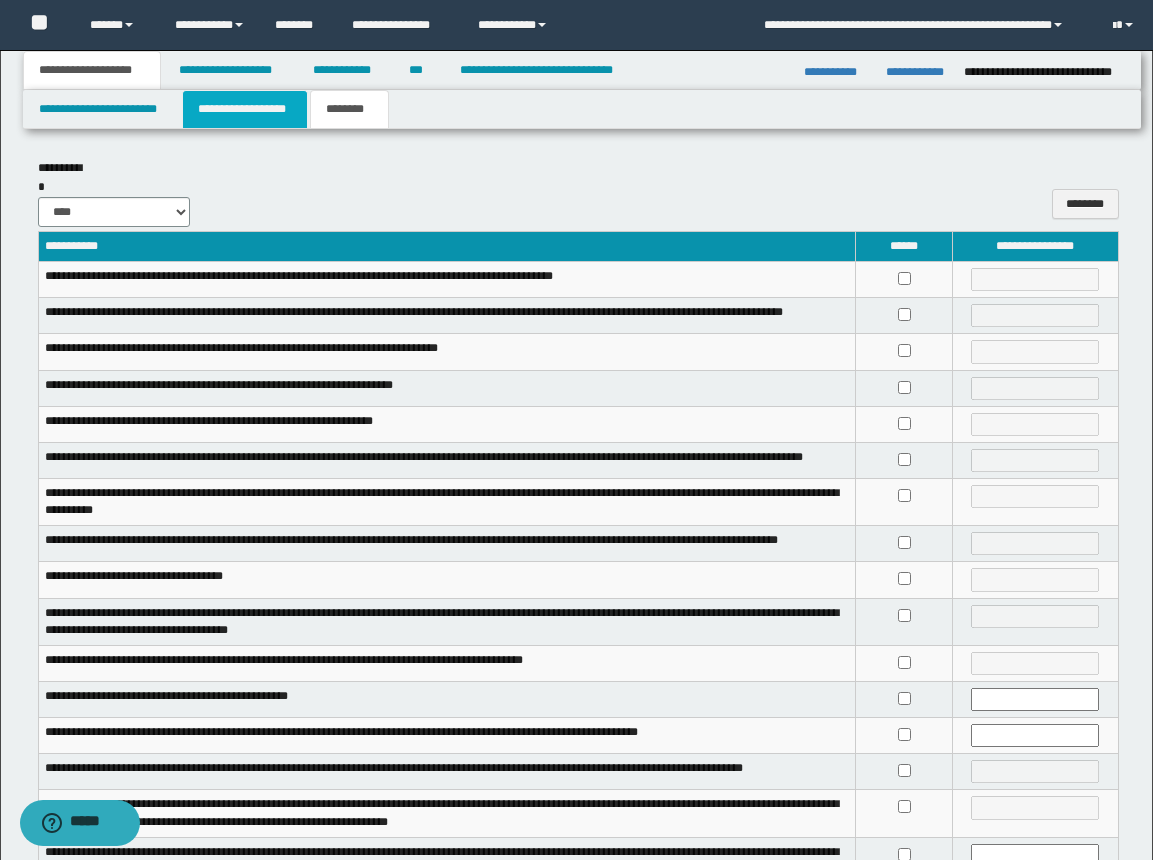 click on "**********" at bounding box center [245, 109] 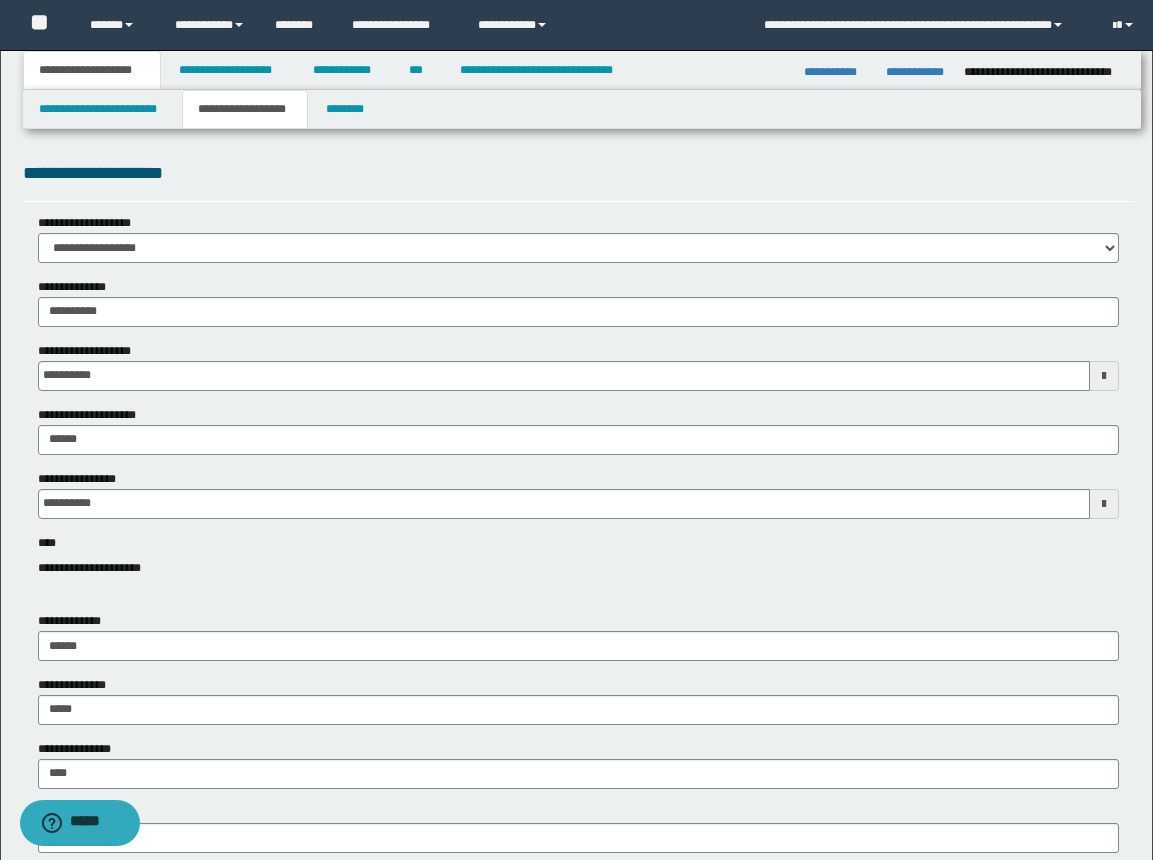 scroll, scrollTop: 200, scrollLeft: 0, axis: vertical 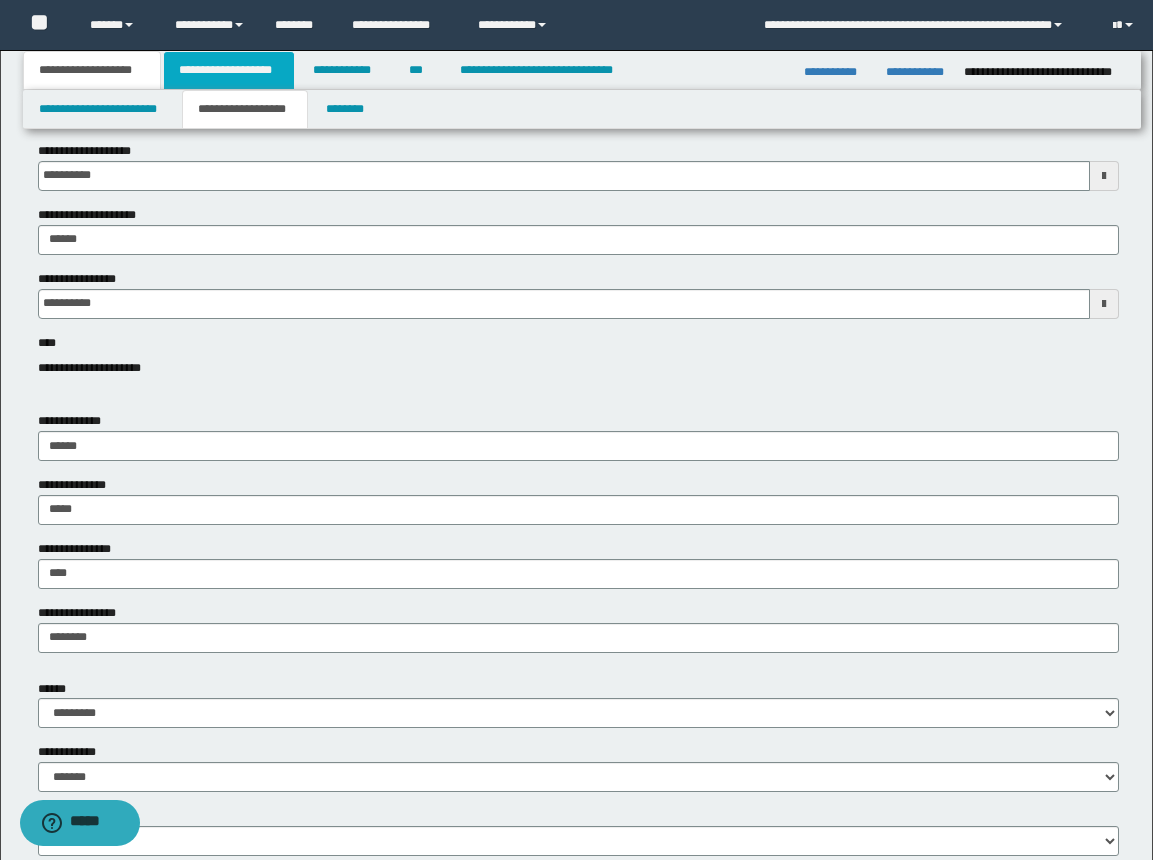 click on "**********" at bounding box center (229, 70) 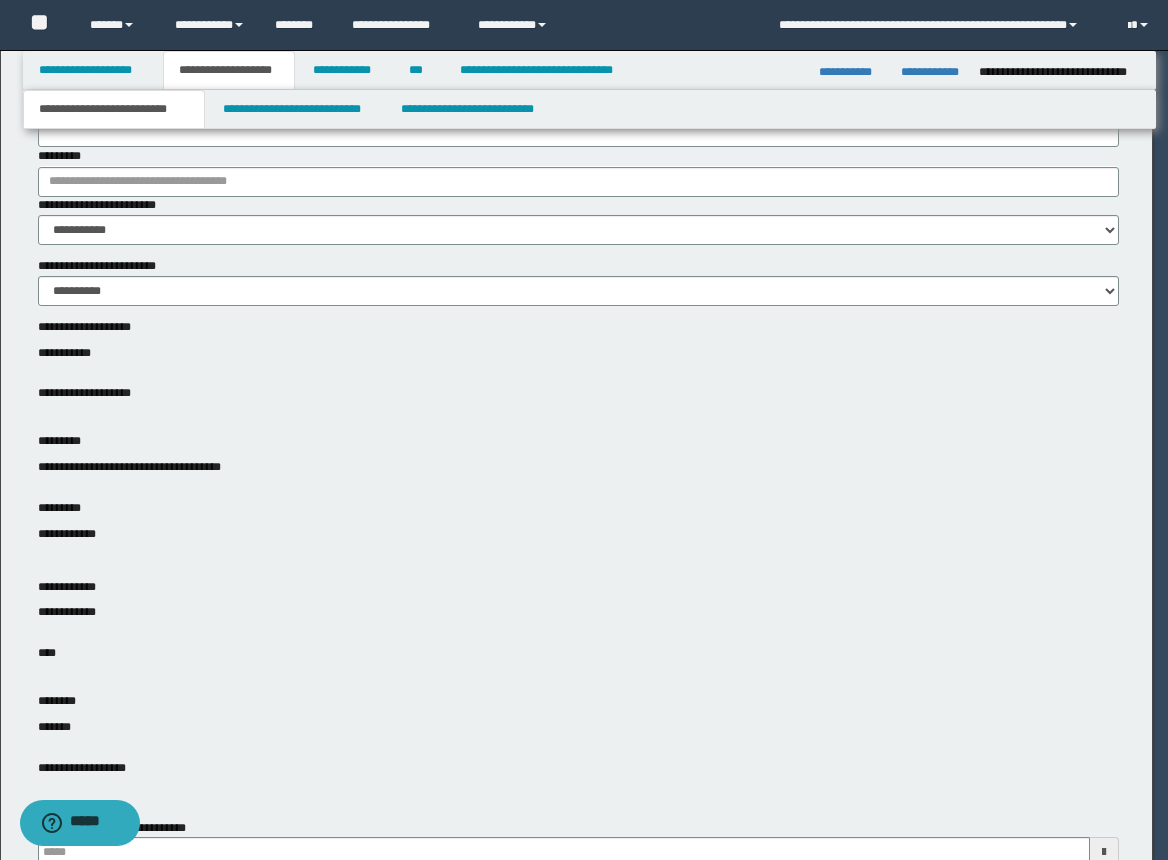 type 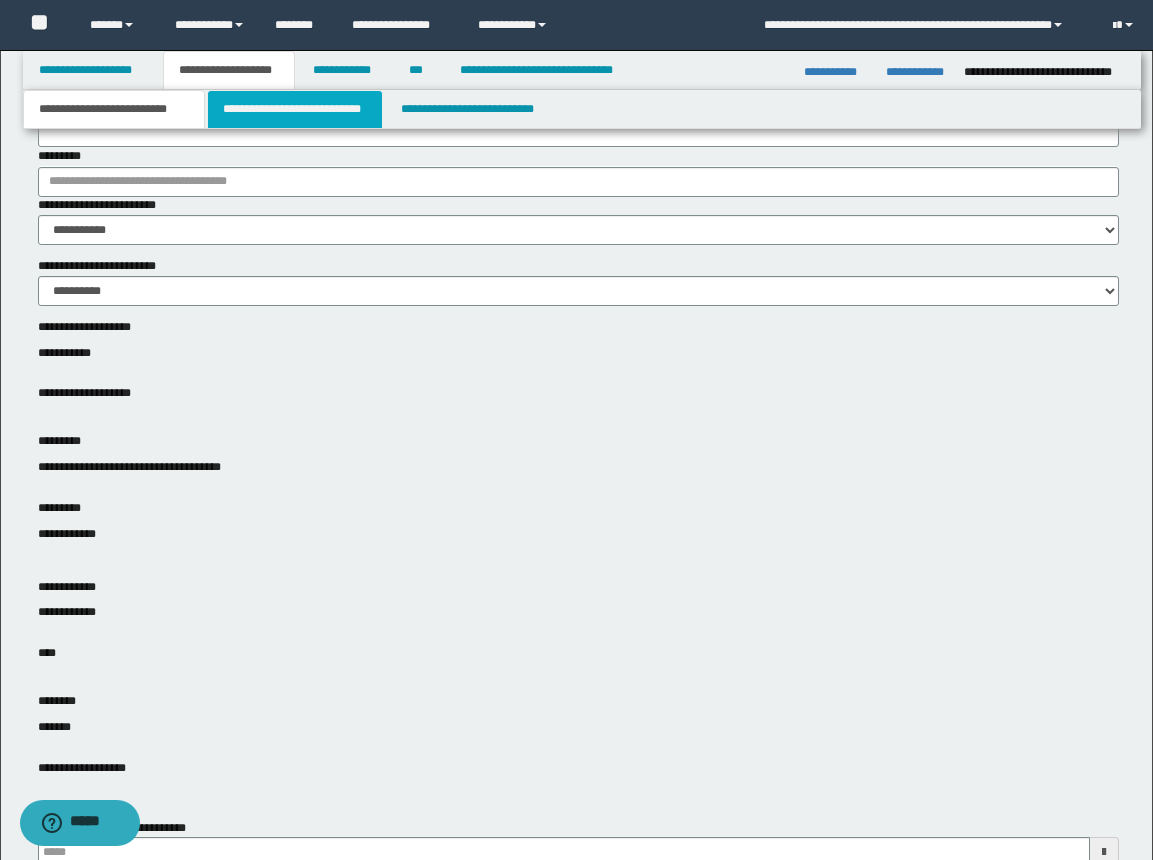 click on "**********" at bounding box center (295, 109) 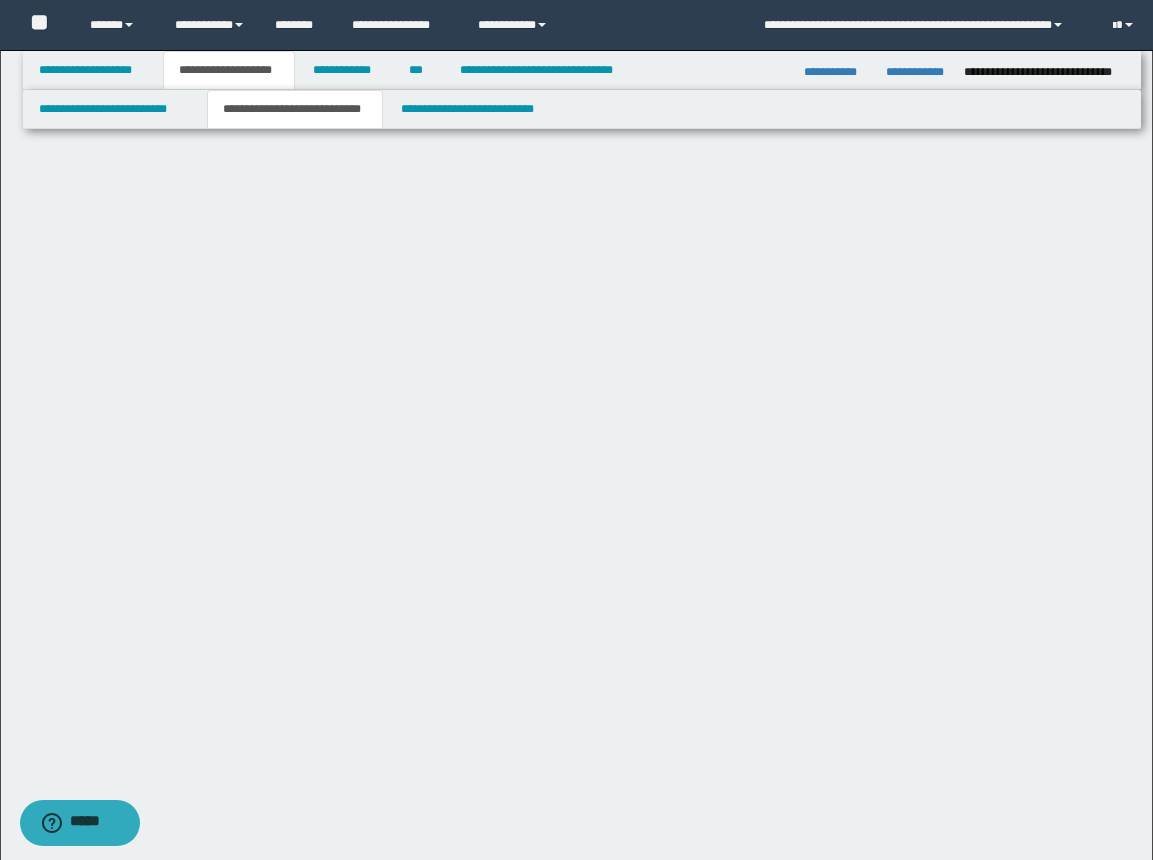 scroll, scrollTop: 0, scrollLeft: 0, axis: both 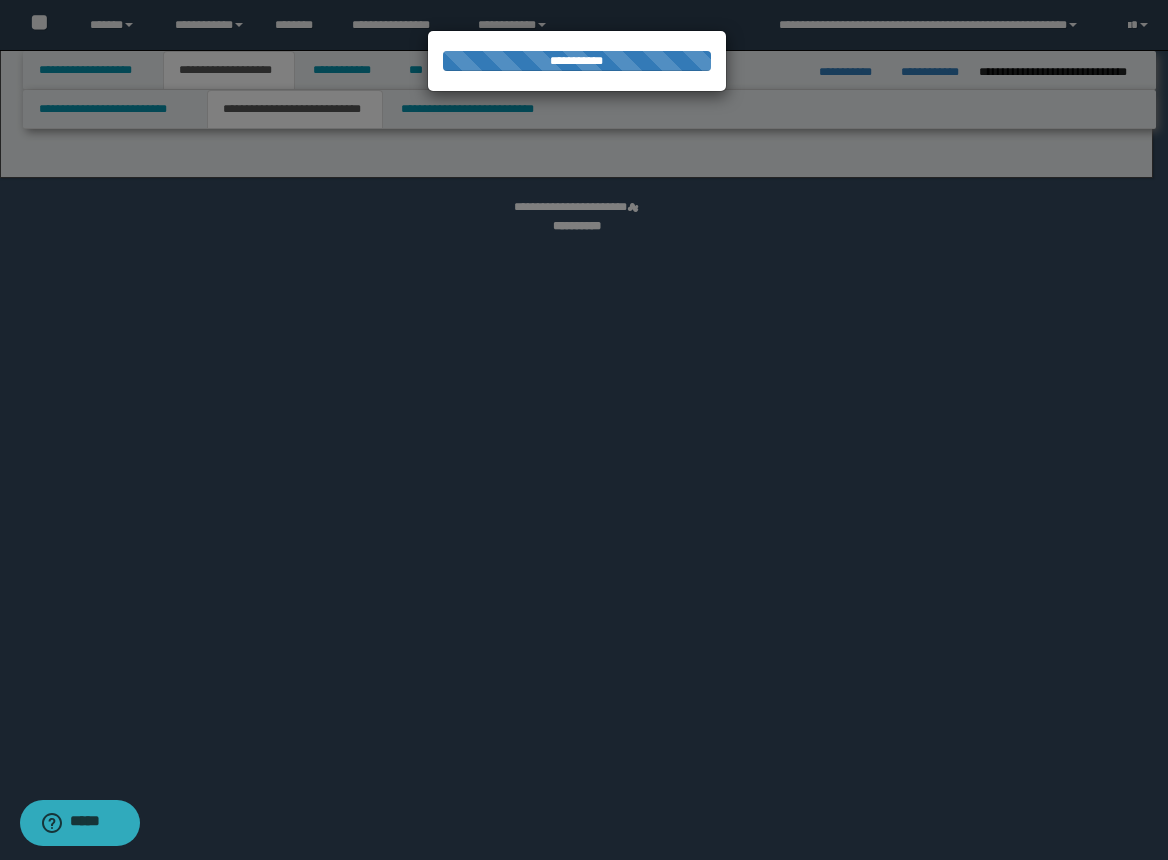 select on "*" 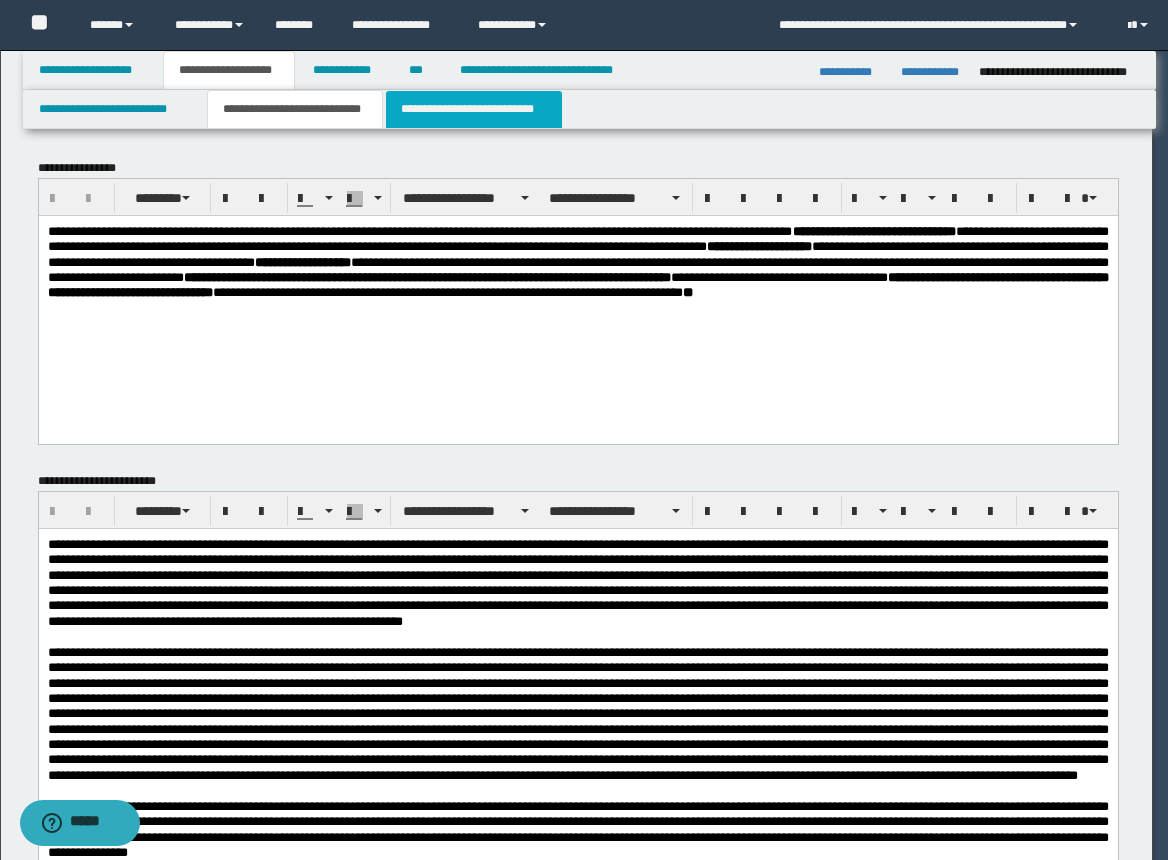 scroll, scrollTop: 0, scrollLeft: 0, axis: both 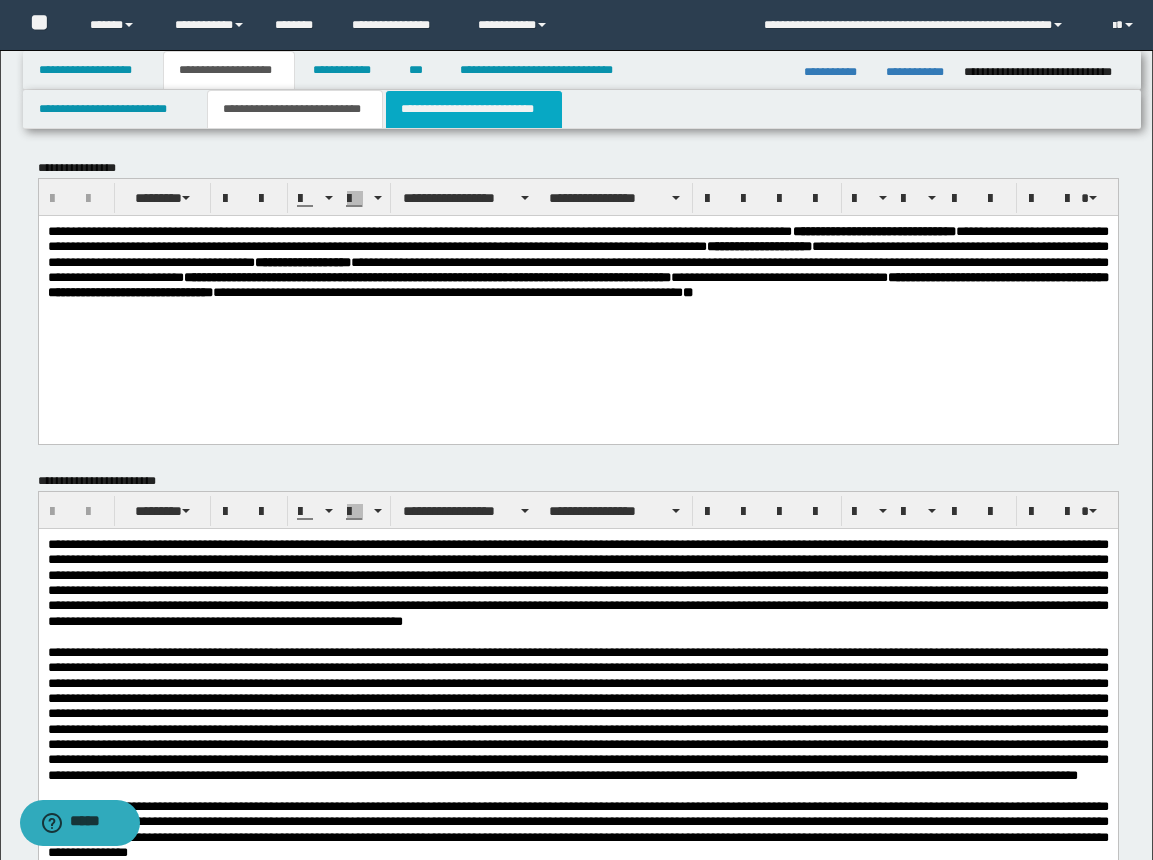 click on "**********" at bounding box center [474, 109] 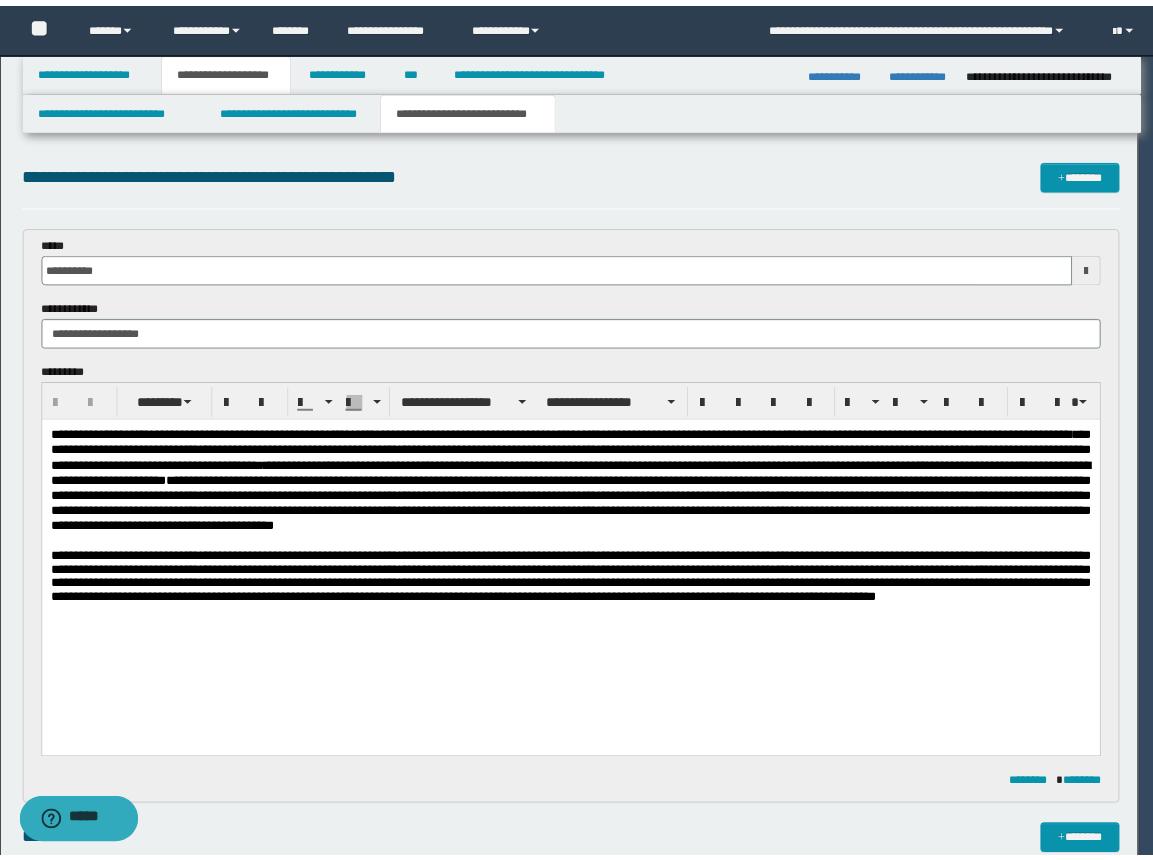 scroll, scrollTop: 0, scrollLeft: 0, axis: both 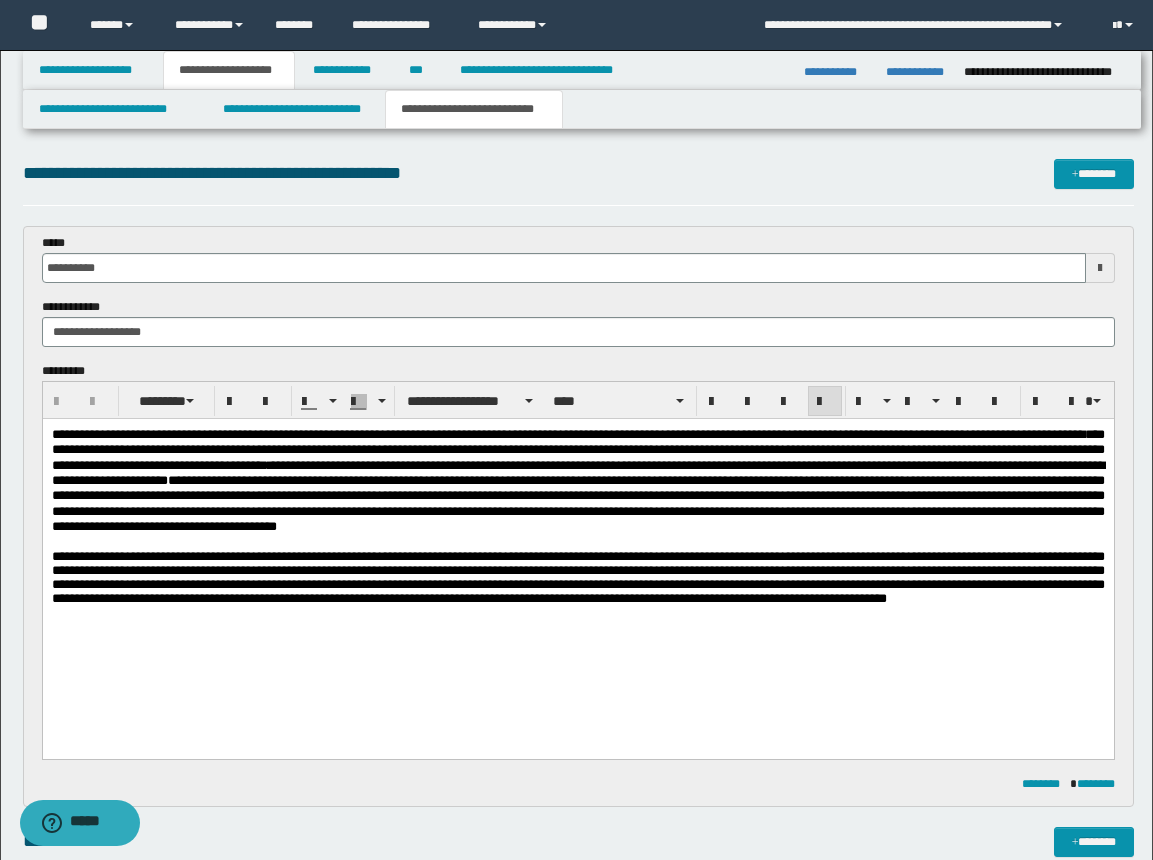 click at bounding box center (577, 541) 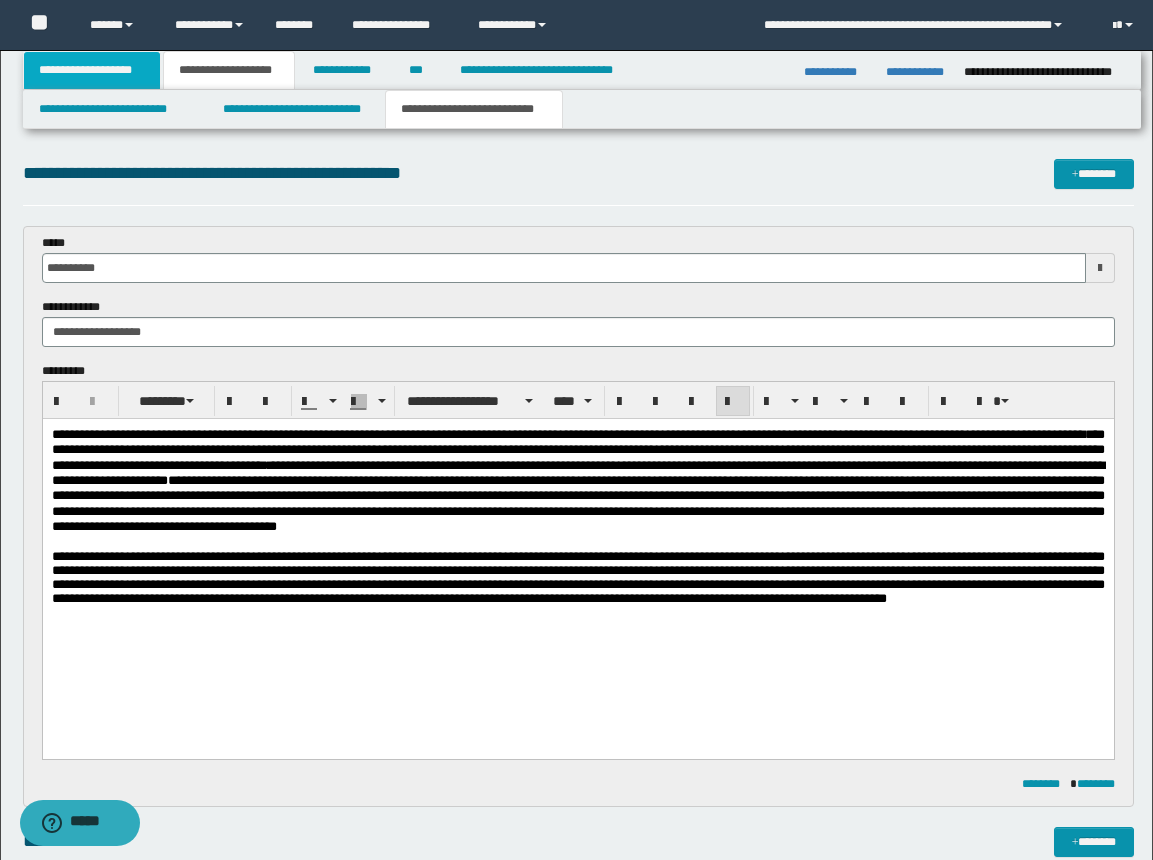 click on "**********" at bounding box center (92, 70) 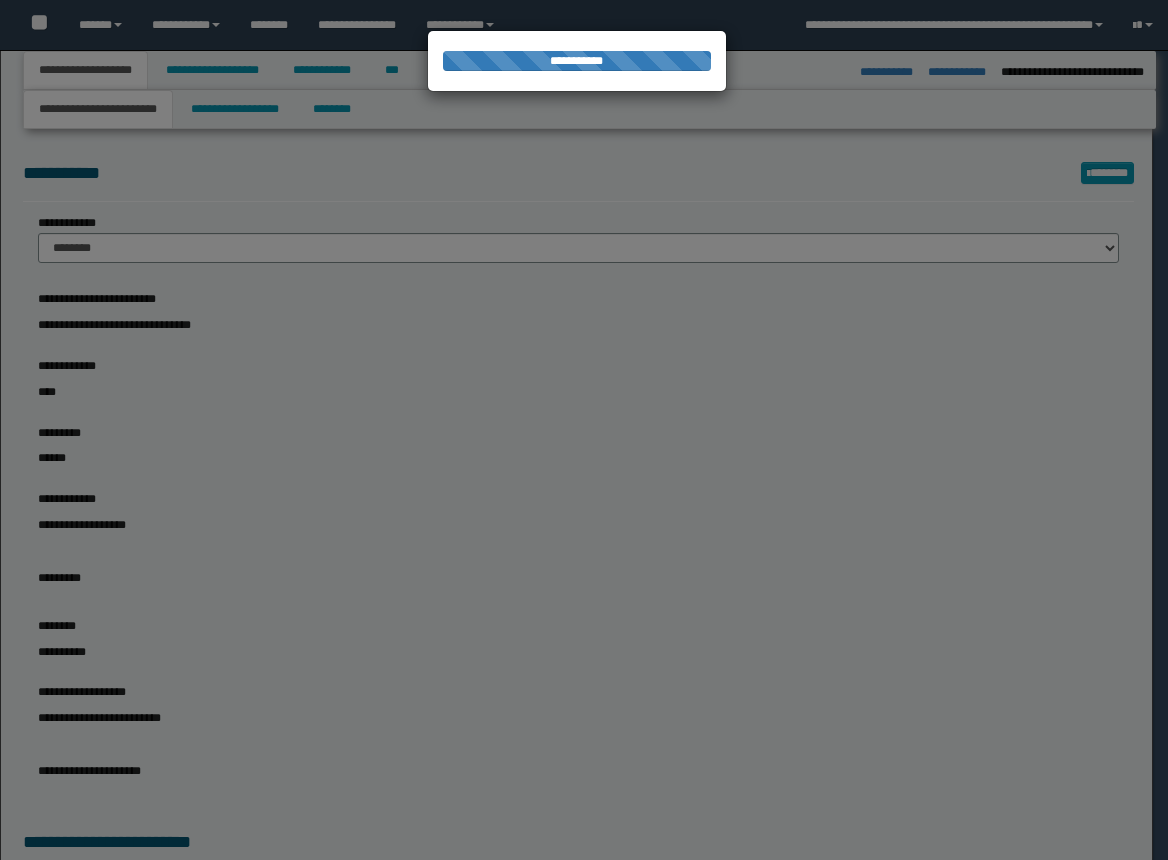 select on "*" 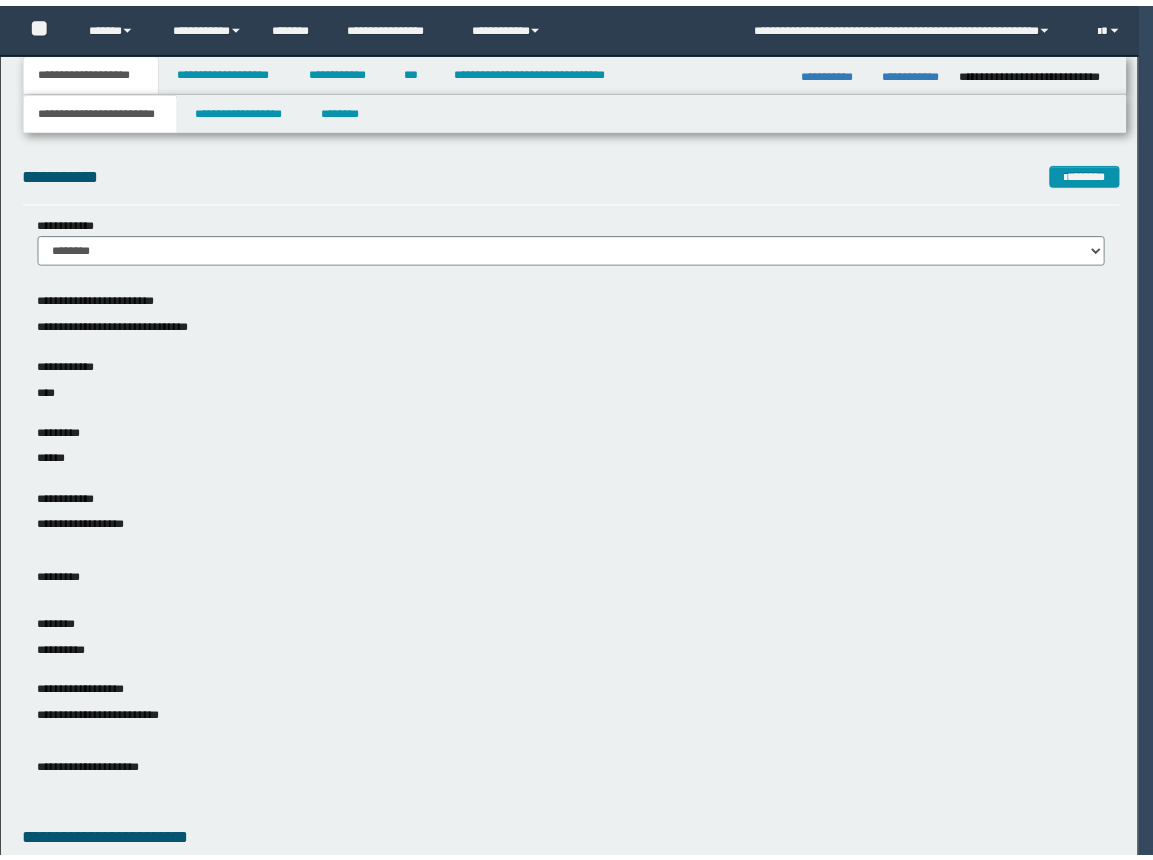 scroll, scrollTop: 0, scrollLeft: 0, axis: both 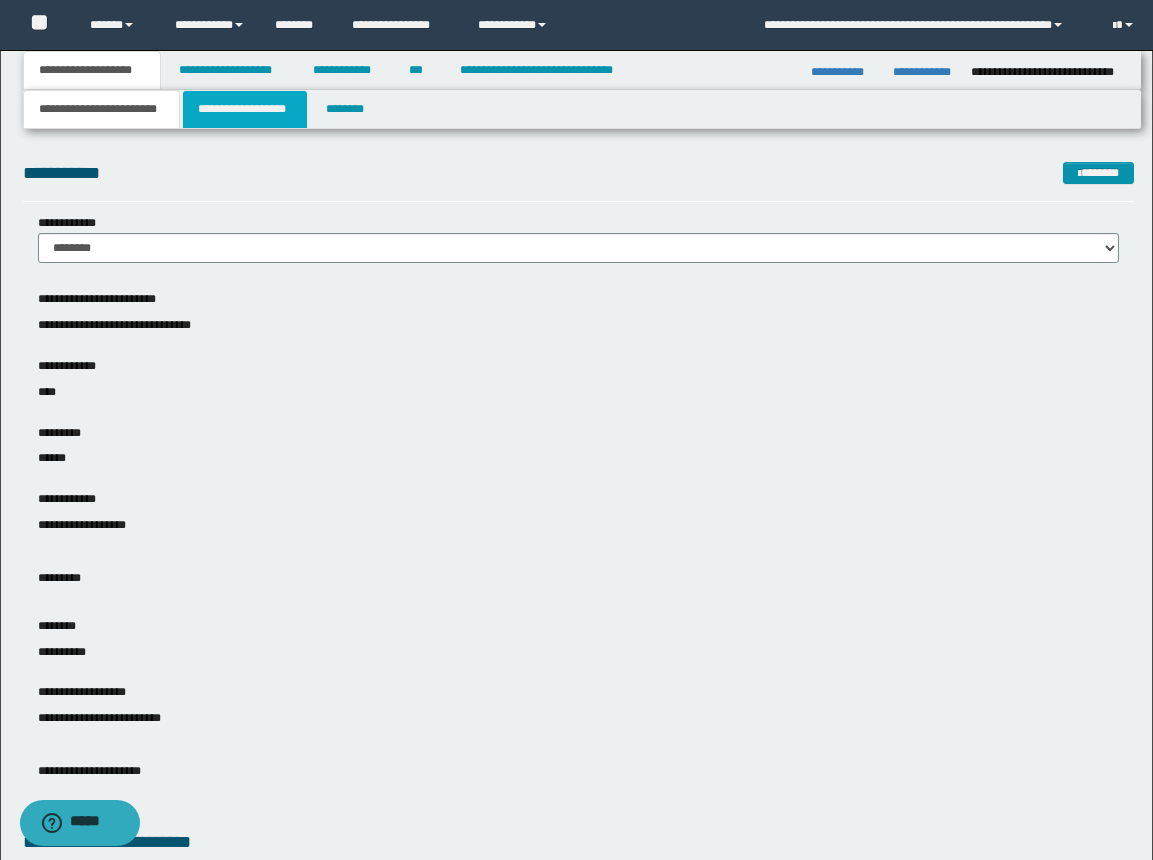 click on "**********" at bounding box center (245, 109) 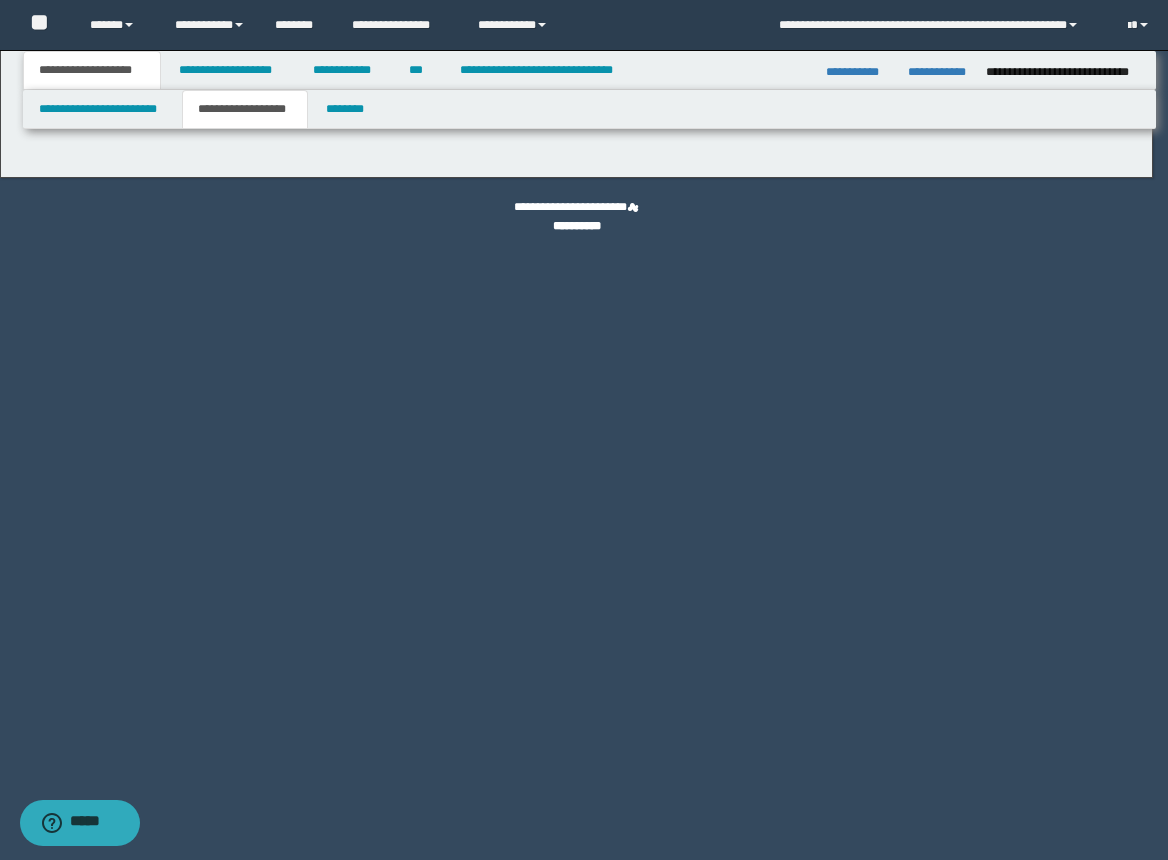 type on "**********" 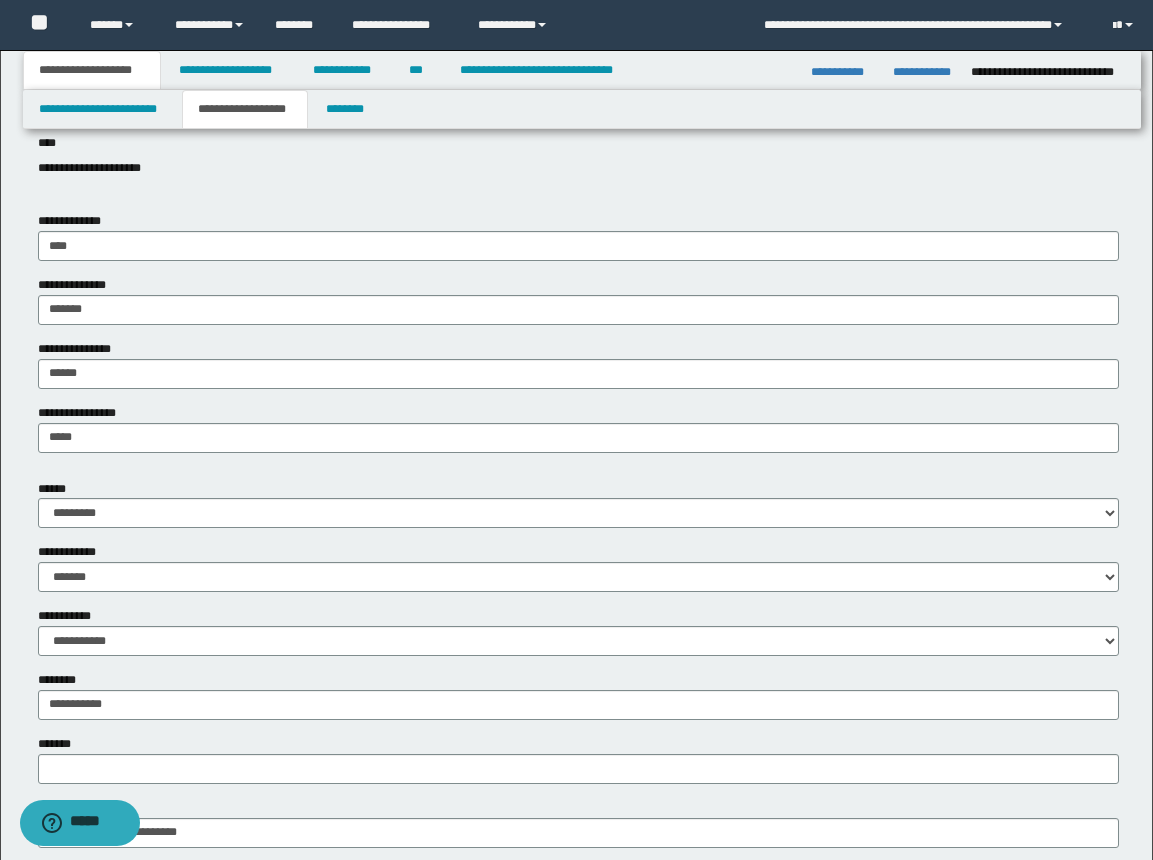 scroll, scrollTop: 500, scrollLeft: 0, axis: vertical 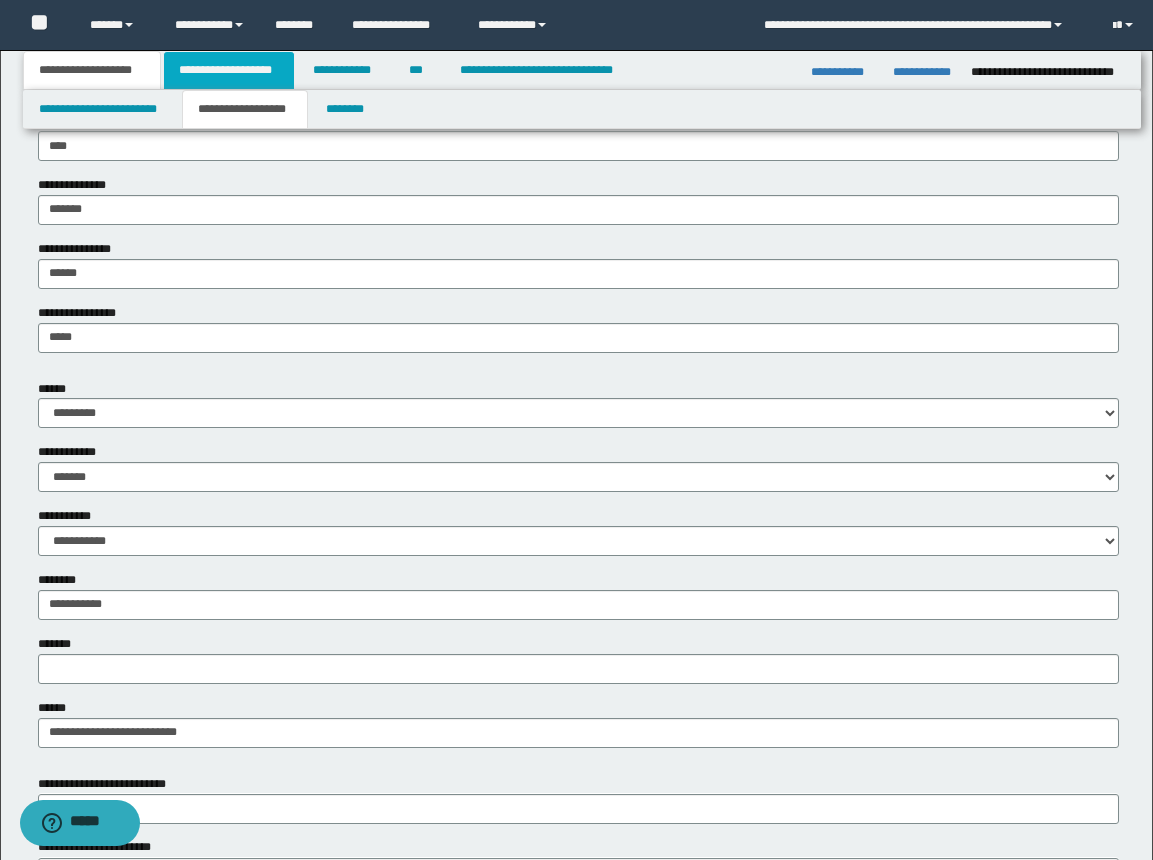 click on "**********" at bounding box center (229, 70) 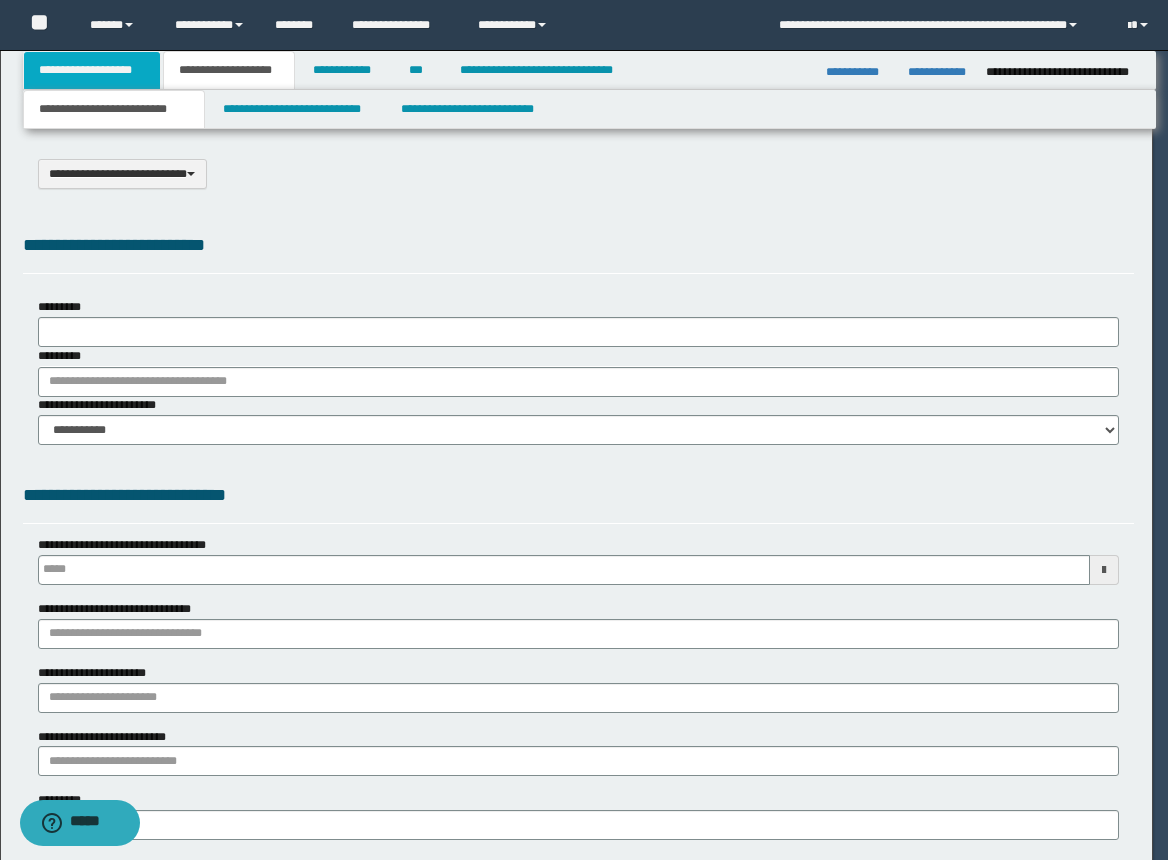 select on "*" 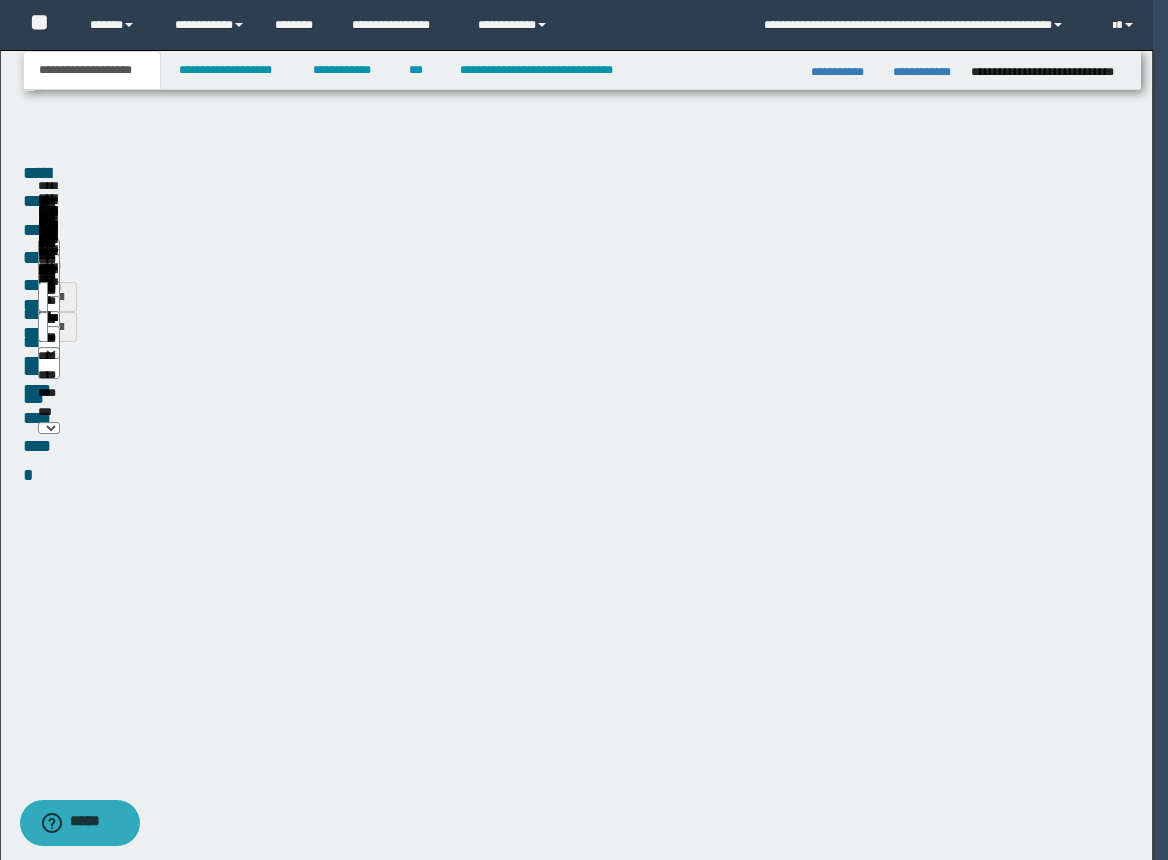 scroll, scrollTop: 0, scrollLeft: 0, axis: both 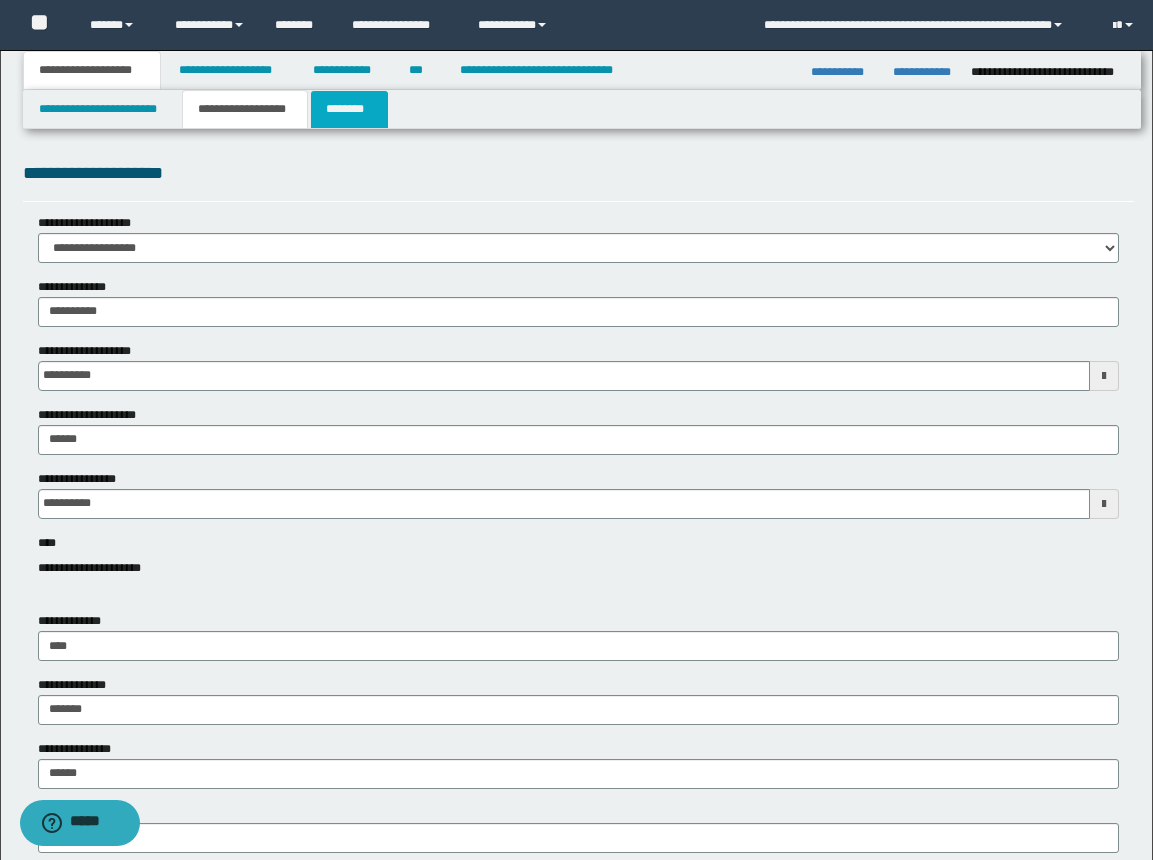 click on "********" at bounding box center [349, 109] 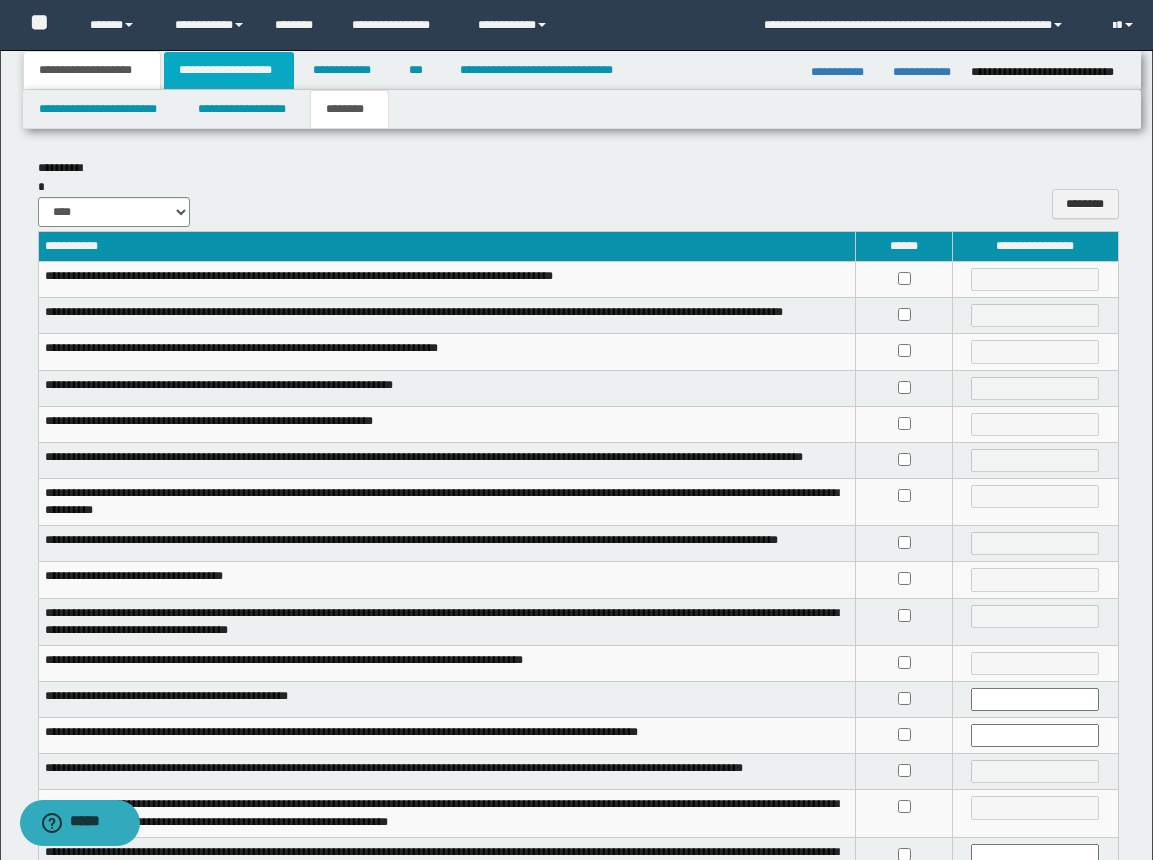 click on "**********" at bounding box center [229, 70] 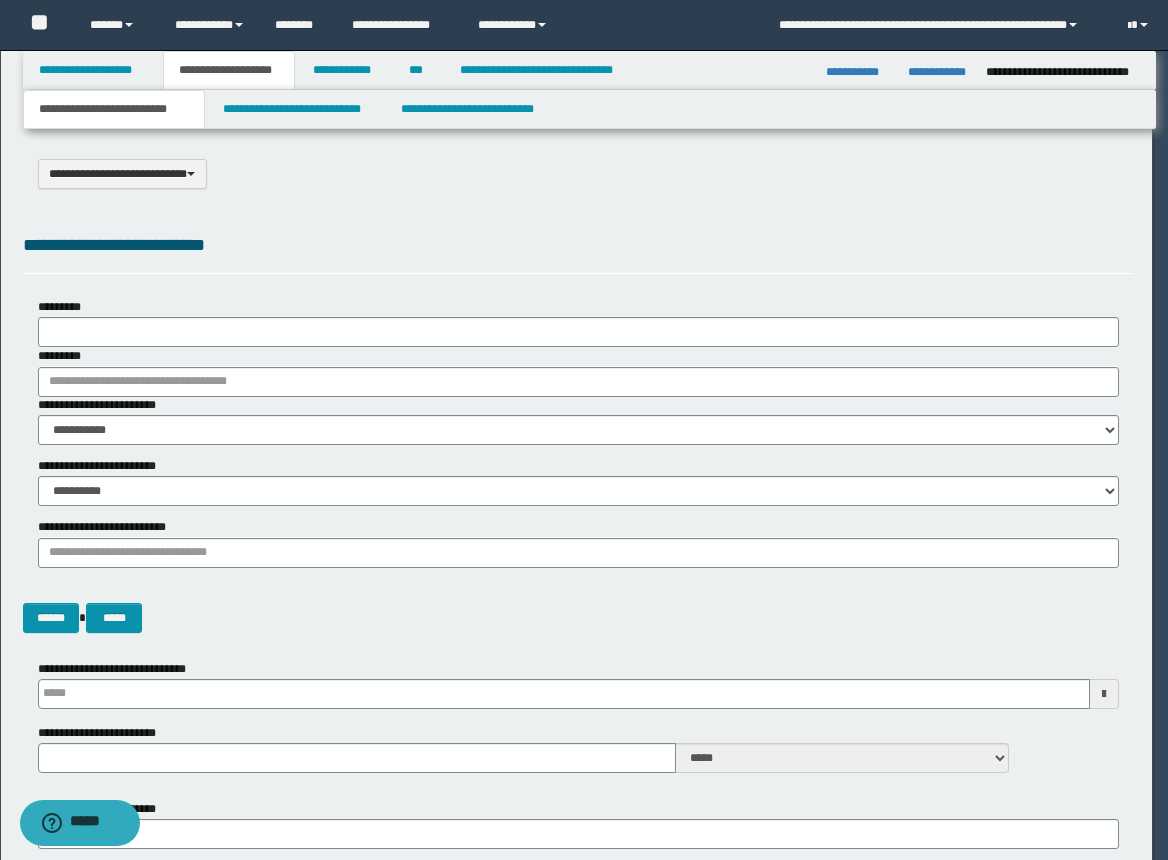 type 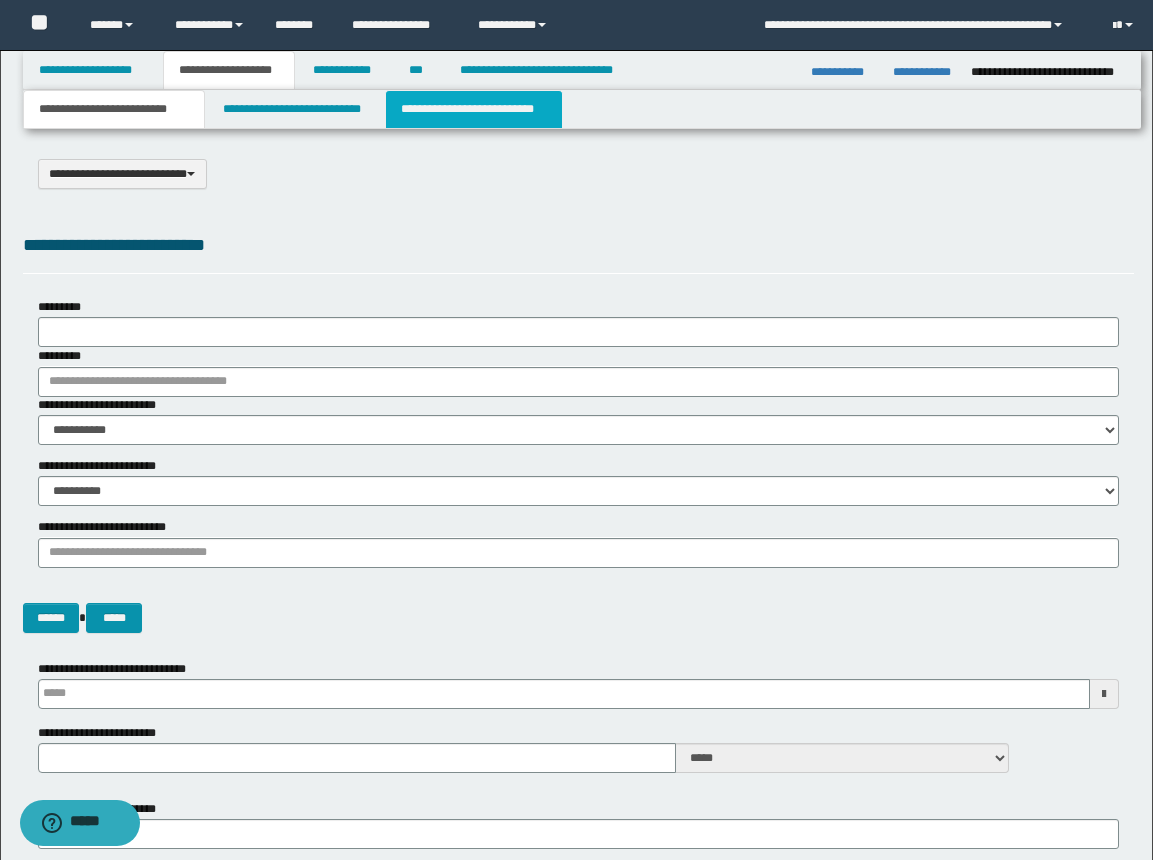 click on "**********" at bounding box center [474, 109] 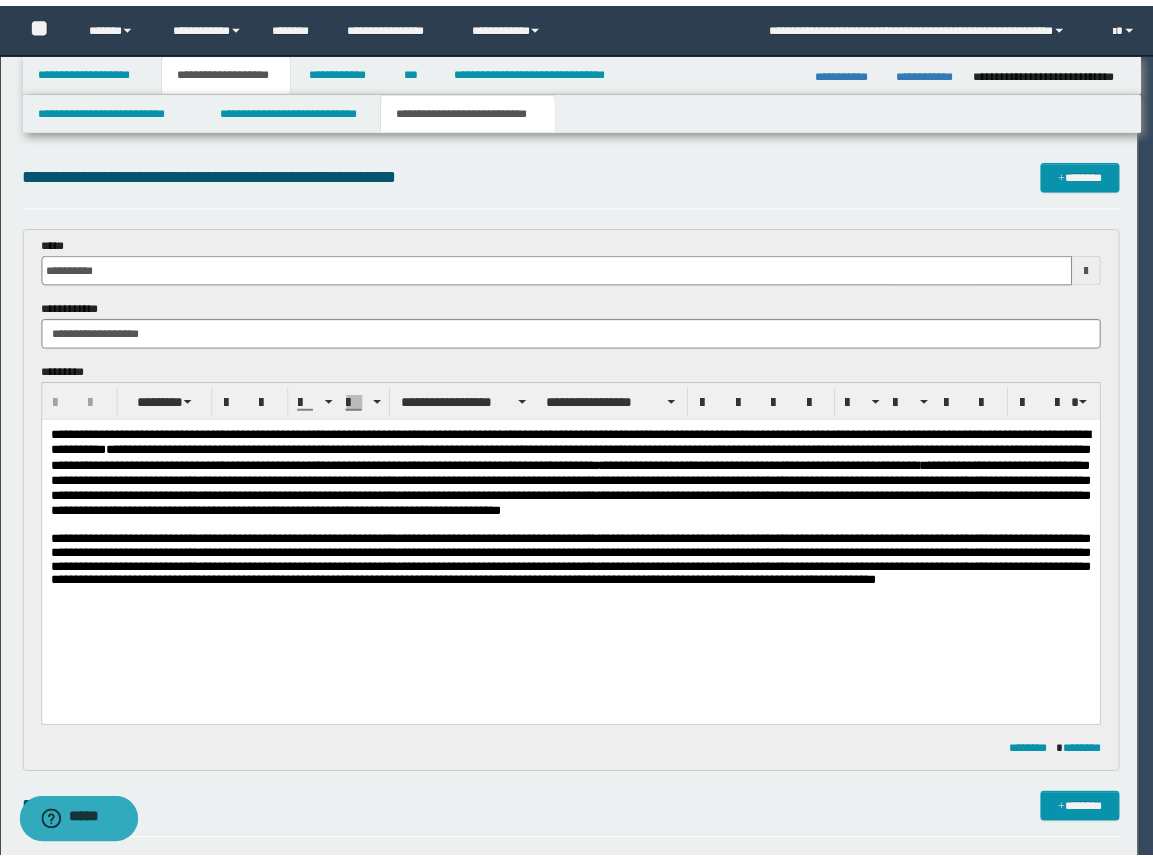 scroll, scrollTop: 0, scrollLeft: 0, axis: both 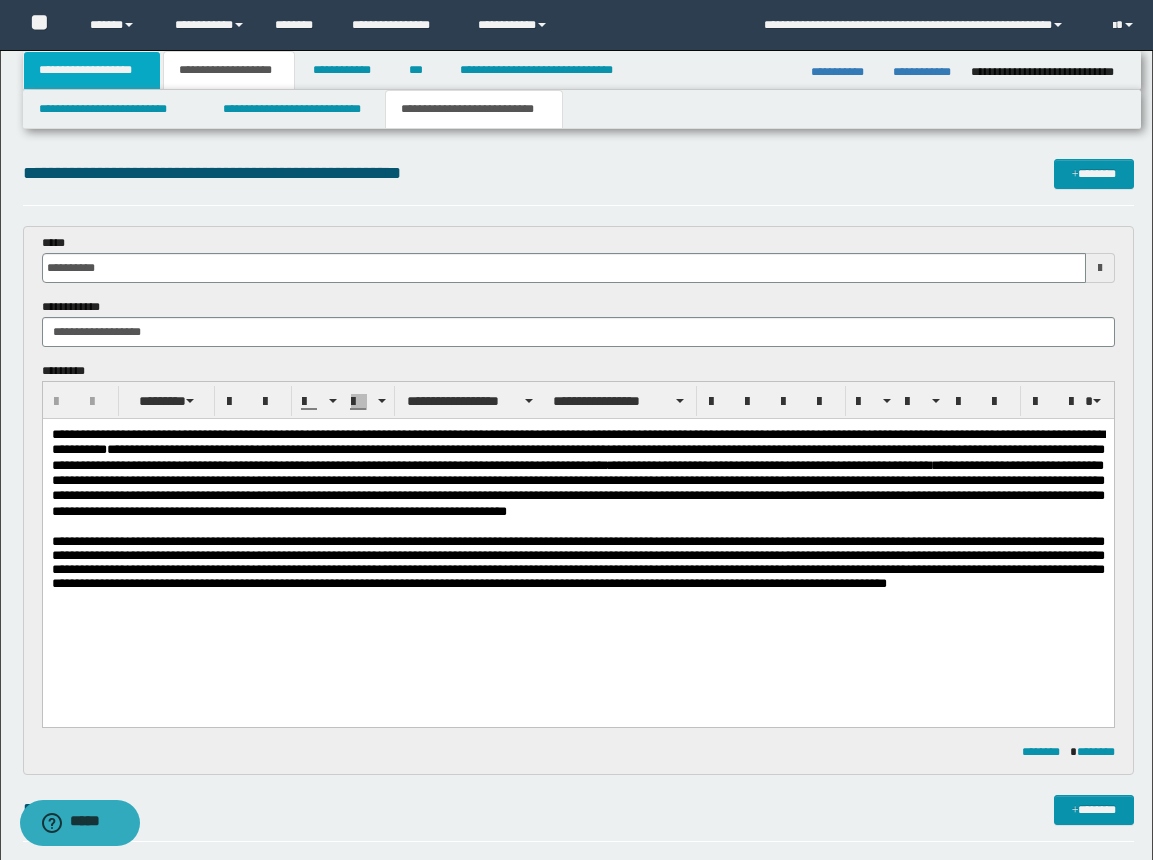 click on "**********" at bounding box center (92, 70) 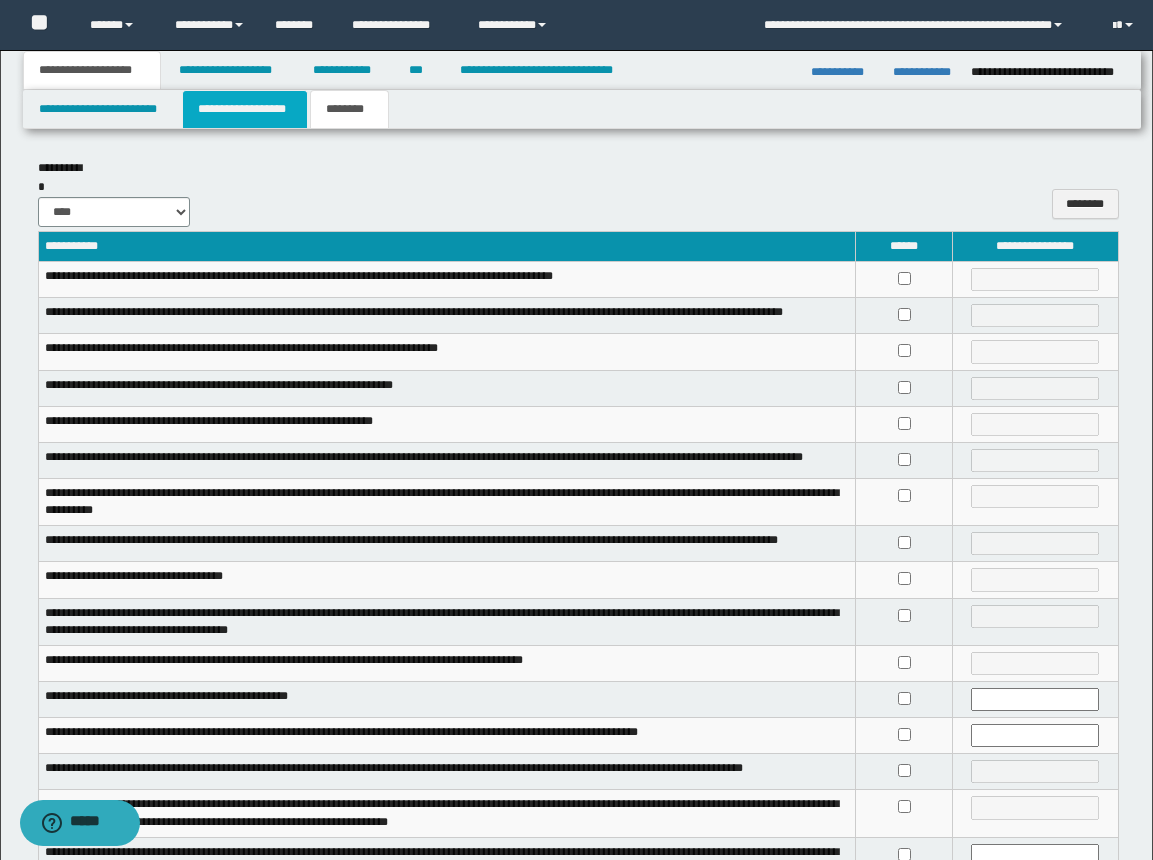 click on "**********" at bounding box center (245, 109) 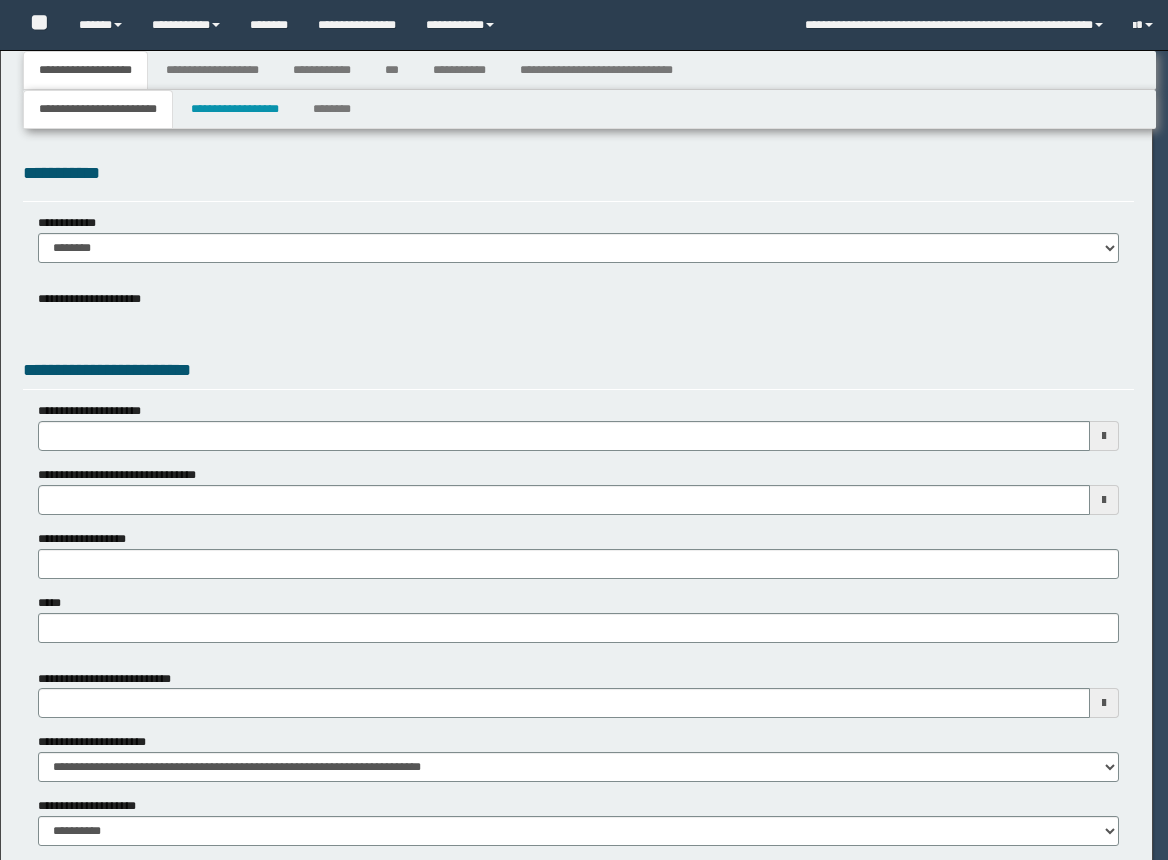 type on "**********" 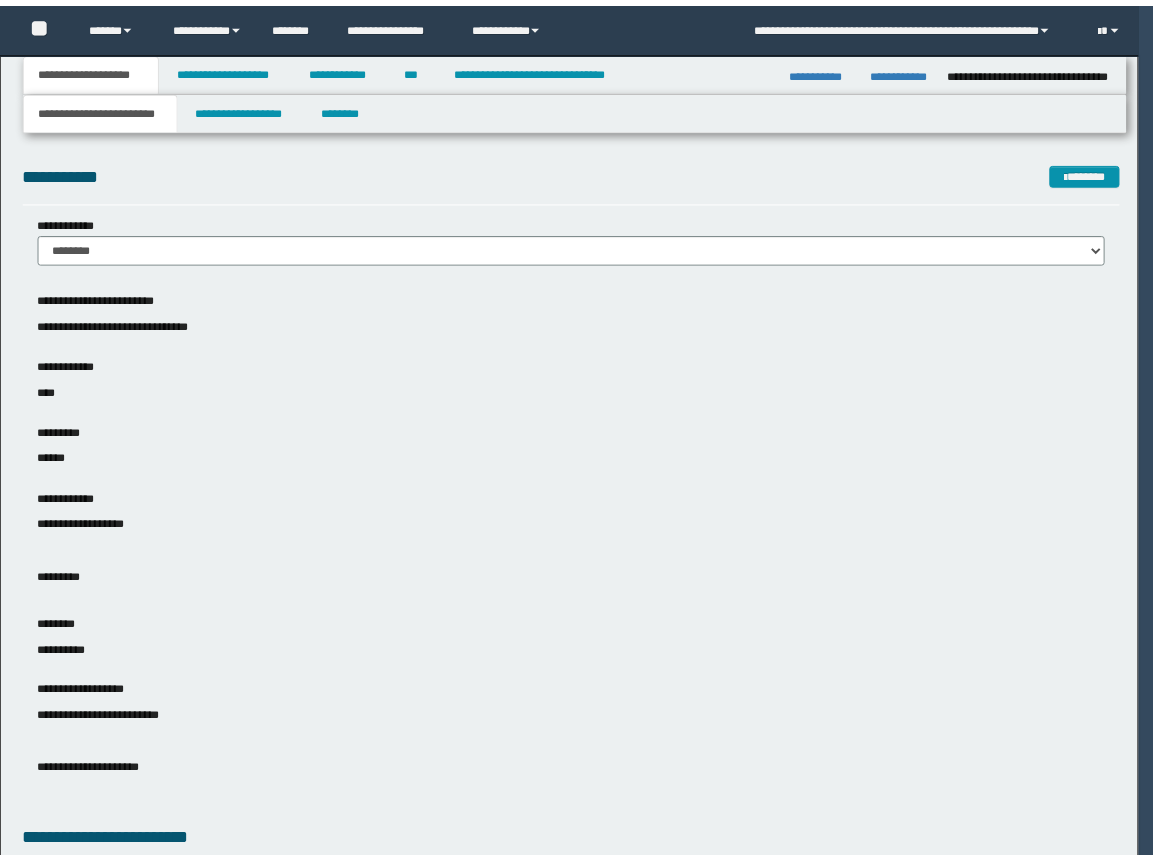 scroll, scrollTop: 0, scrollLeft: 0, axis: both 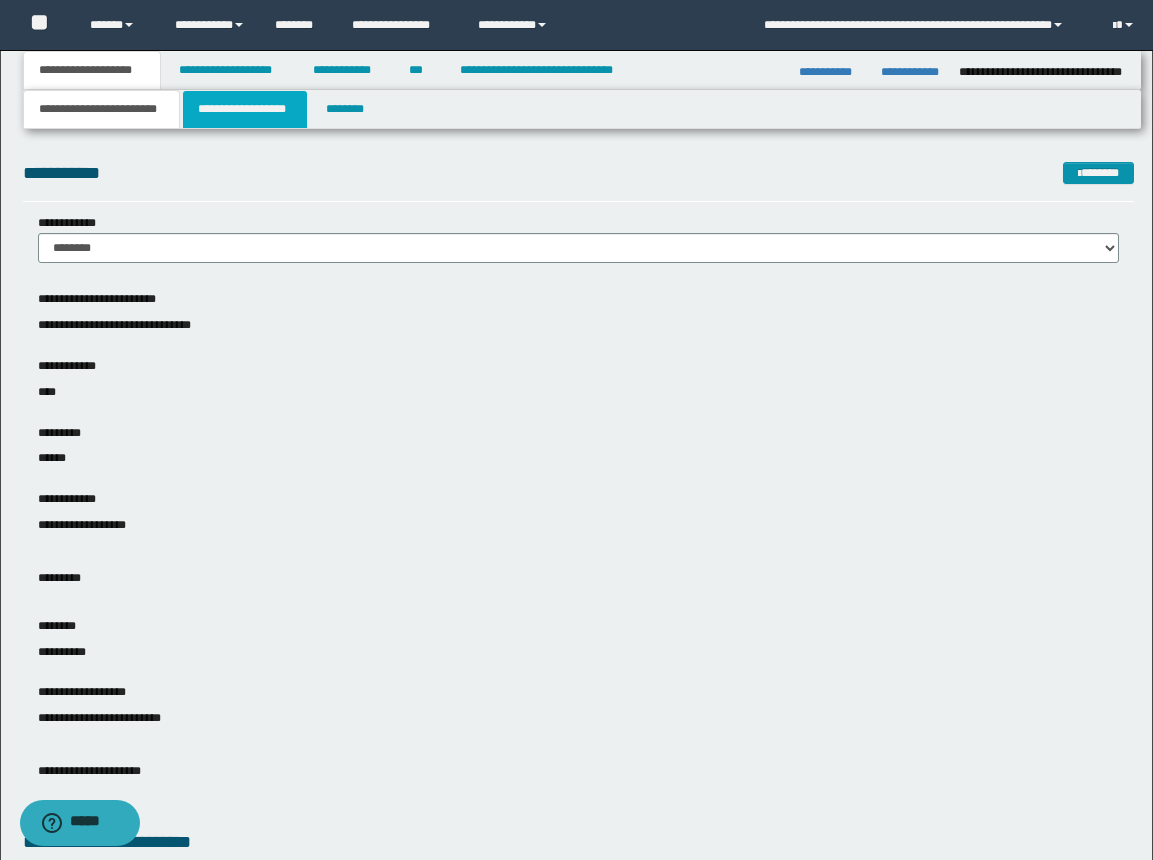 click on "**********" at bounding box center (245, 109) 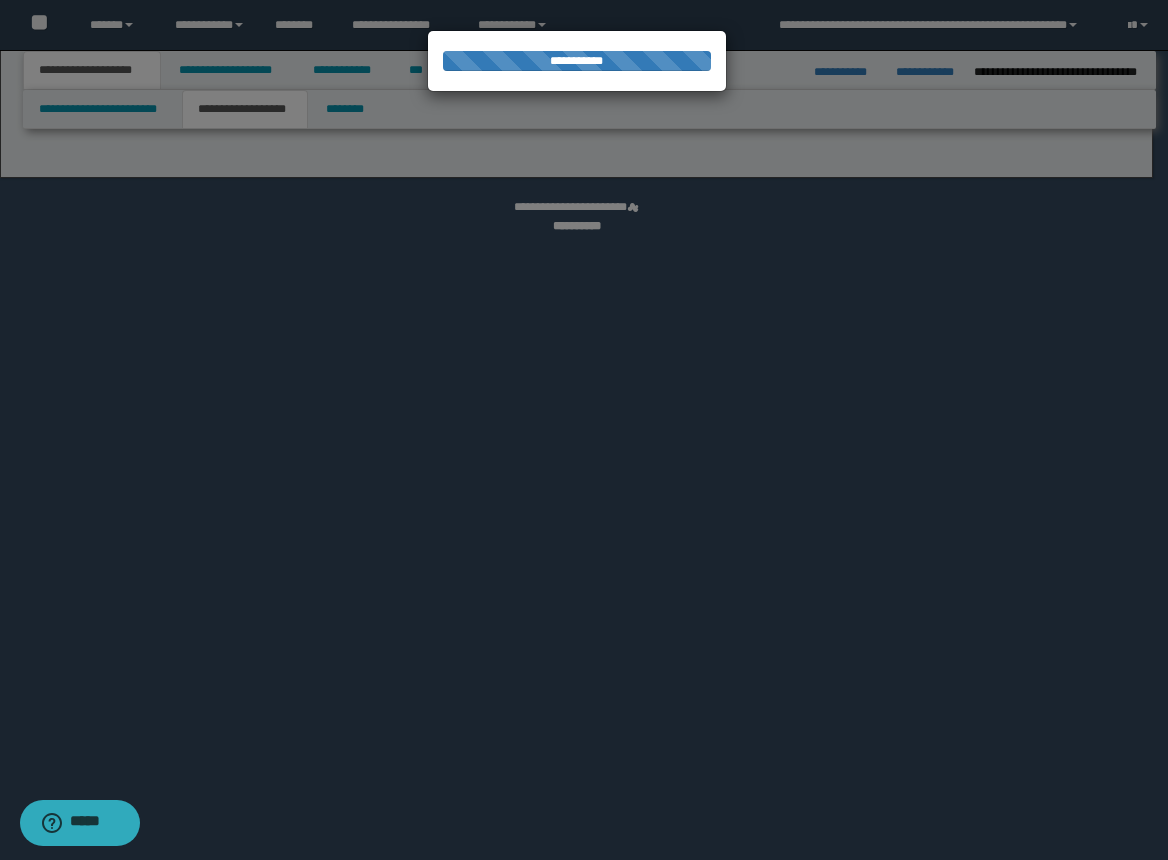 select on "*" 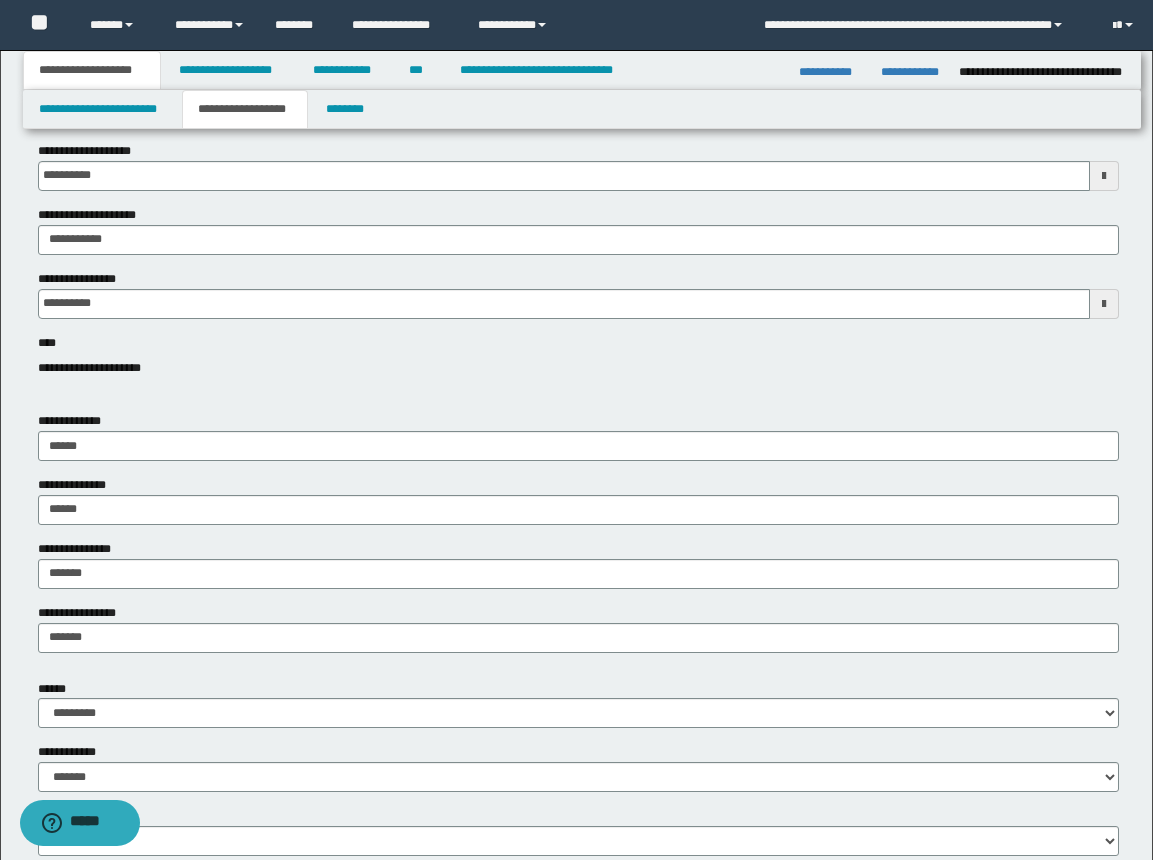 scroll, scrollTop: 300, scrollLeft: 0, axis: vertical 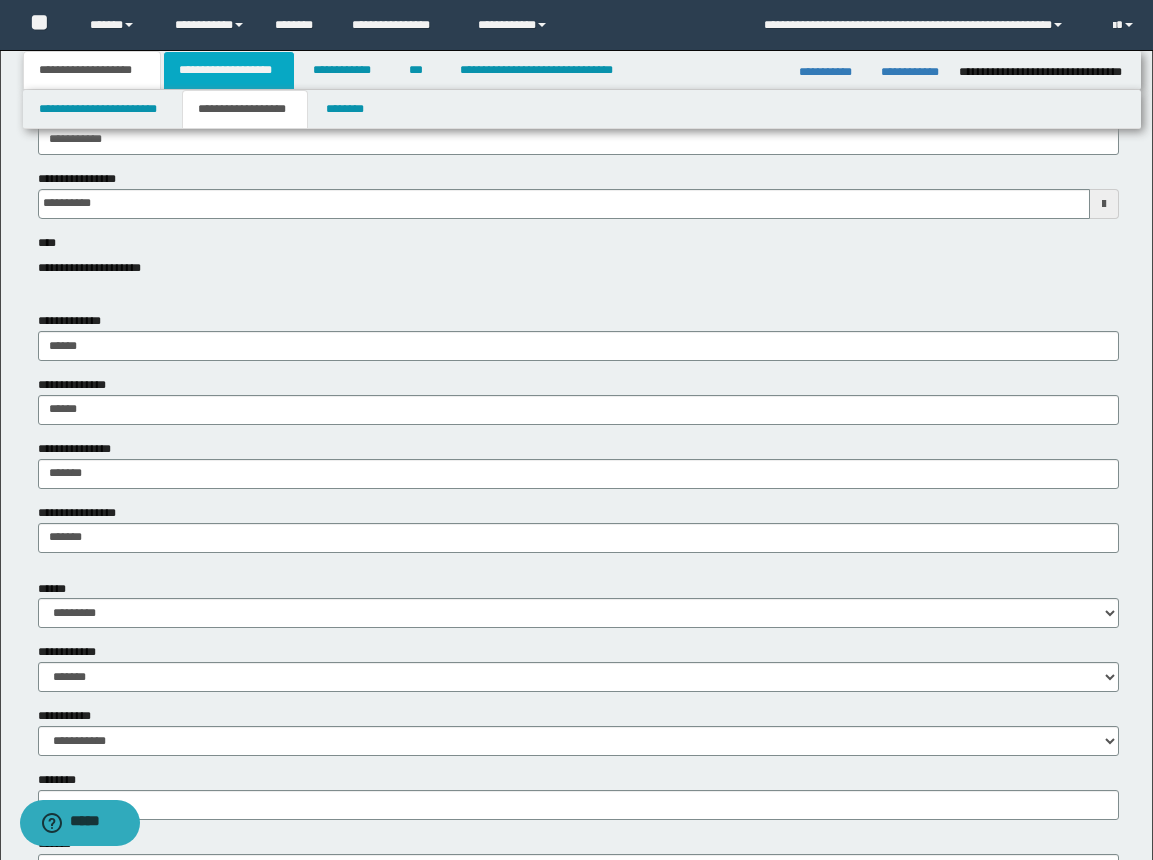 click on "**********" at bounding box center (229, 70) 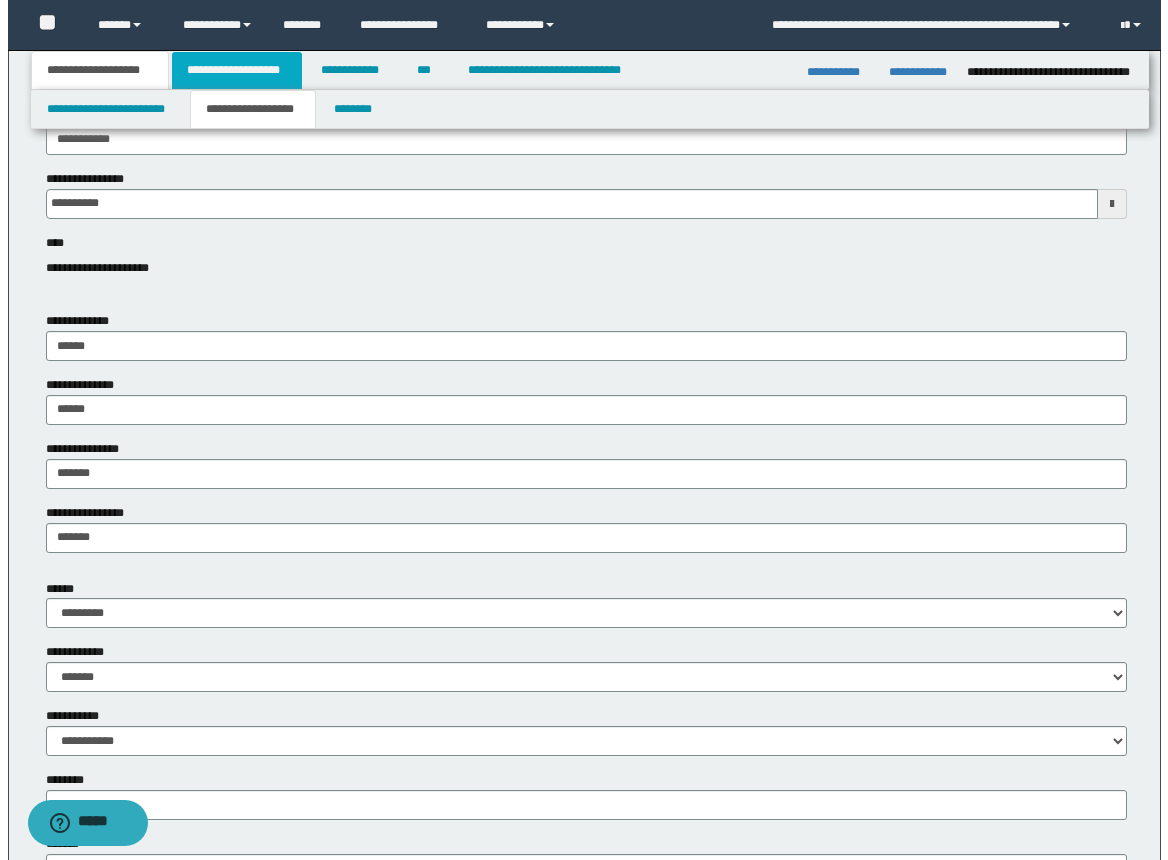 scroll, scrollTop: 0, scrollLeft: 0, axis: both 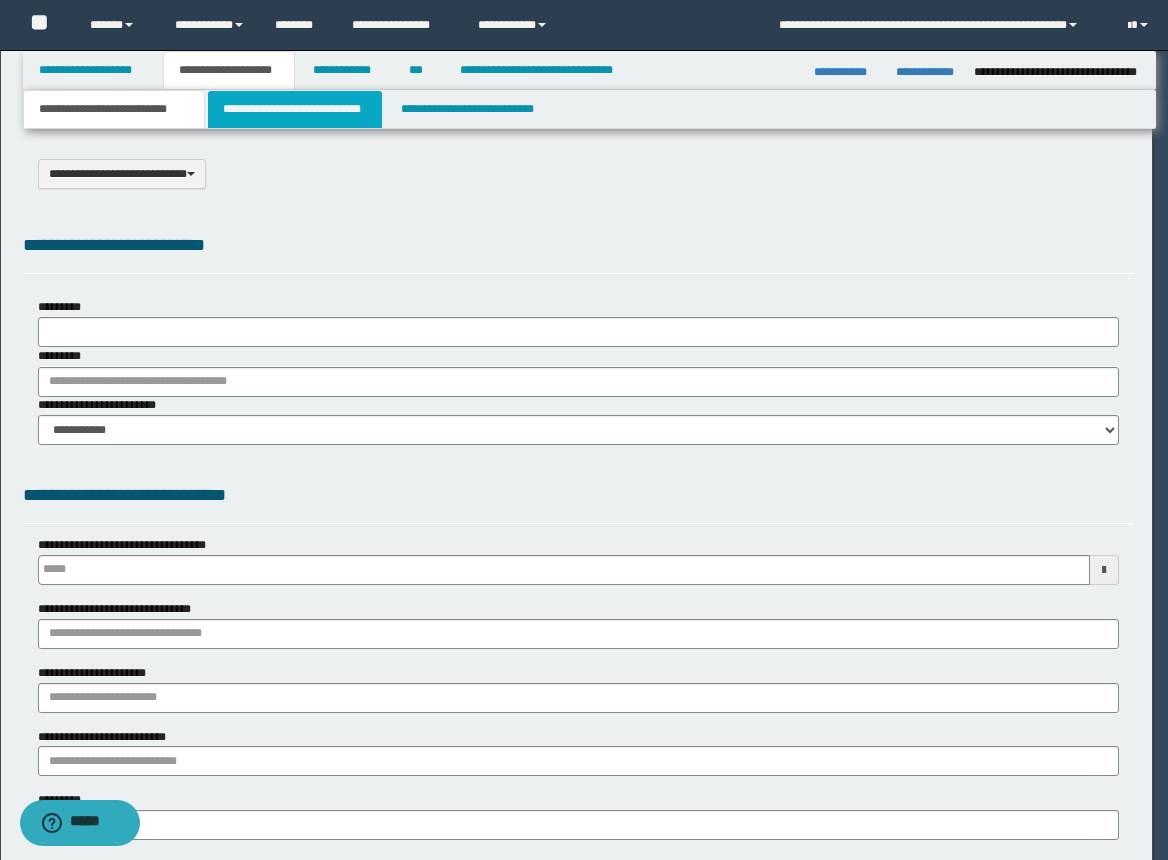 select on "*" 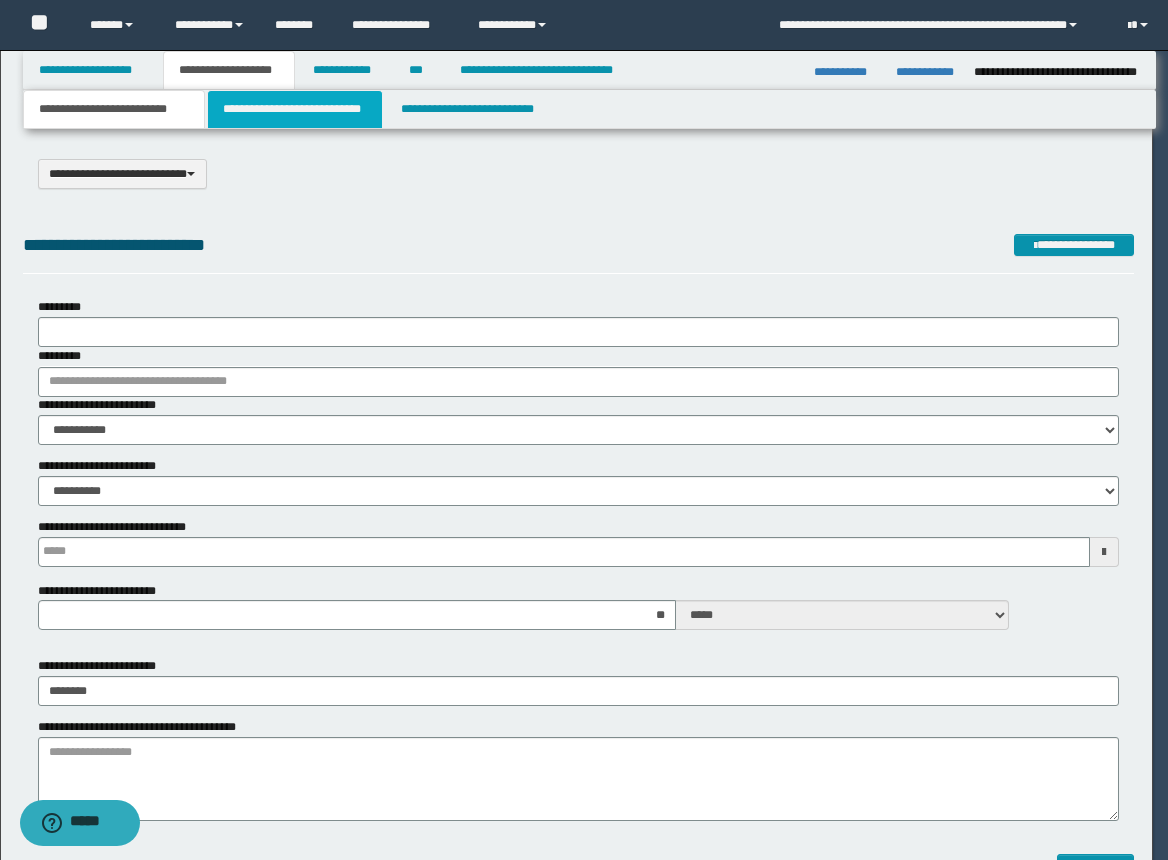 scroll, scrollTop: 0, scrollLeft: 0, axis: both 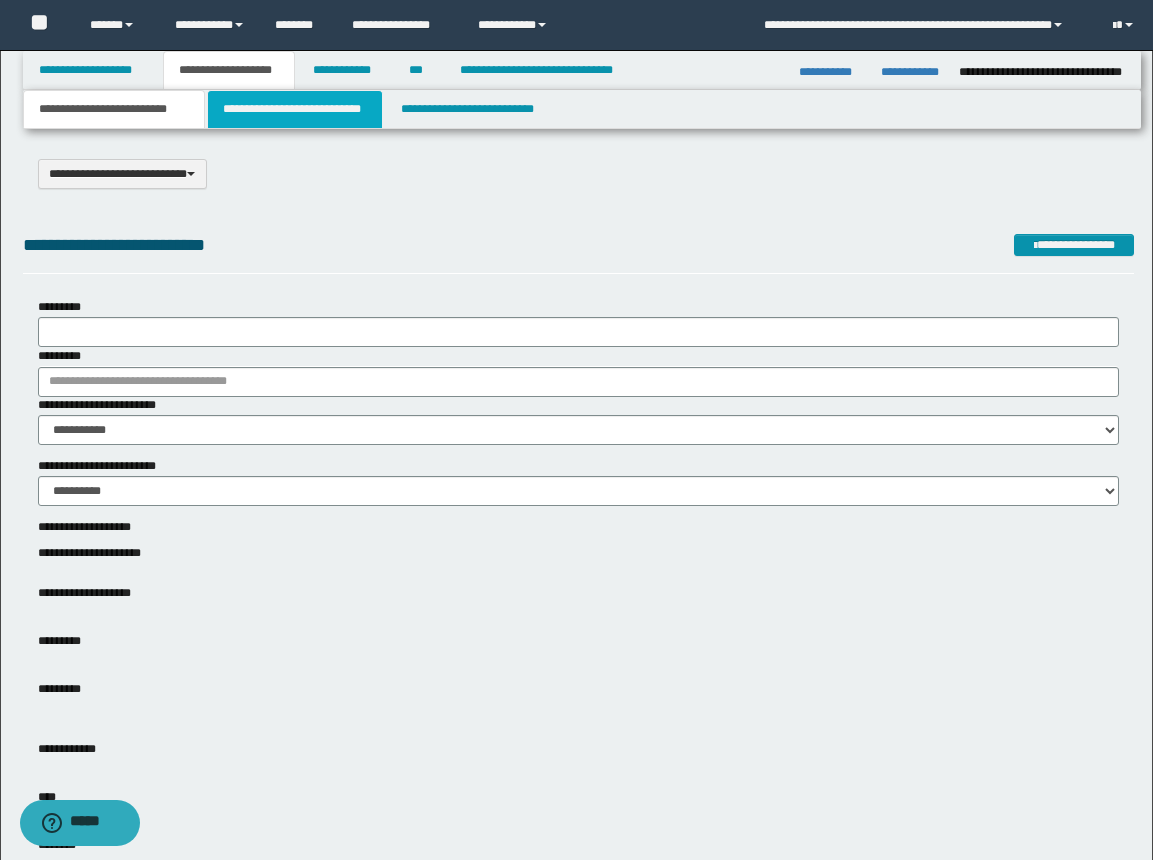 click on "**********" at bounding box center [295, 109] 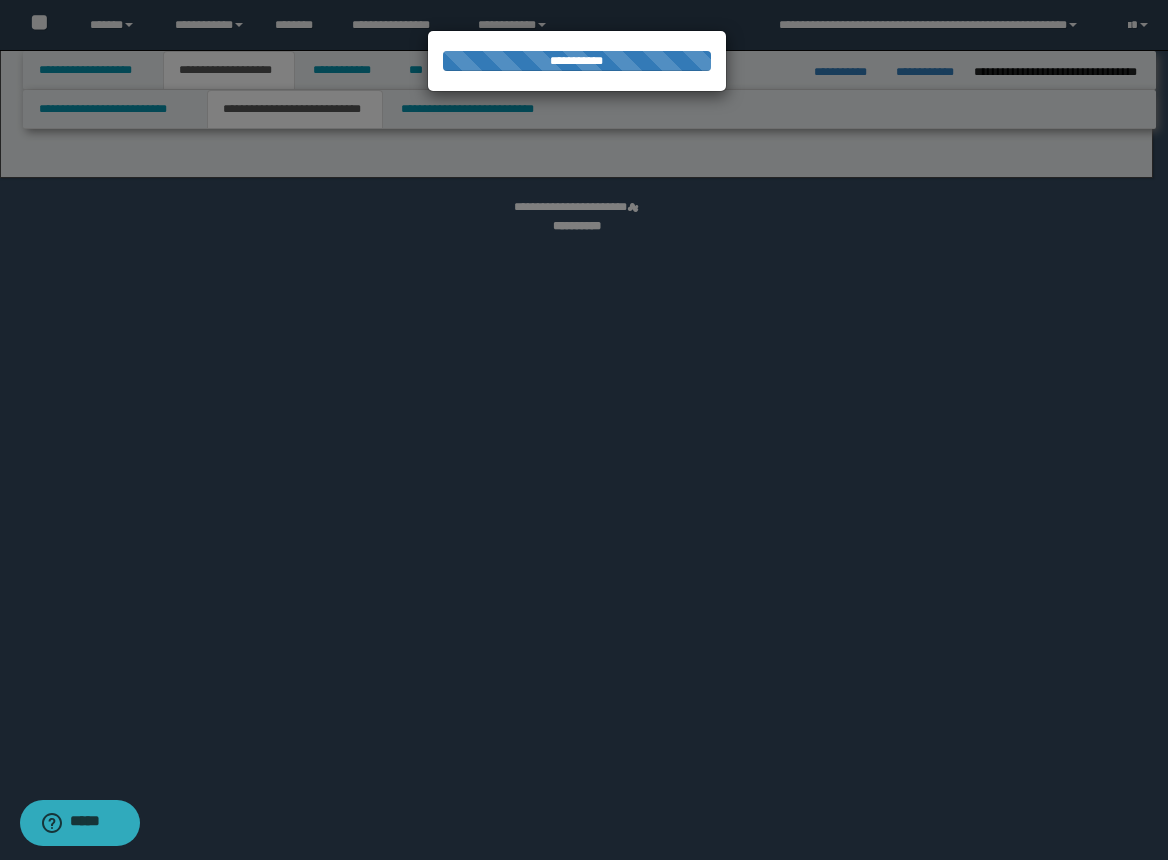 select on "*" 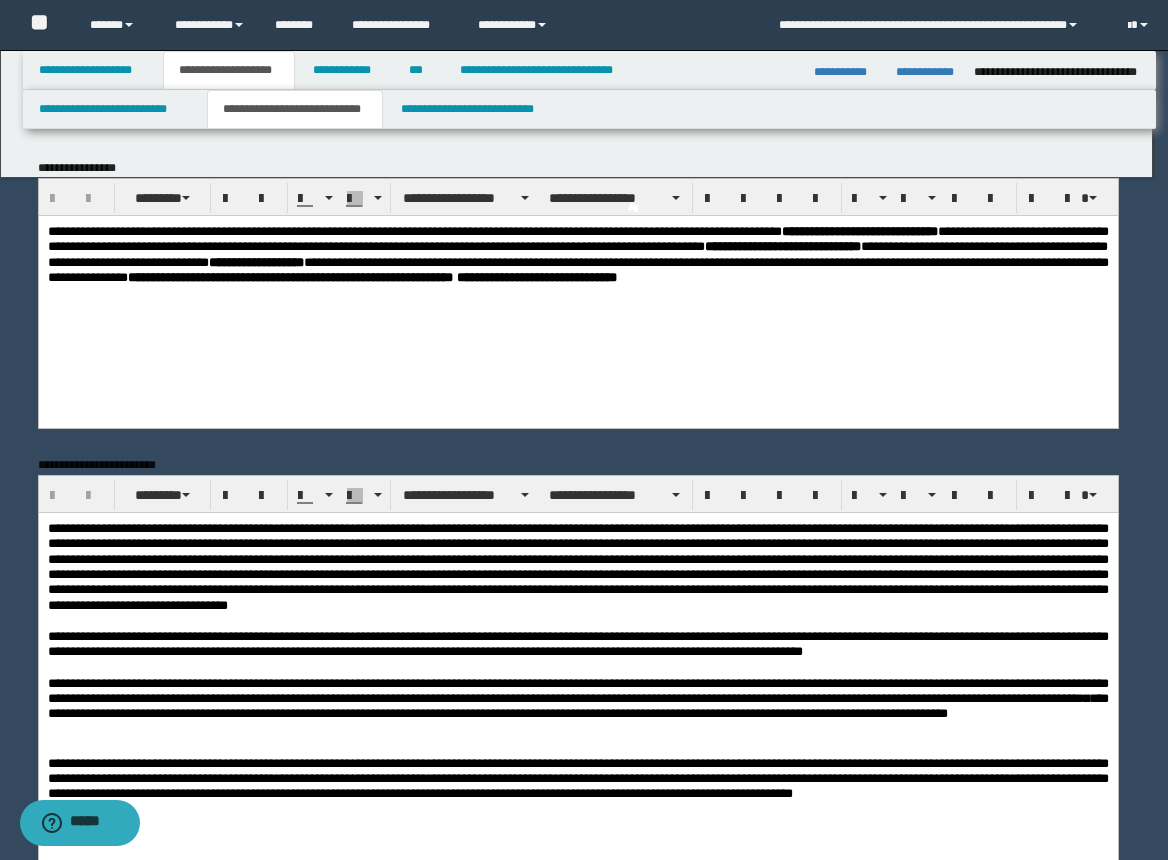 scroll, scrollTop: 0, scrollLeft: 0, axis: both 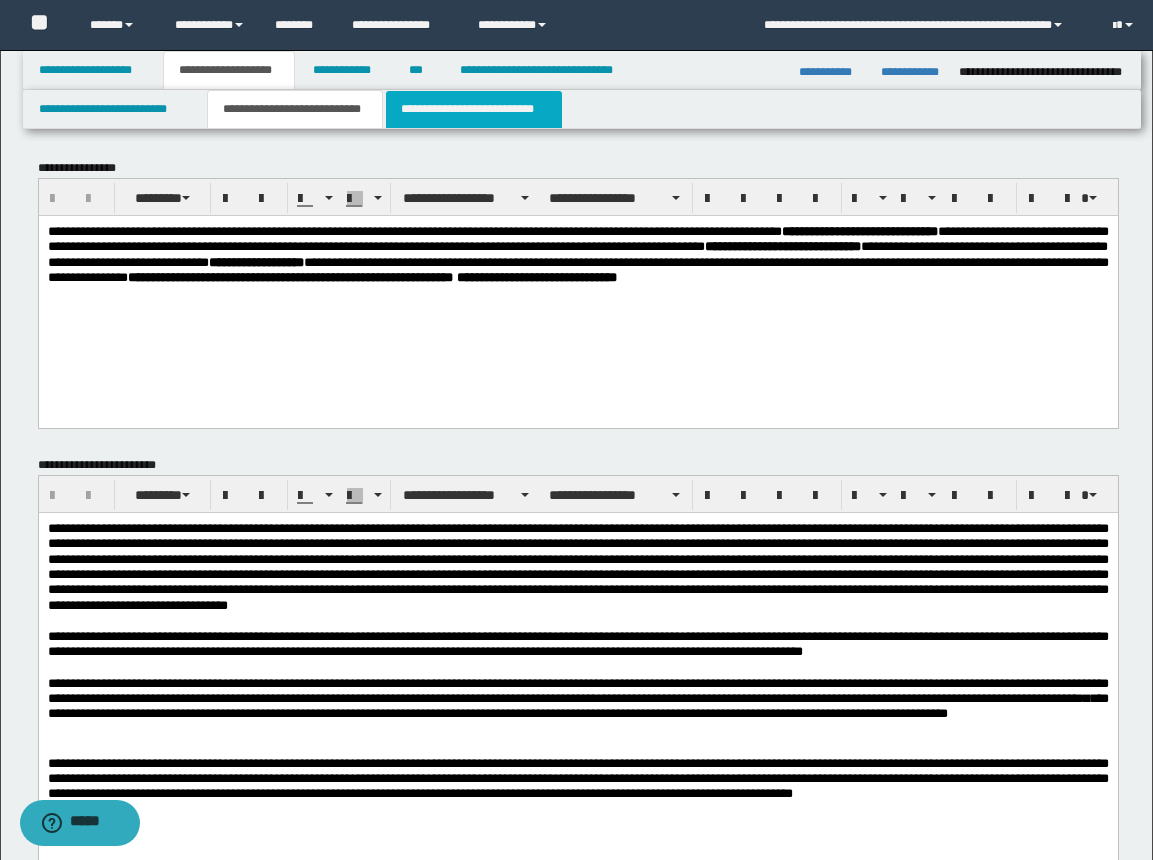click on "**********" at bounding box center (474, 109) 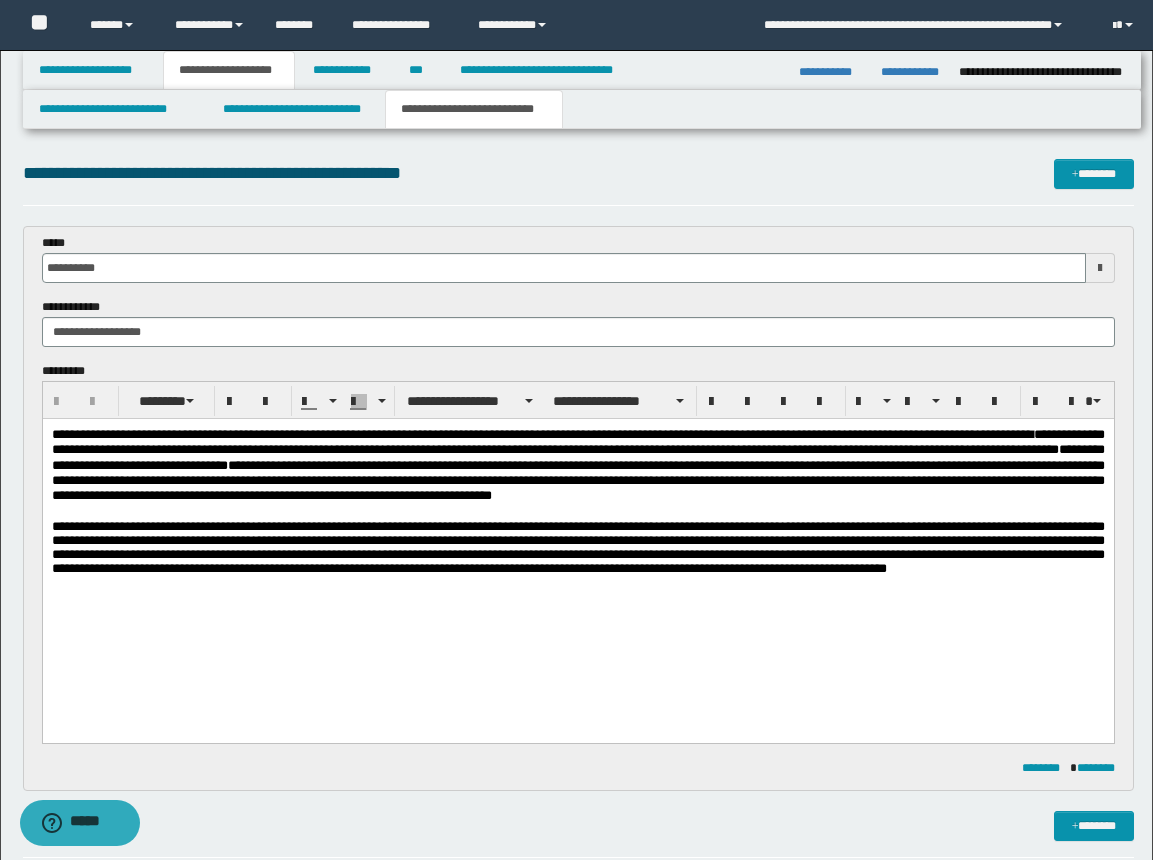 scroll, scrollTop: 300, scrollLeft: 0, axis: vertical 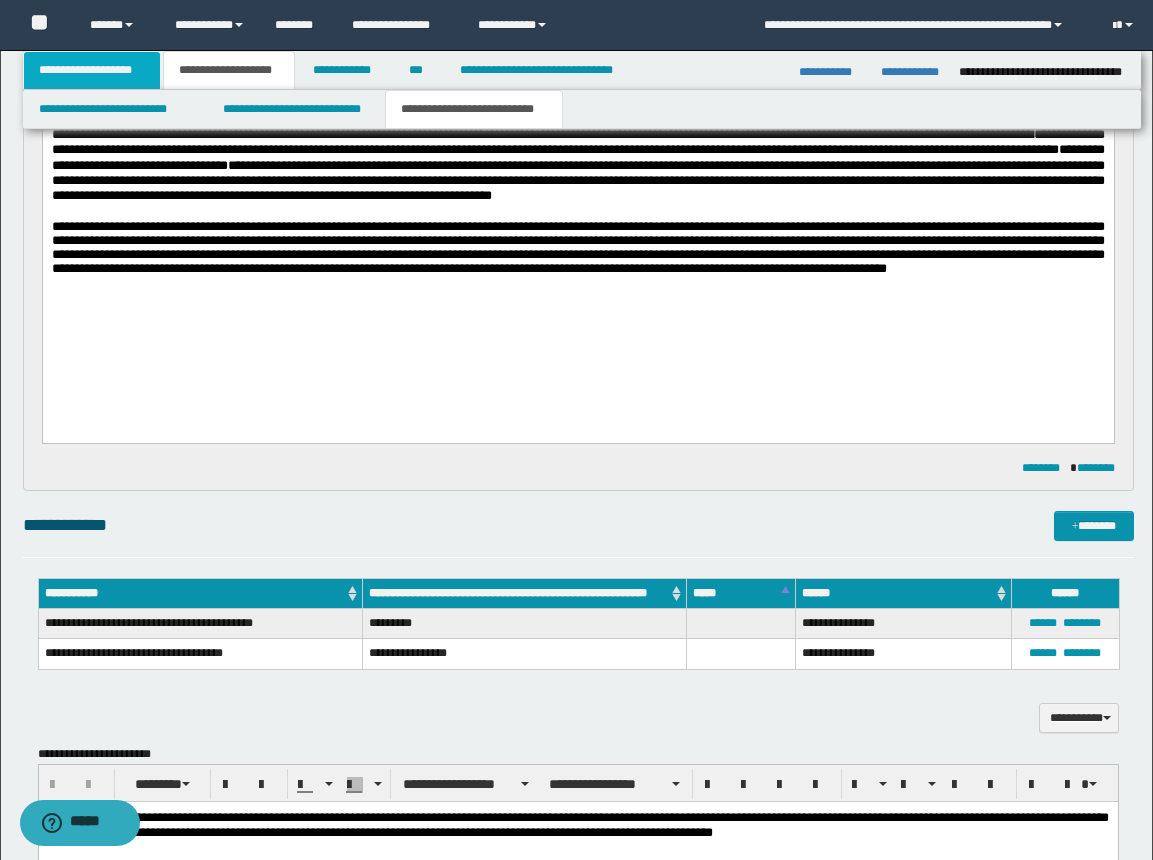 click on "**********" at bounding box center (92, 70) 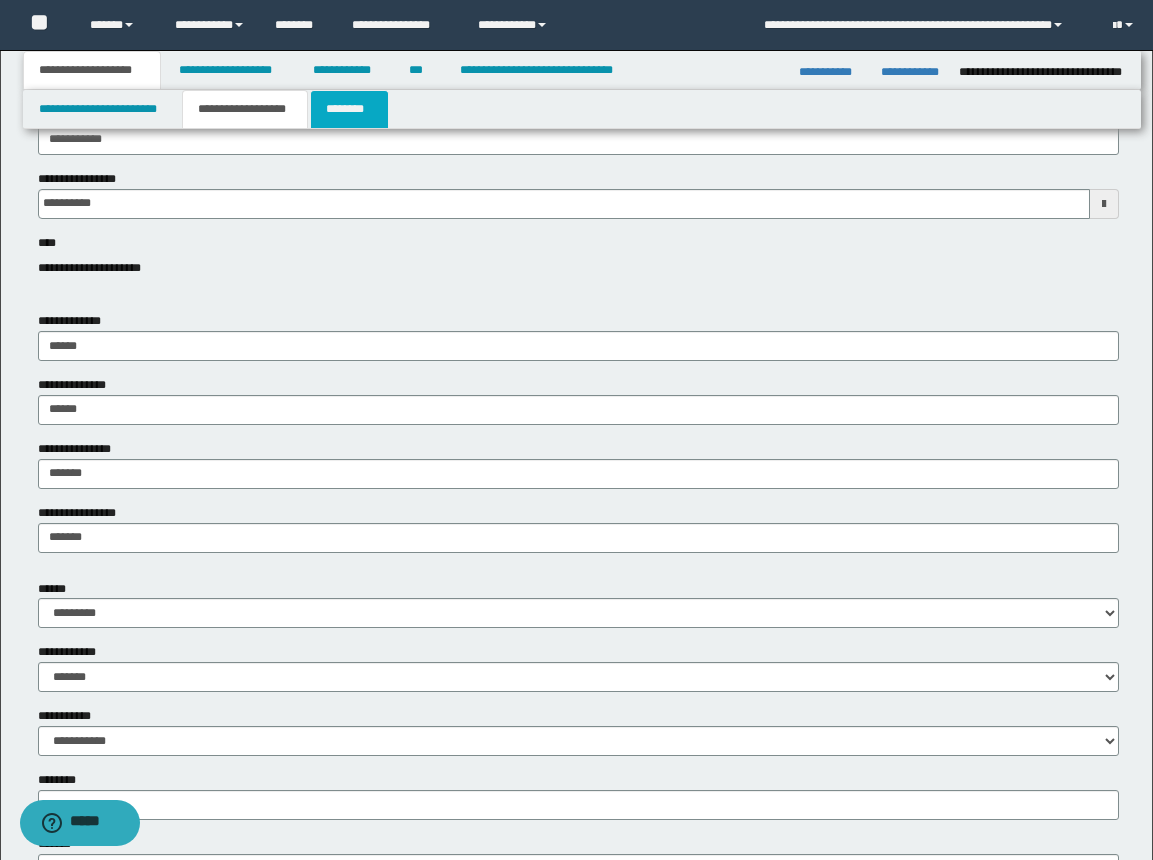 click on "********" at bounding box center [349, 109] 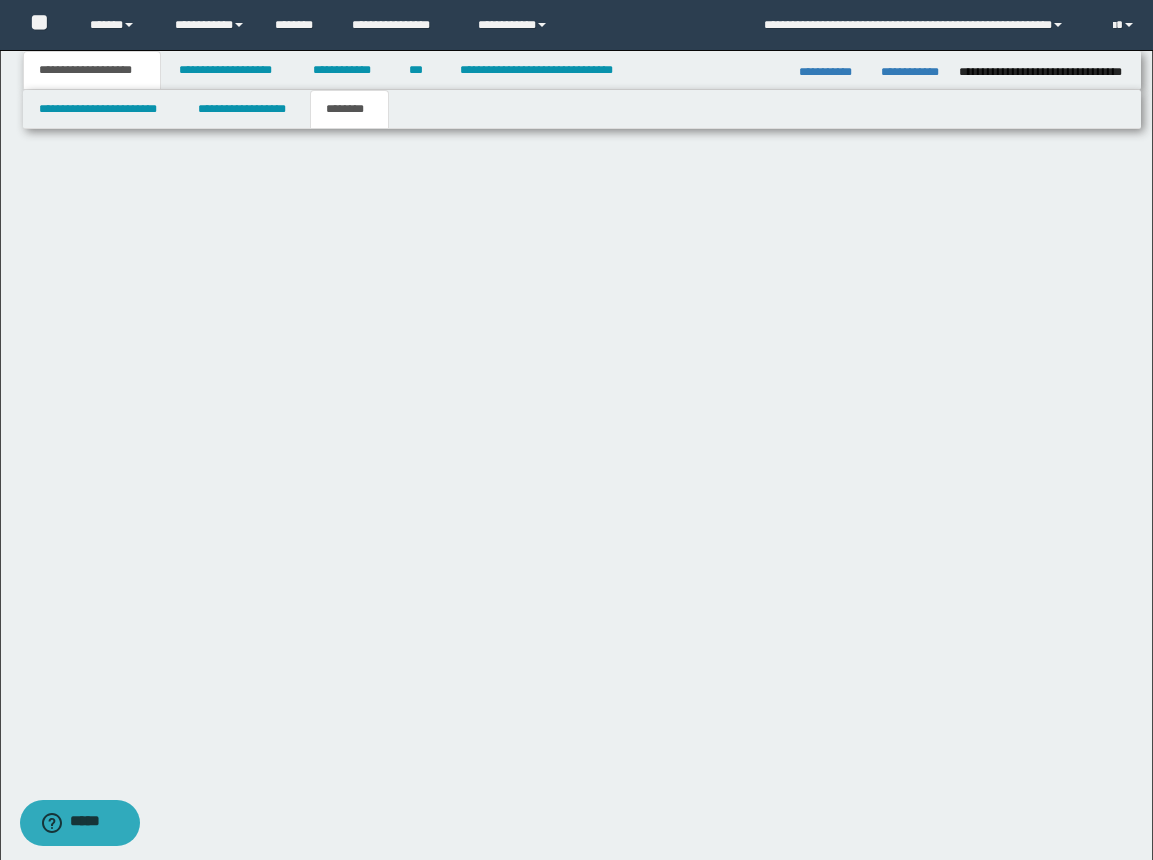scroll, scrollTop: 0, scrollLeft: 0, axis: both 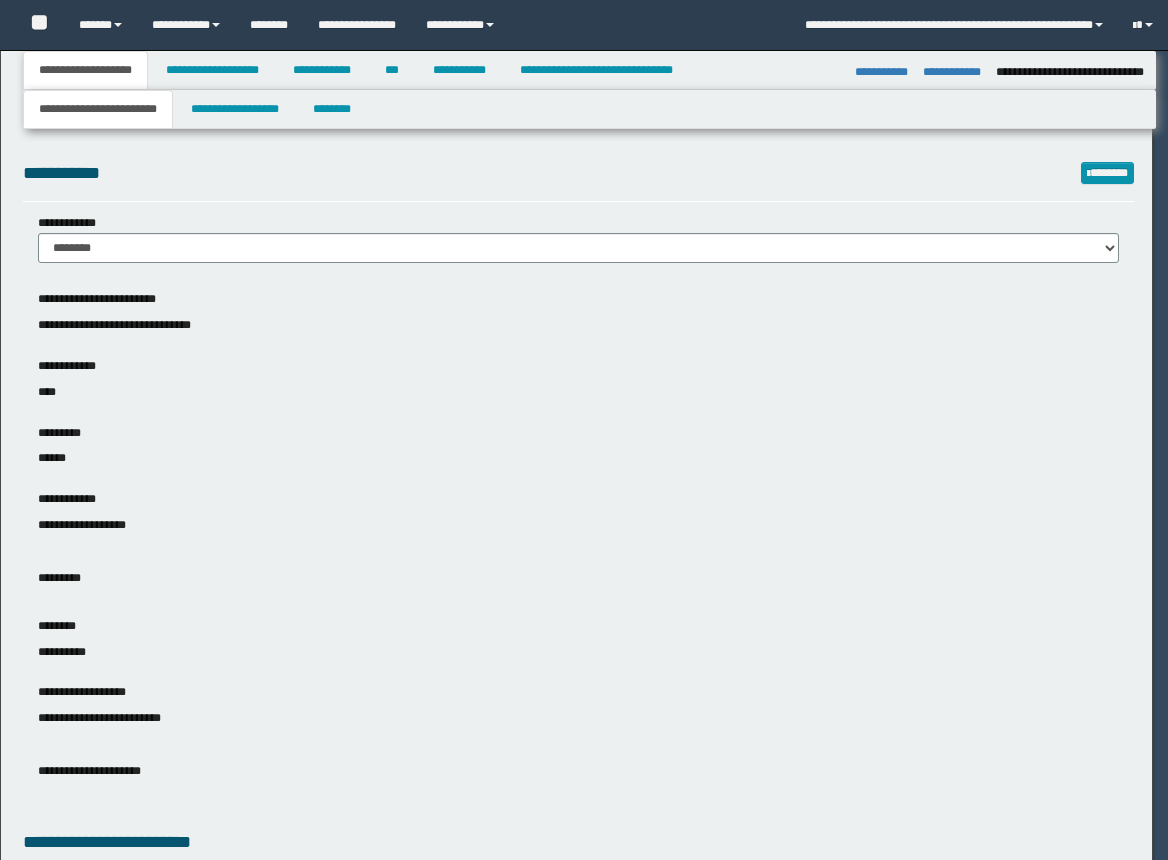 select on "*" 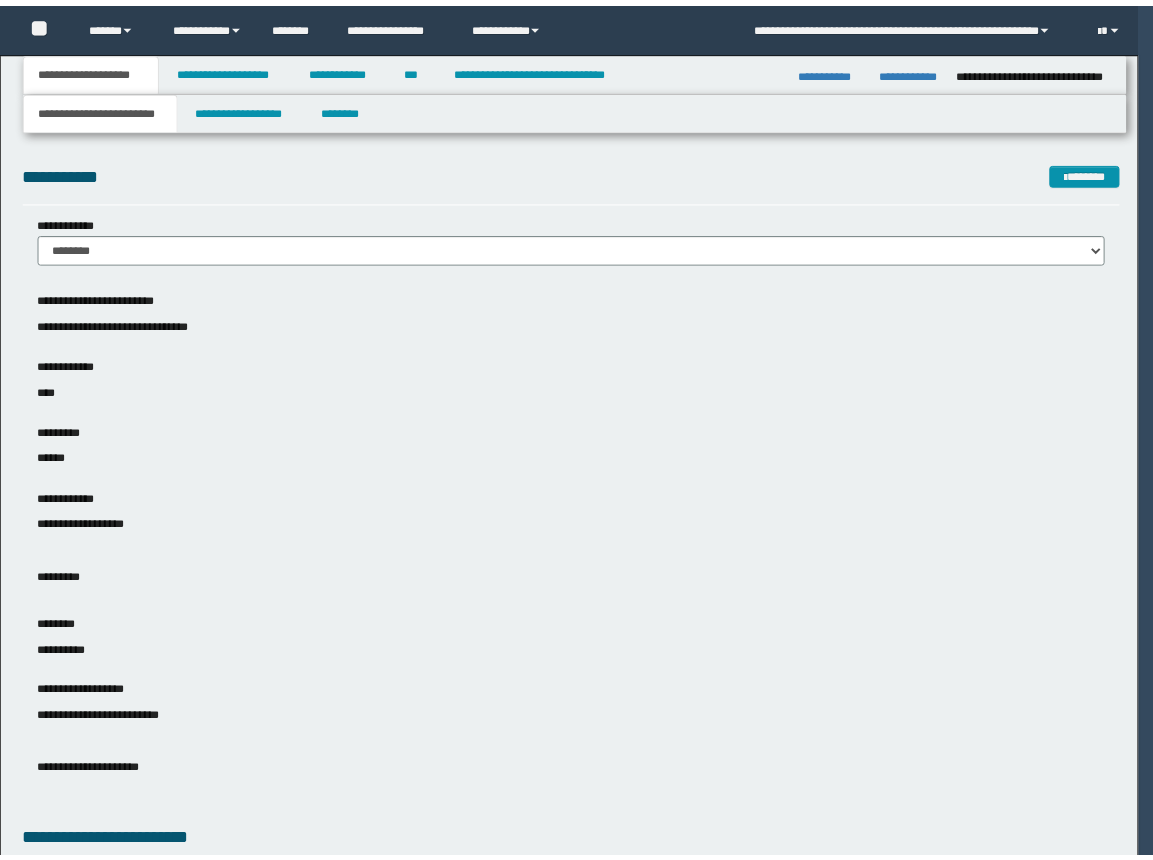 scroll, scrollTop: 0, scrollLeft: 0, axis: both 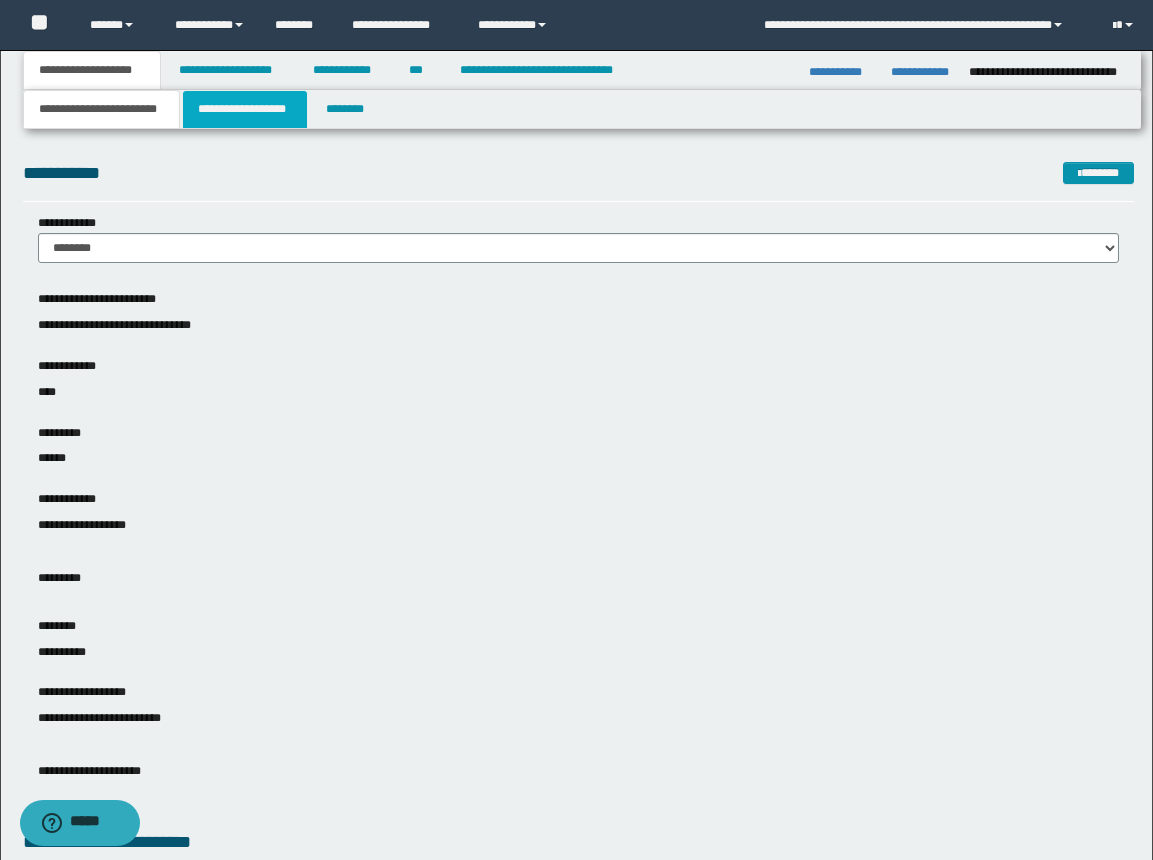 click on "**********" at bounding box center [245, 109] 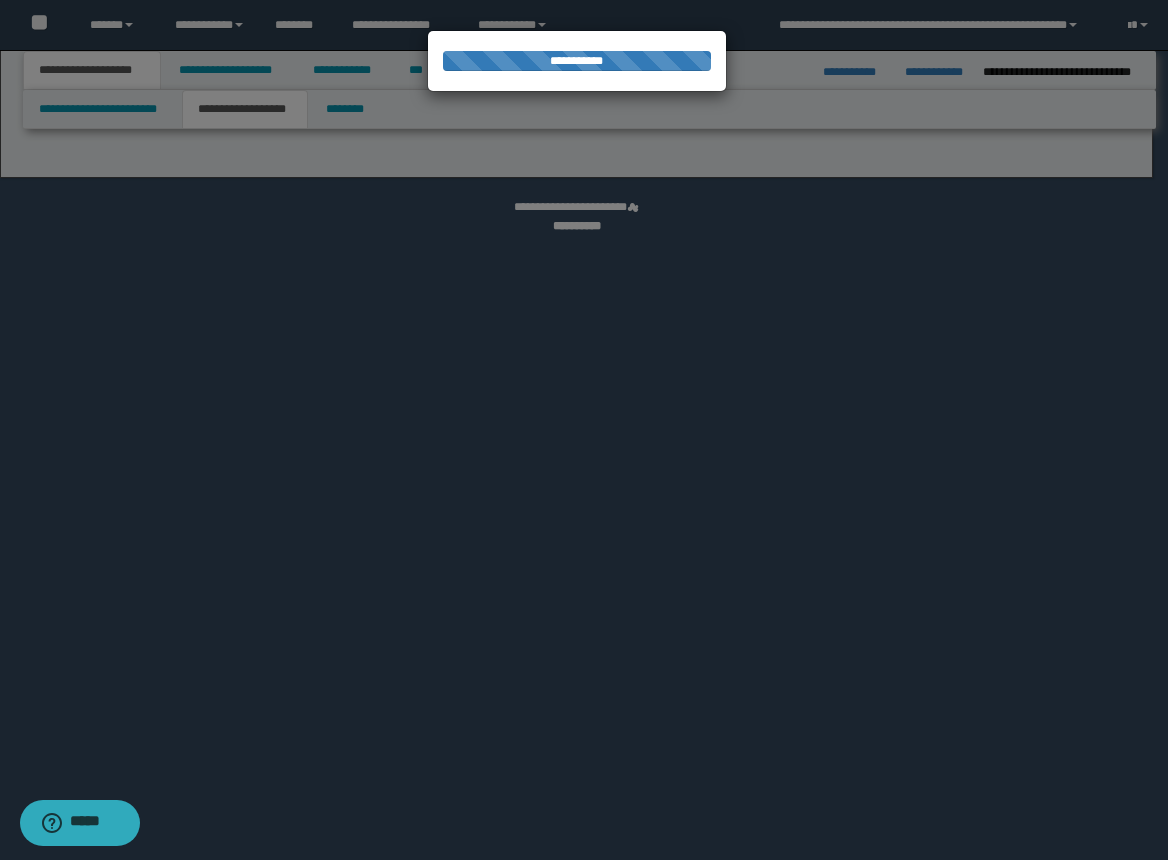 select on "*" 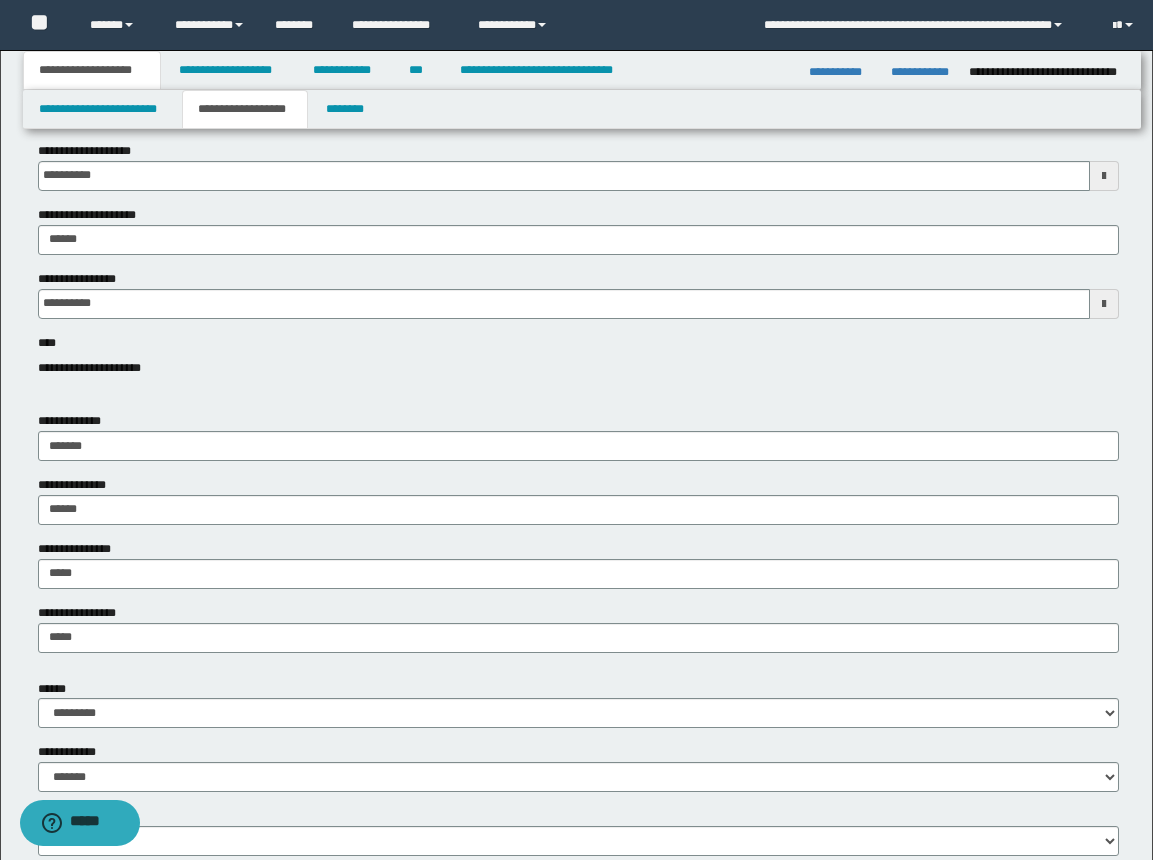scroll, scrollTop: 300, scrollLeft: 0, axis: vertical 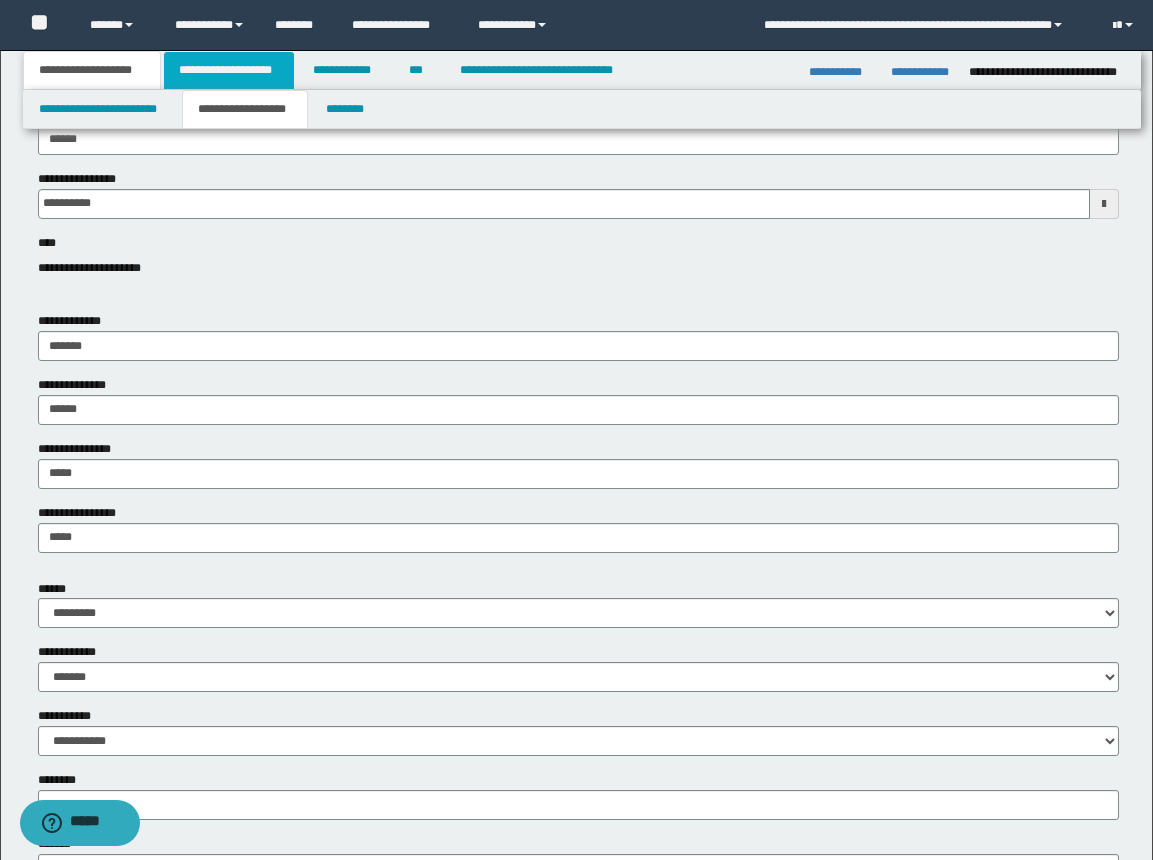 click on "**********" at bounding box center (229, 70) 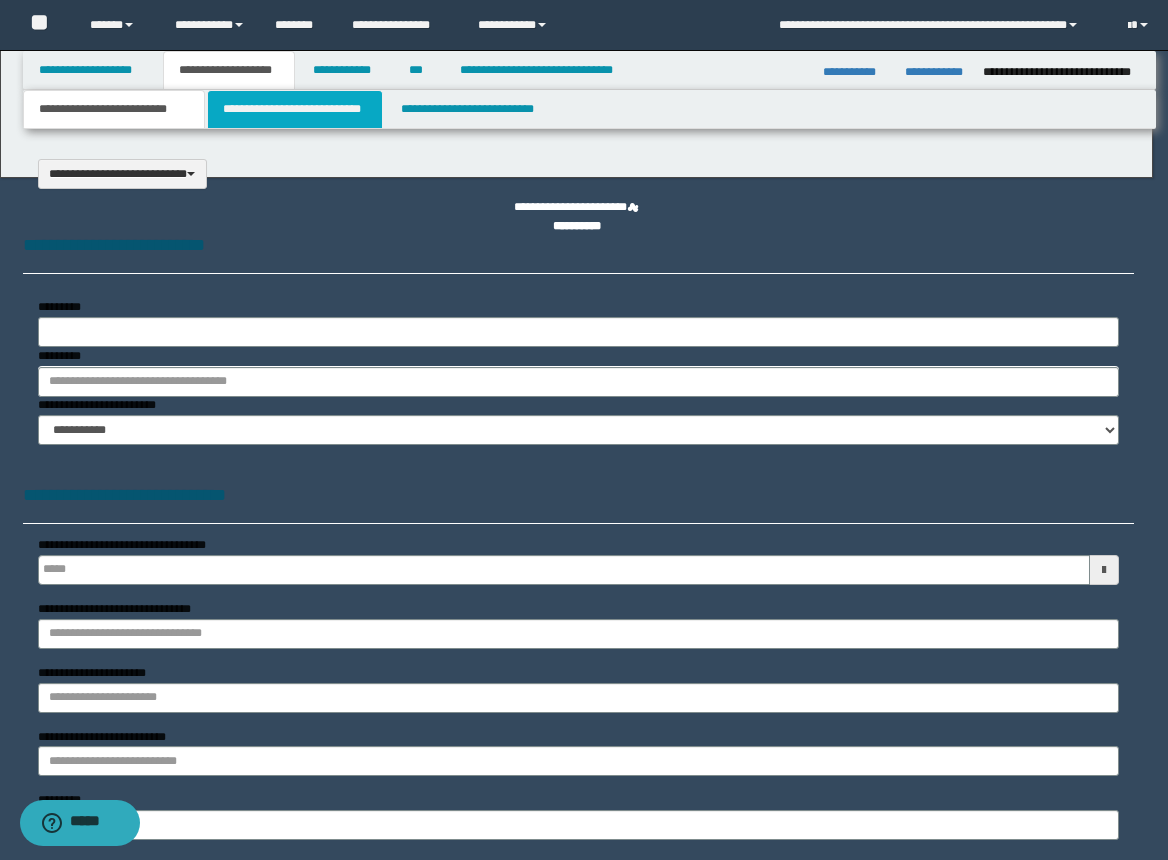 select on "*" 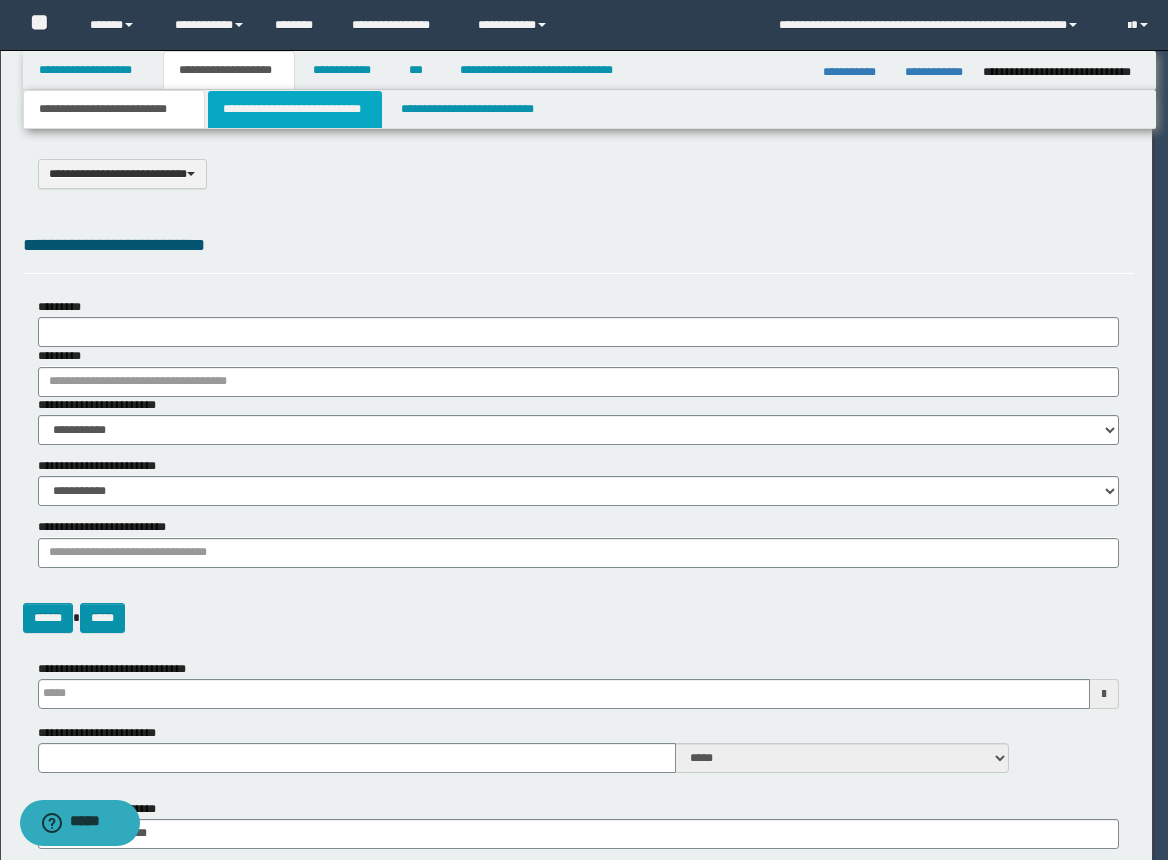 scroll, scrollTop: 0, scrollLeft: 0, axis: both 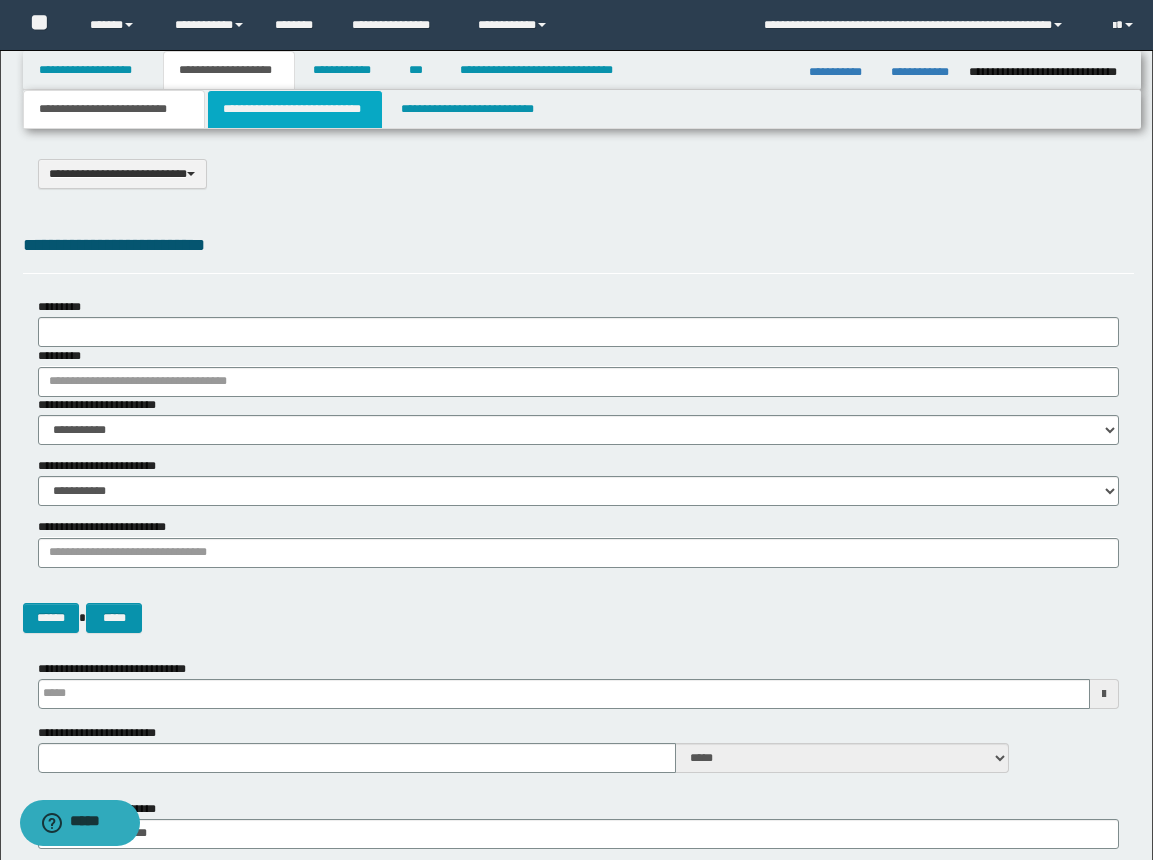 click on "**********" at bounding box center [295, 109] 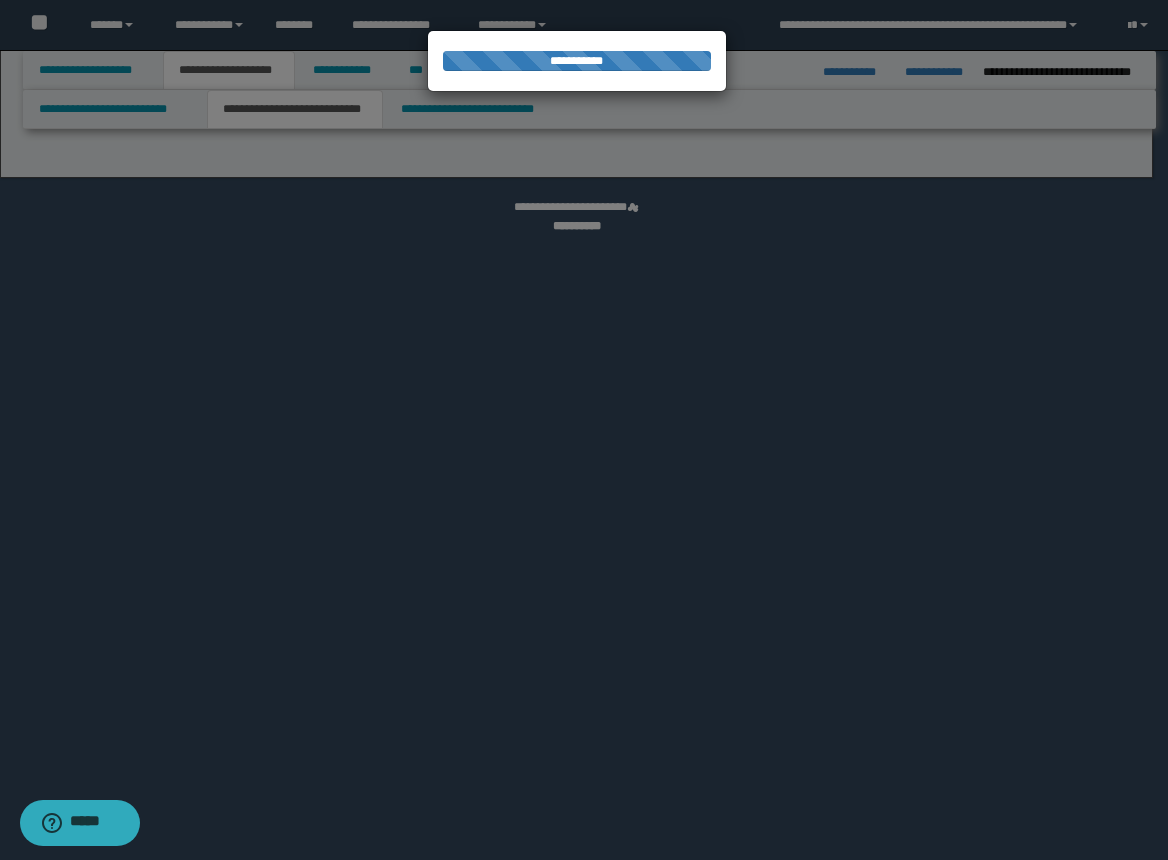select on "*" 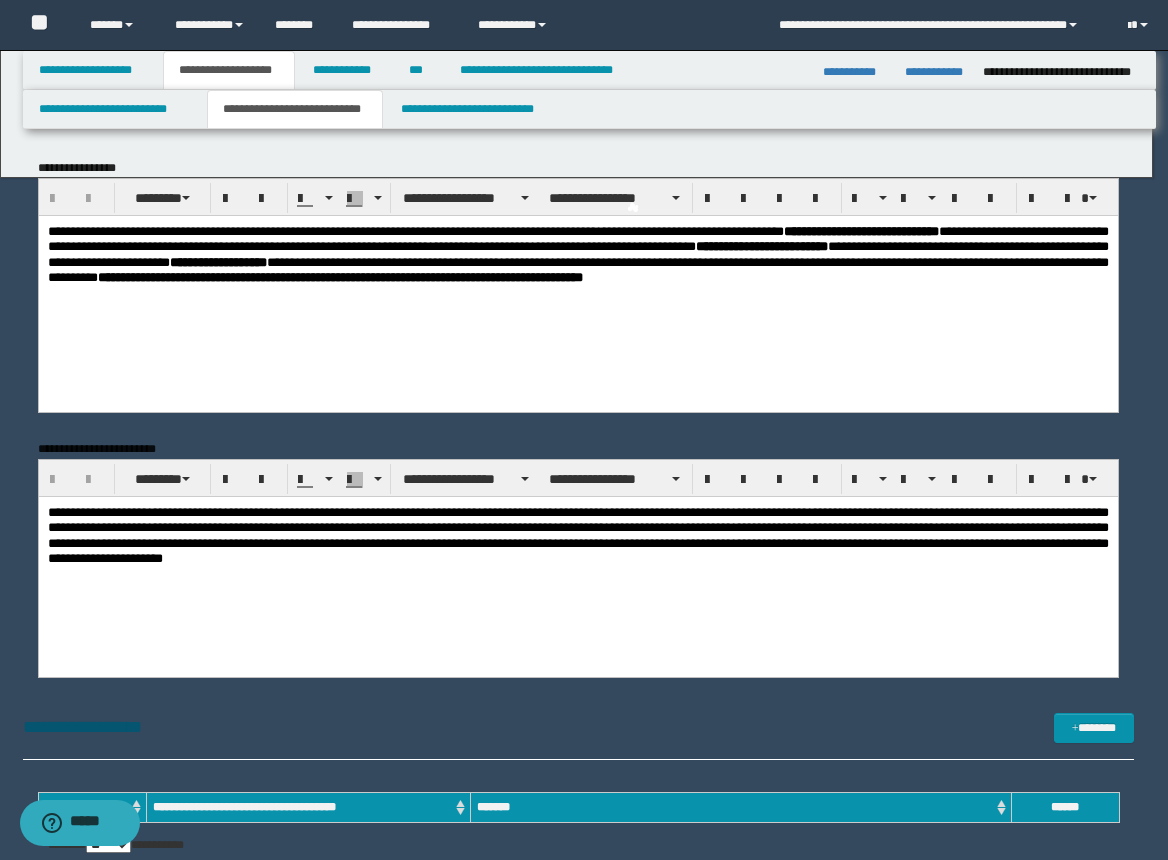 scroll, scrollTop: 0, scrollLeft: 0, axis: both 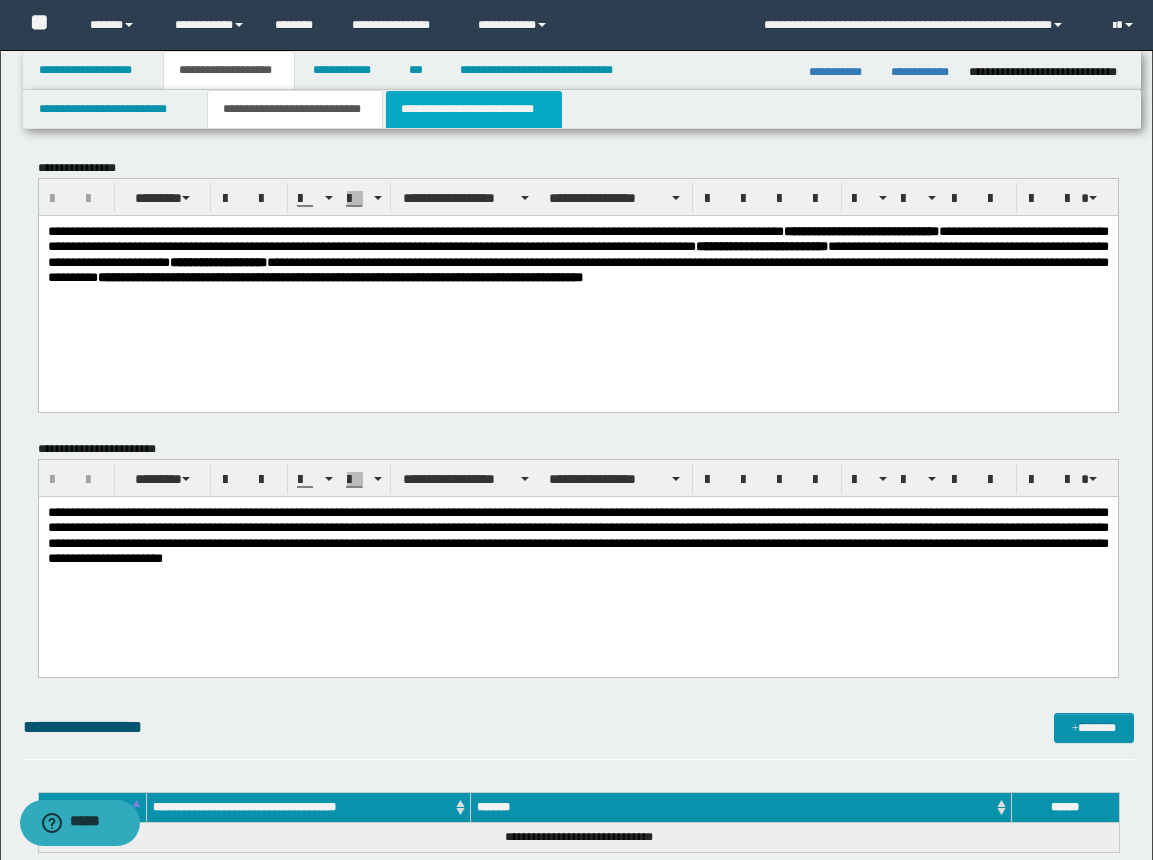 click on "**********" at bounding box center [474, 109] 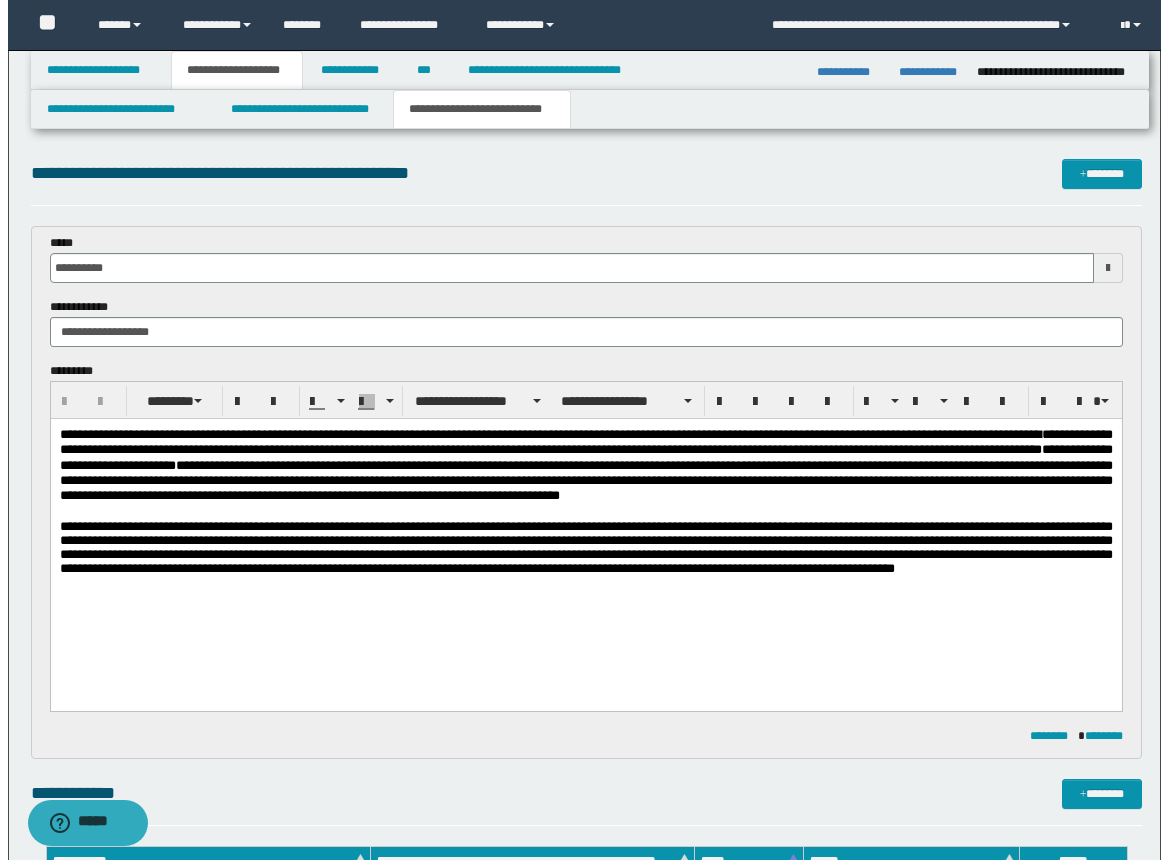 scroll, scrollTop: 0, scrollLeft: 0, axis: both 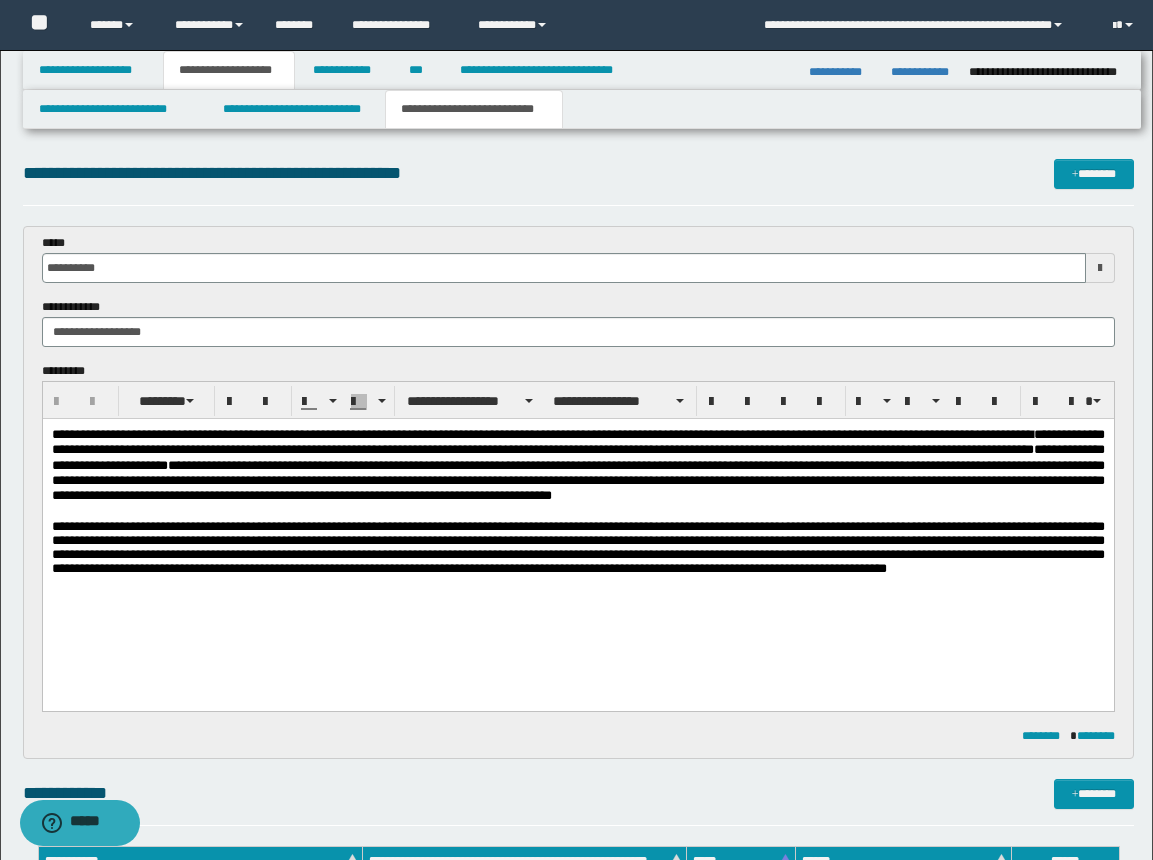 click at bounding box center (577, 512) 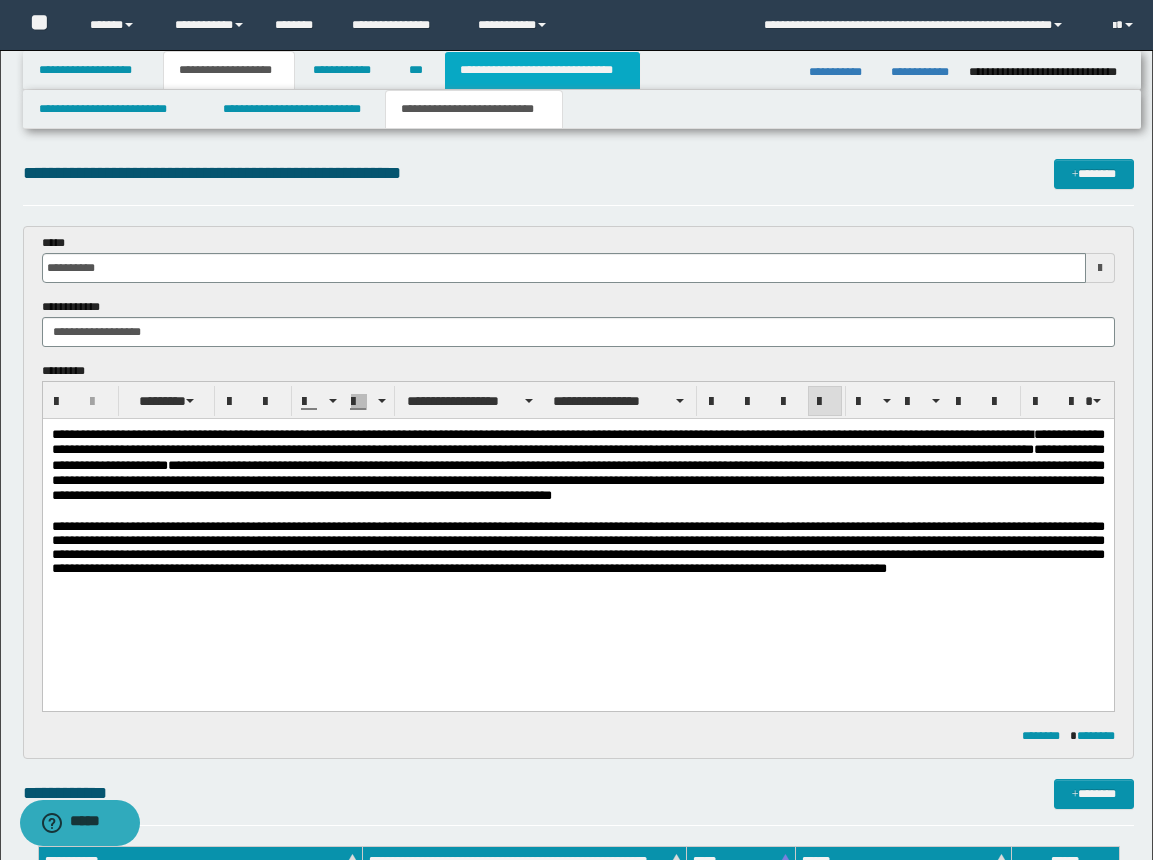 click on "**********" at bounding box center [542, 70] 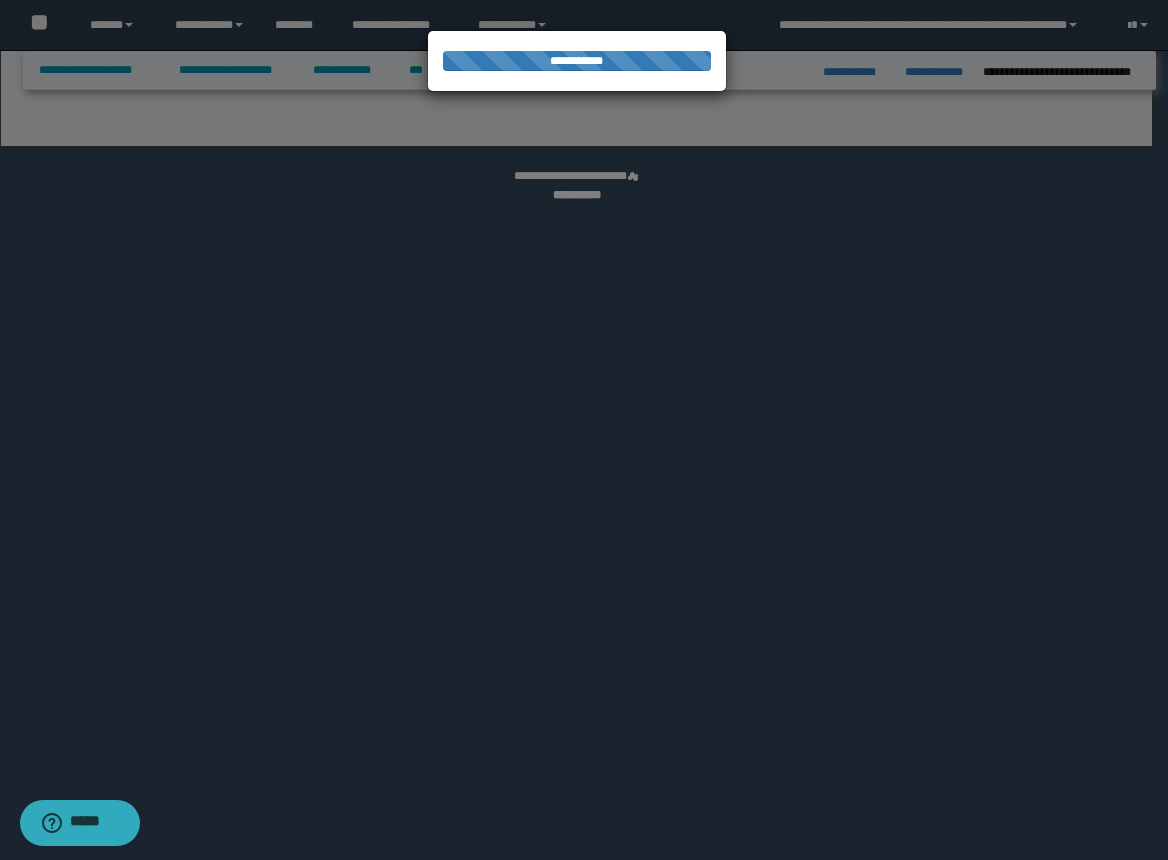 select on "*" 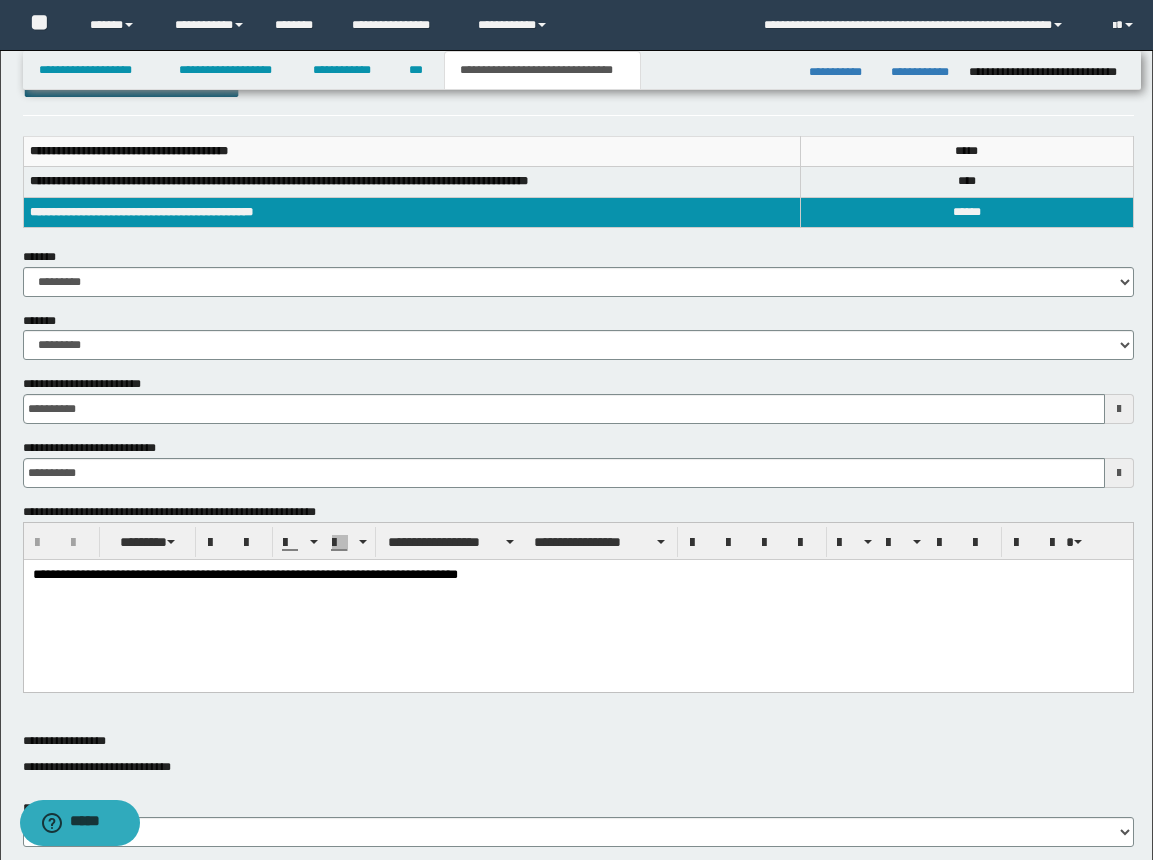 scroll, scrollTop: 0, scrollLeft: 0, axis: both 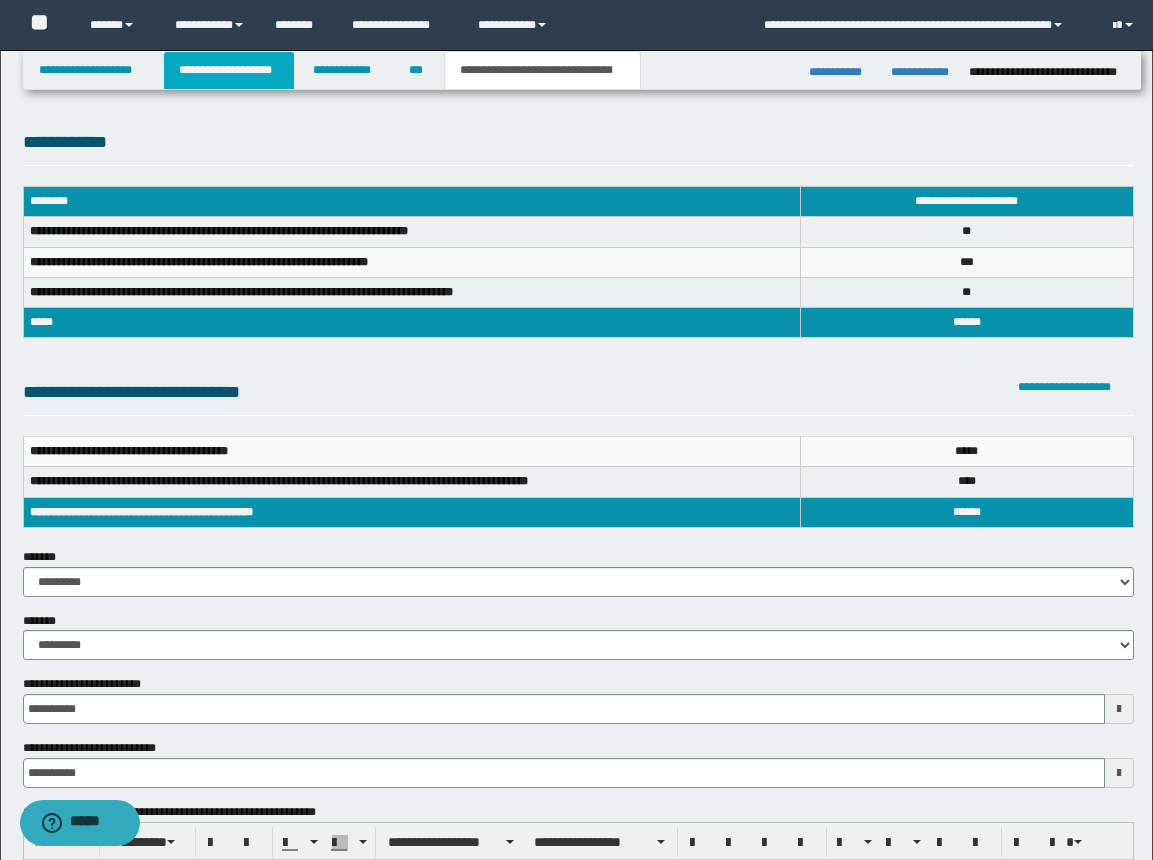 click on "**********" at bounding box center (229, 70) 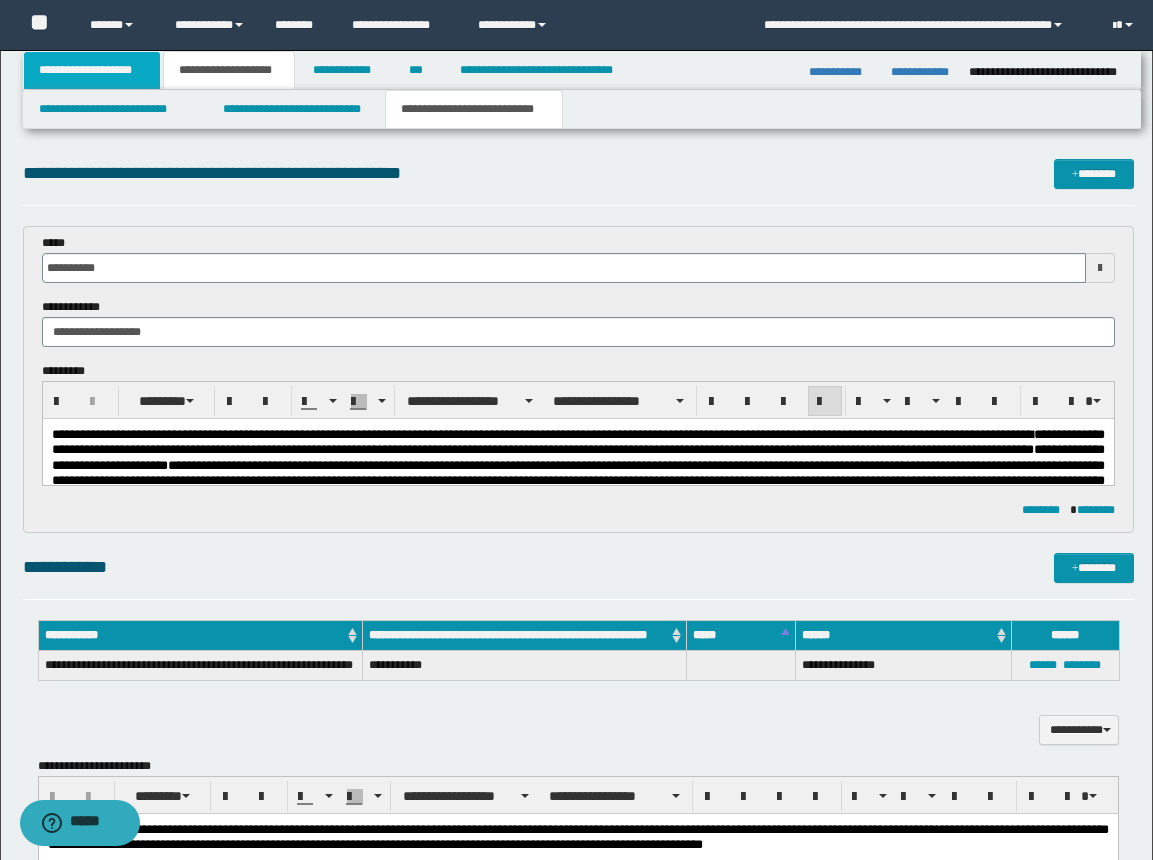 click on "**********" at bounding box center (92, 70) 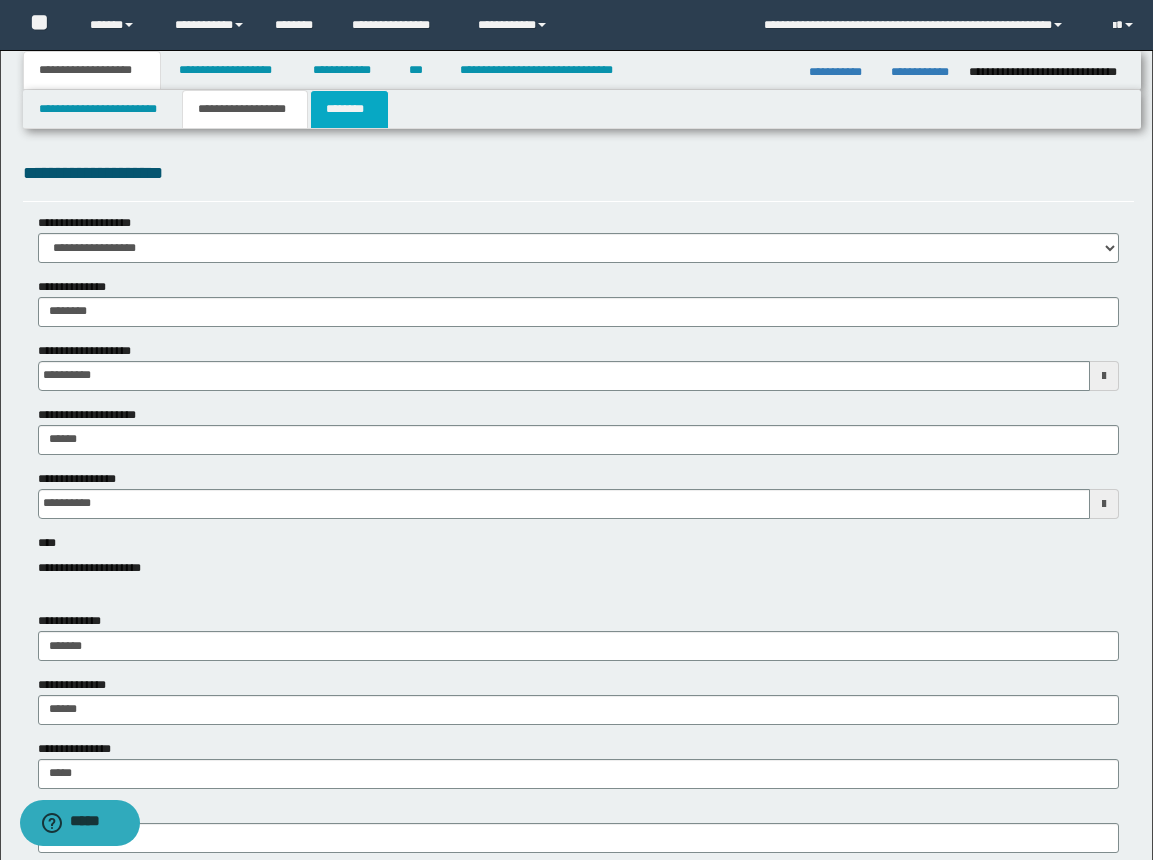 click on "********" at bounding box center [349, 109] 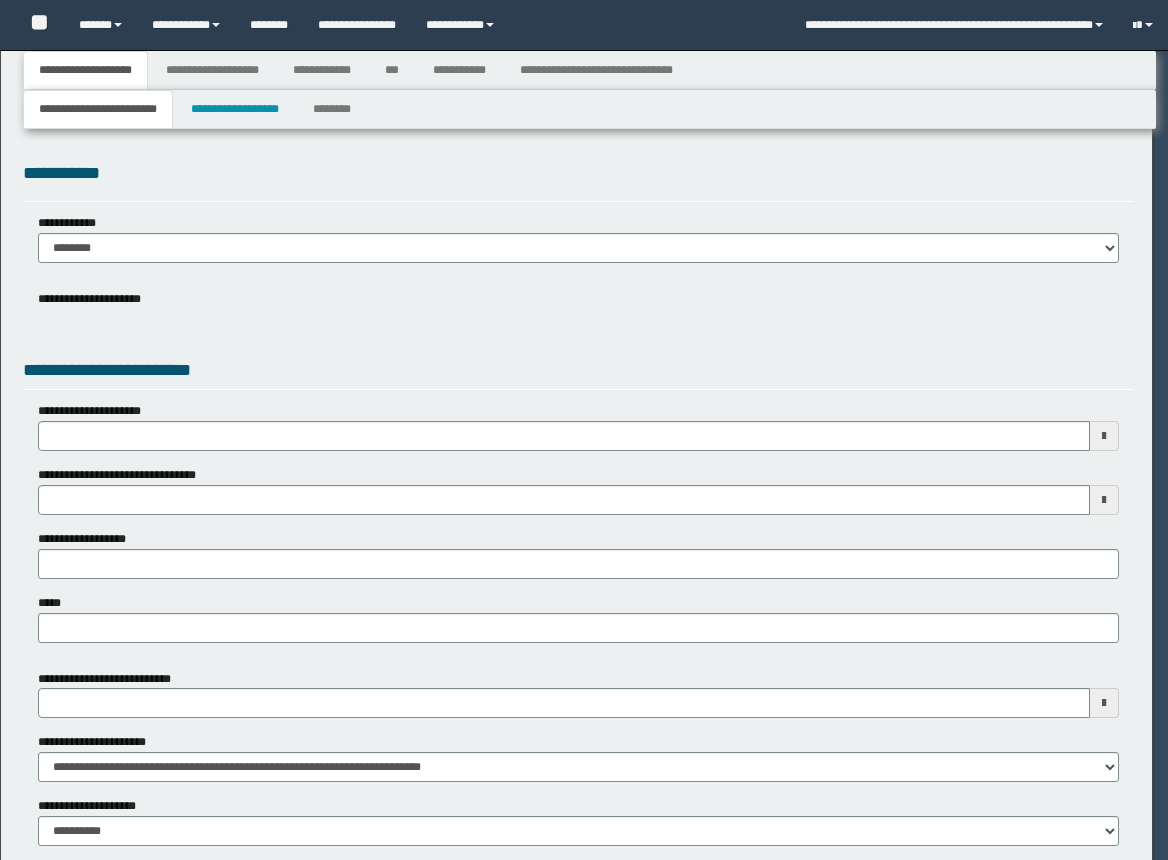 type on "**********" 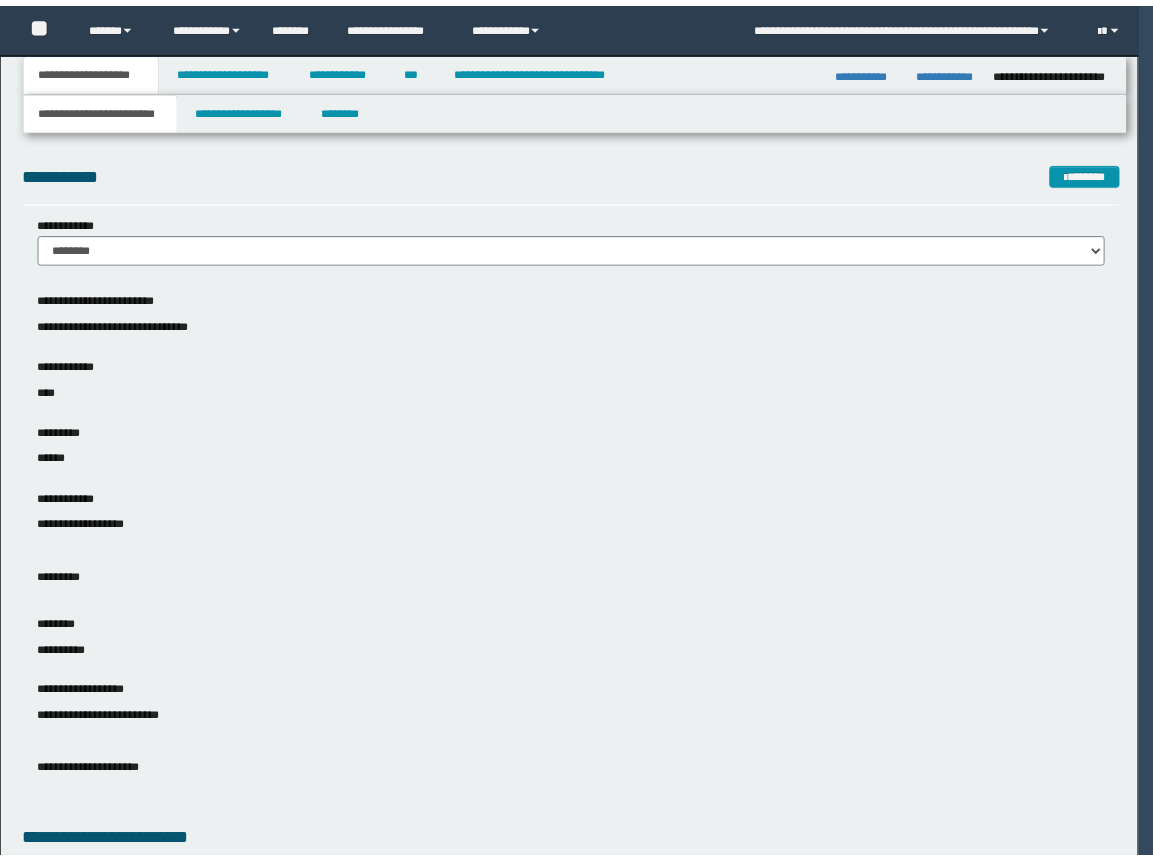 scroll, scrollTop: 0, scrollLeft: 0, axis: both 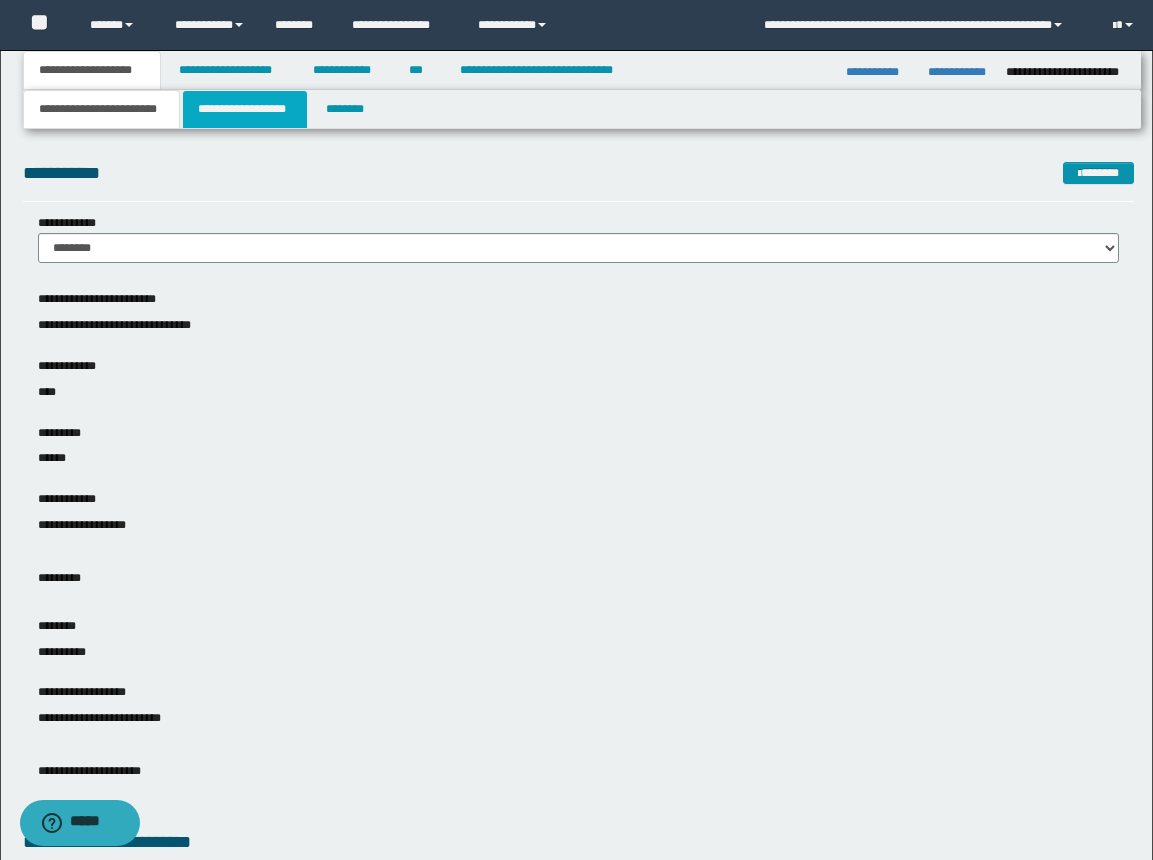 click on "**********" at bounding box center (245, 109) 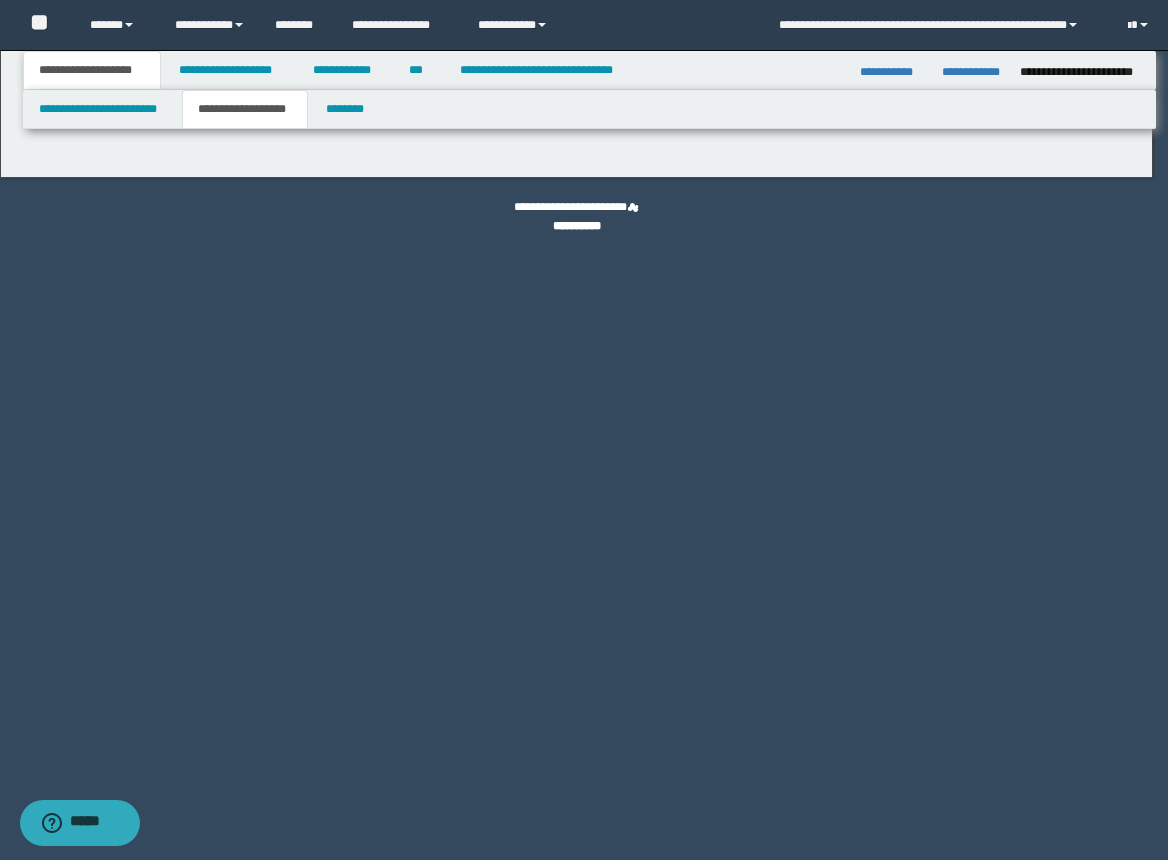 type on "********" 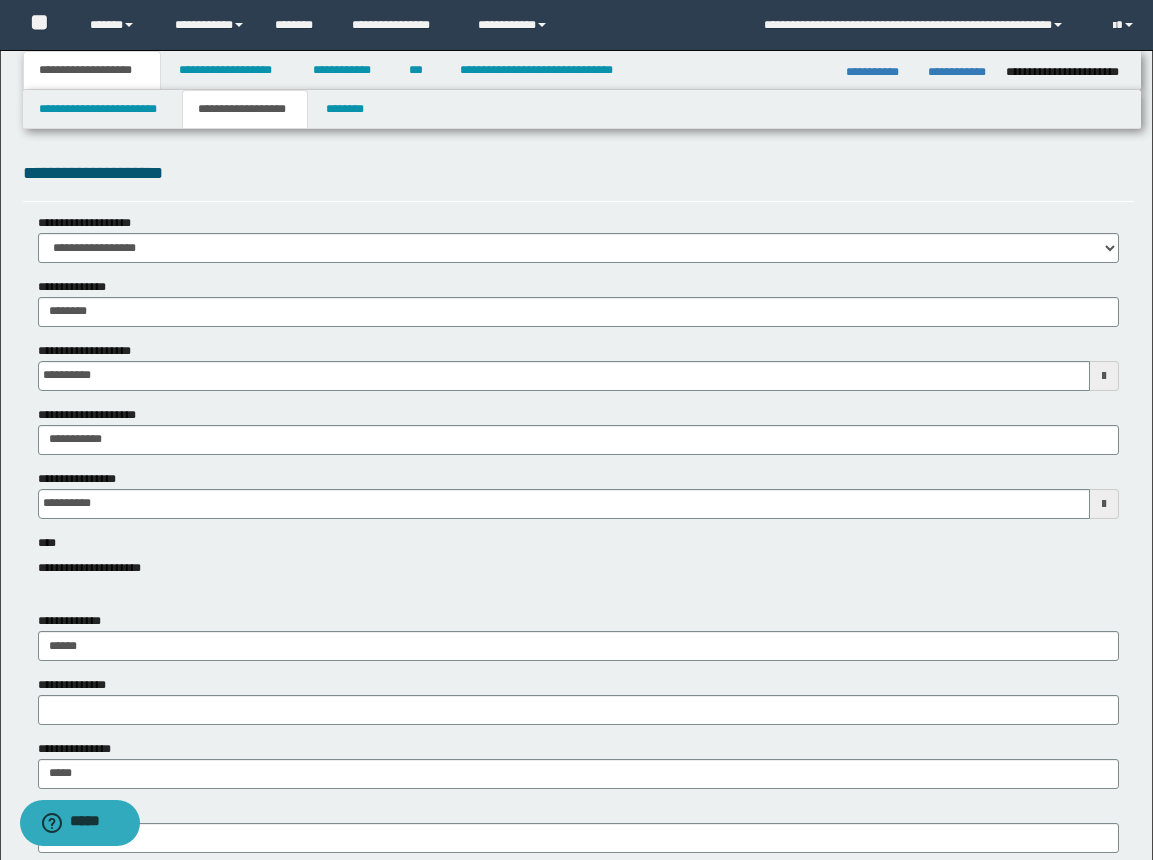 scroll, scrollTop: 200, scrollLeft: 0, axis: vertical 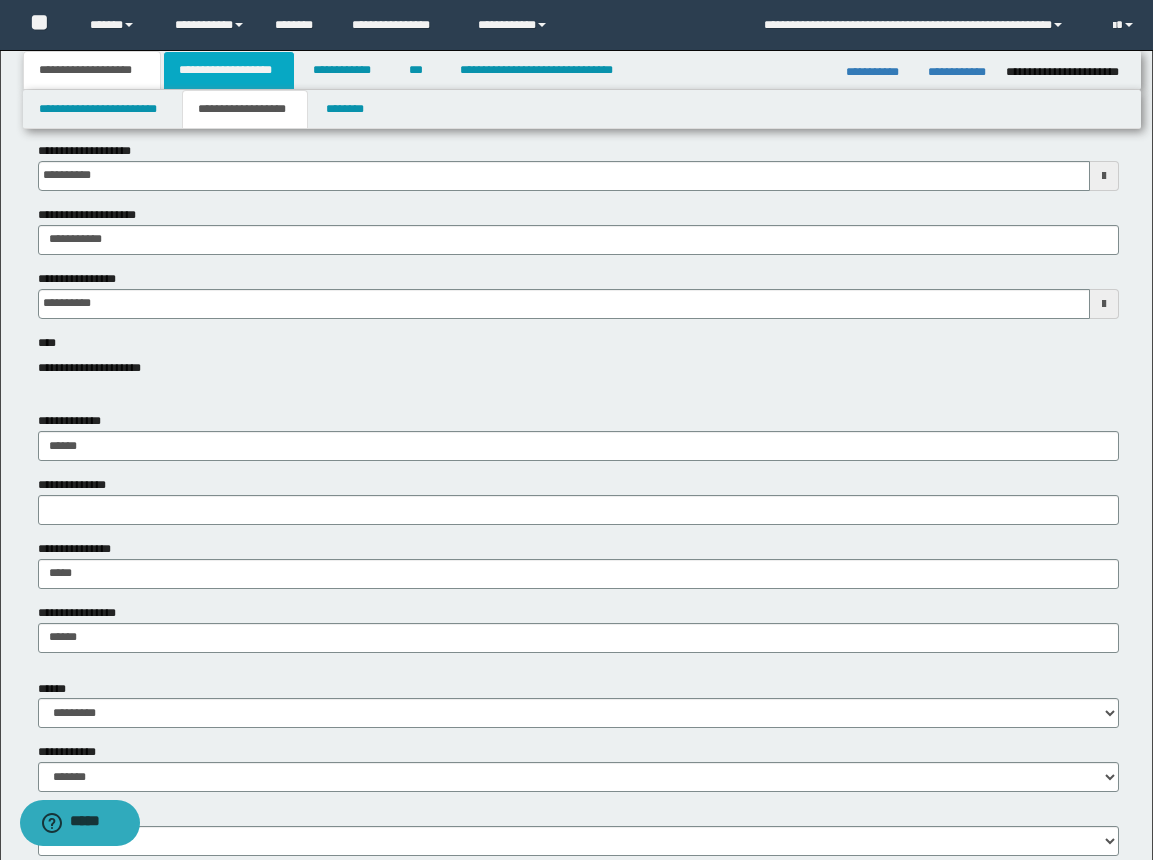 click on "**********" at bounding box center (229, 70) 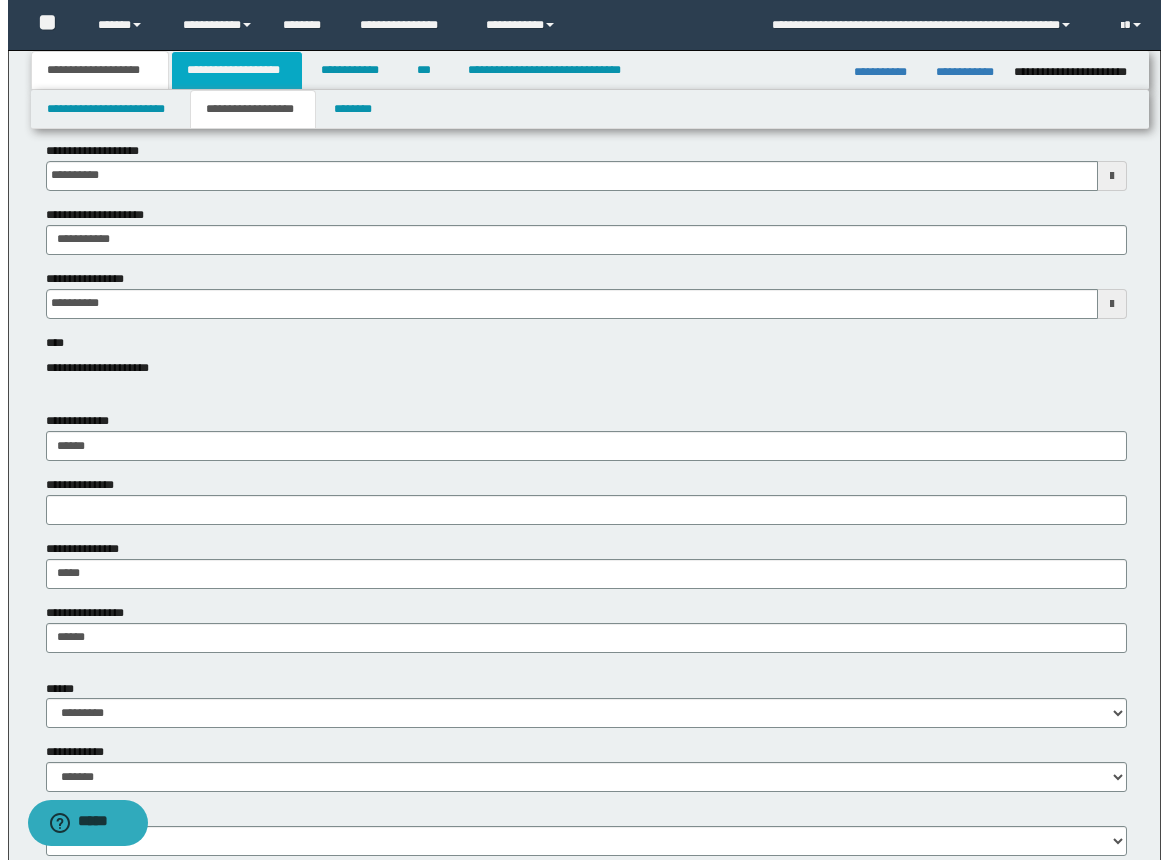 scroll, scrollTop: 0, scrollLeft: 0, axis: both 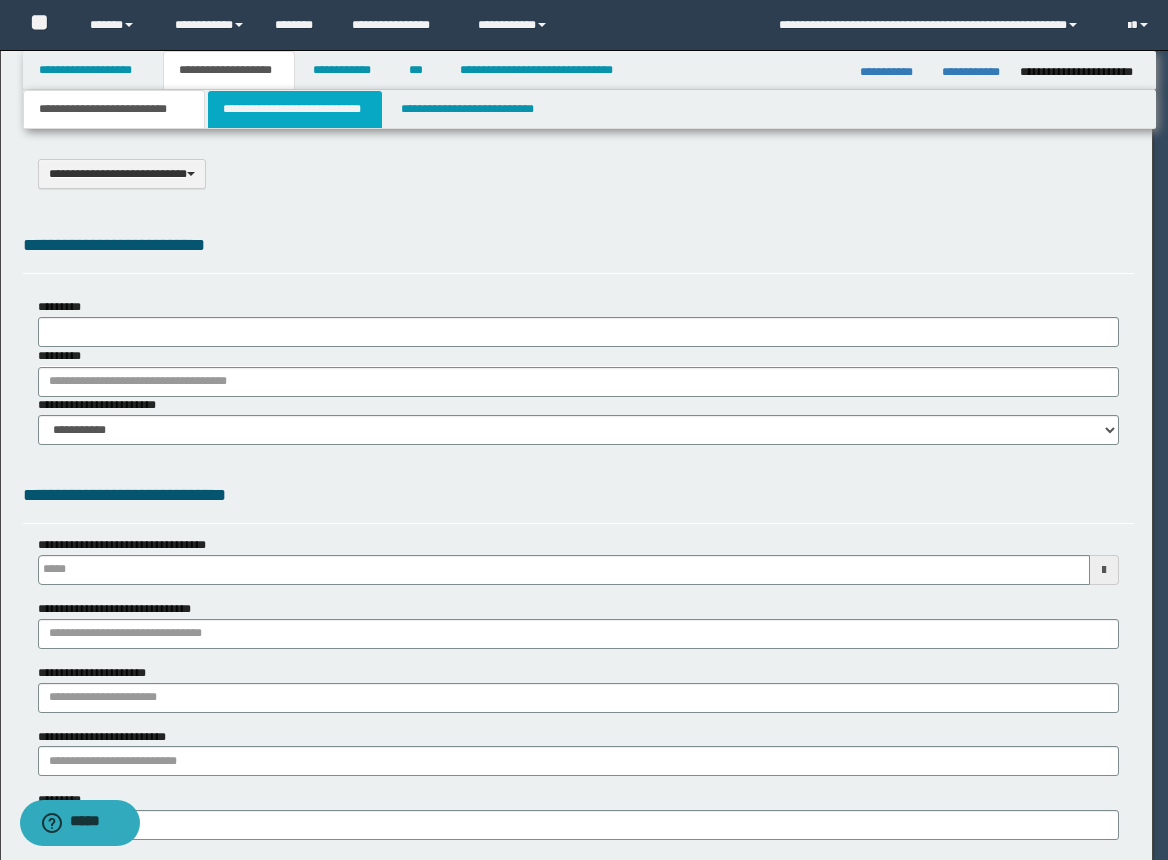 select on "*" 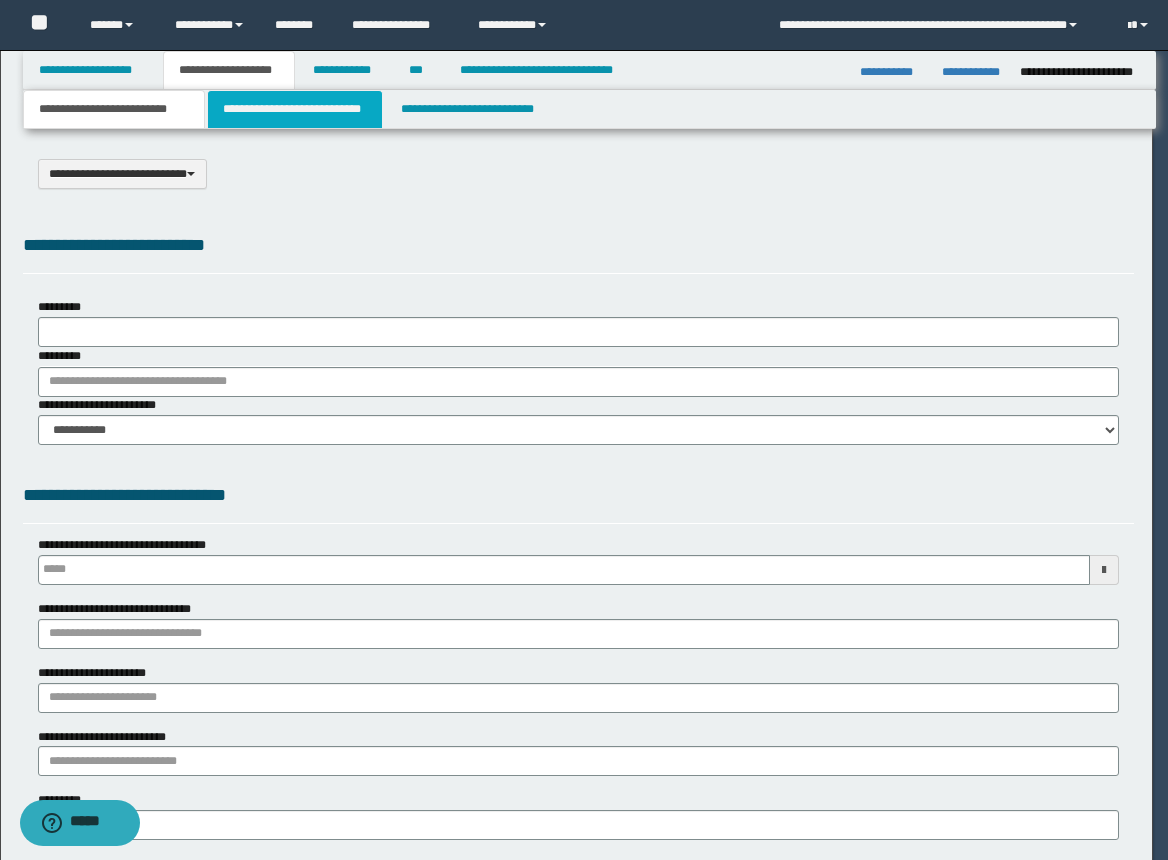 scroll, scrollTop: 0, scrollLeft: 0, axis: both 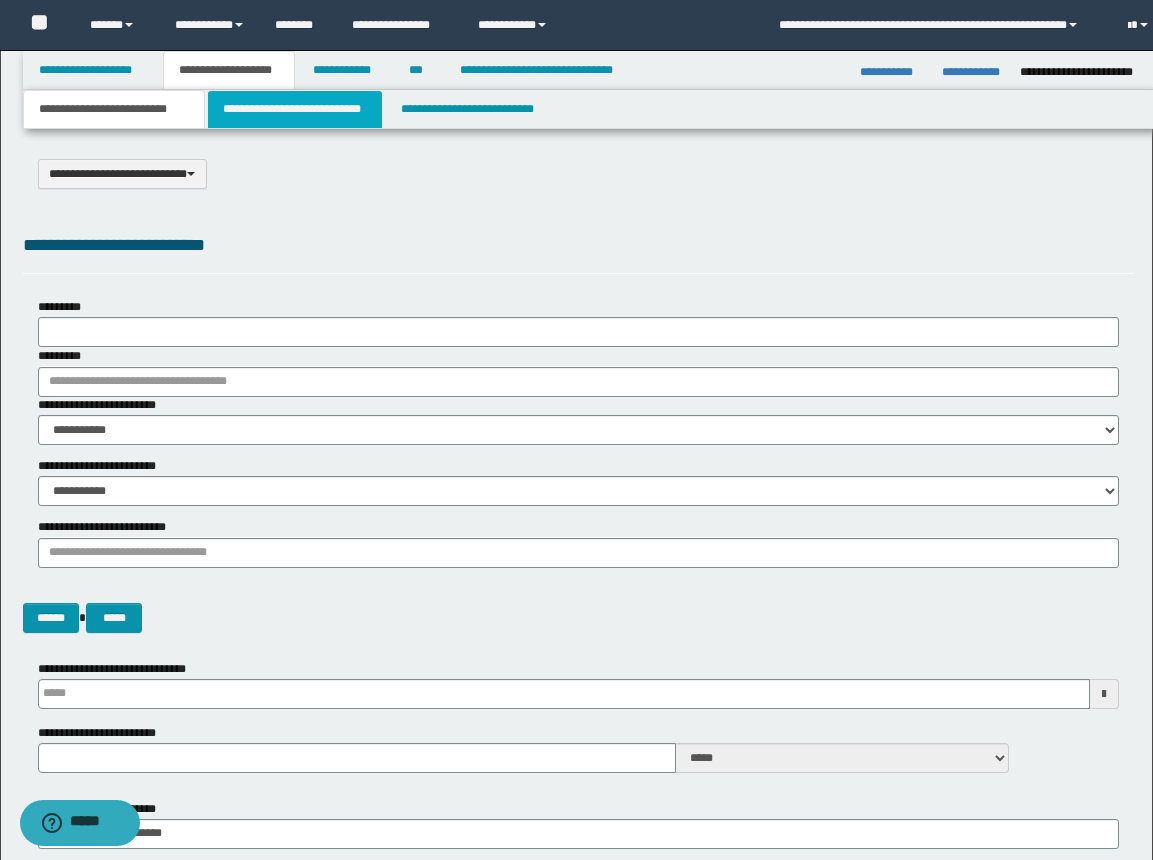 click on "**********" at bounding box center [295, 109] 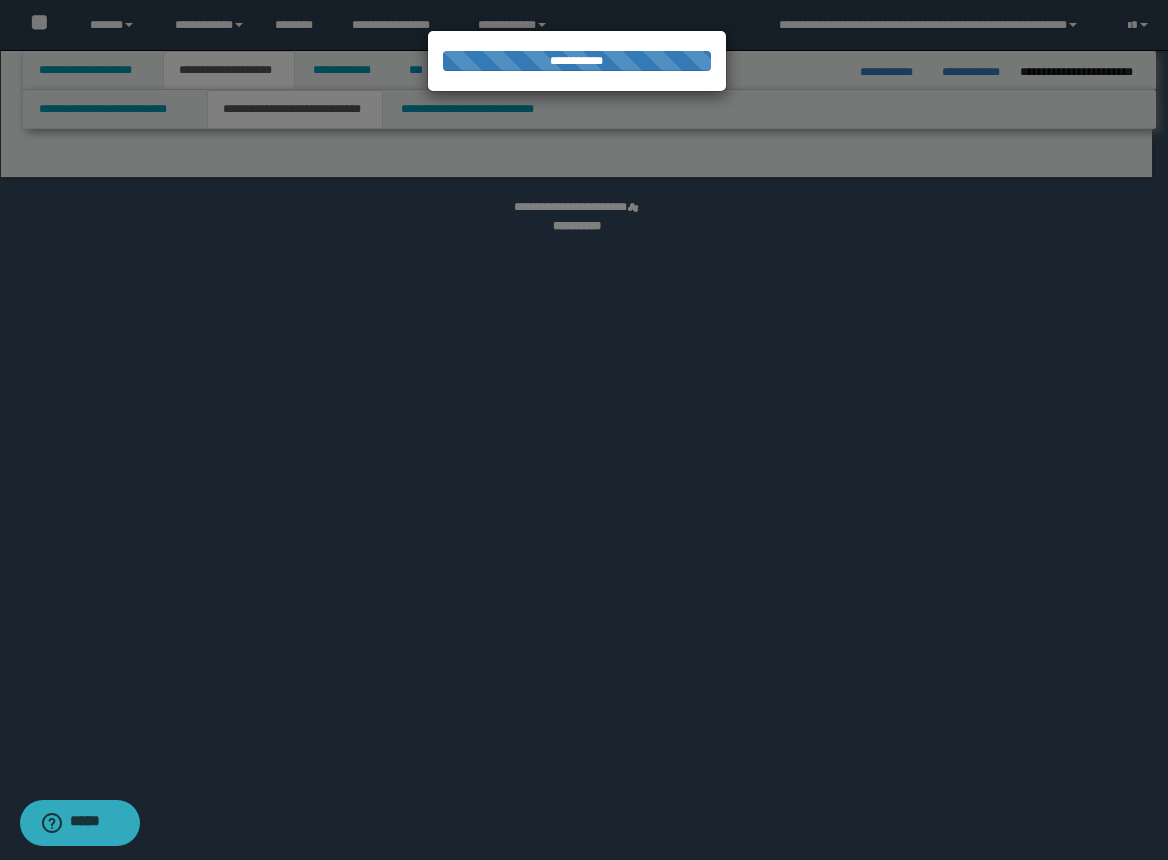 select on "*" 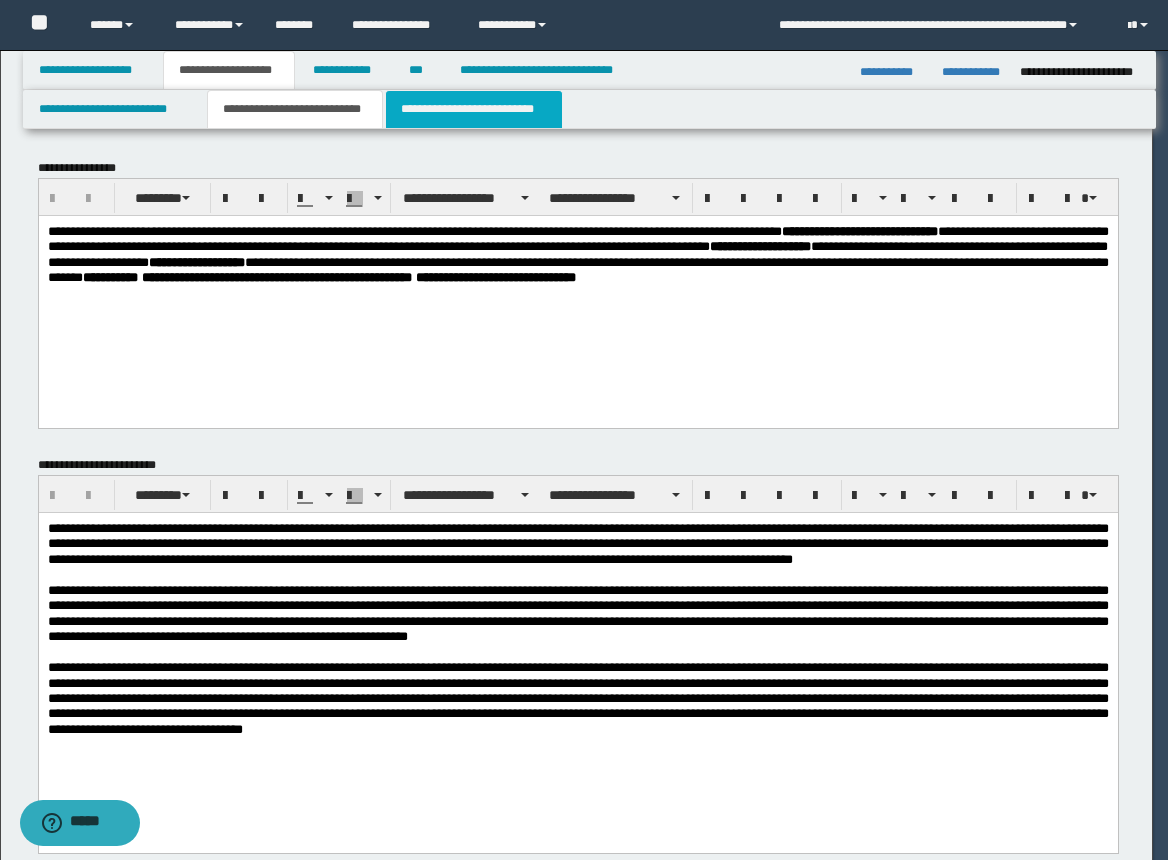 scroll, scrollTop: 0, scrollLeft: 0, axis: both 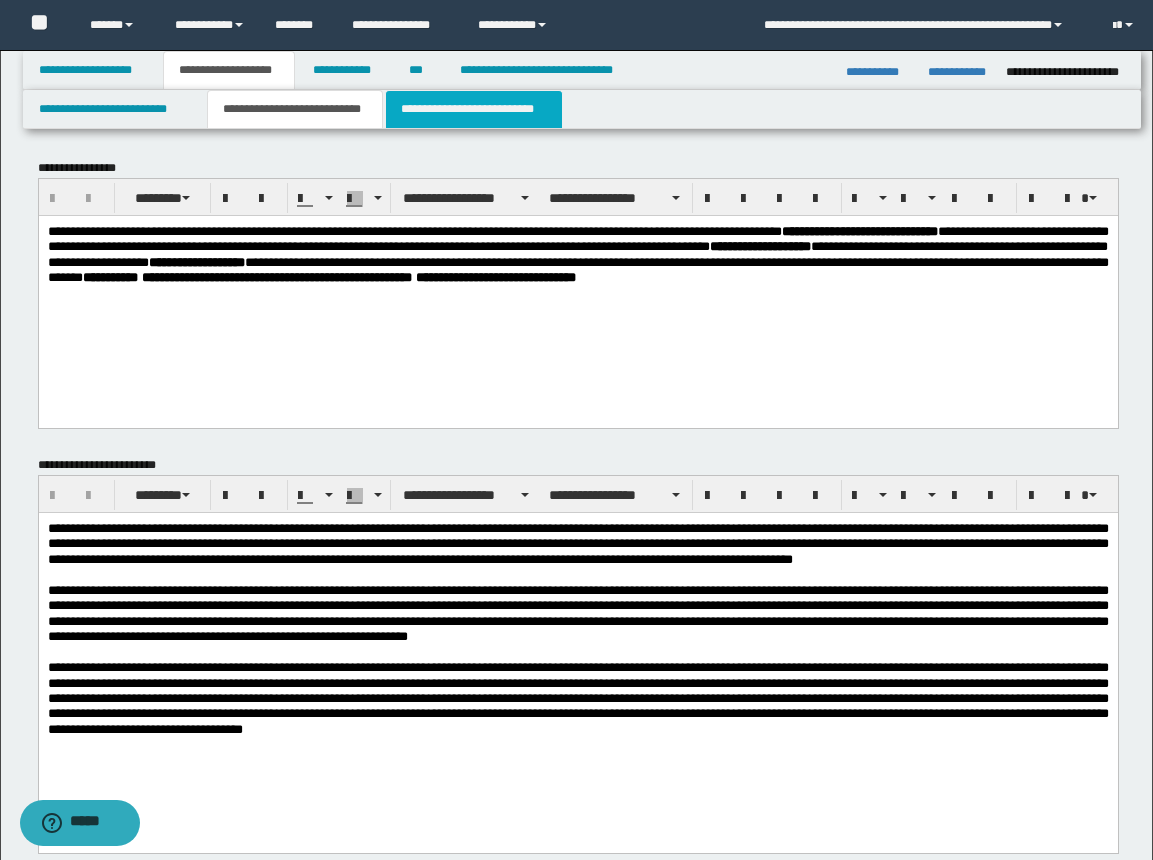 click on "**********" at bounding box center (474, 109) 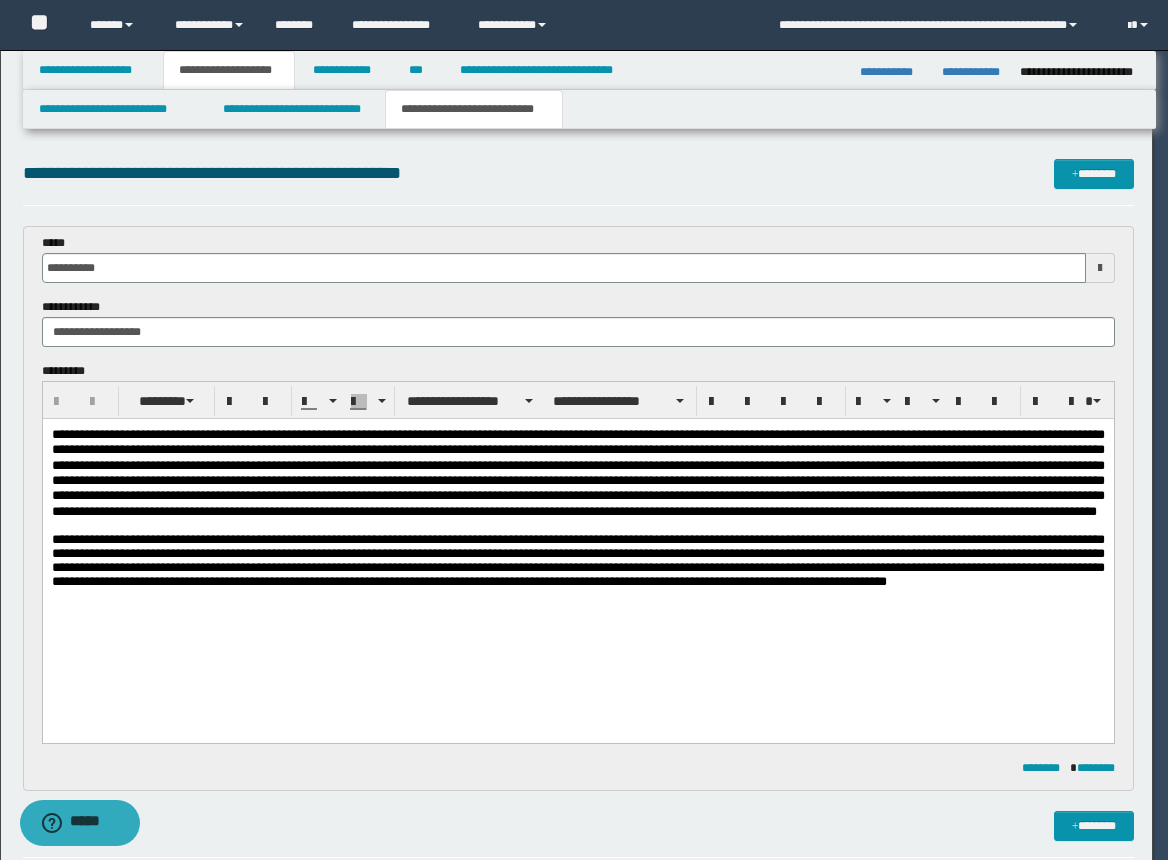 scroll, scrollTop: 0, scrollLeft: 0, axis: both 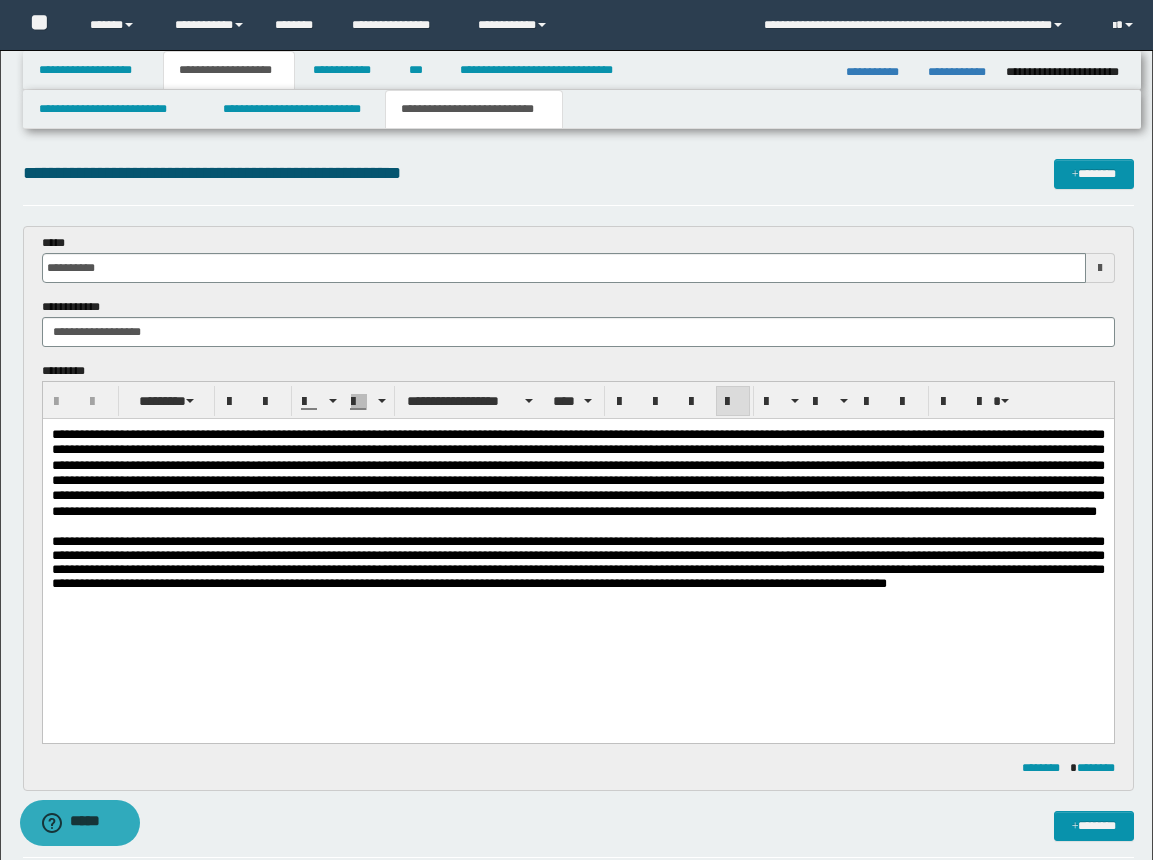click at bounding box center [577, 473] 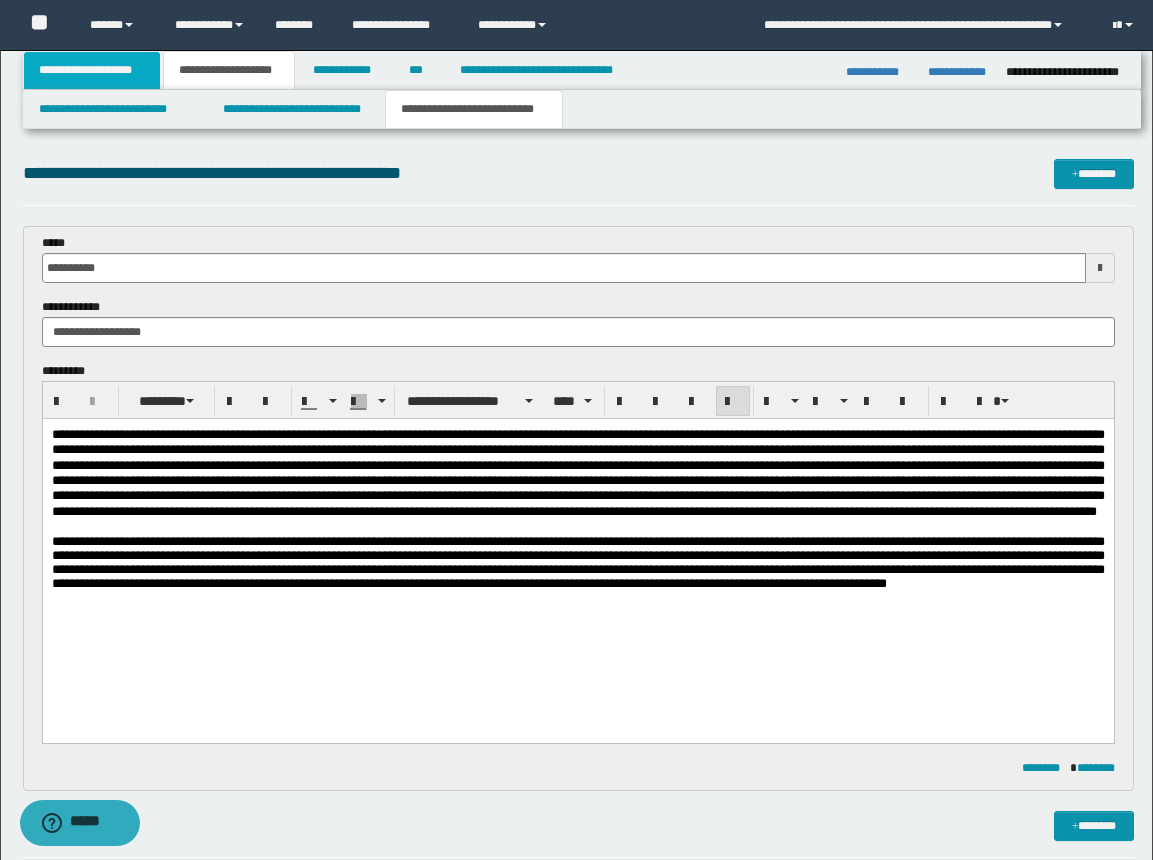 click on "**********" at bounding box center (92, 70) 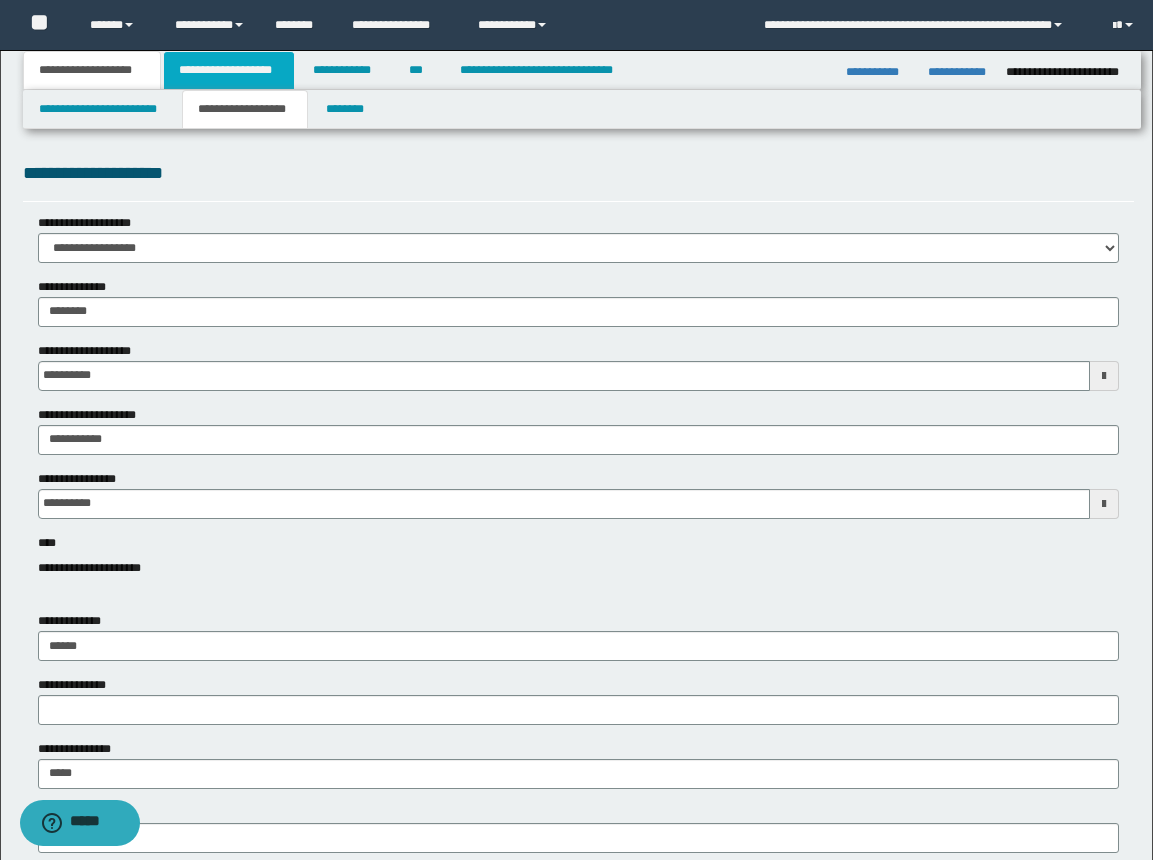 click on "**********" at bounding box center [229, 70] 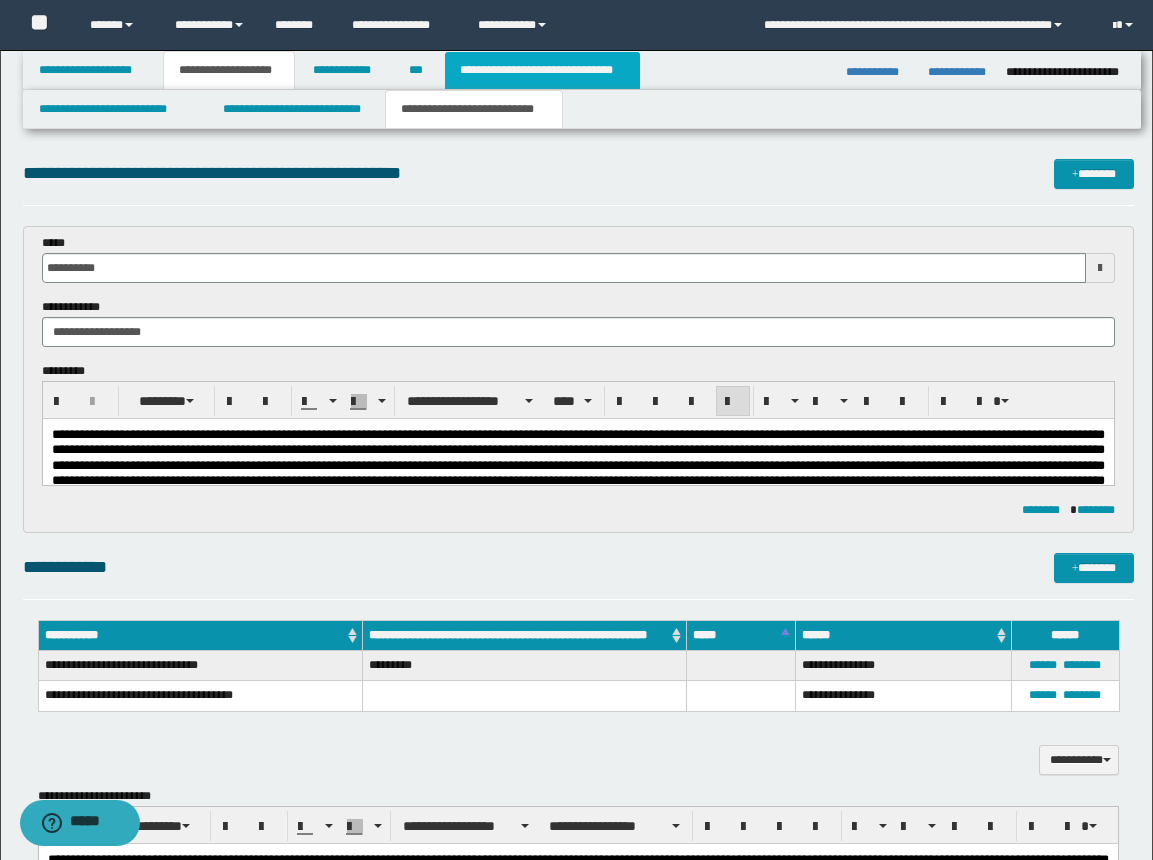click on "**********" at bounding box center [542, 70] 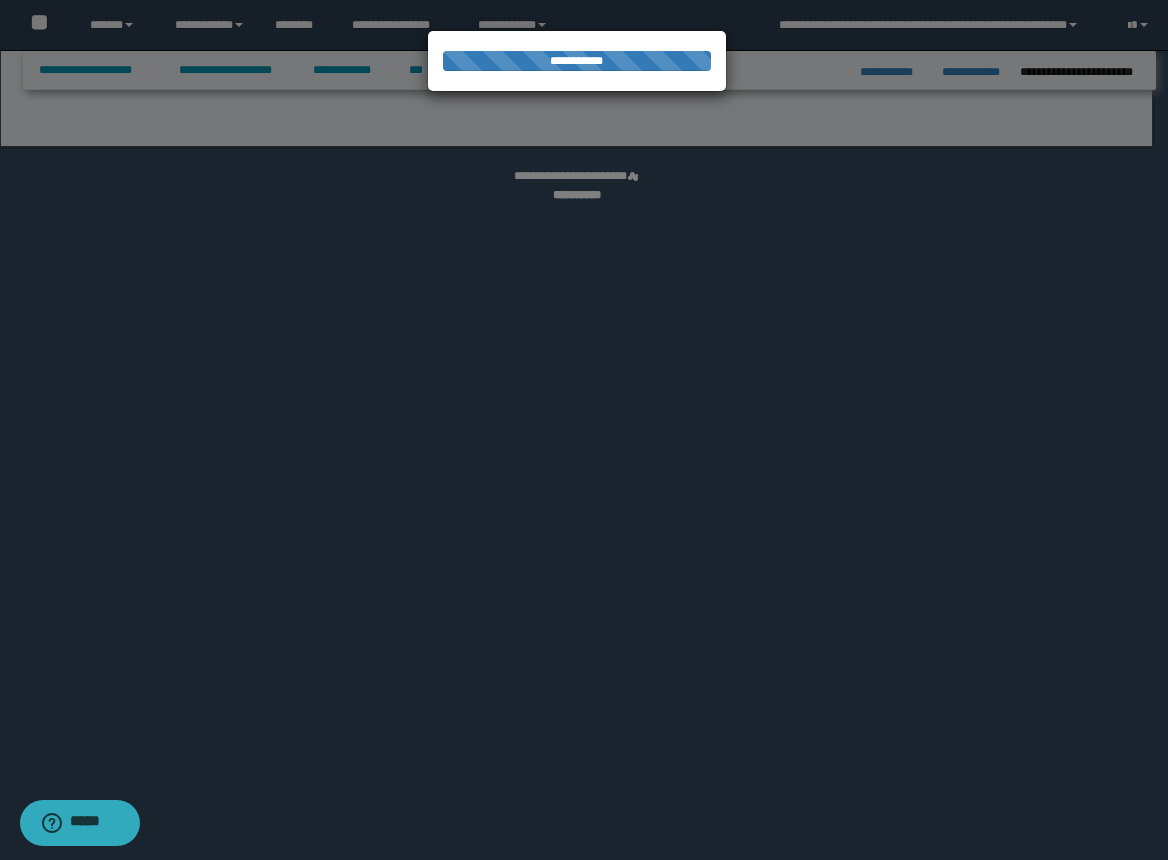 select on "*" 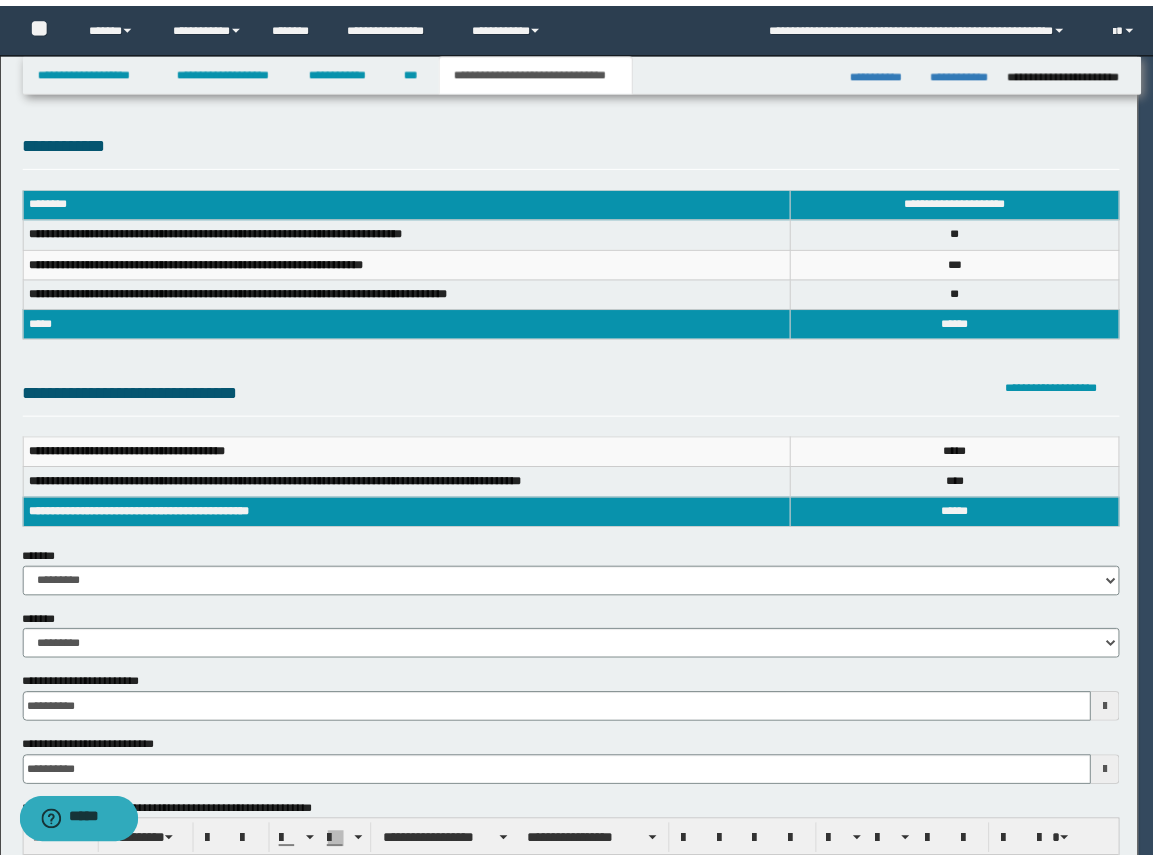 scroll, scrollTop: 0, scrollLeft: 0, axis: both 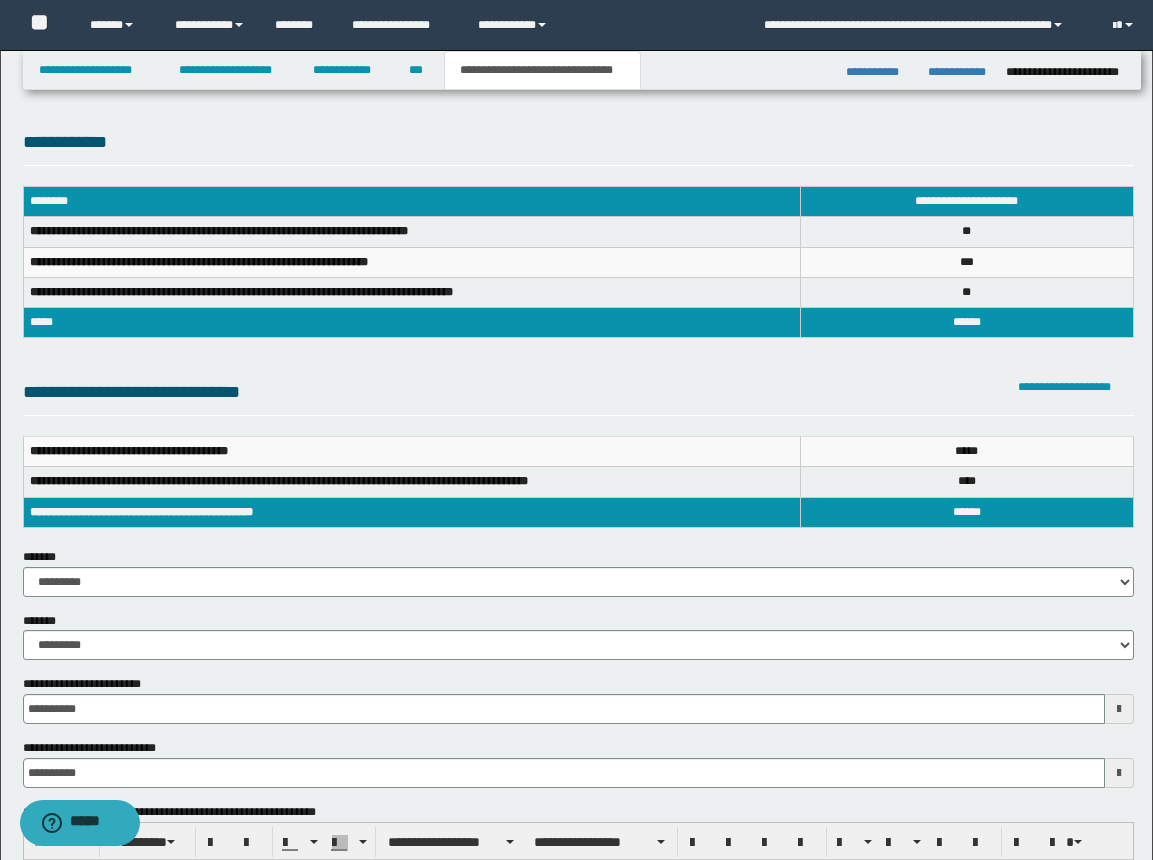 click on "**********" at bounding box center [578, 338] 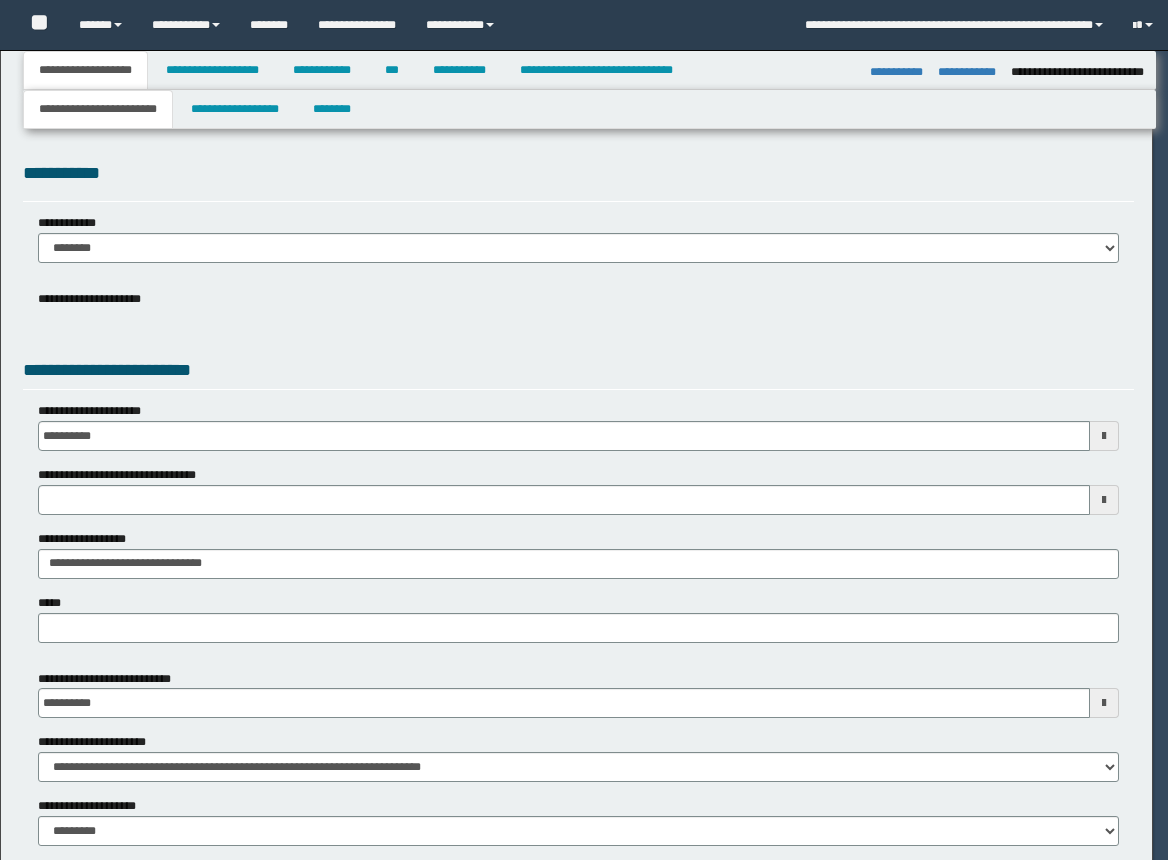 select on "*" 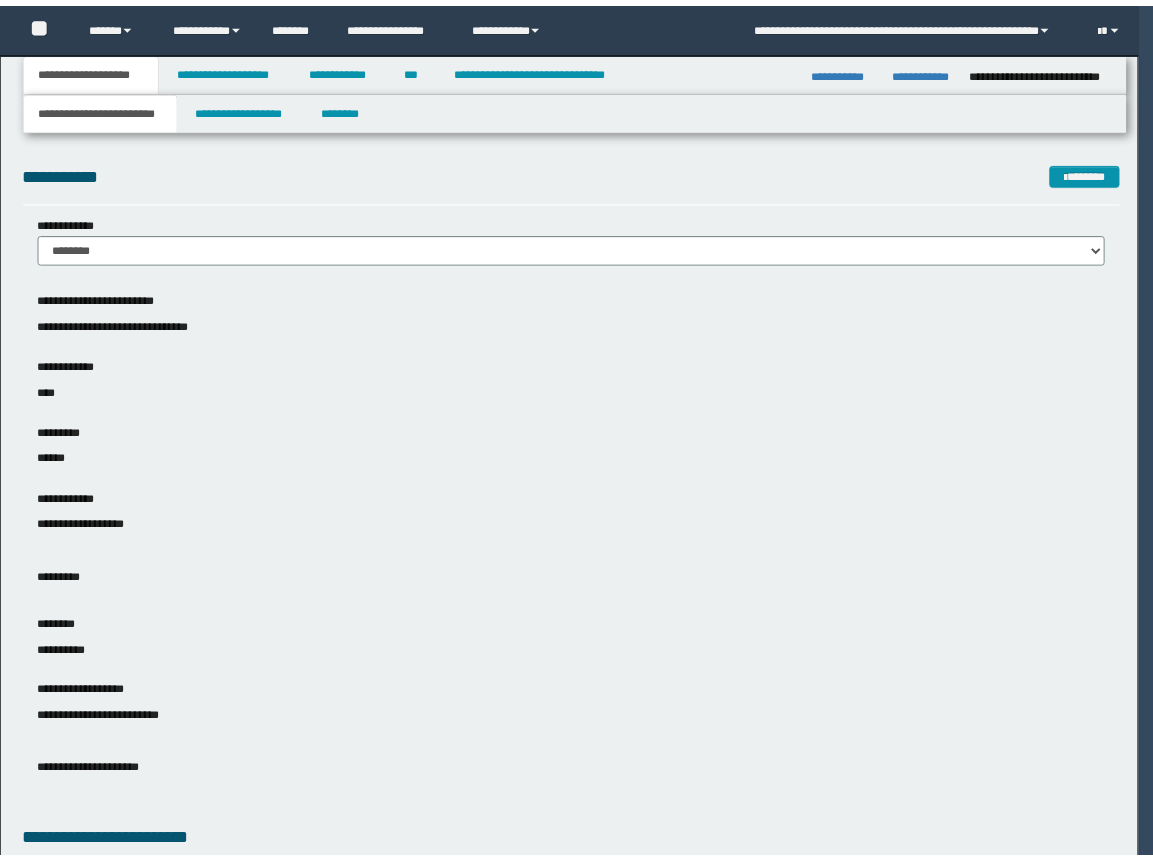 scroll, scrollTop: 0, scrollLeft: 0, axis: both 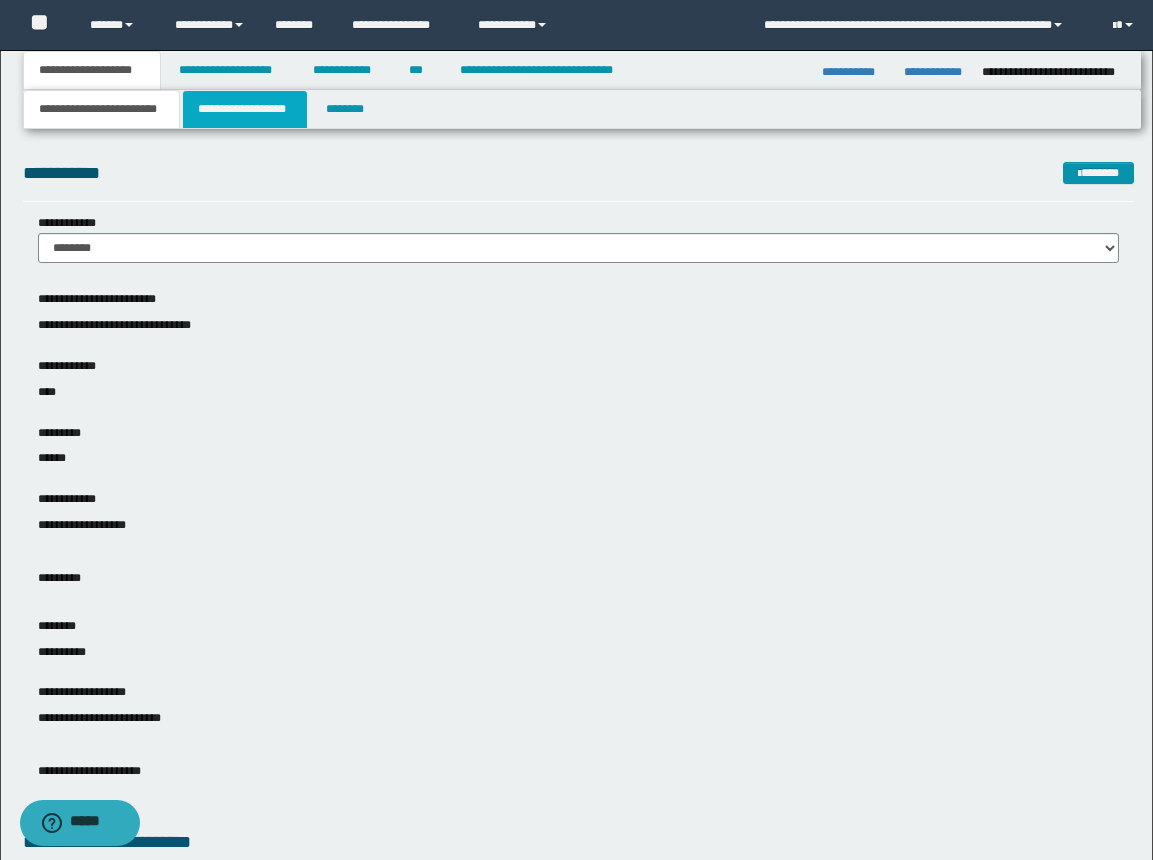 click on "**********" at bounding box center [245, 109] 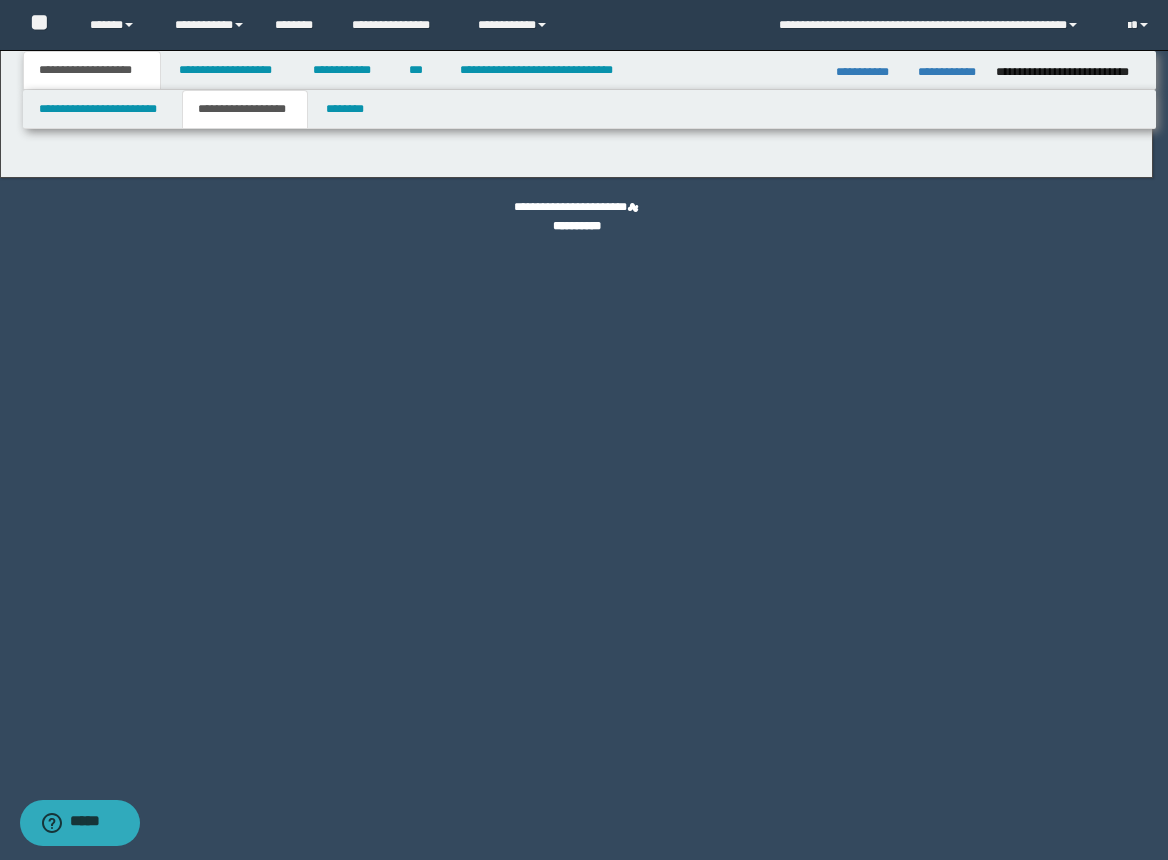 type on "**********" 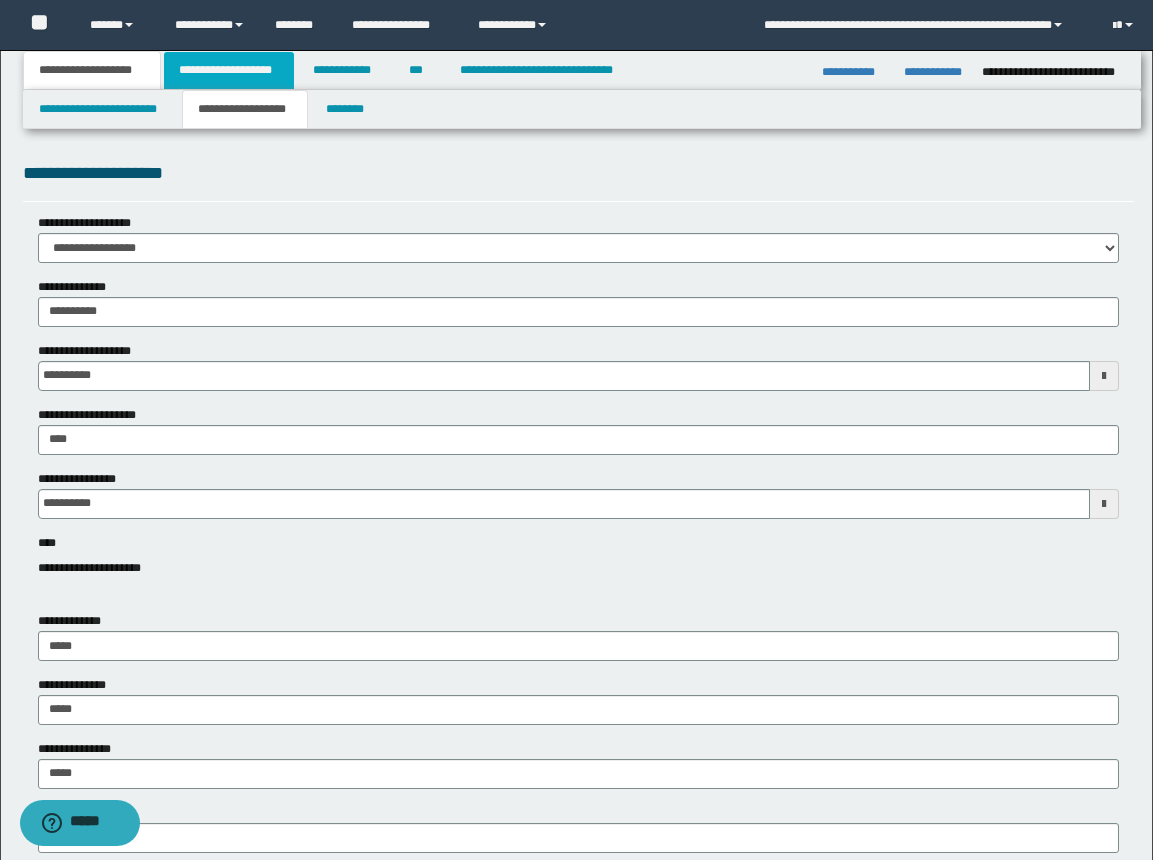 click on "**********" at bounding box center (229, 70) 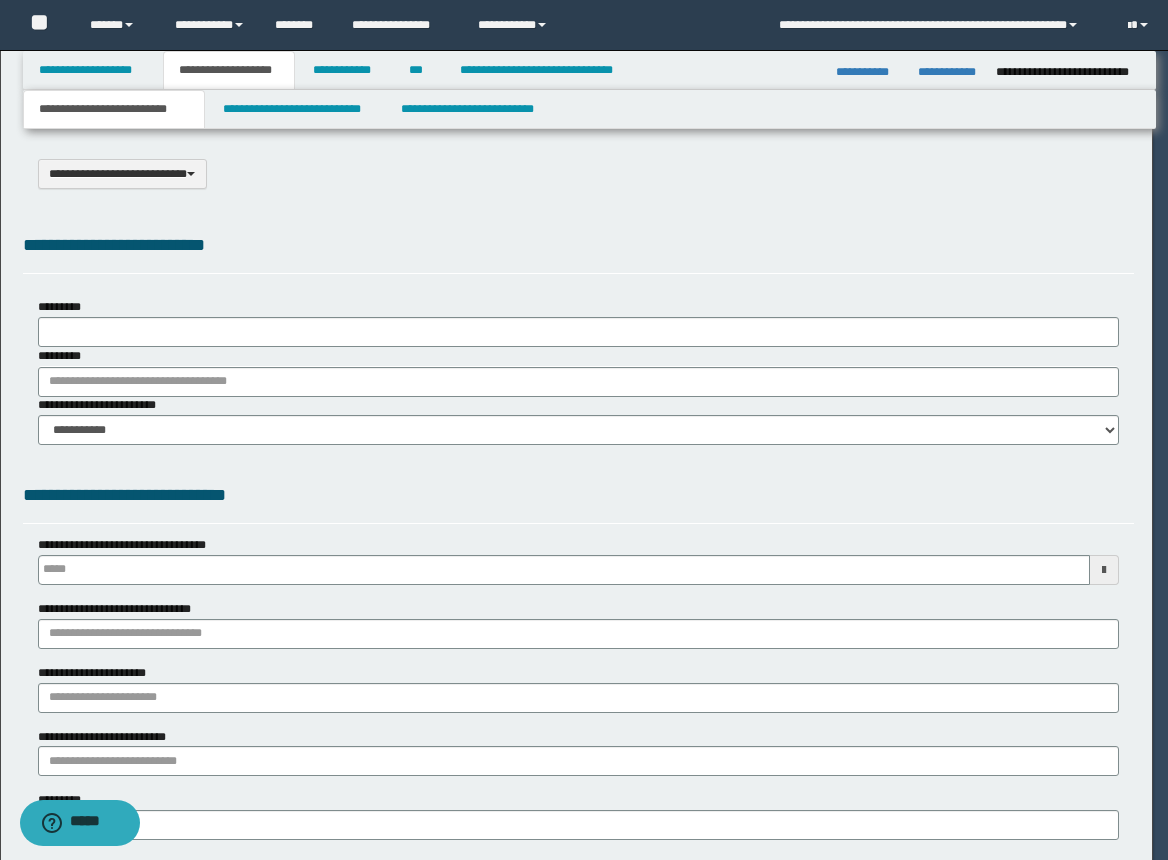 select on "*" 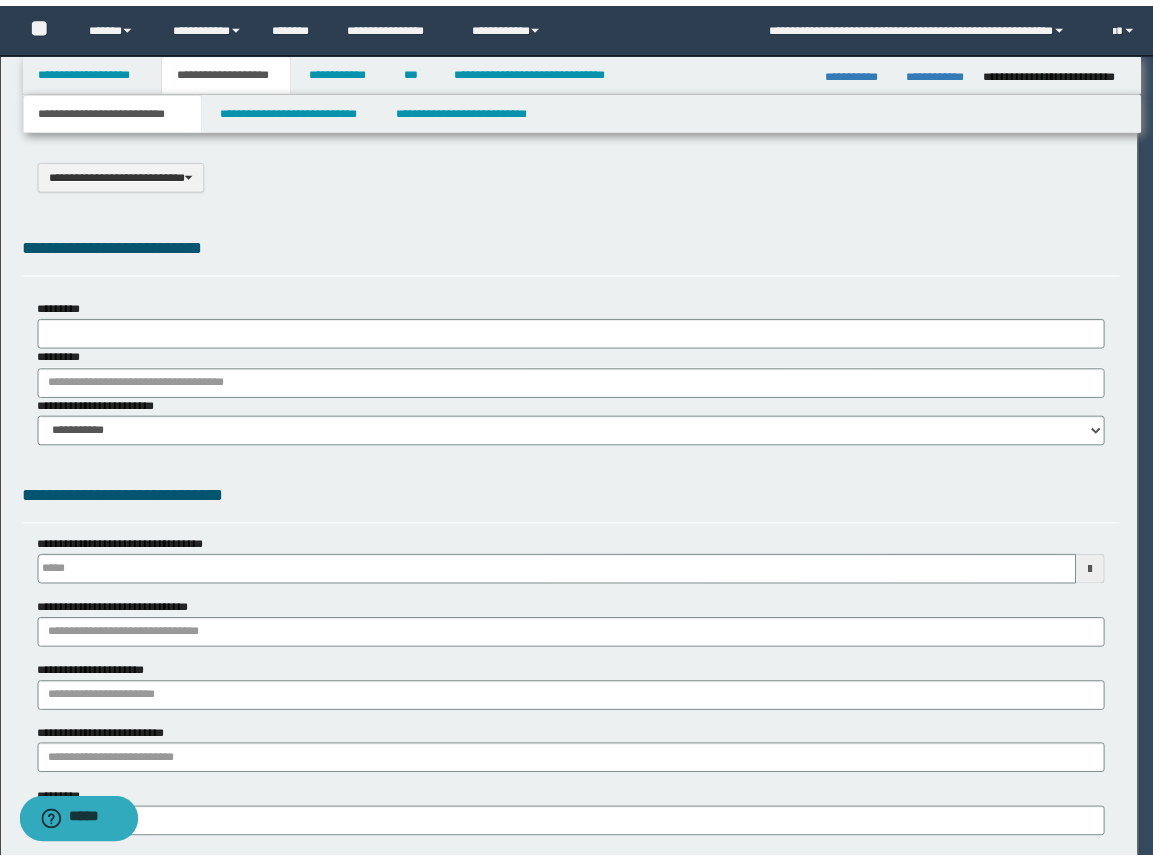 scroll, scrollTop: 0, scrollLeft: 0, axis: both 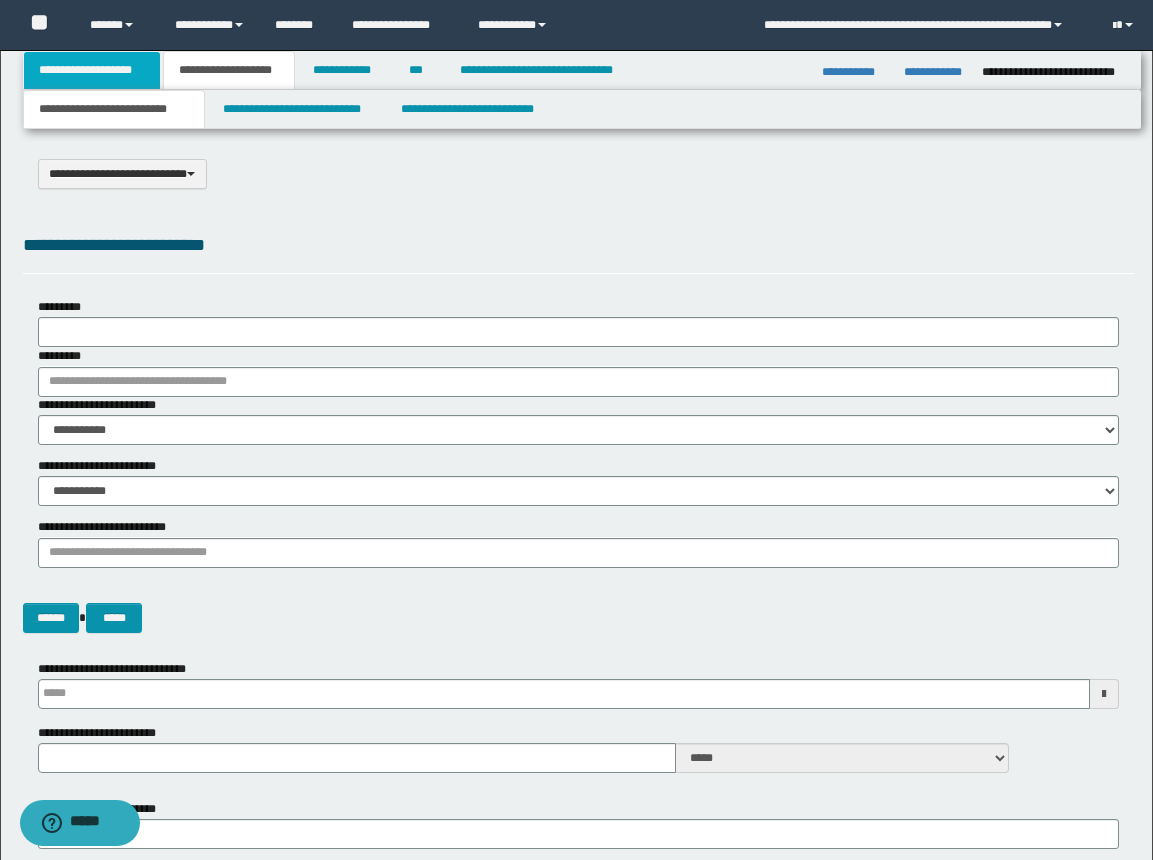 click on "**********" at bounding box center [92, 70] 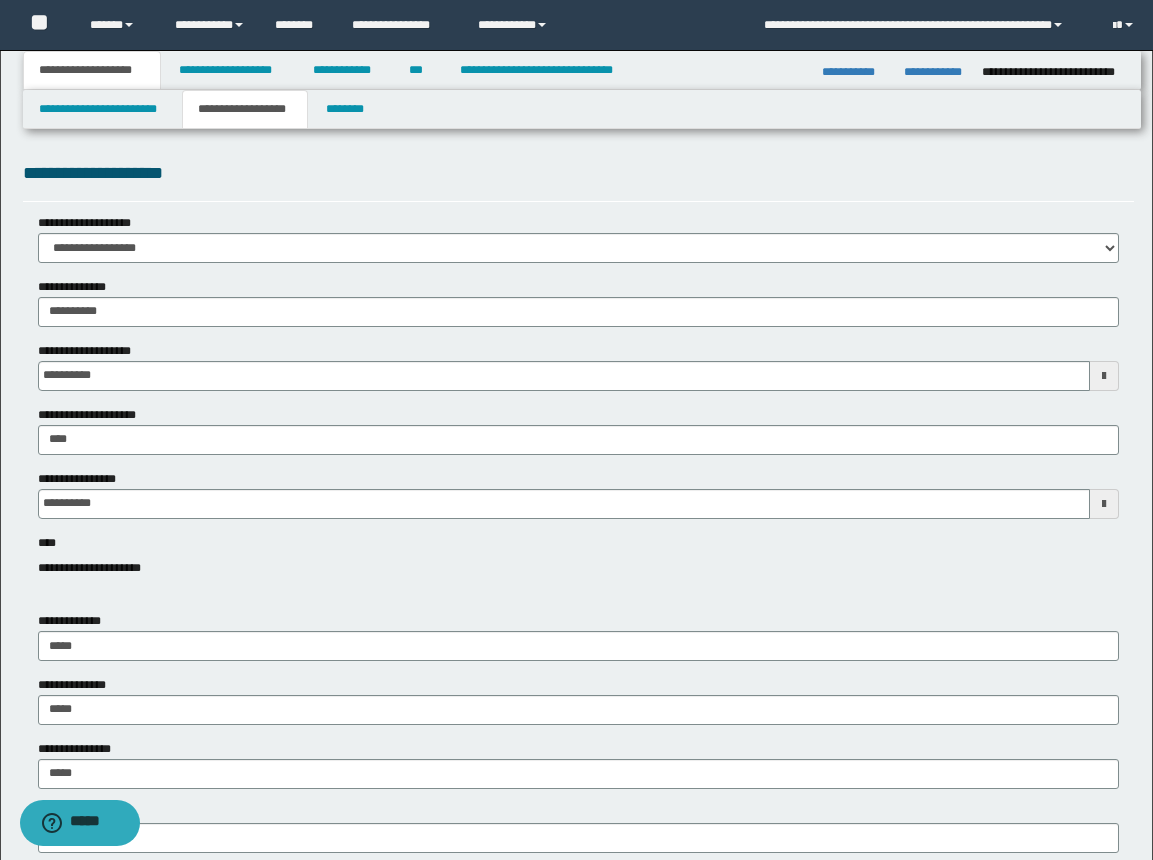 scroll, scrollTop: 200, scrollLeft: 0, axis: vertical 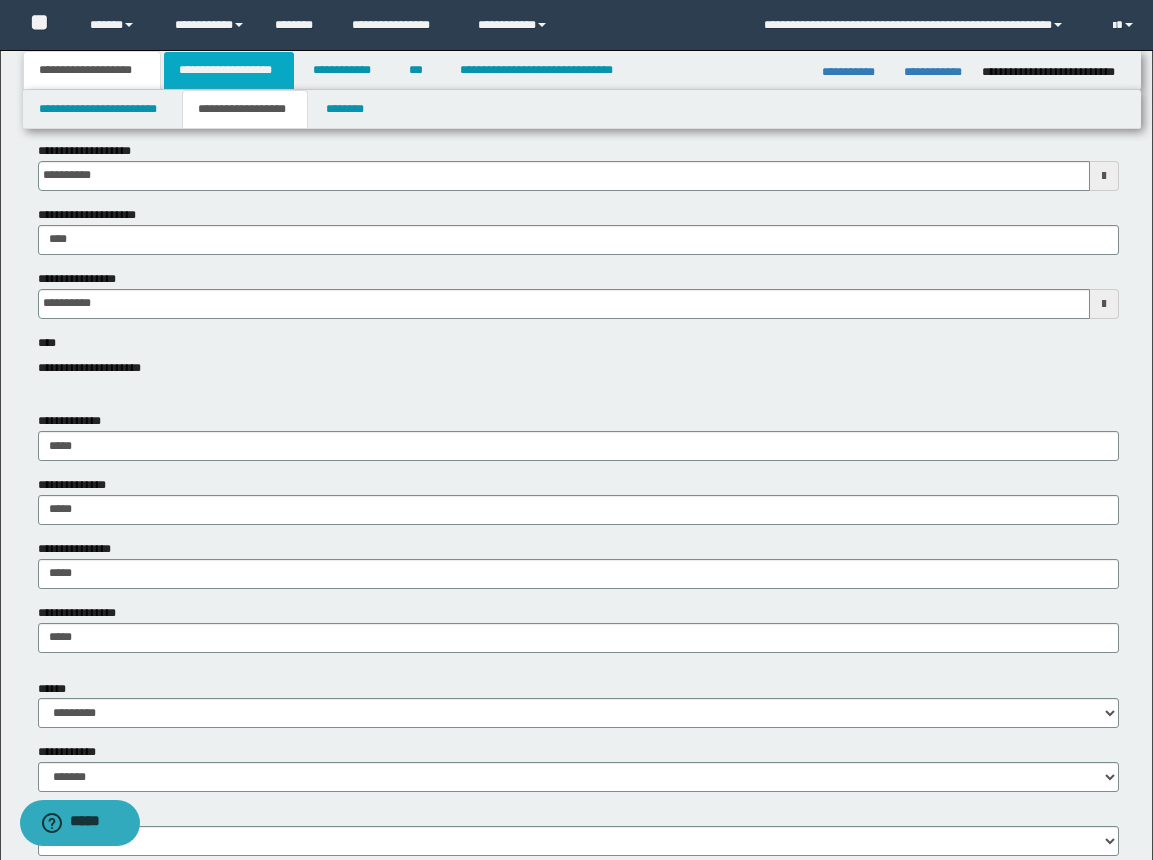 click on "**********" at bounding box center [229, 70] 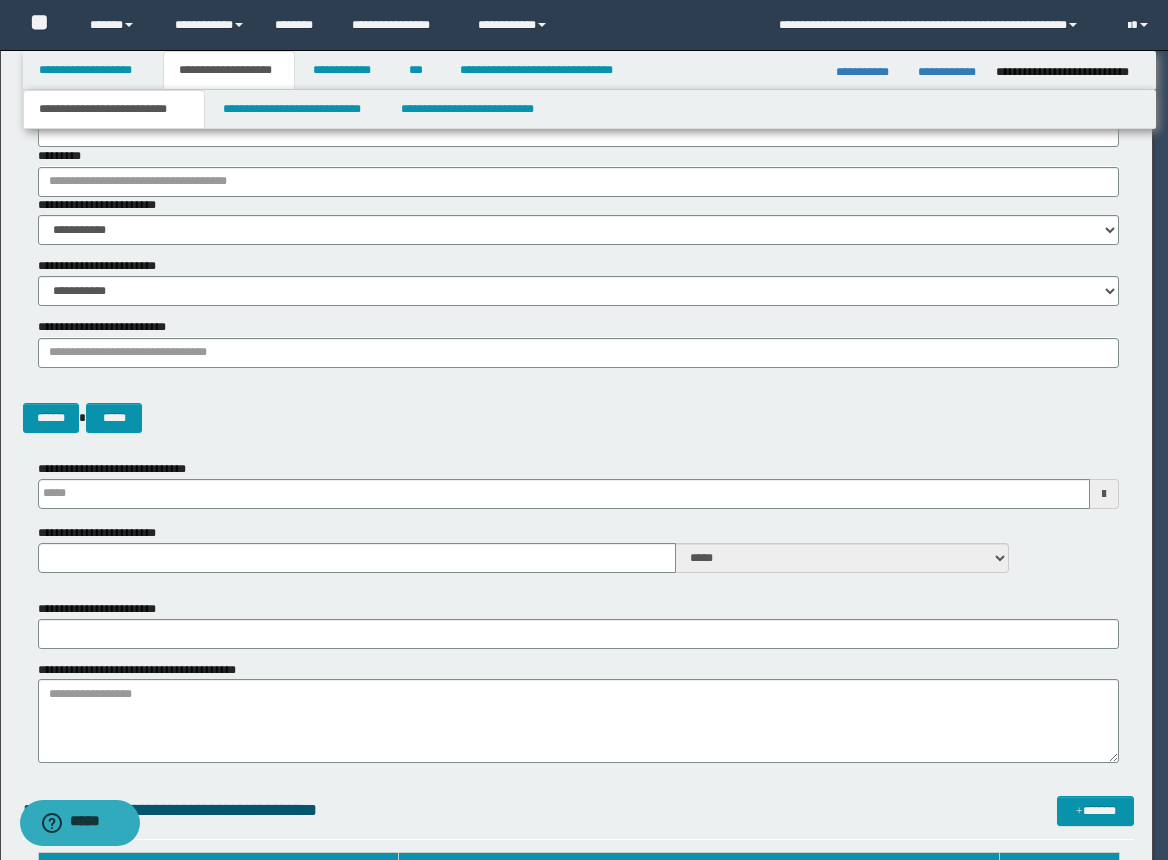 type 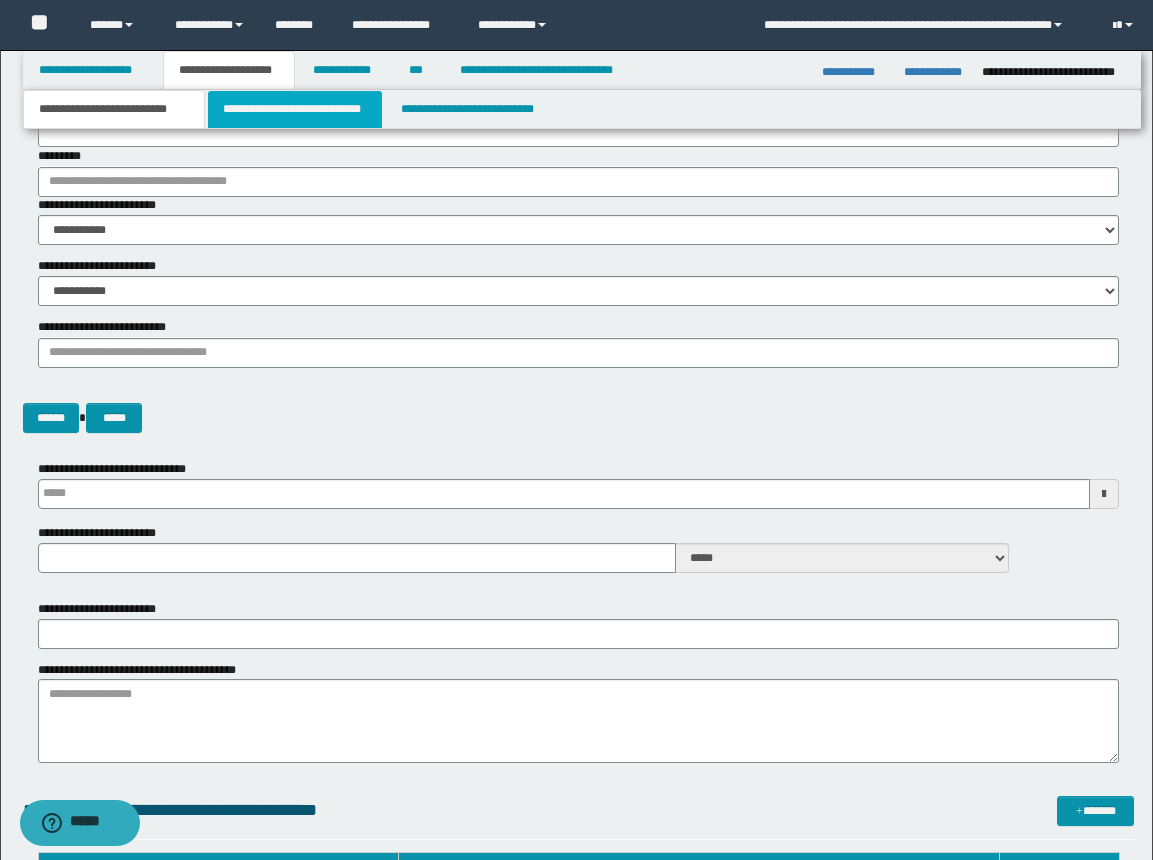 click on "**********" at bounding box center [295, 109] 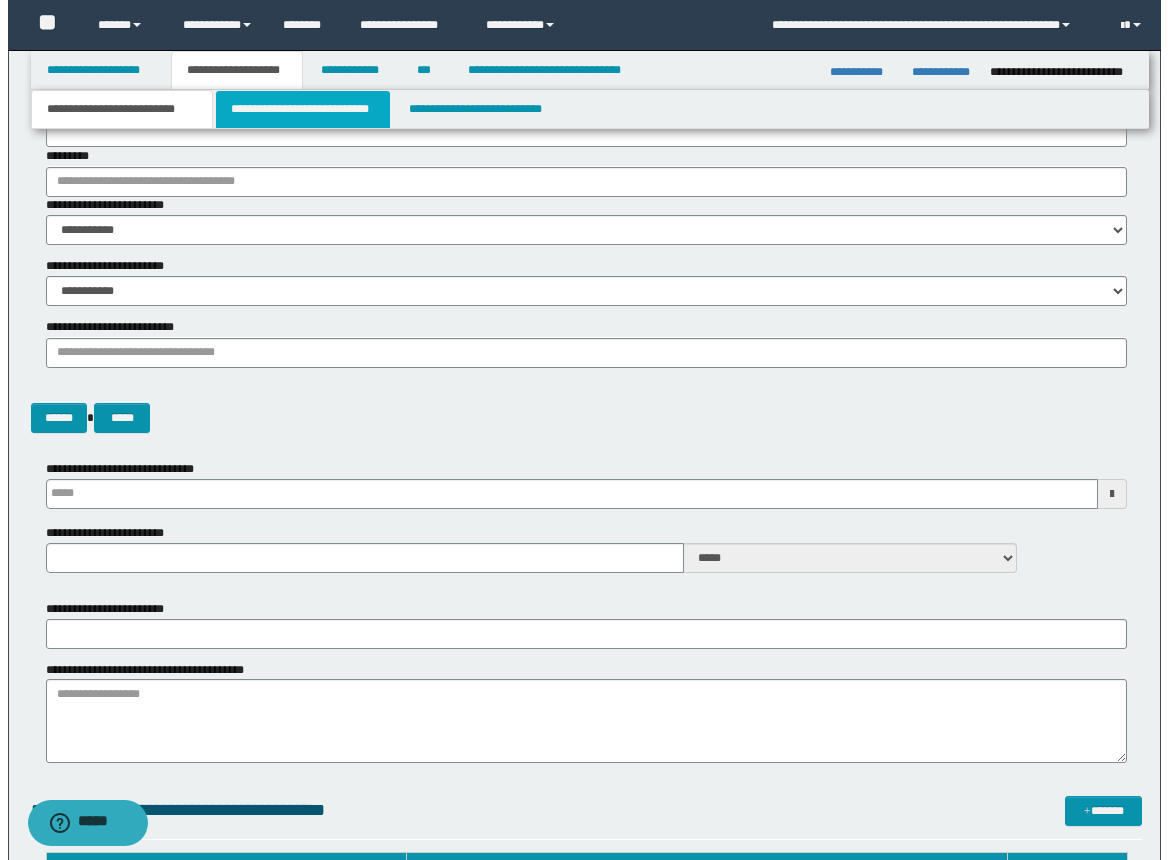 scroll, scrollTop: 0, scrollLeft: 0, axis: both 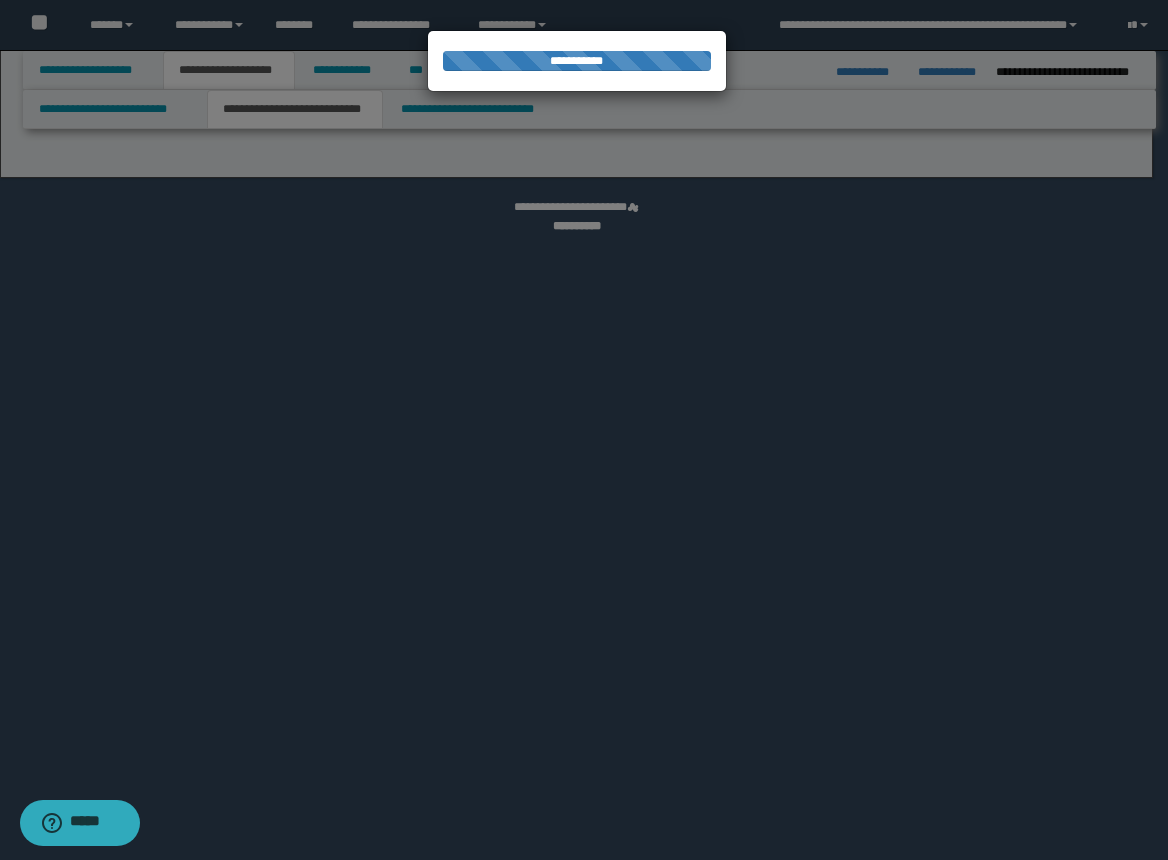 select on "*" 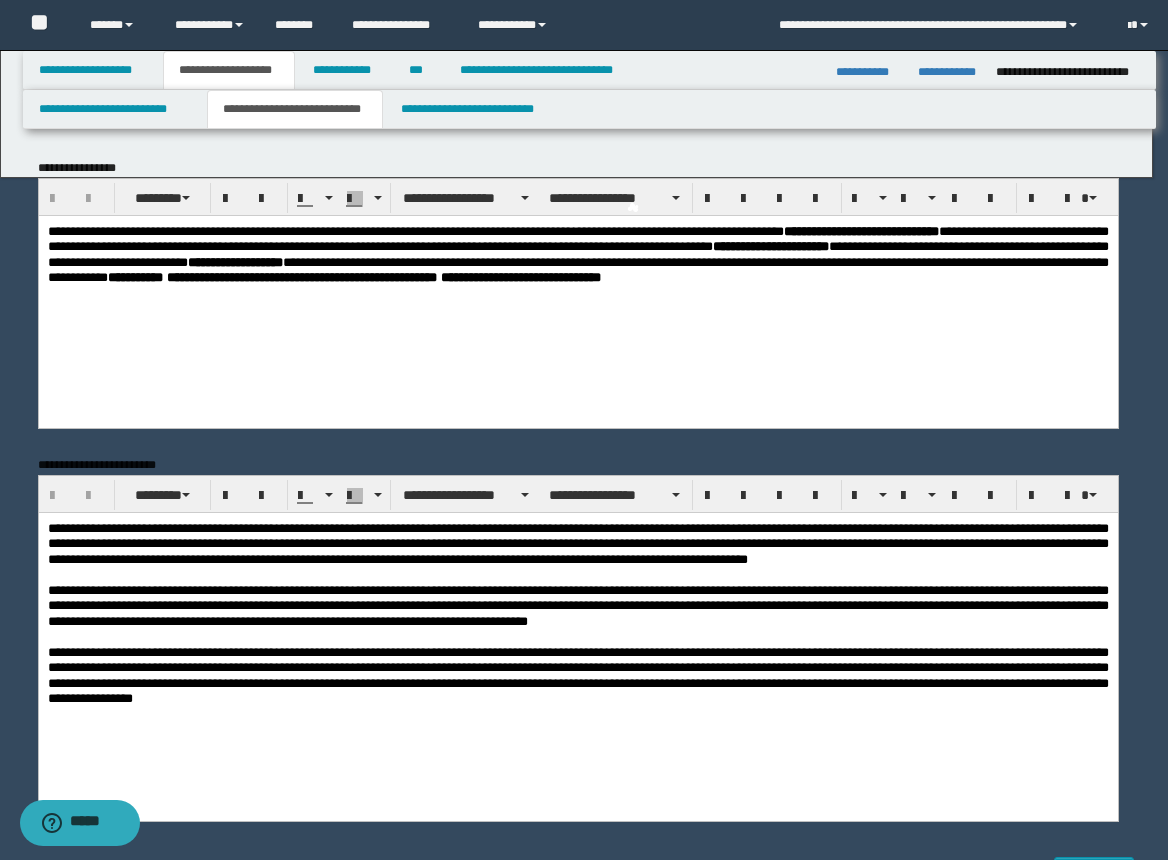 scroll, scrollTop: 0, scrollLeft: 0, axis: both 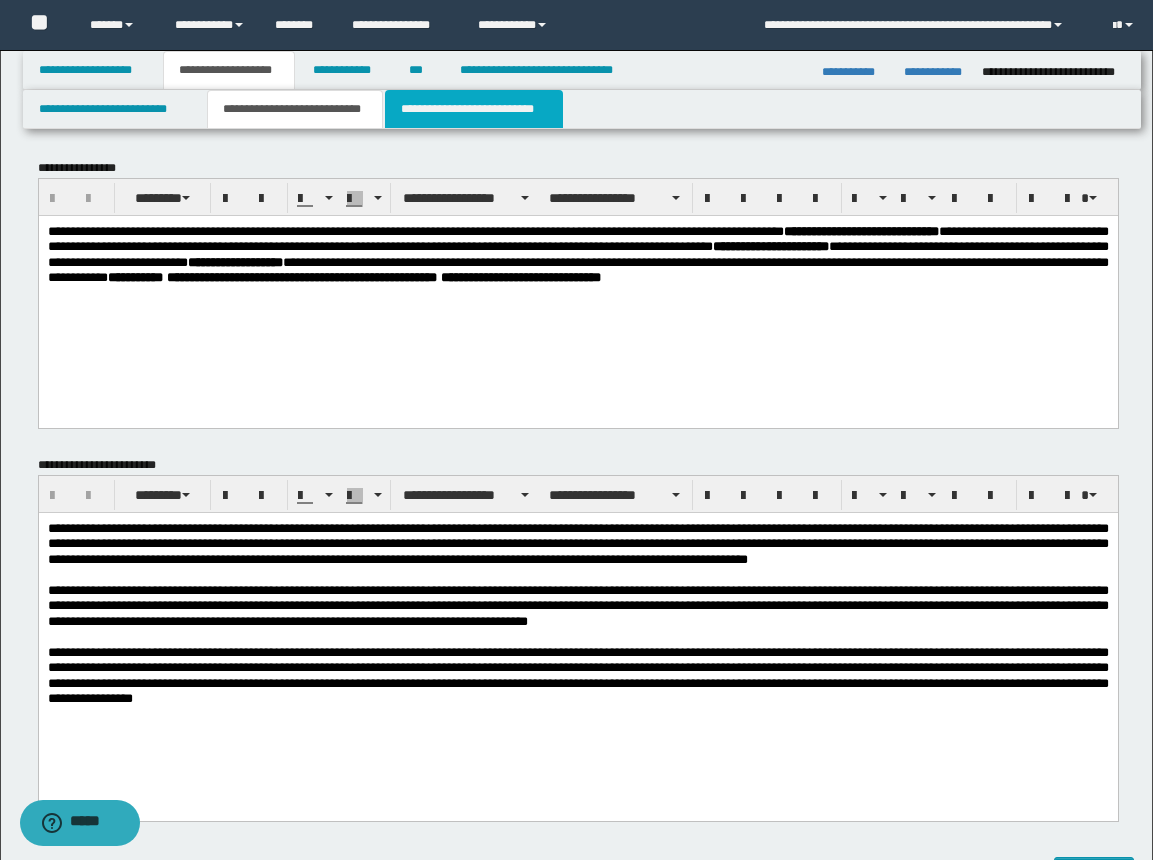click on "**********" at bounding box center (474, 109) 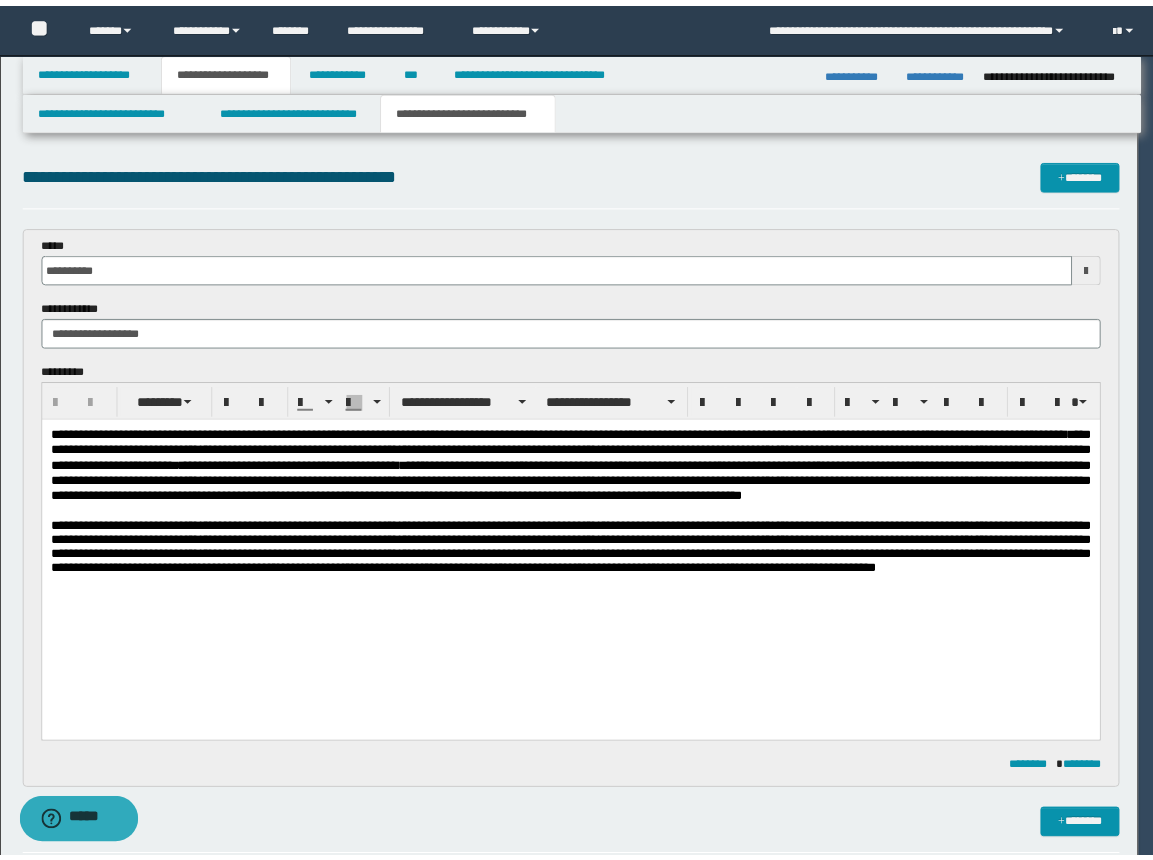 scroll, scrollTop: 0, scrollLeft: 0, axis: both 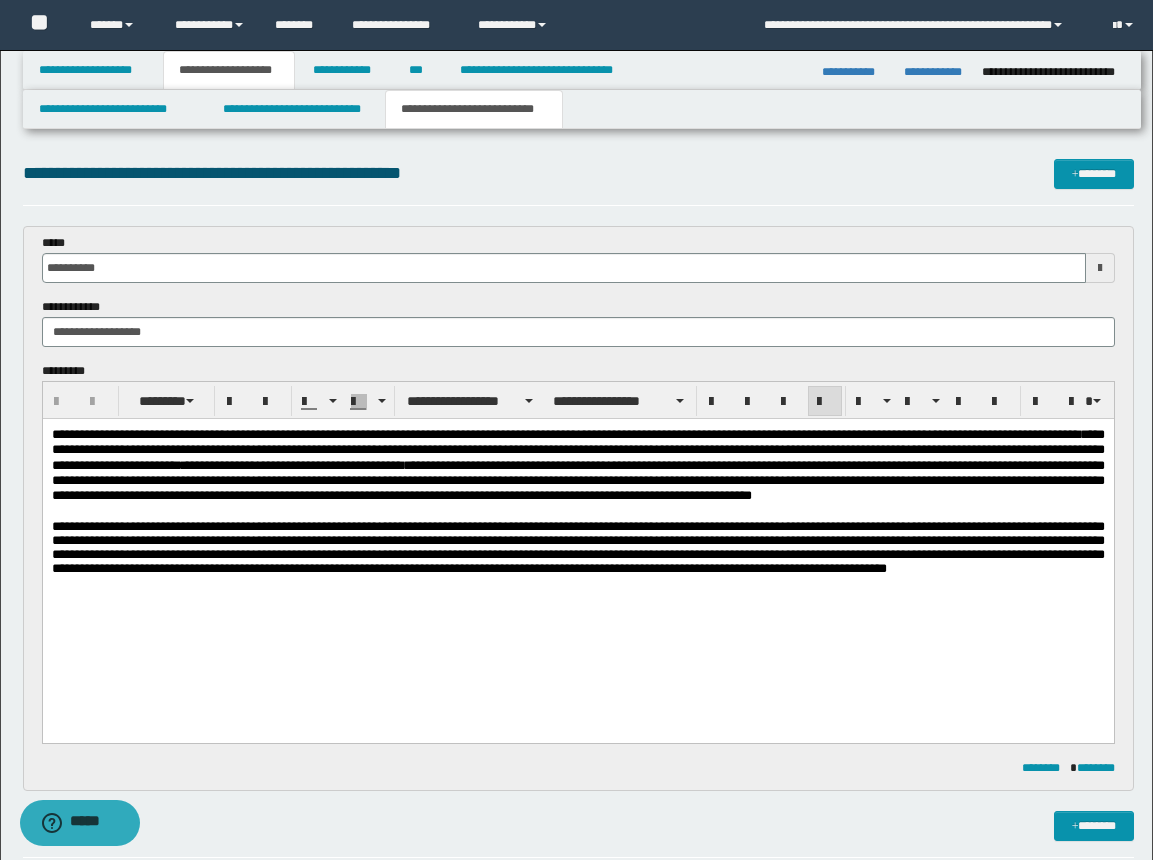 click at bounding box center (577, 512) 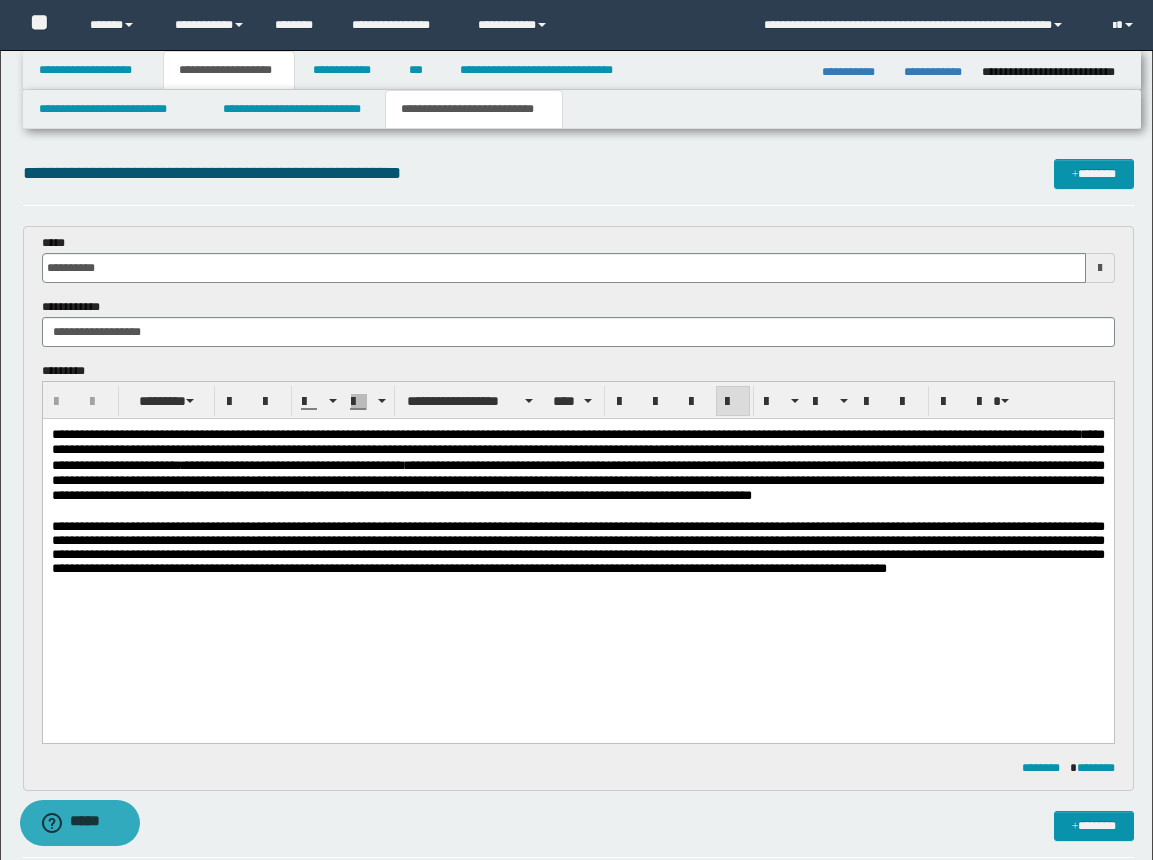 scroll, scrollTop: 100, scrollLeft: 0, axis: vertical 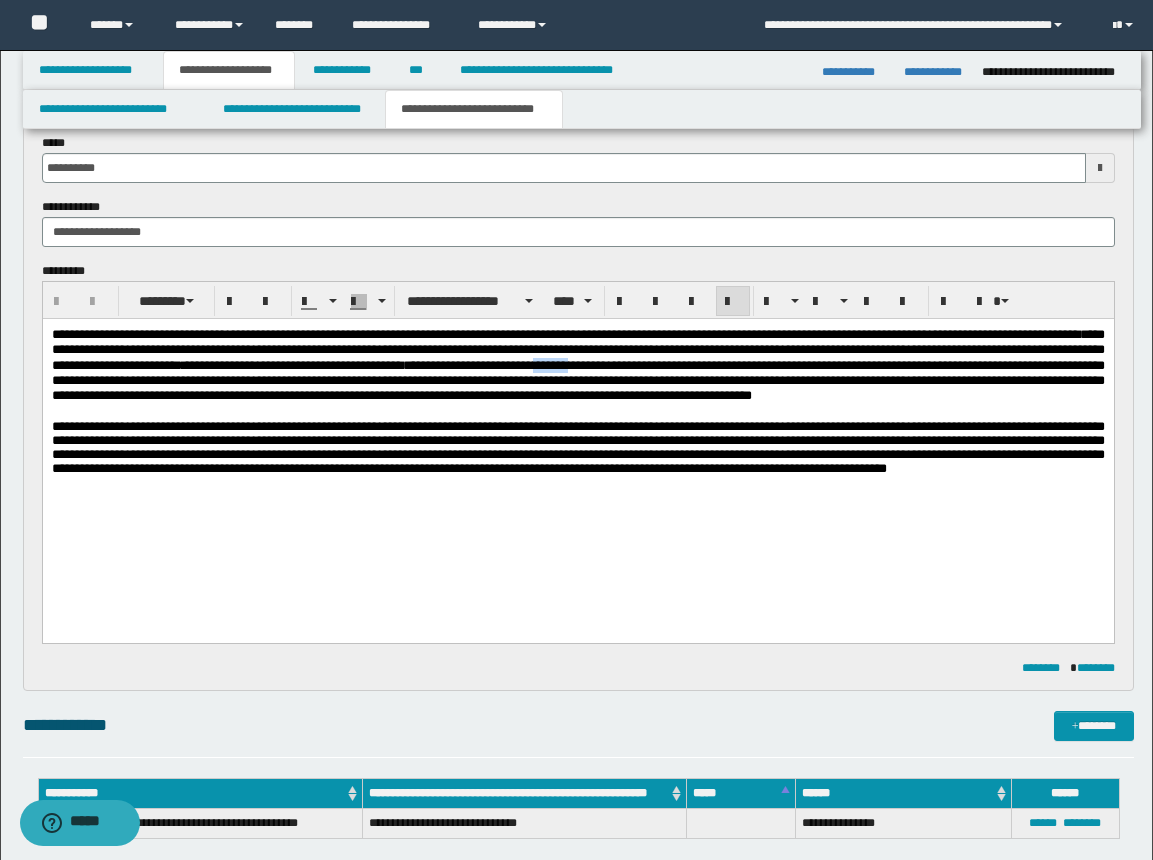 type 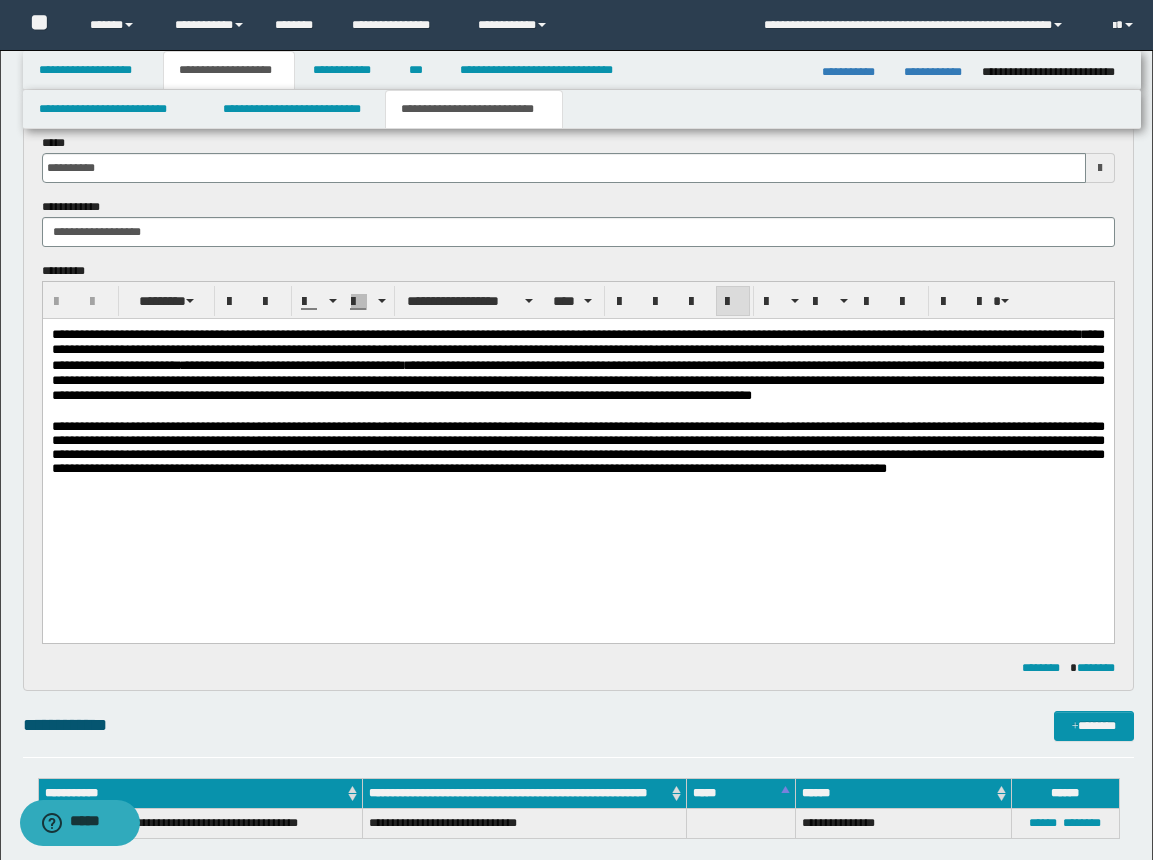 click on "**********" at bounding box center (577, 447) 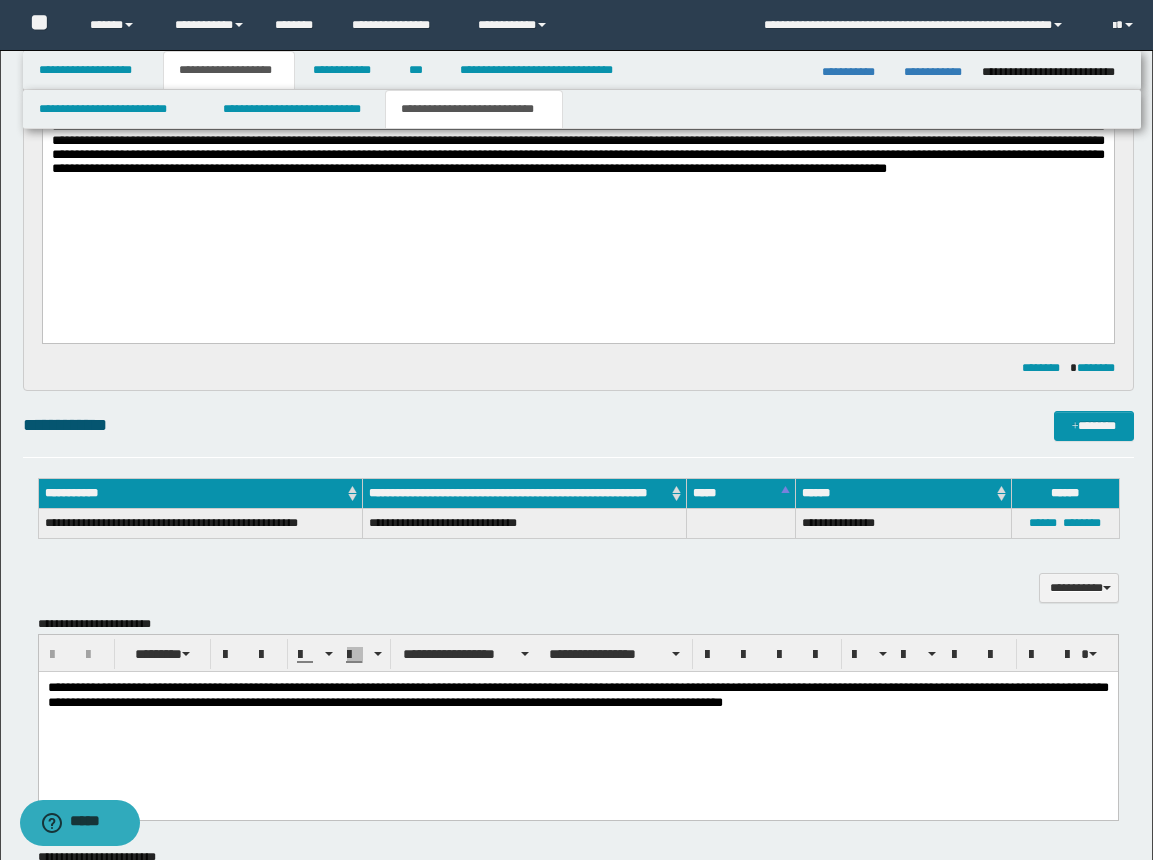 scroll, scrollTop: 500, scrollLeft: 0, axis: vertical 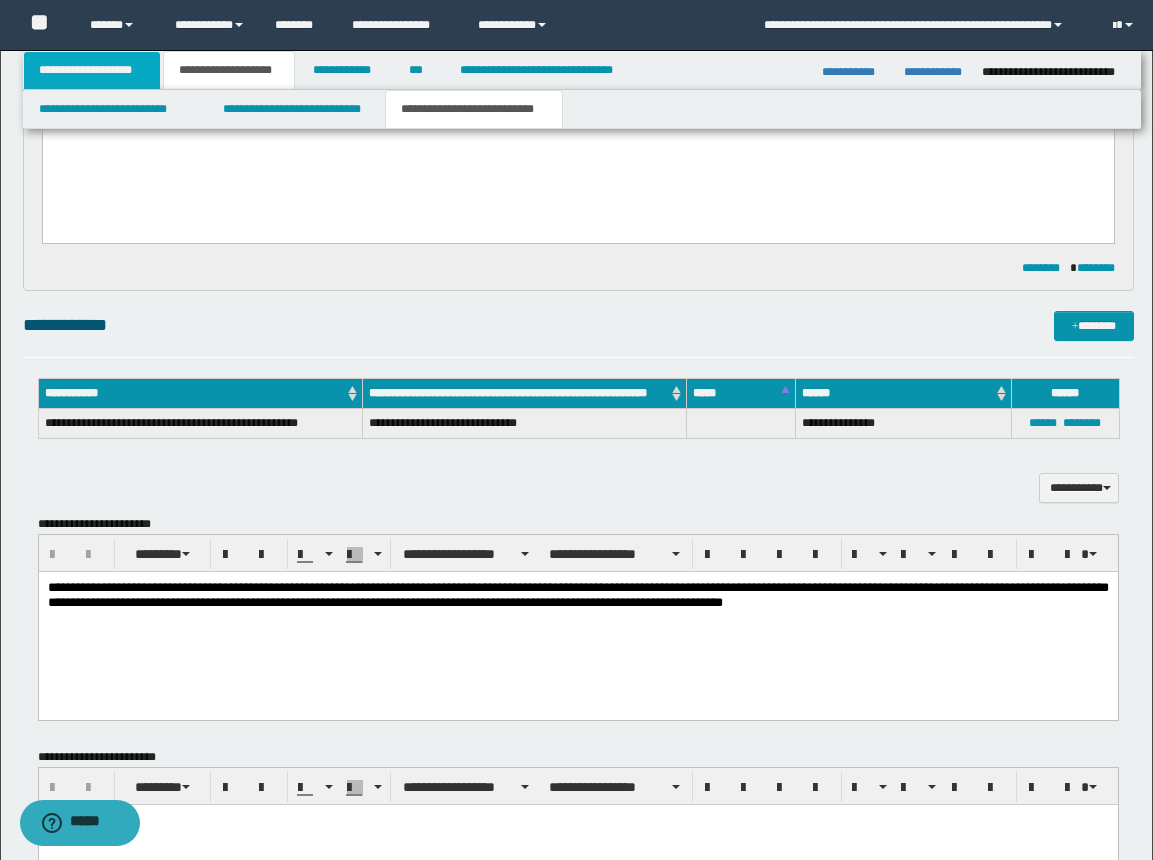 click on "**********" at bounding box center [92, 70] 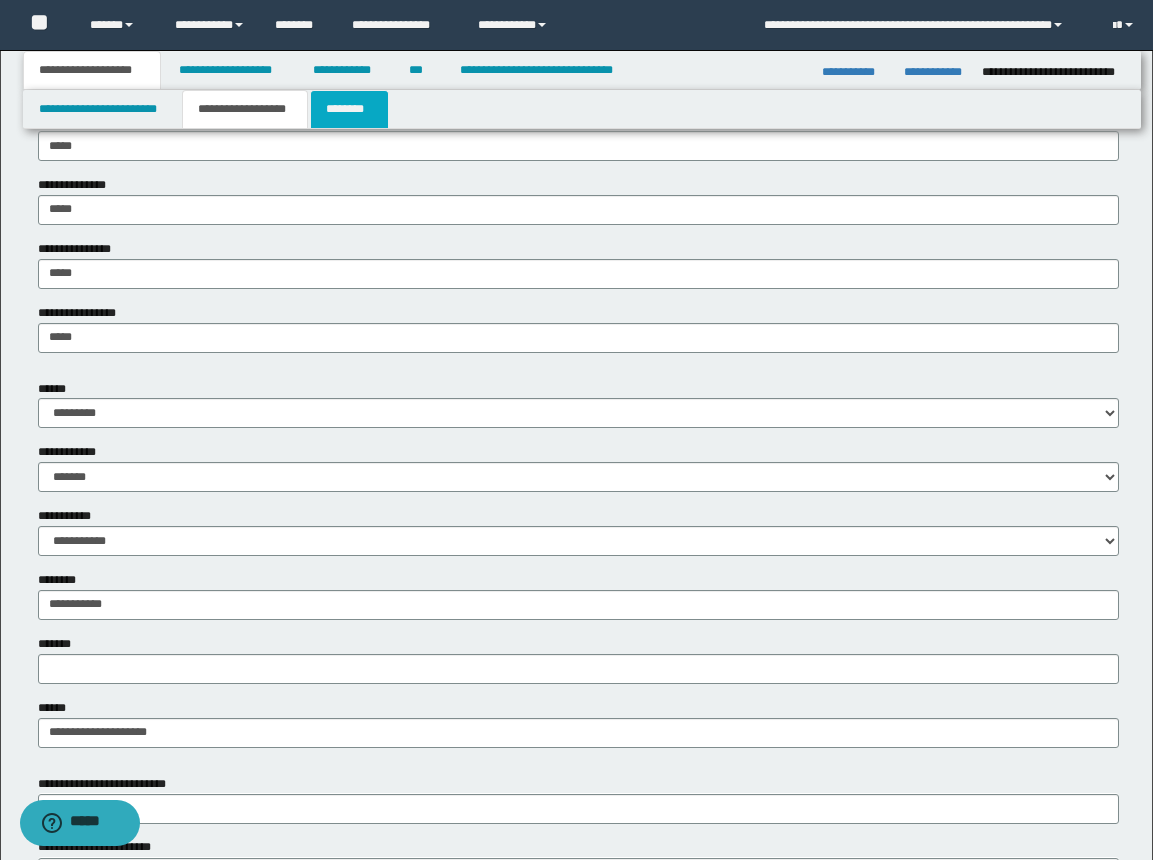 click on "********" at bounding box center (349, 109) 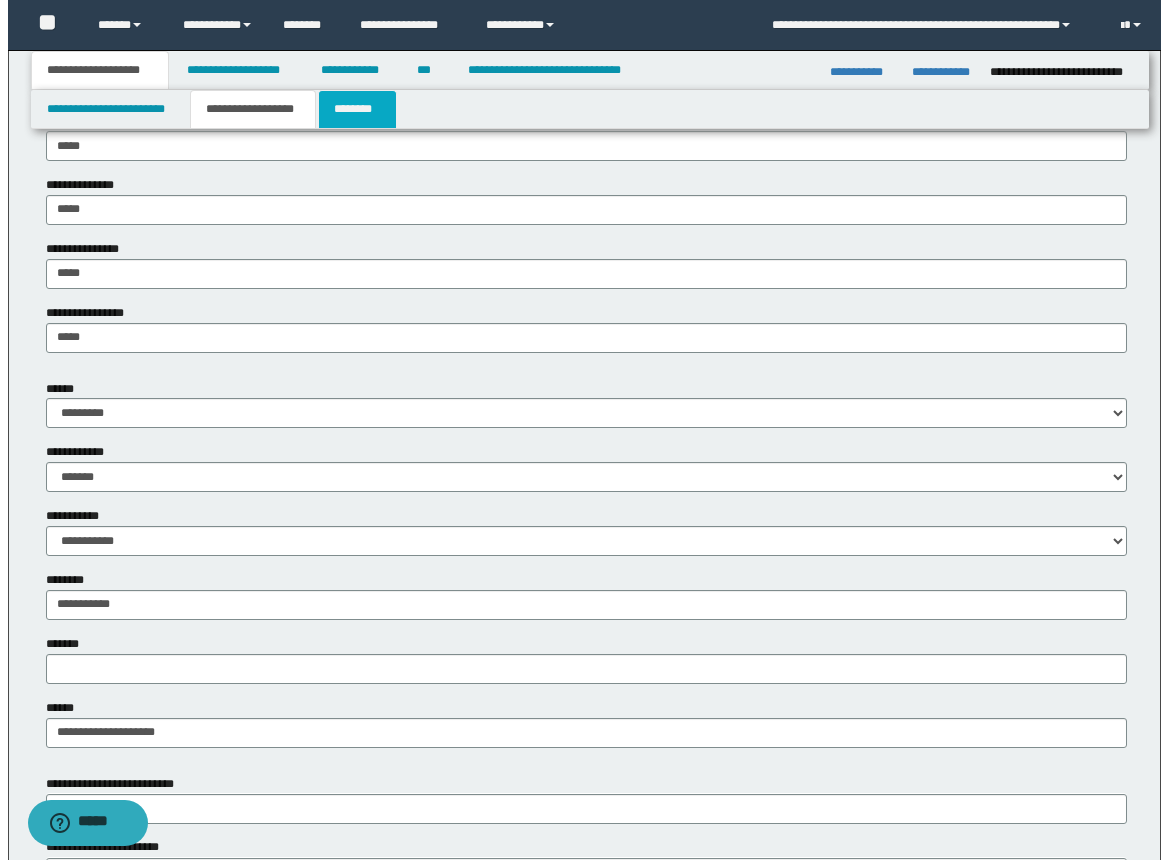 scroll, scrollTop: 0, scrollLeft: 0, axis: both 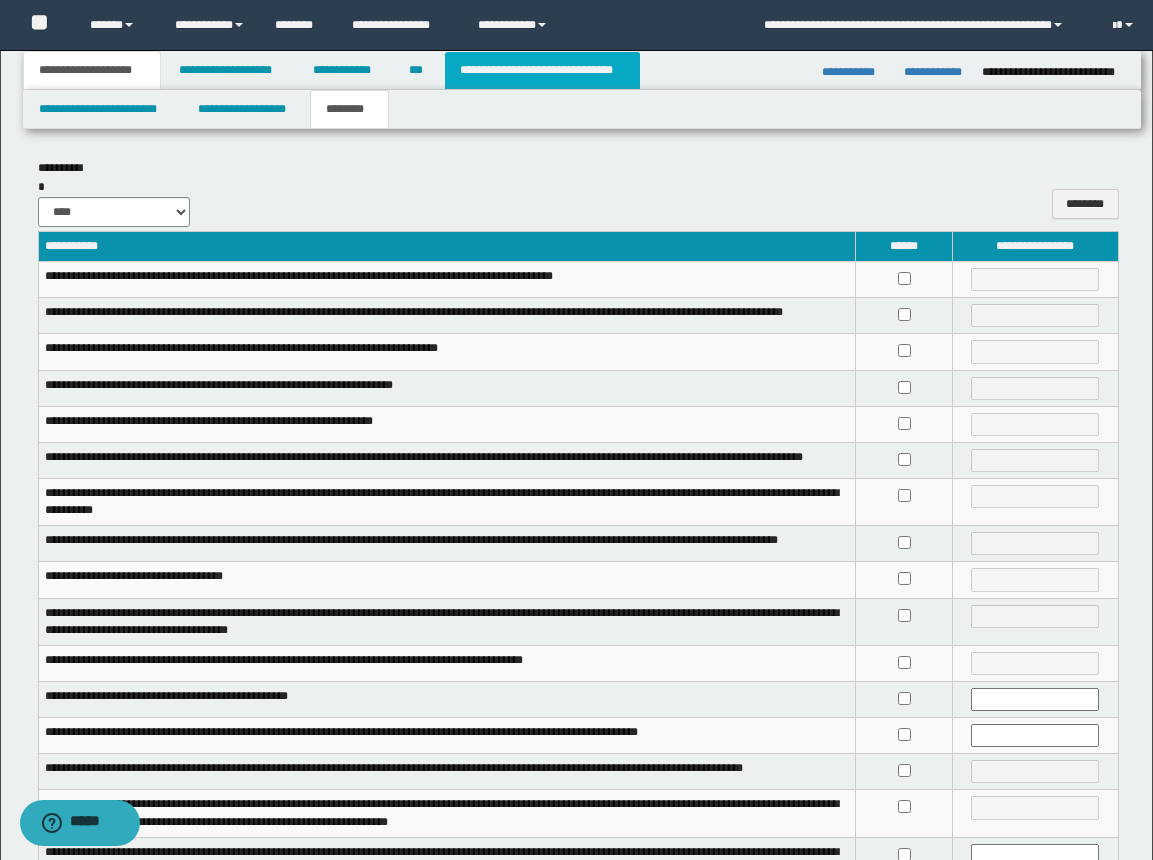 click on "**********" at bounding box center [542, 70] 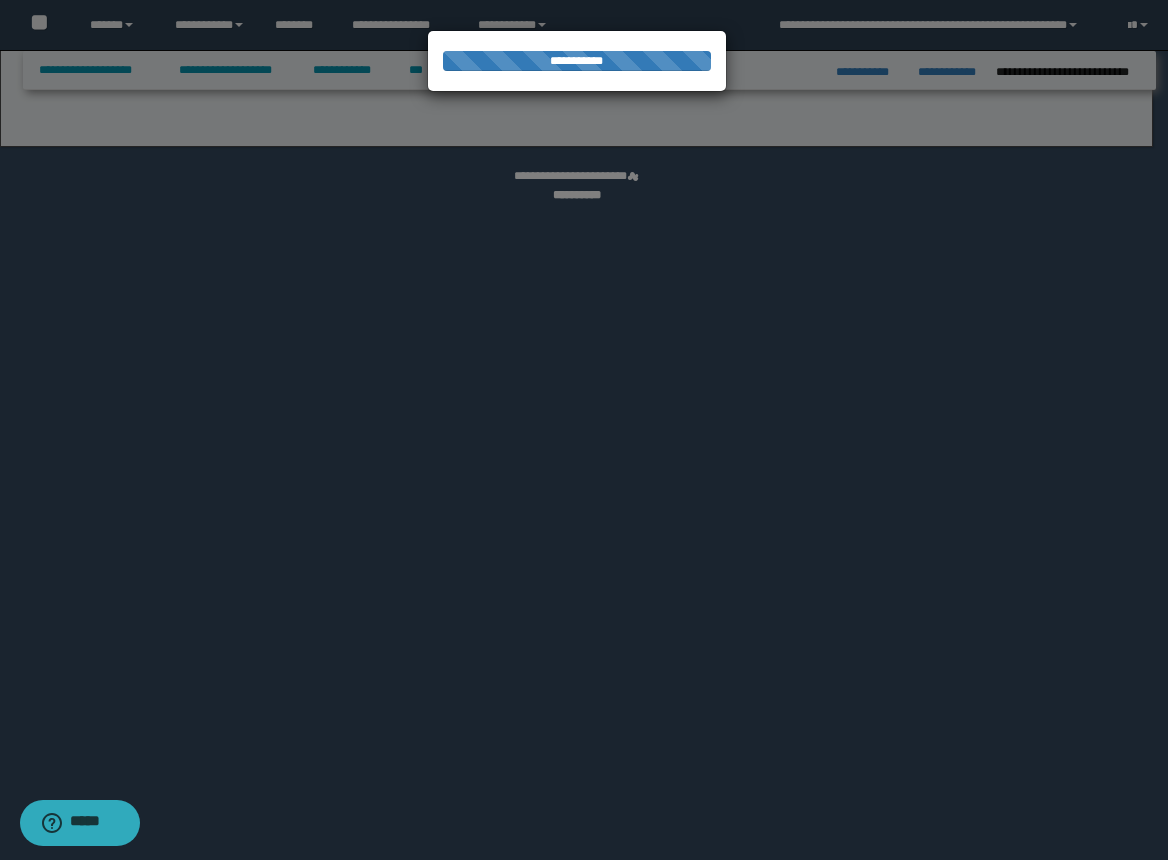 select on "*" 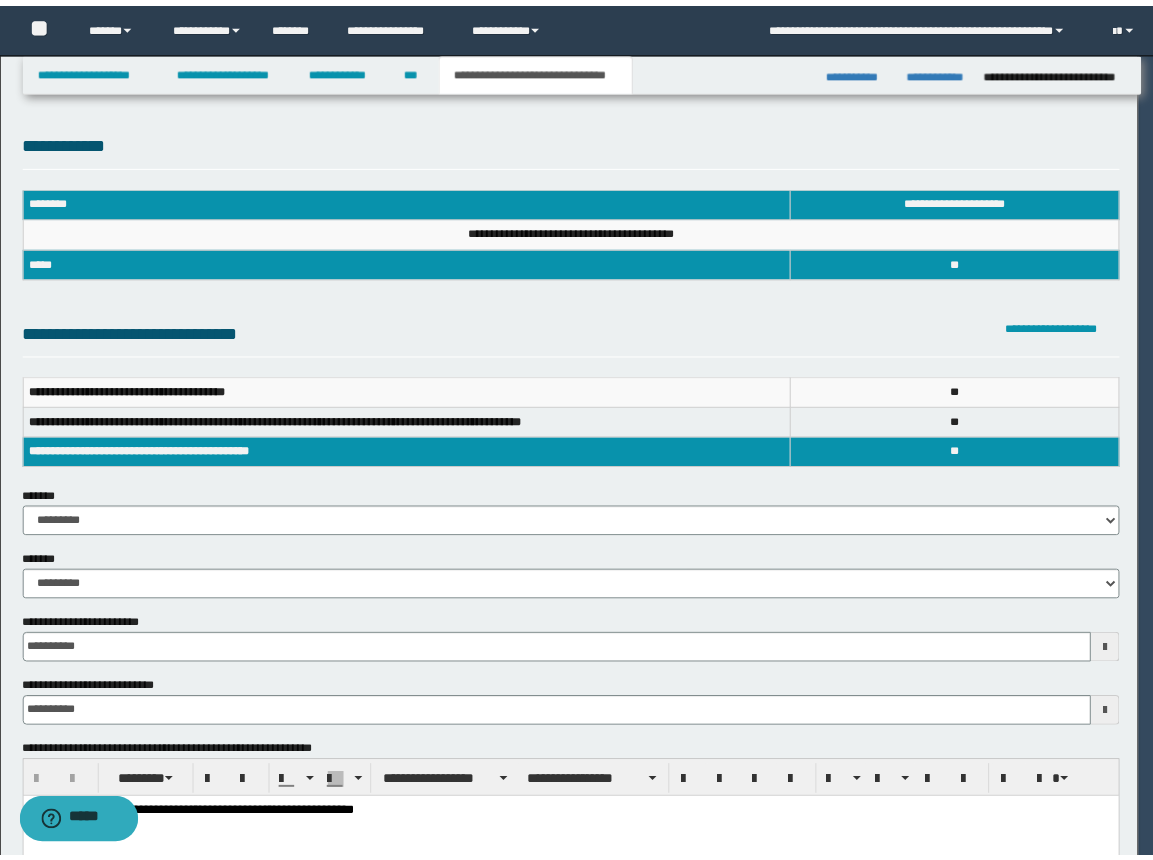 scroll, scrollTop: 0, scrollLeft: 0, axis: both 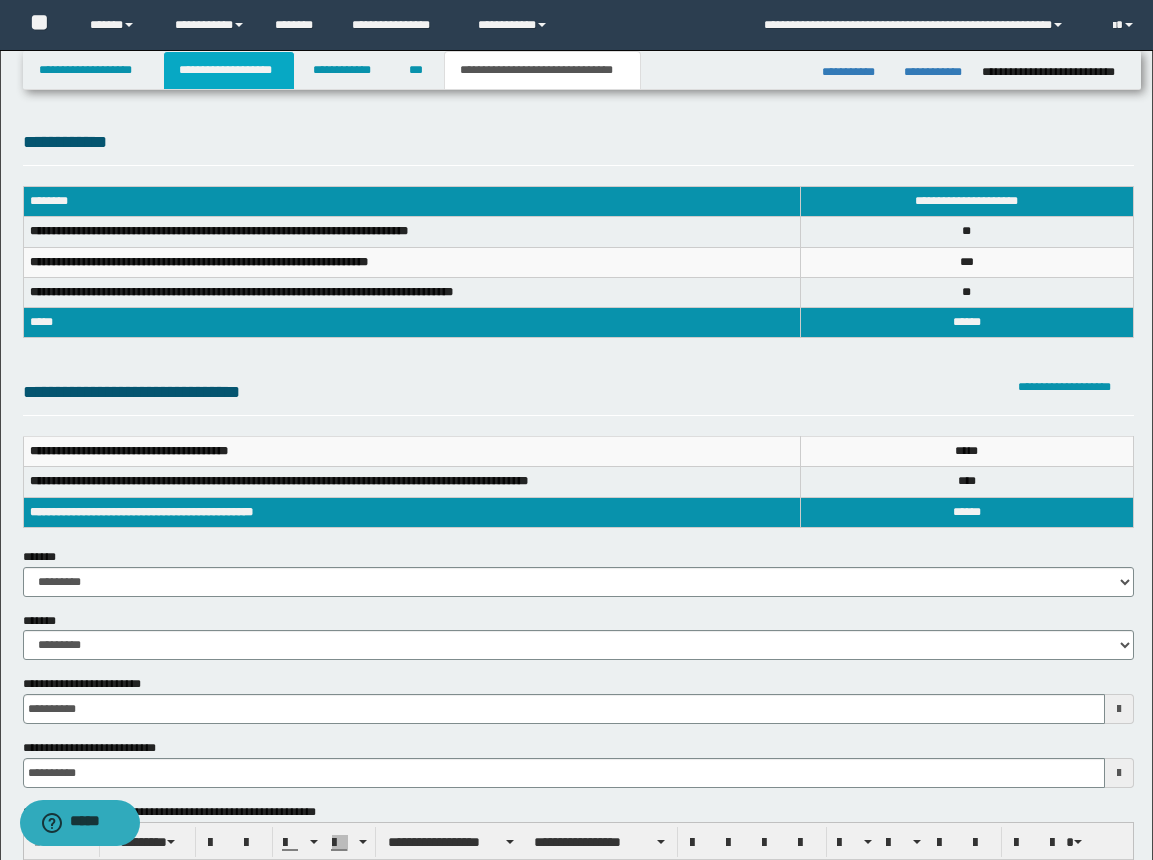 click on "**********" at bounding box center [229, 70] 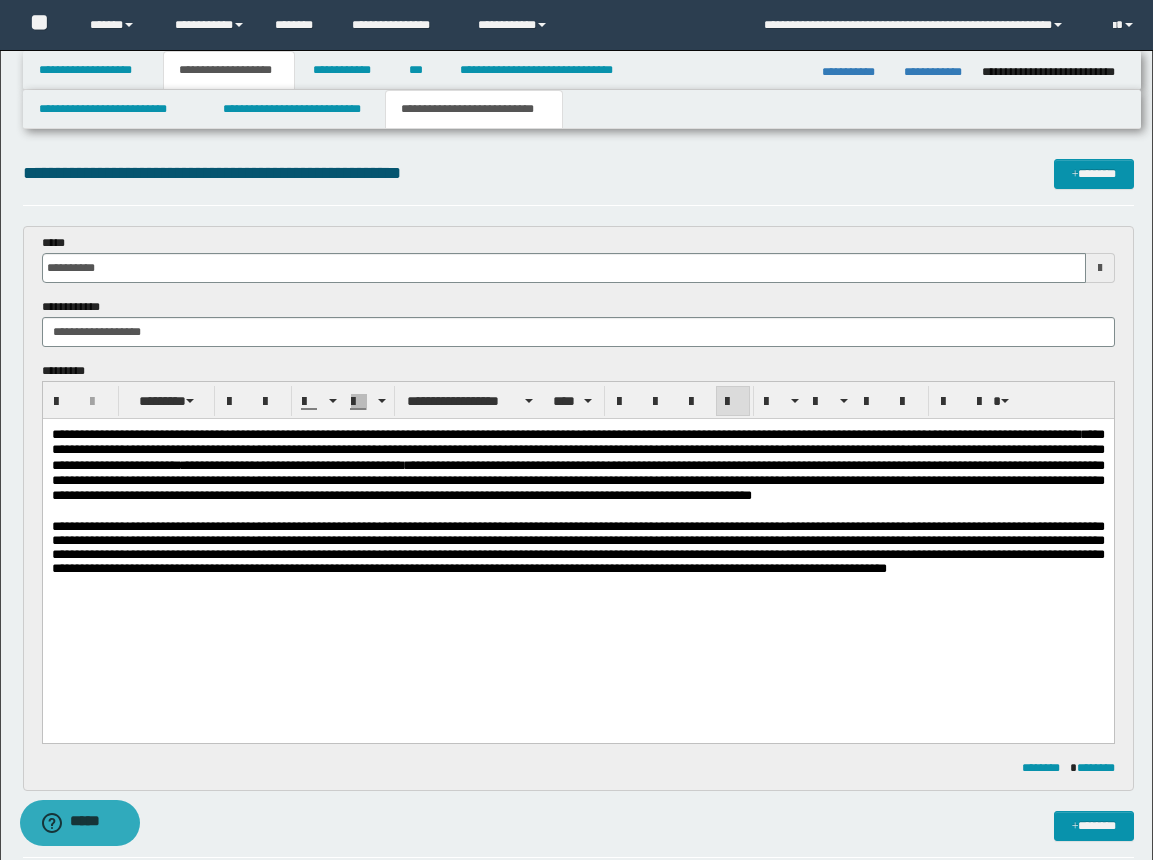 click on "**********" at bounding box center (577, 481) 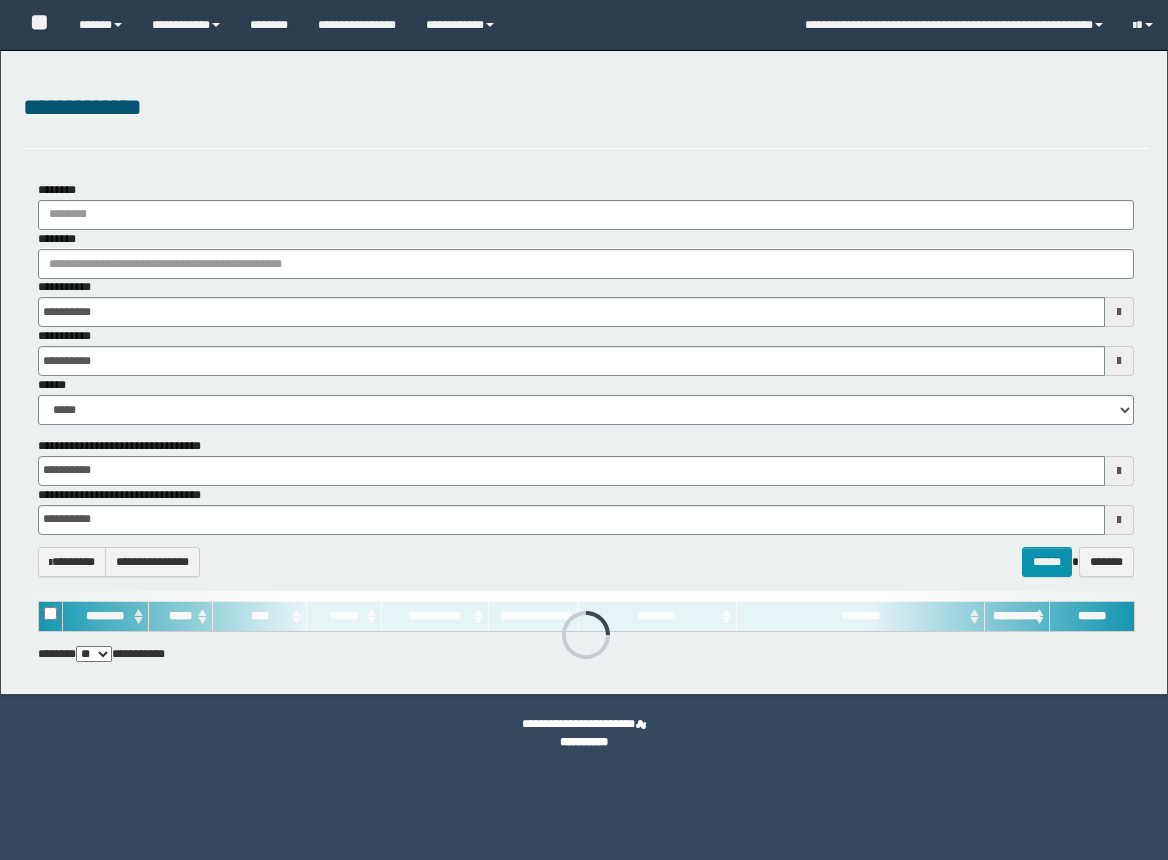 scroll, scrollTop: 0, scrollLeft: 0, axis: both 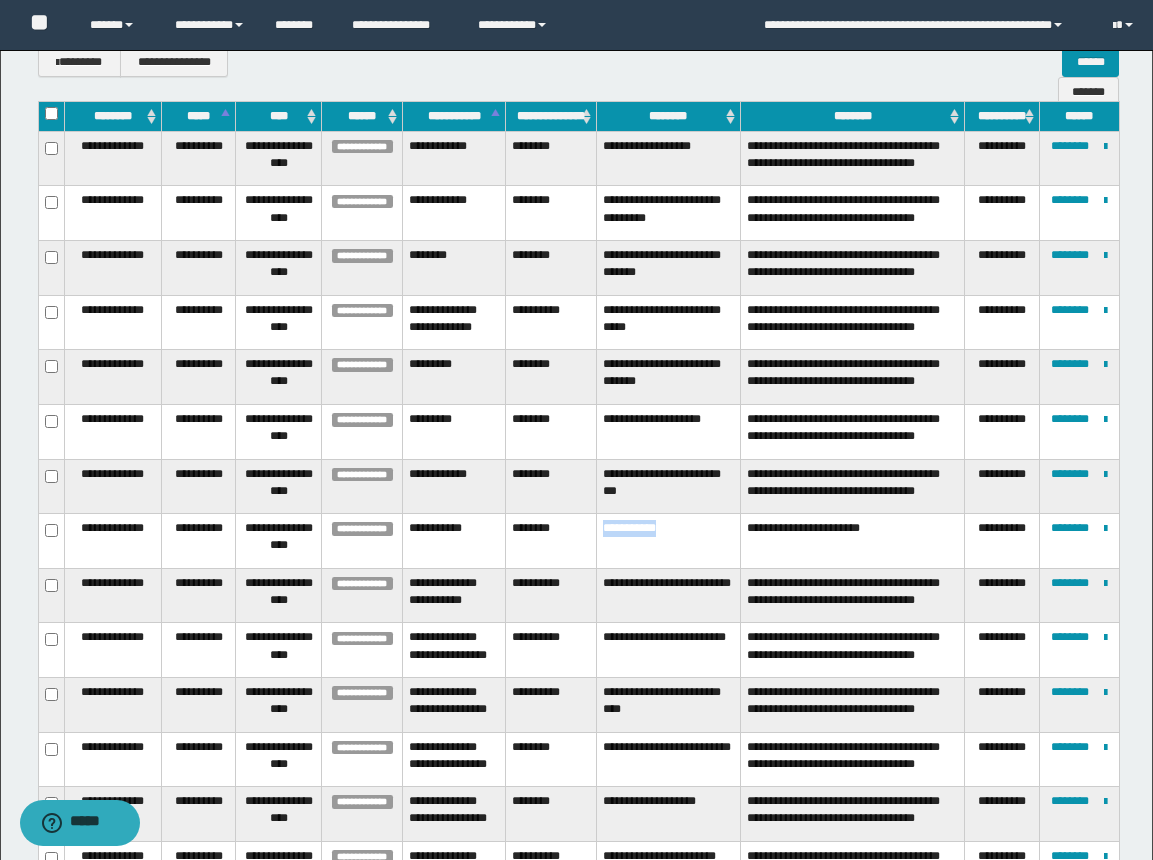 drag, startPoint x: 669, startPoint y: 493, endPoint x: 585, endPoint y: 493, distance: 84 